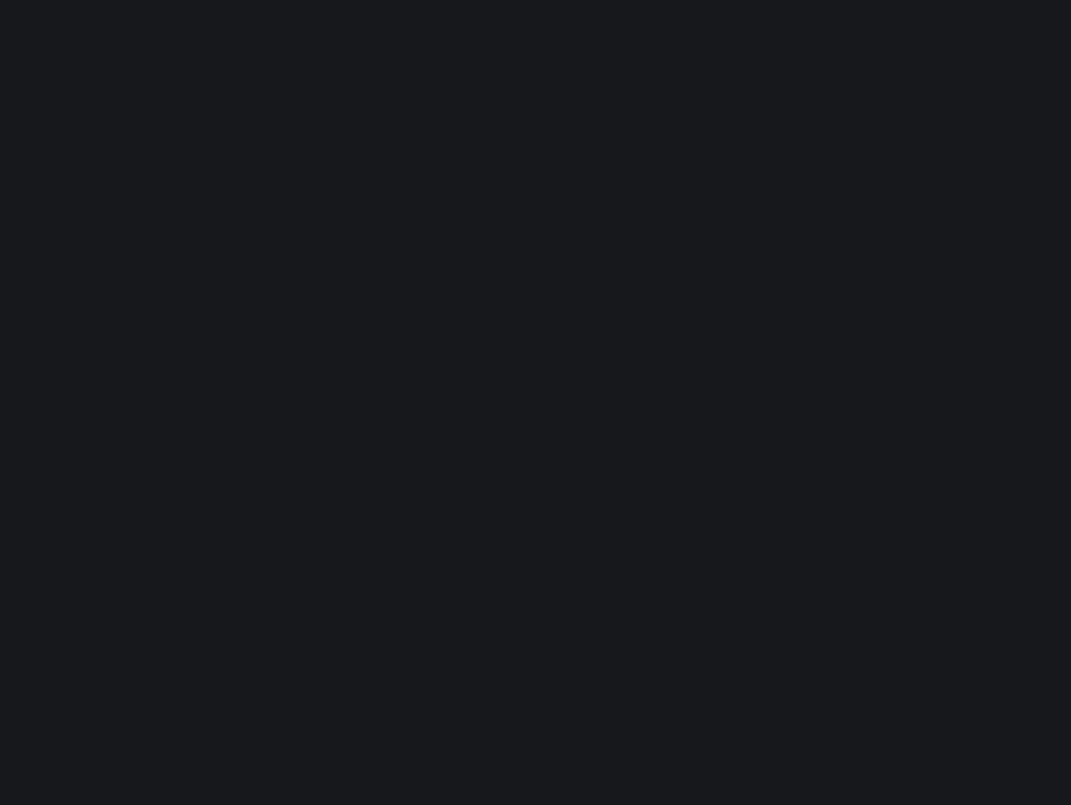 scroll, scrollTop: 0, scrollLeft: 0, axis: both 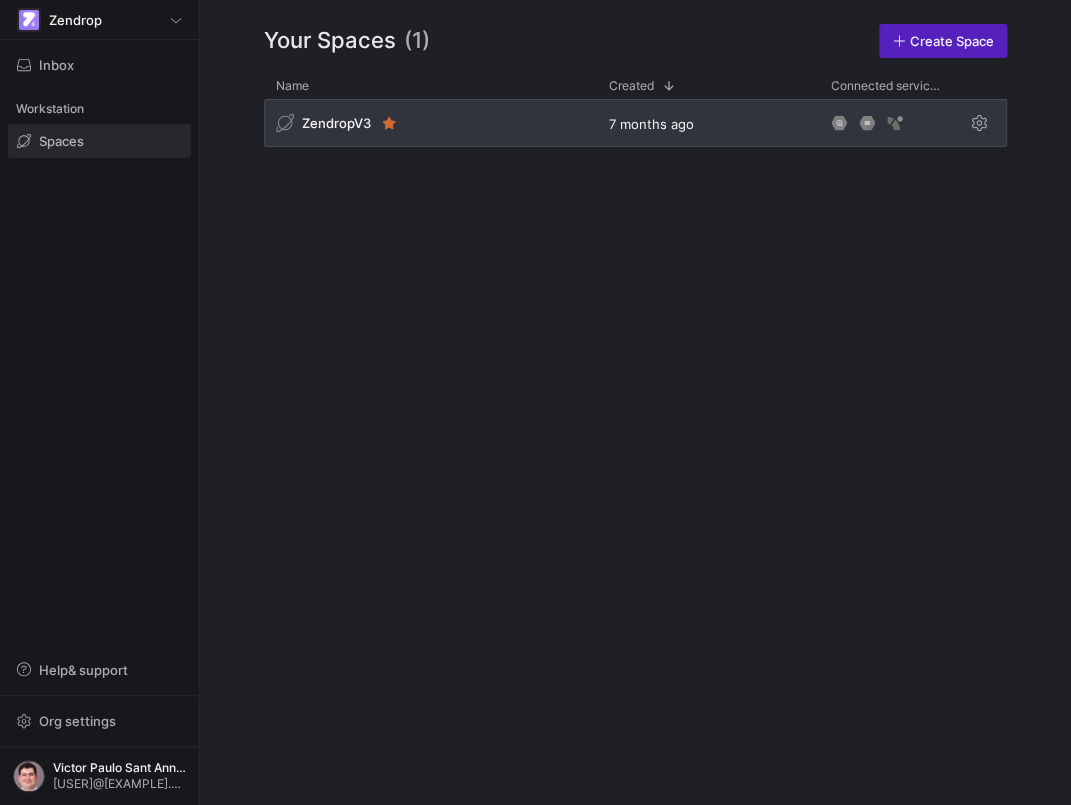 click on "ZendropV3" 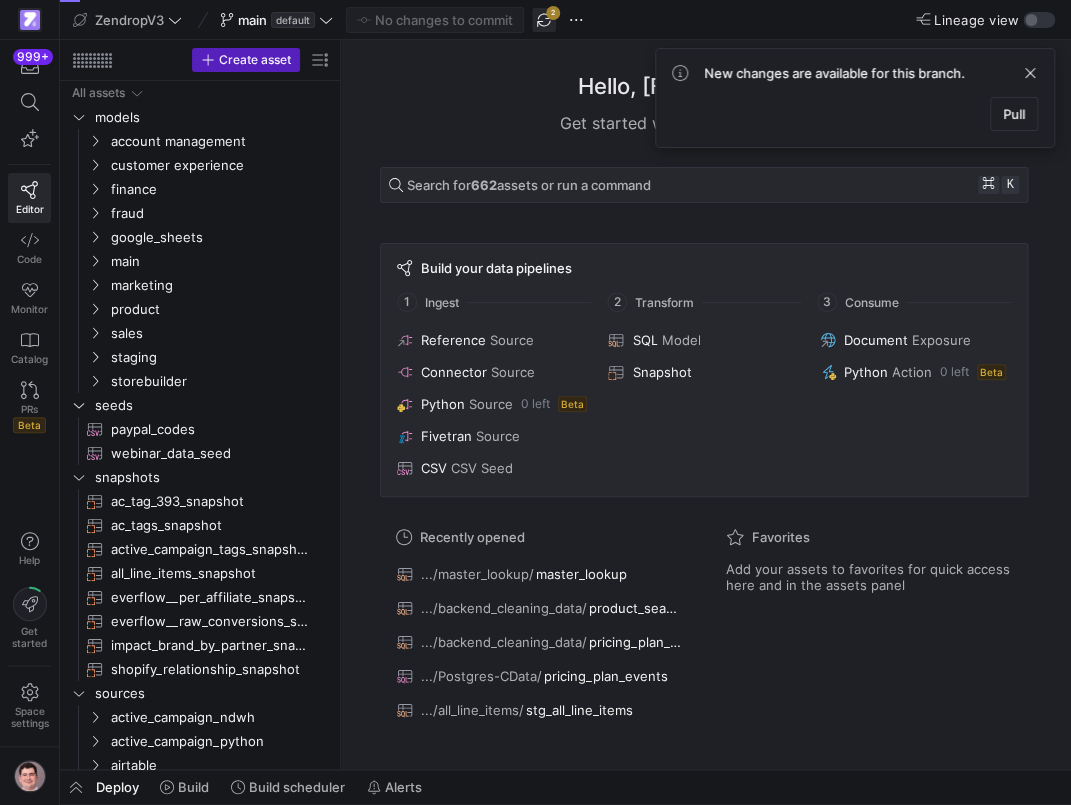 click 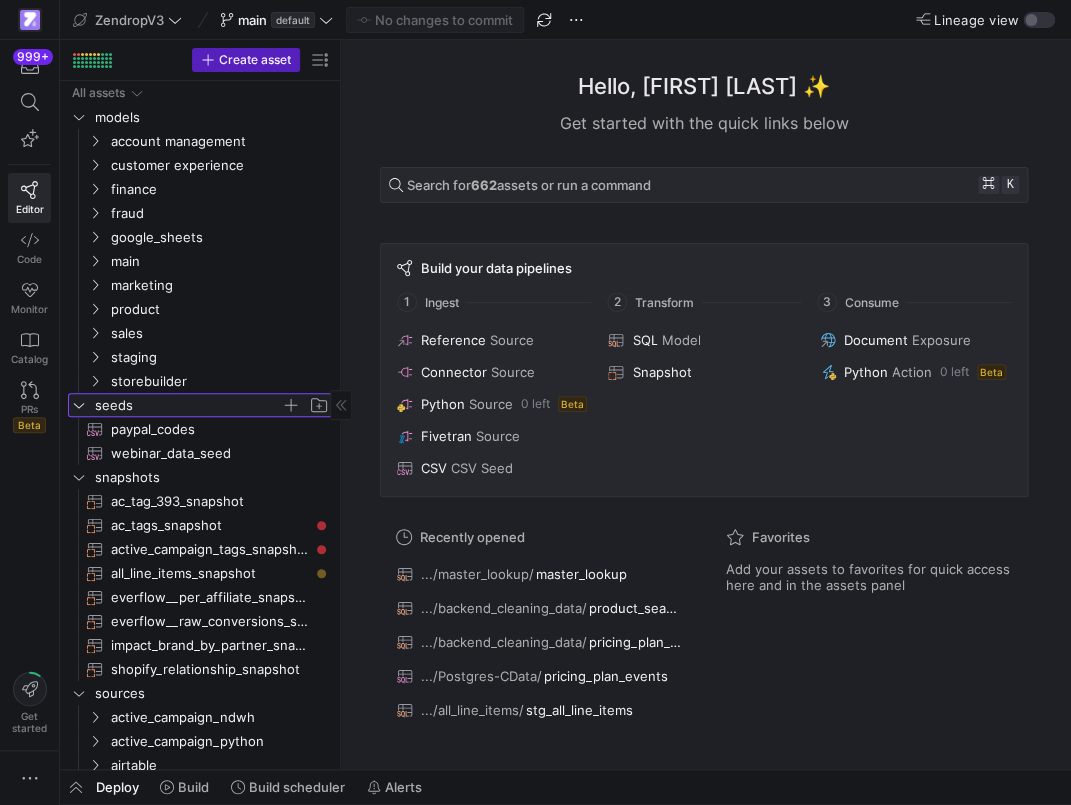 click 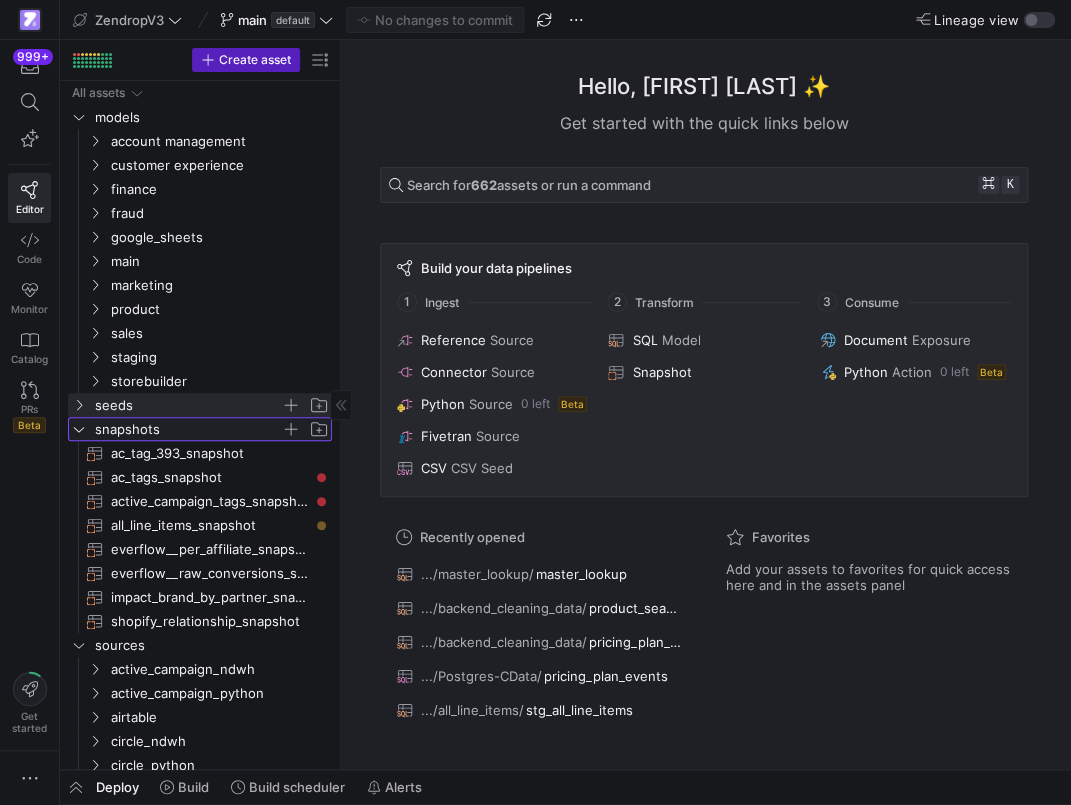 click 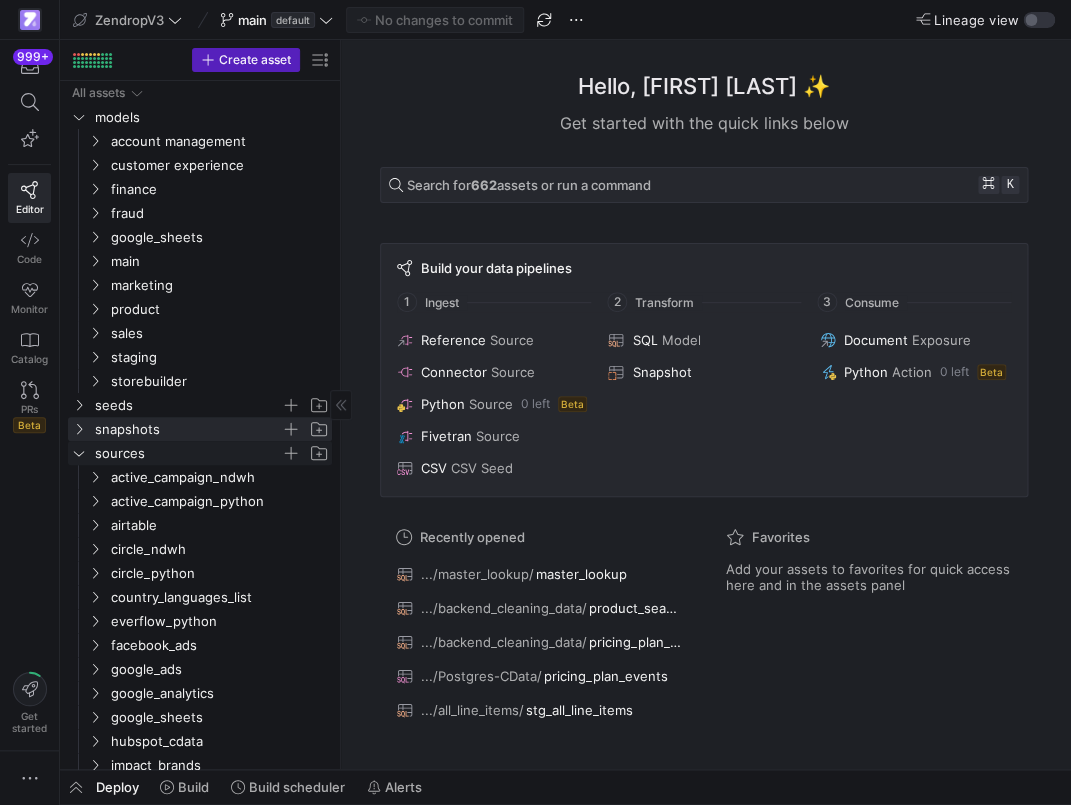 click 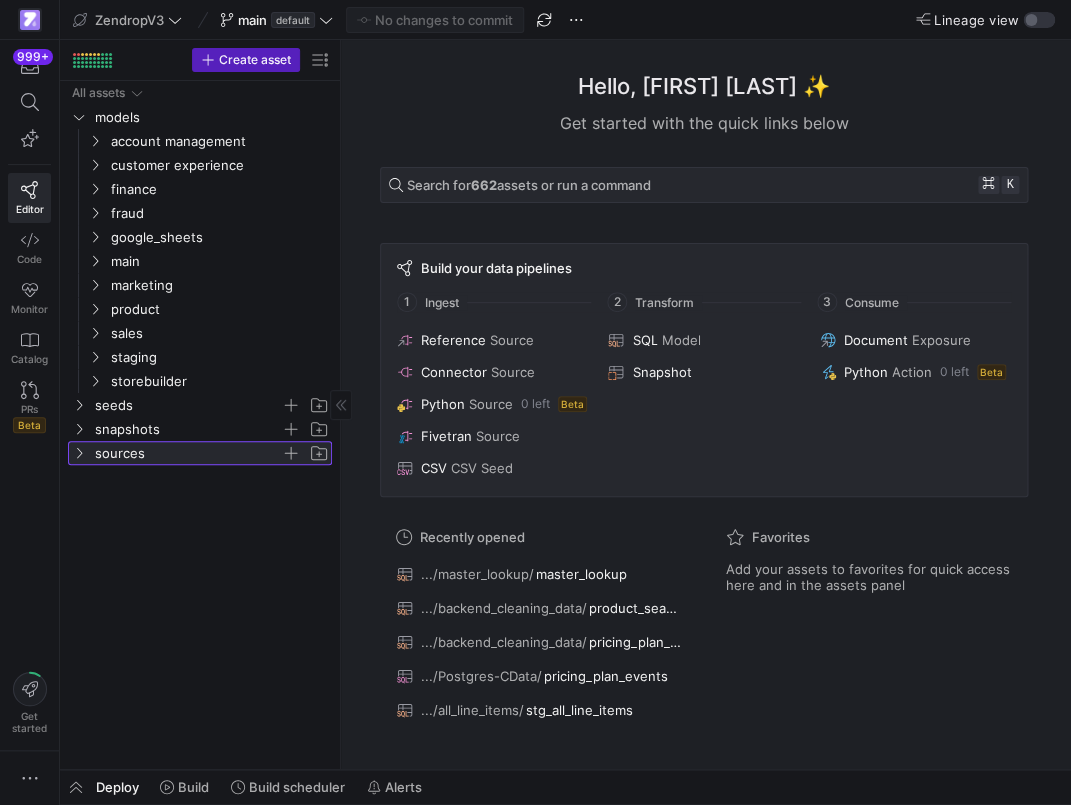 click 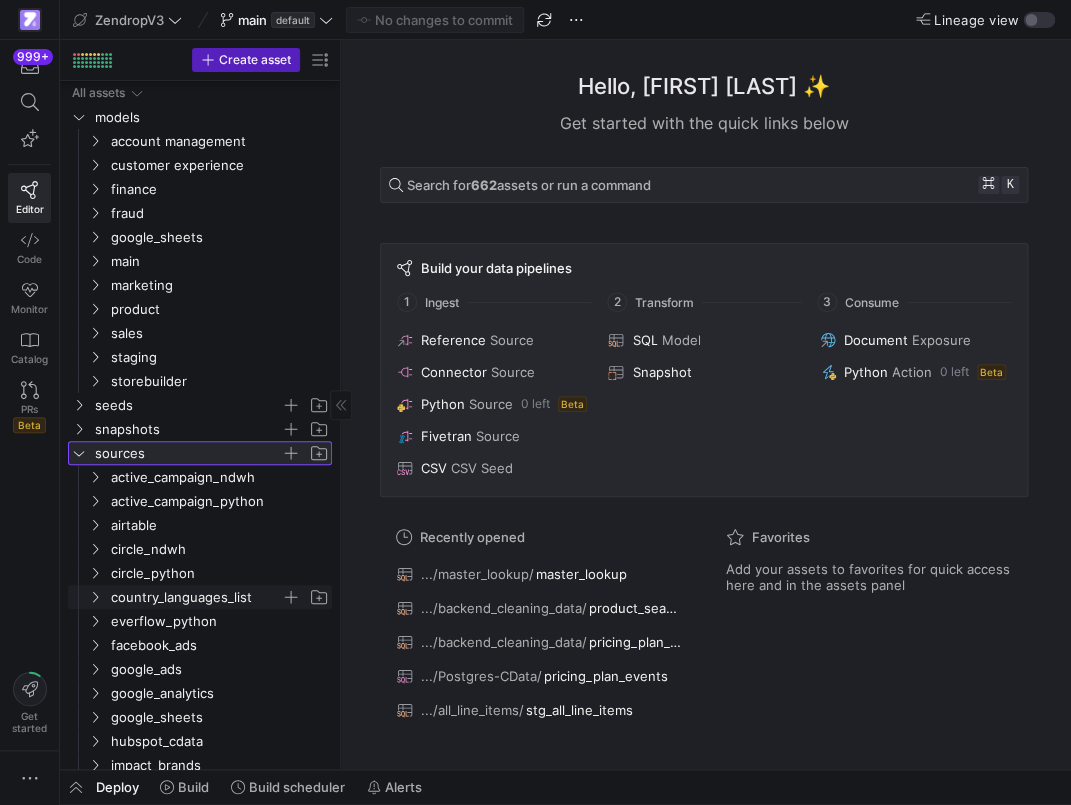 scroll, scrollTop: 63, scrollLeft: 0, axis: vertical 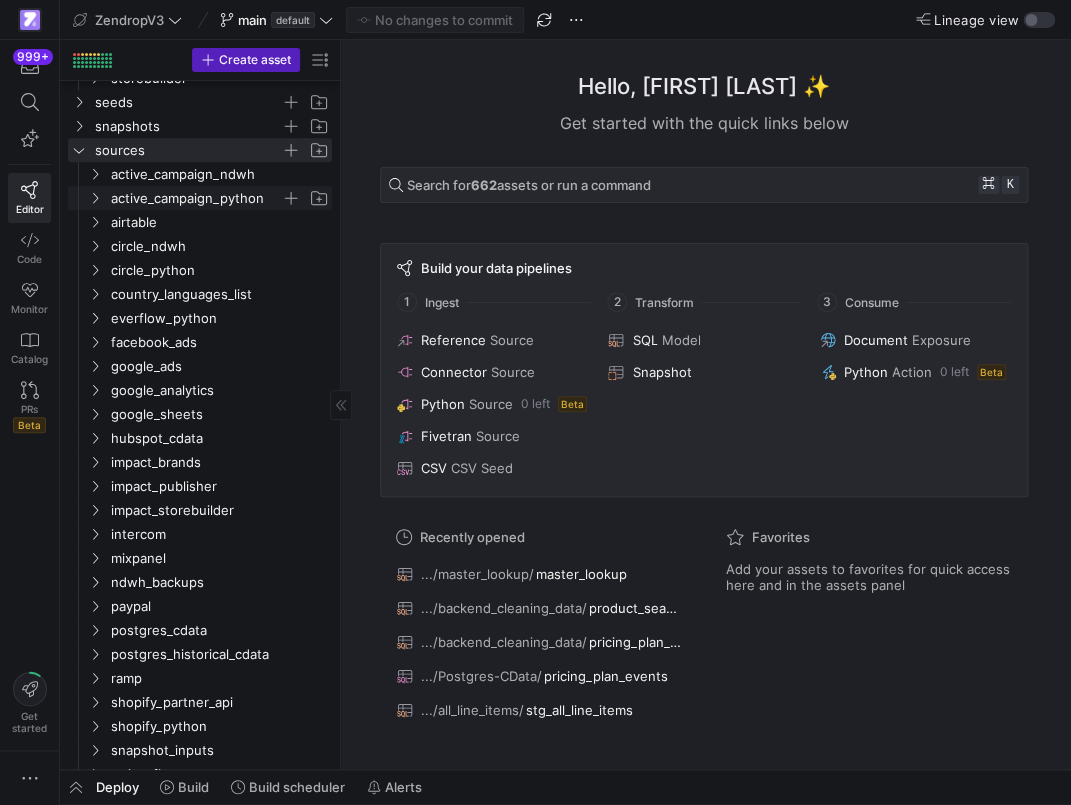 click on "active_campaign_python" 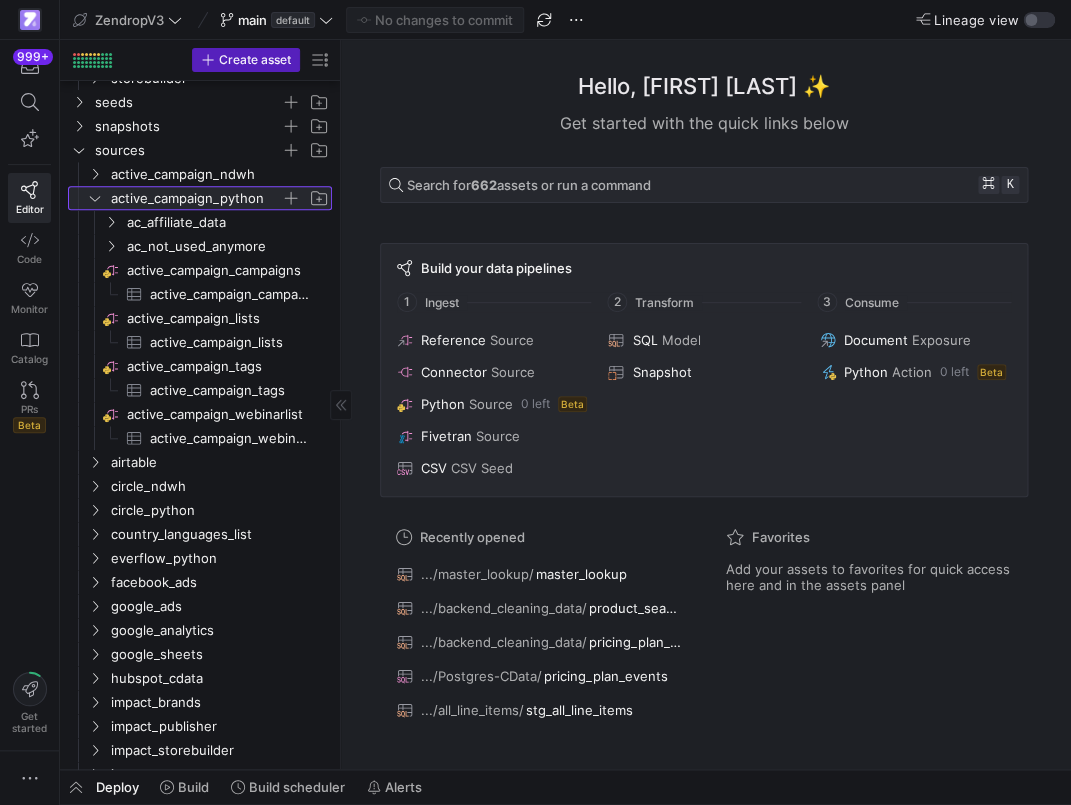 click on "active_campaign_python" 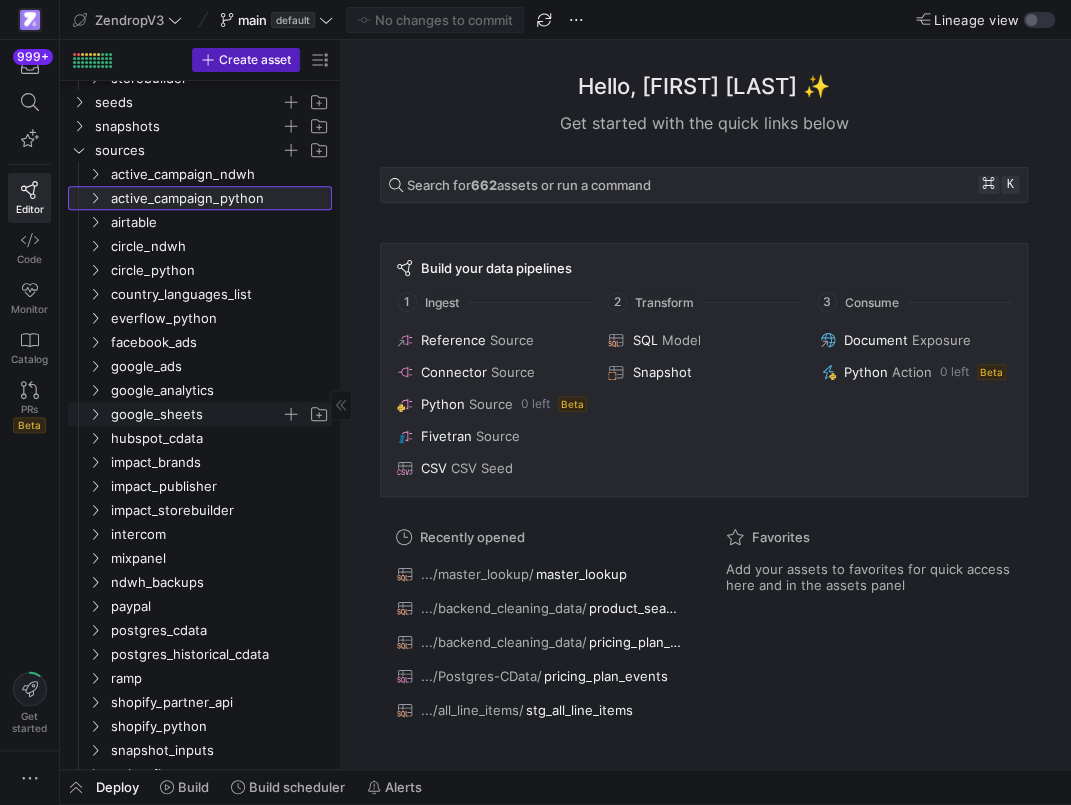 scroll, scrollTop: 350, scrollLeft: 0, axis: vertical 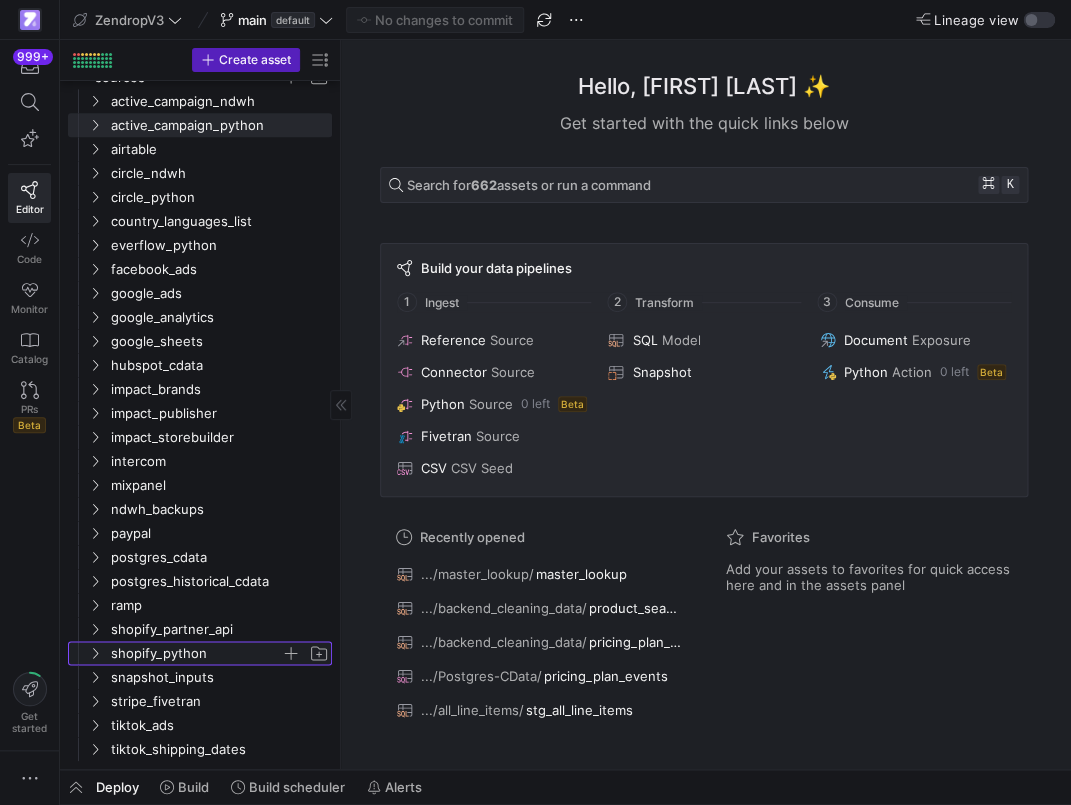 click on "shopify_python" 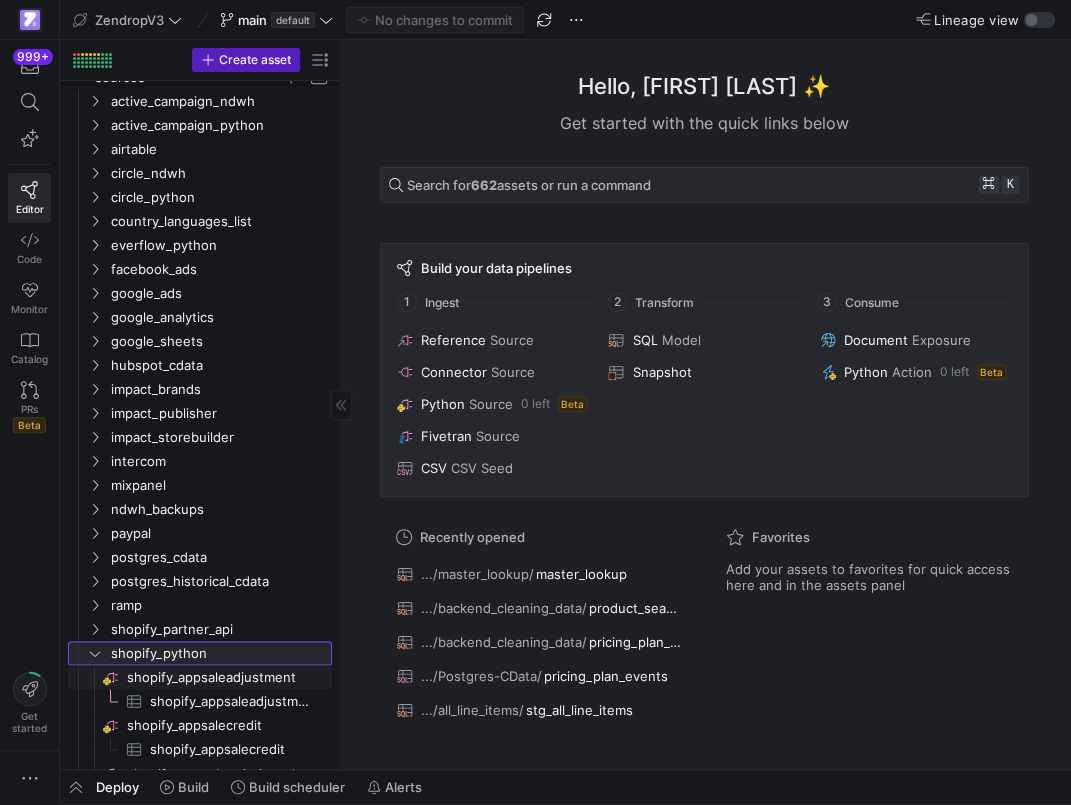 scroll, scrollTop: 446, scrollLeft: 0, axis: vertical 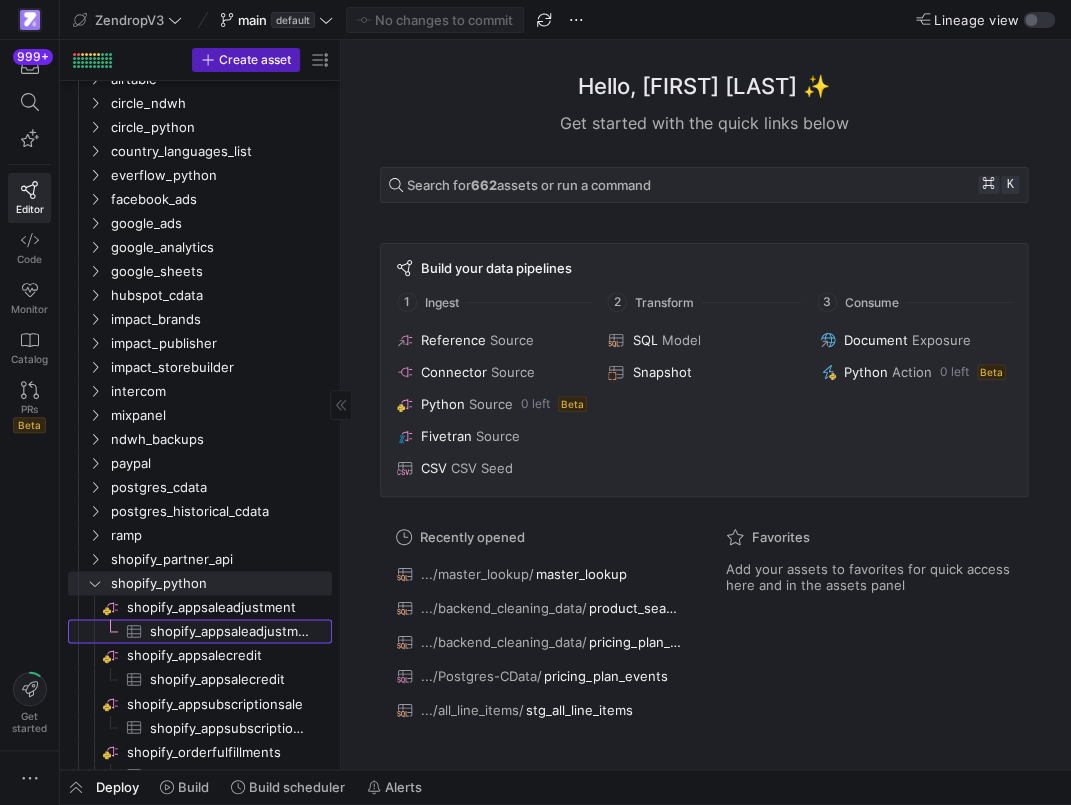 click on "shopify_appsaleadjustment​​​​​​​​​" 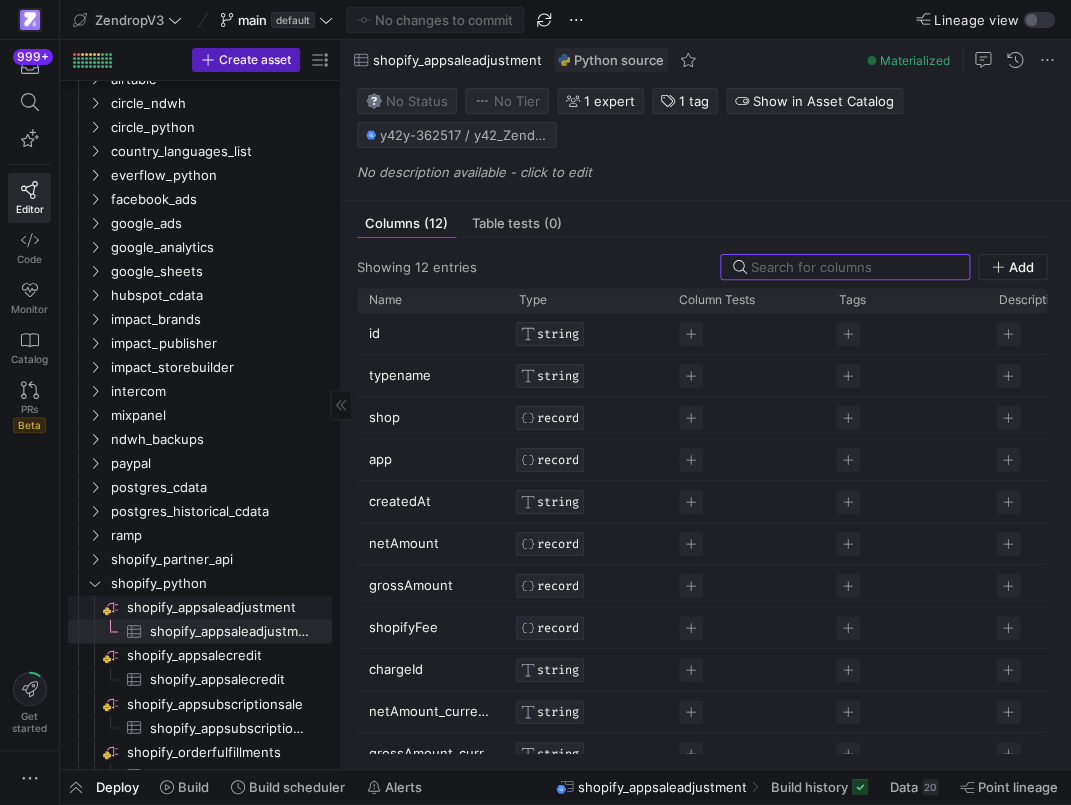 click on "shopify_appsaleadjustment​​​​​​​​" 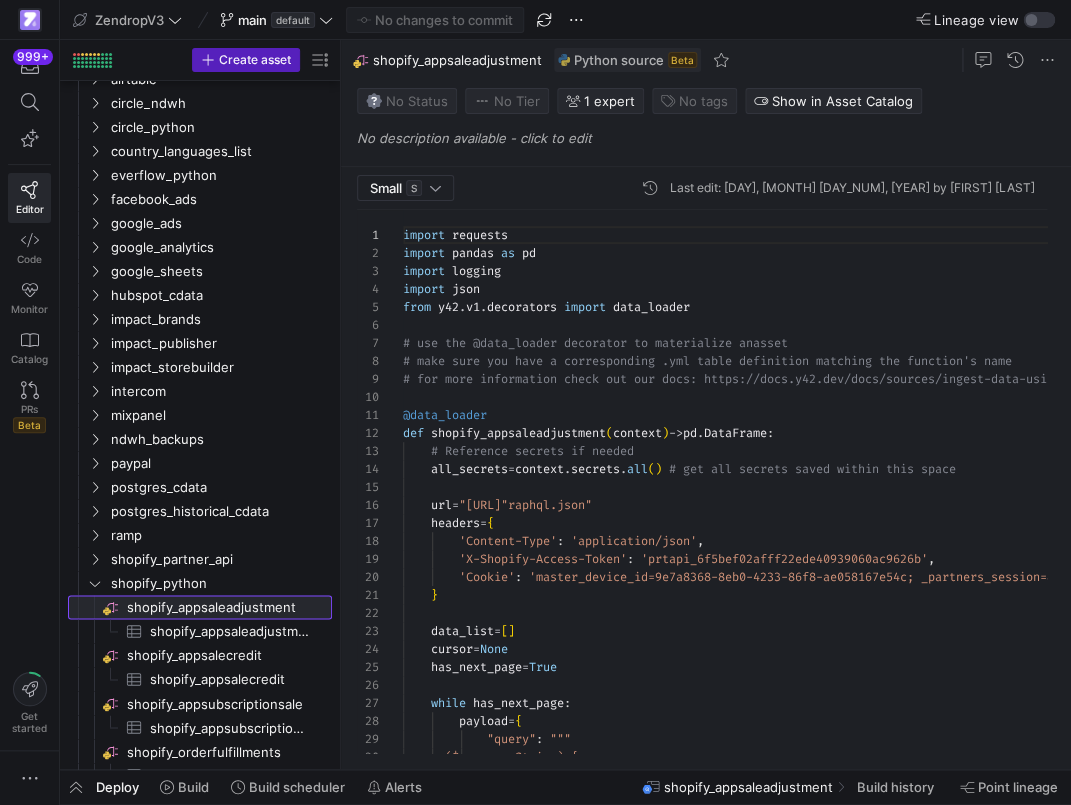 scroll, scrollTop: 180, scrollLeft: 0, axis: vertical 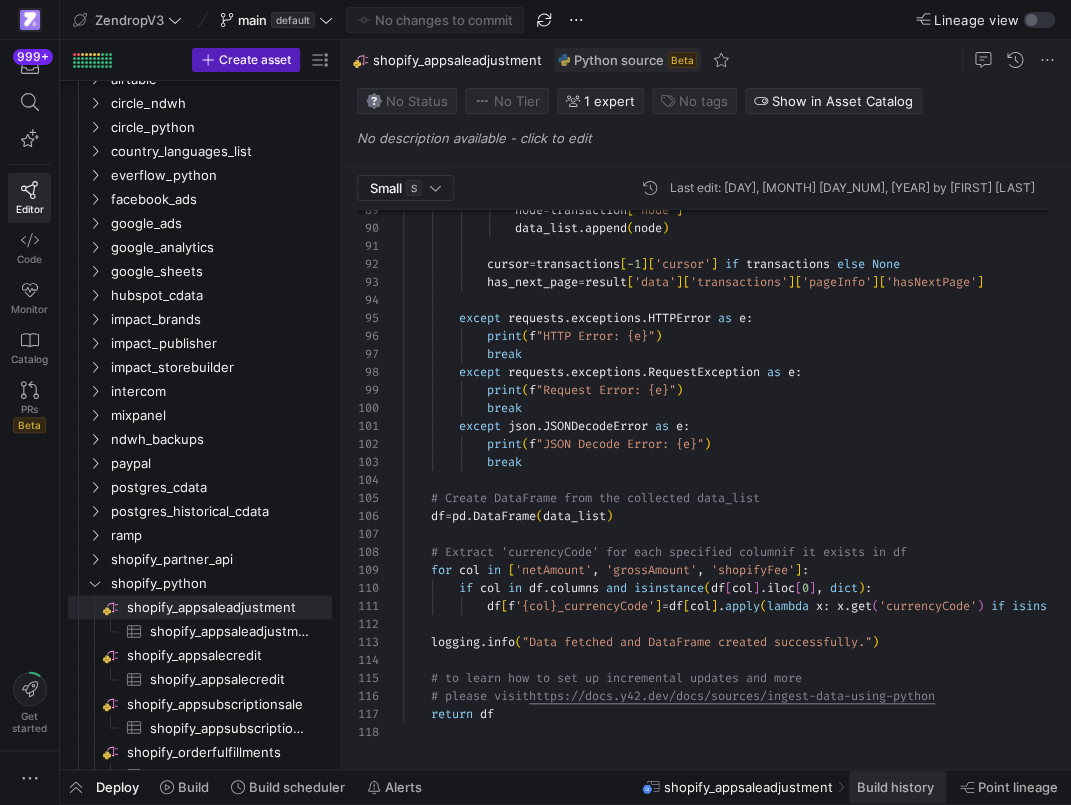 click on "Build history" 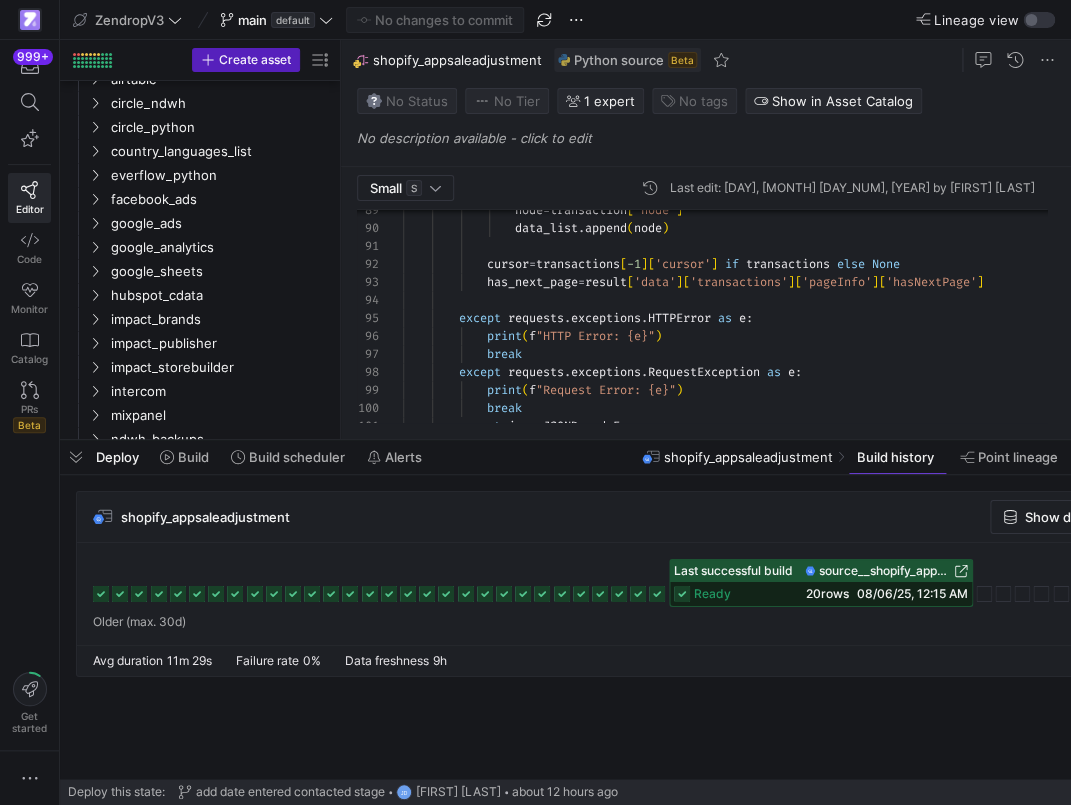 click 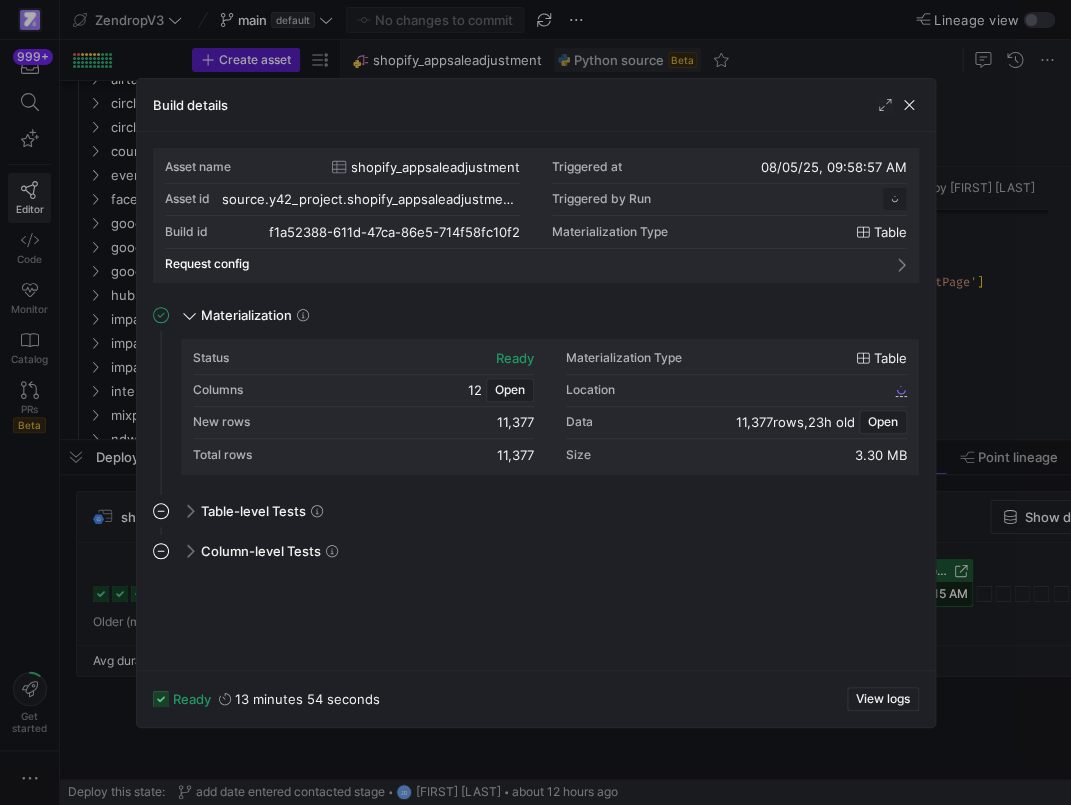 scroll, scrollTop: 180, scrollLeft: 0, axis: vertical 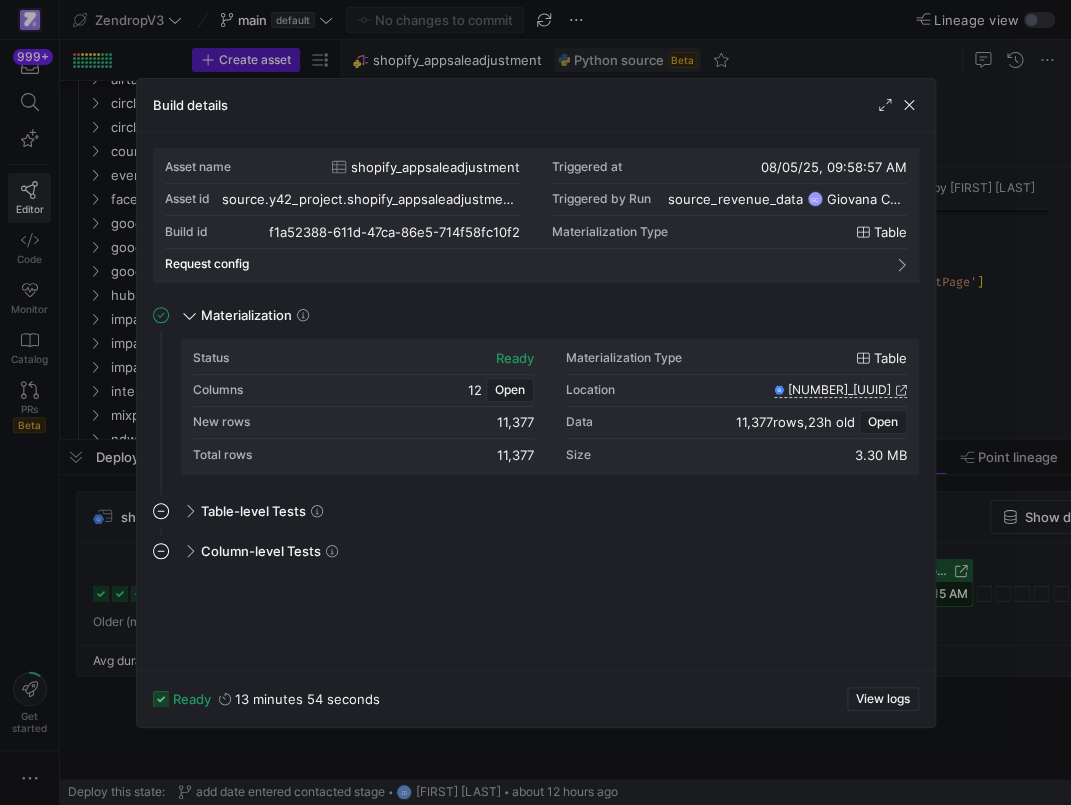 click at bounding box center (535, 402) 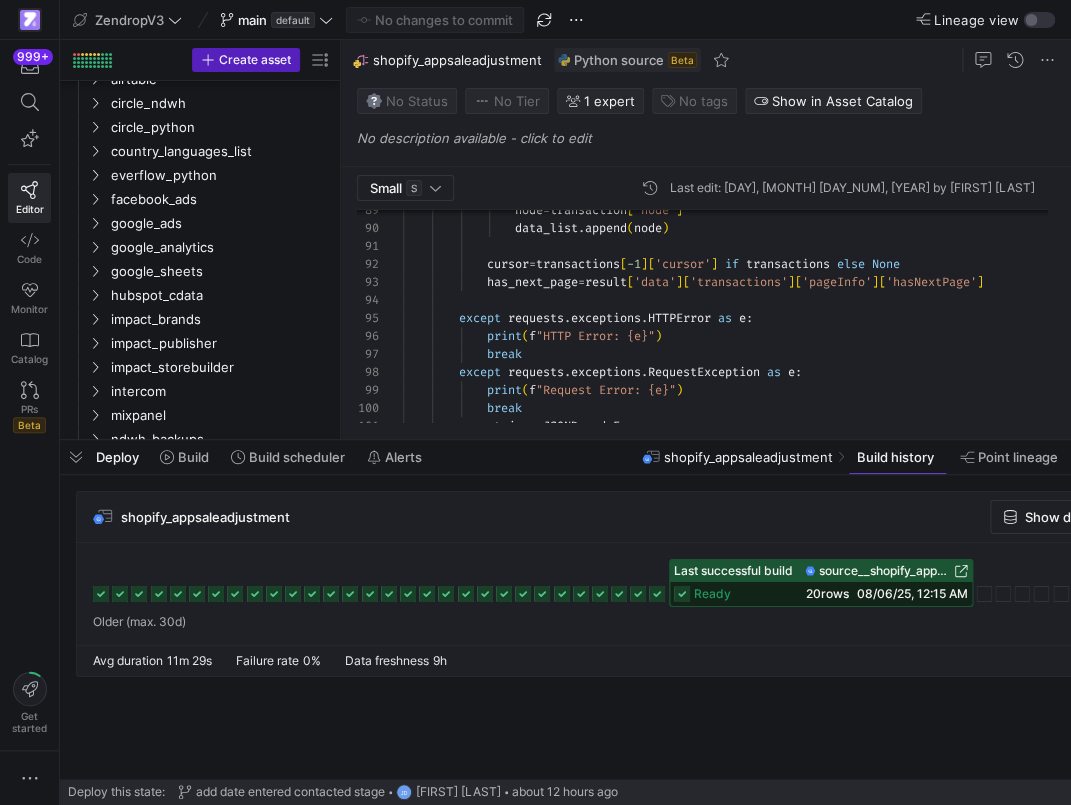 click on "ready   20   rows  08/06/25, 12:15 AM" 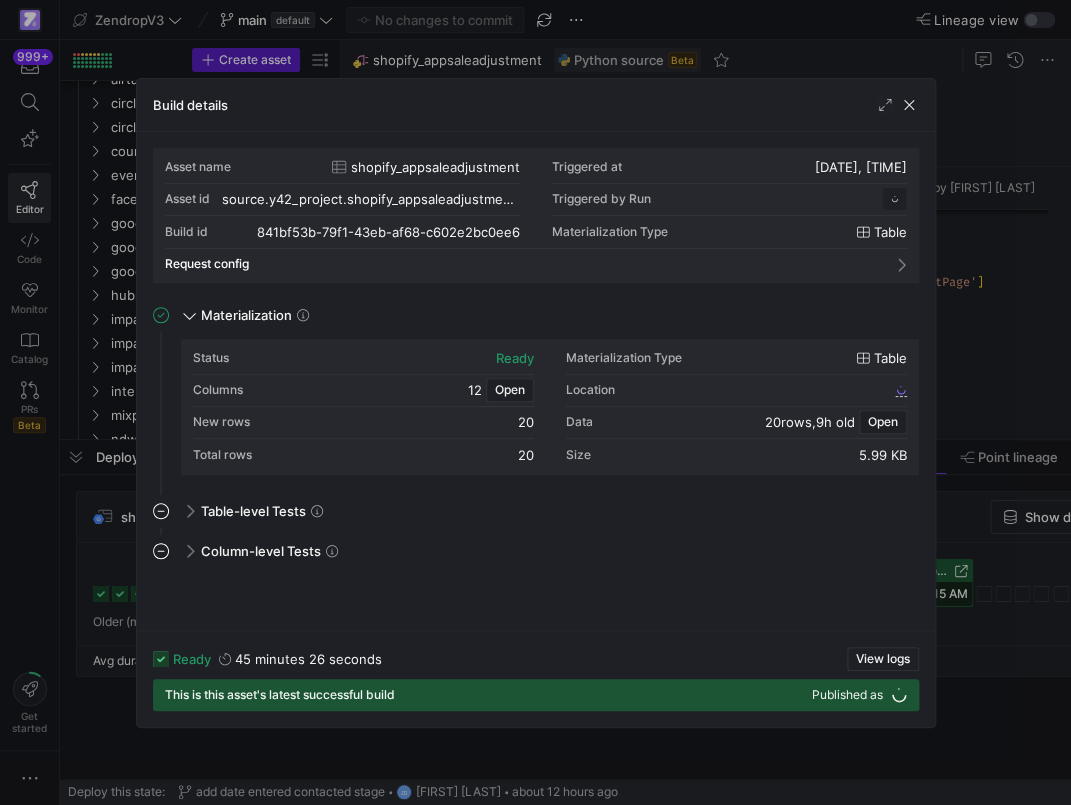 scroll 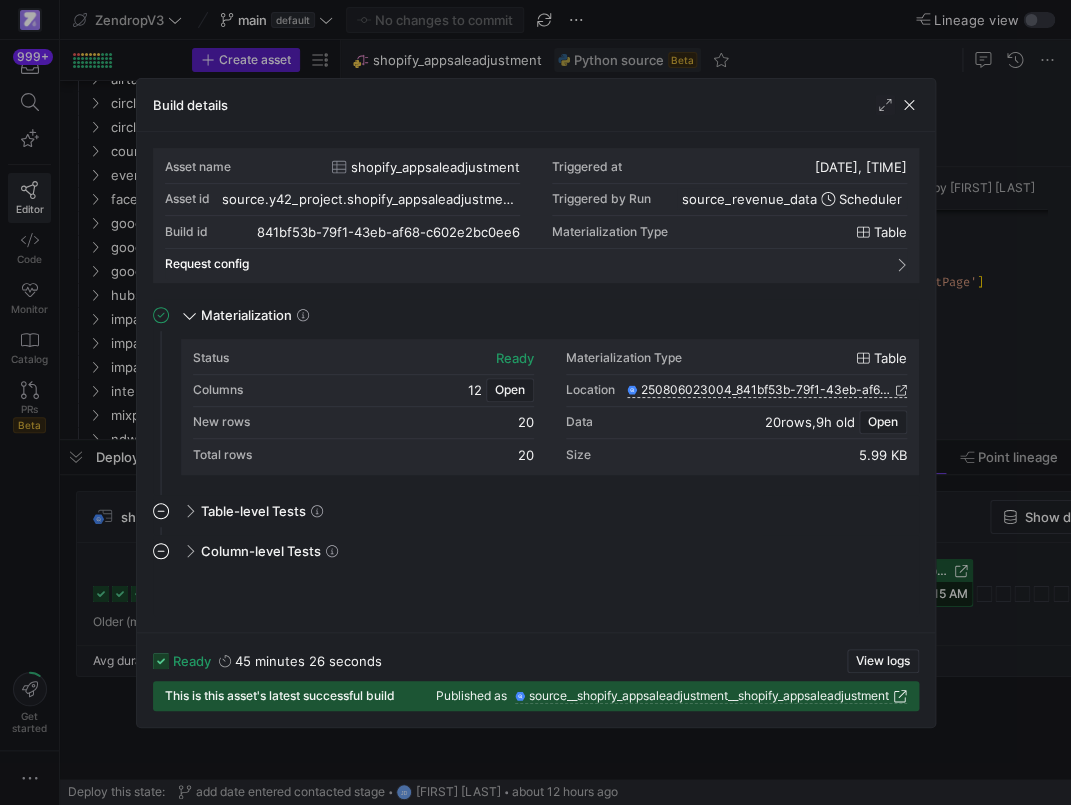 click at bounding box center [535, 402] 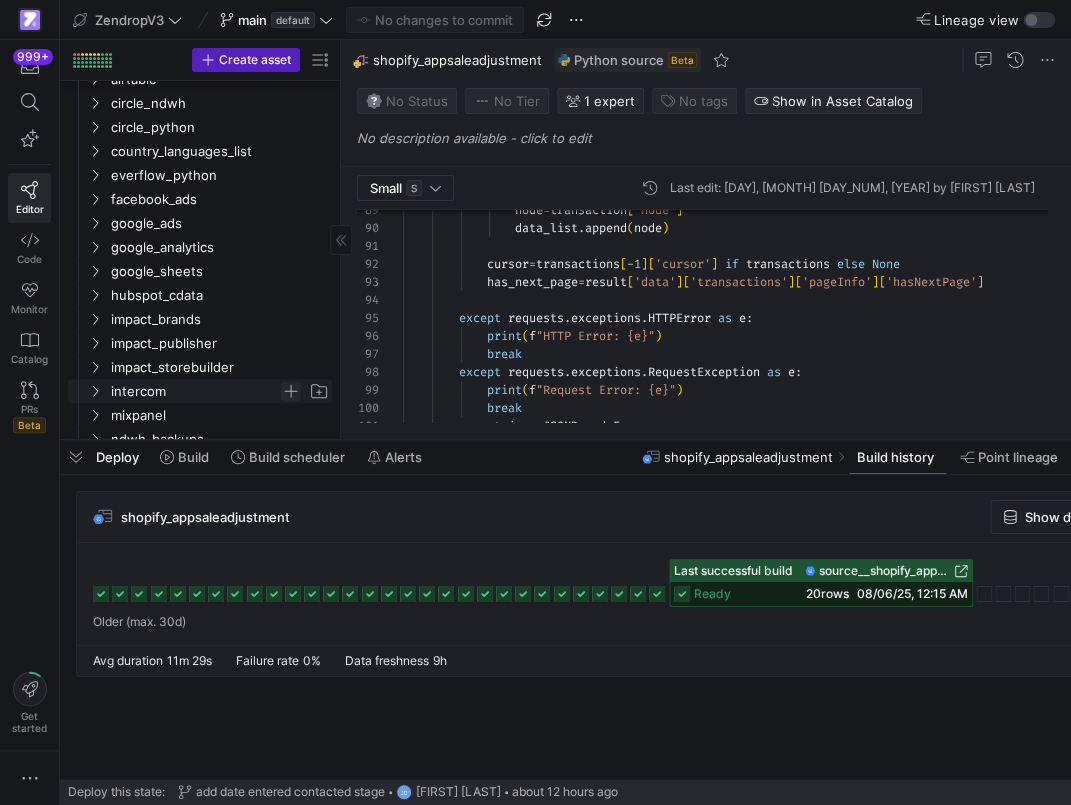 scroll, scrollTop: 563, scrollLeft: 0, axis: vertical 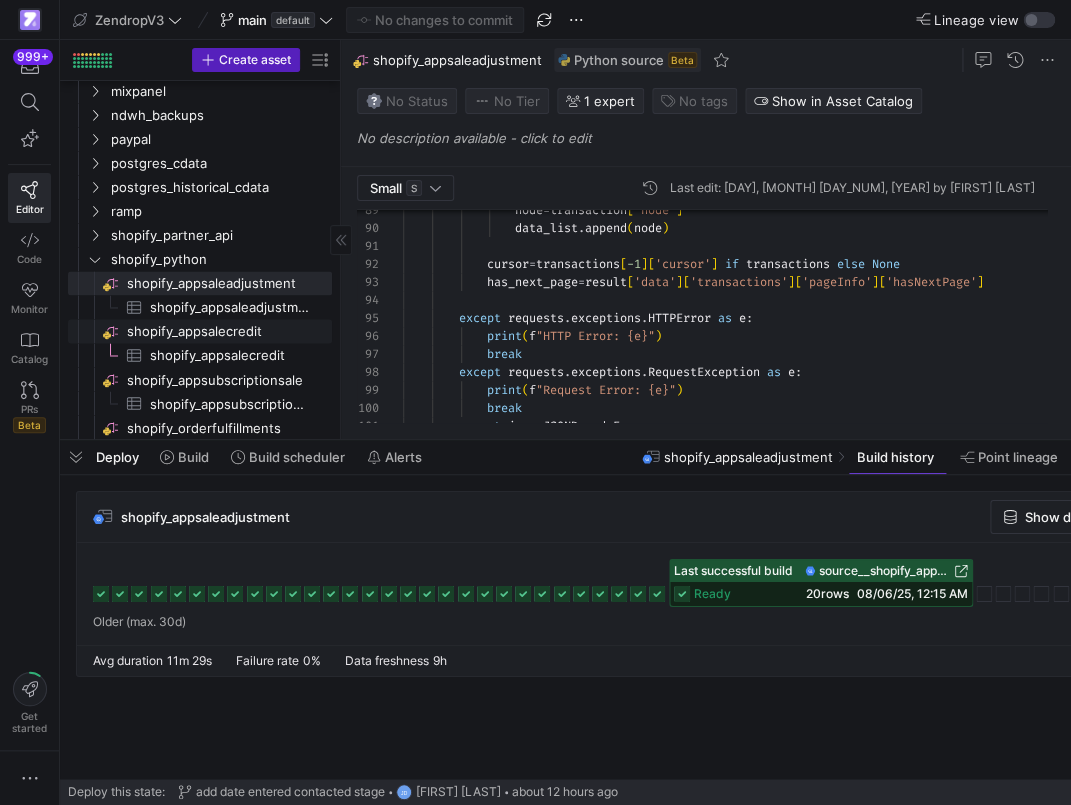 click on "shopify_appsalecredit​​​​​​​​" 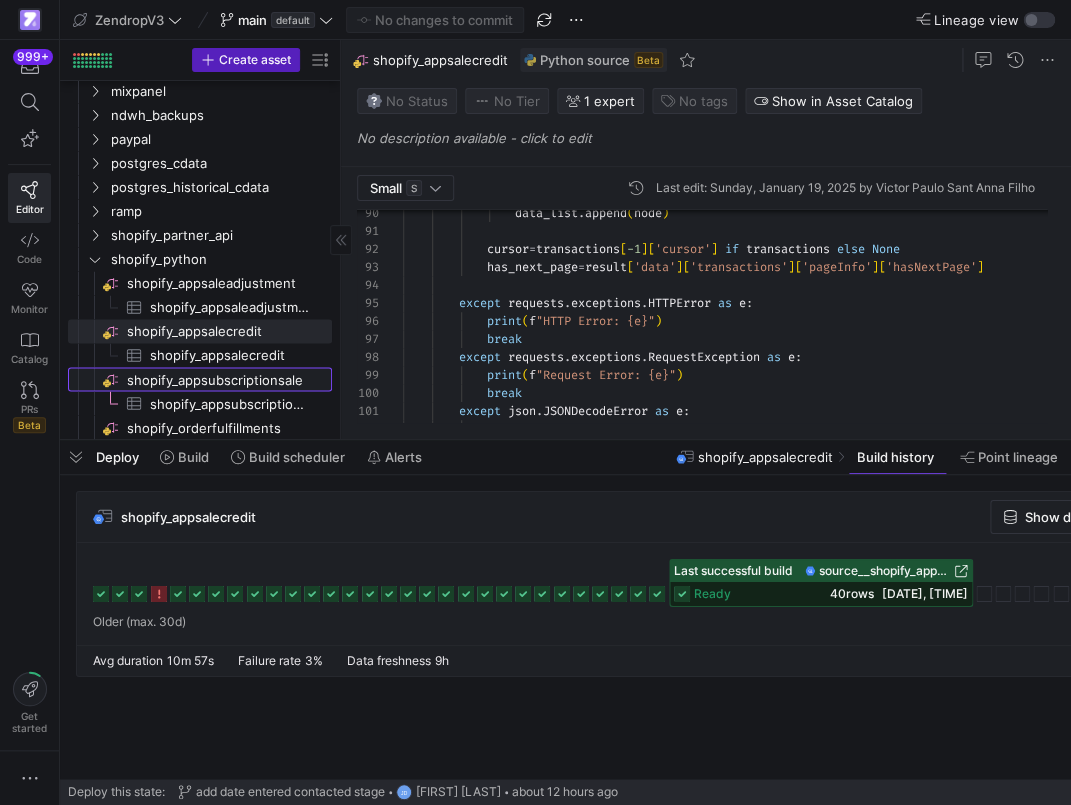 click on "shopify_appsubscriptionsale​​​​​​​​" 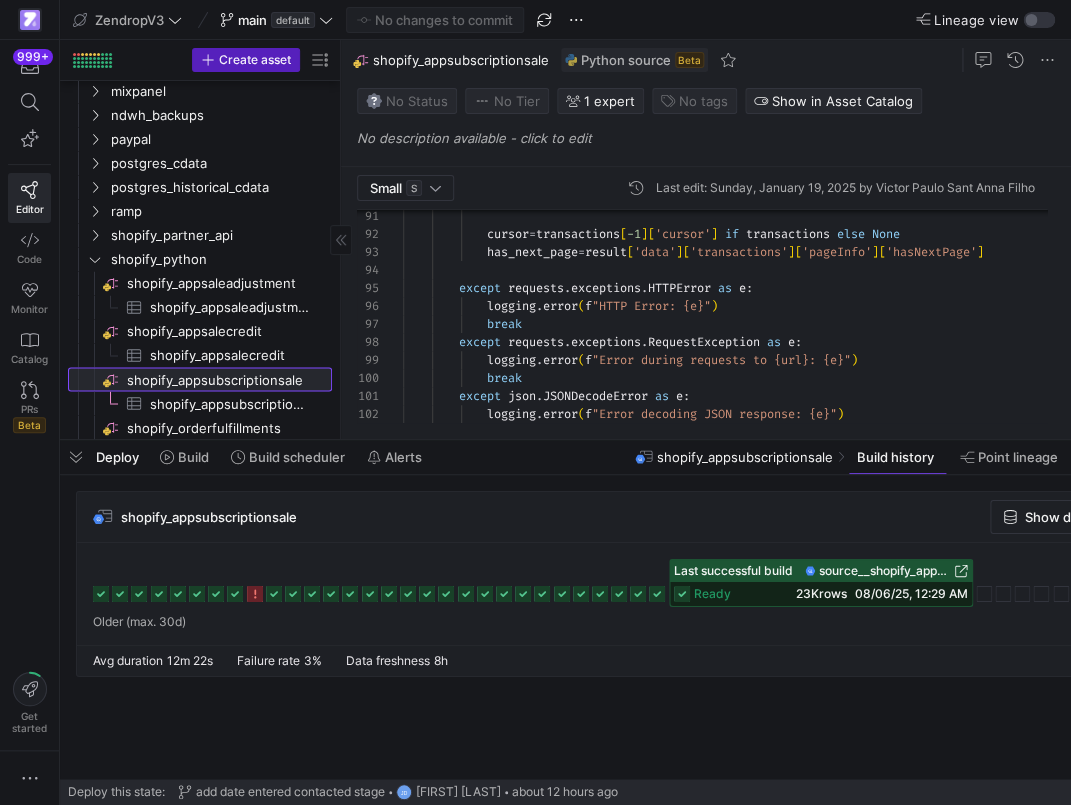 scroll, scrollTop: 758, scrollLeft: 0, axis: vertical 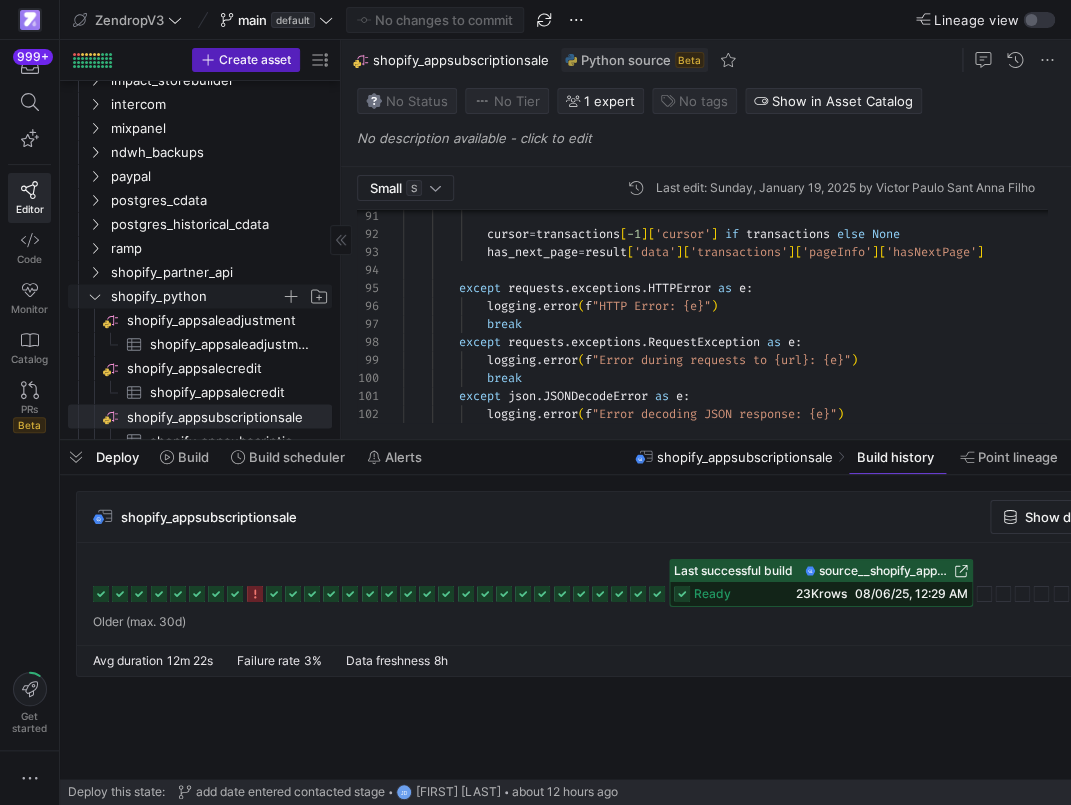 click 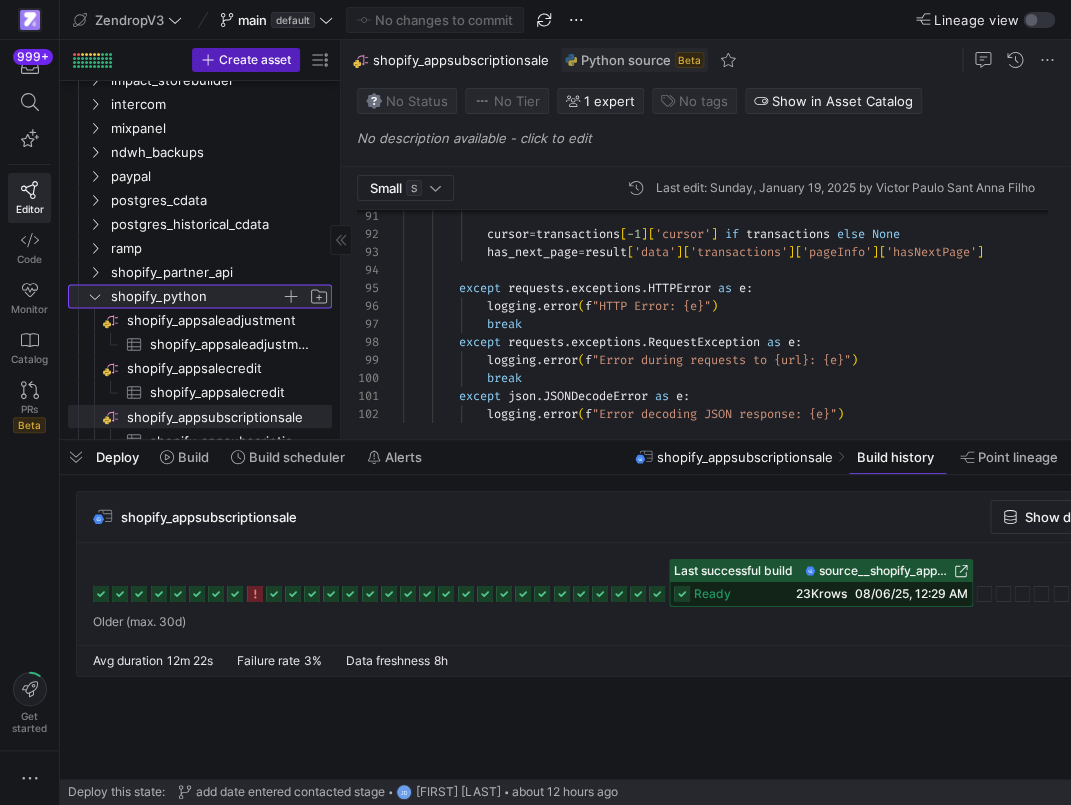 scroll, scrollTop: 706, scrollLeft: 0, axis: vertical 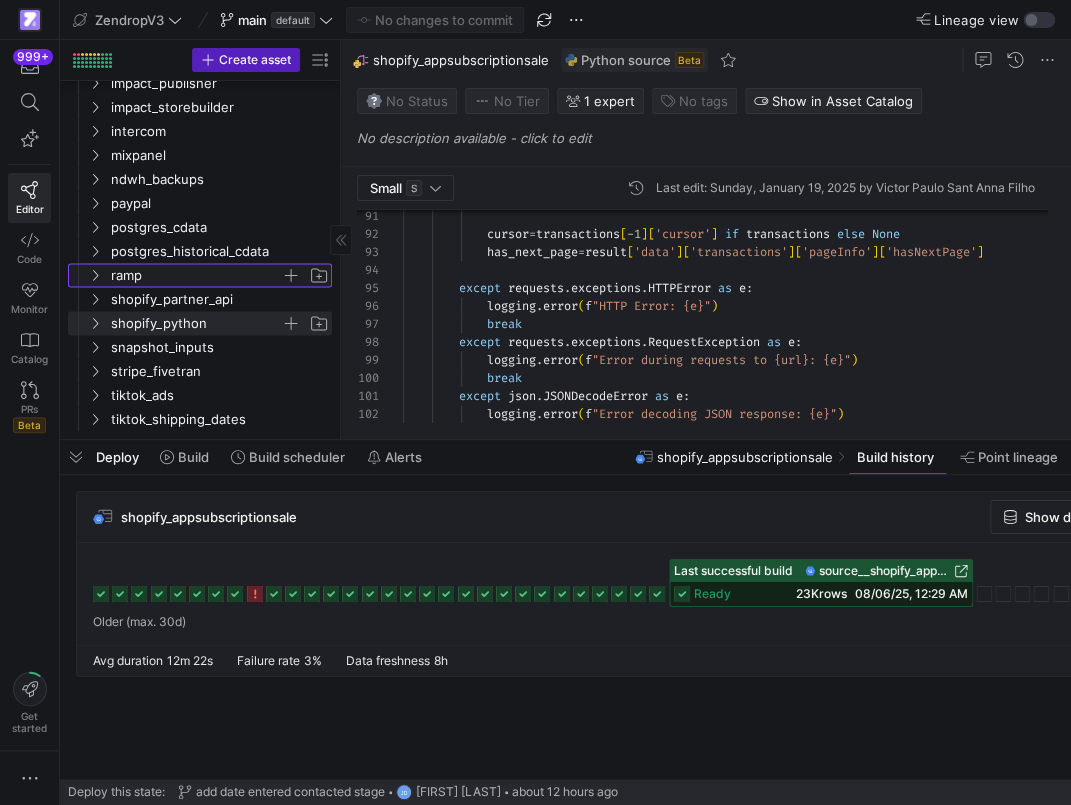 click on "ramp" 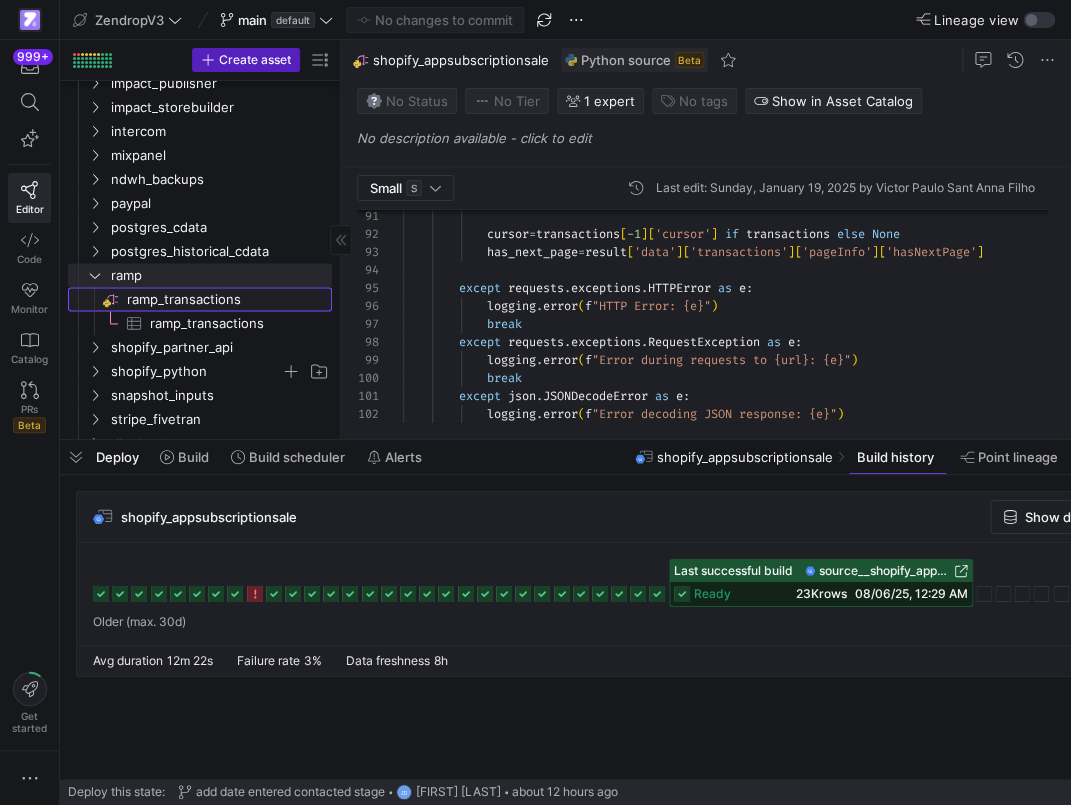 click on "ramp_transactions​​​​​​​​" 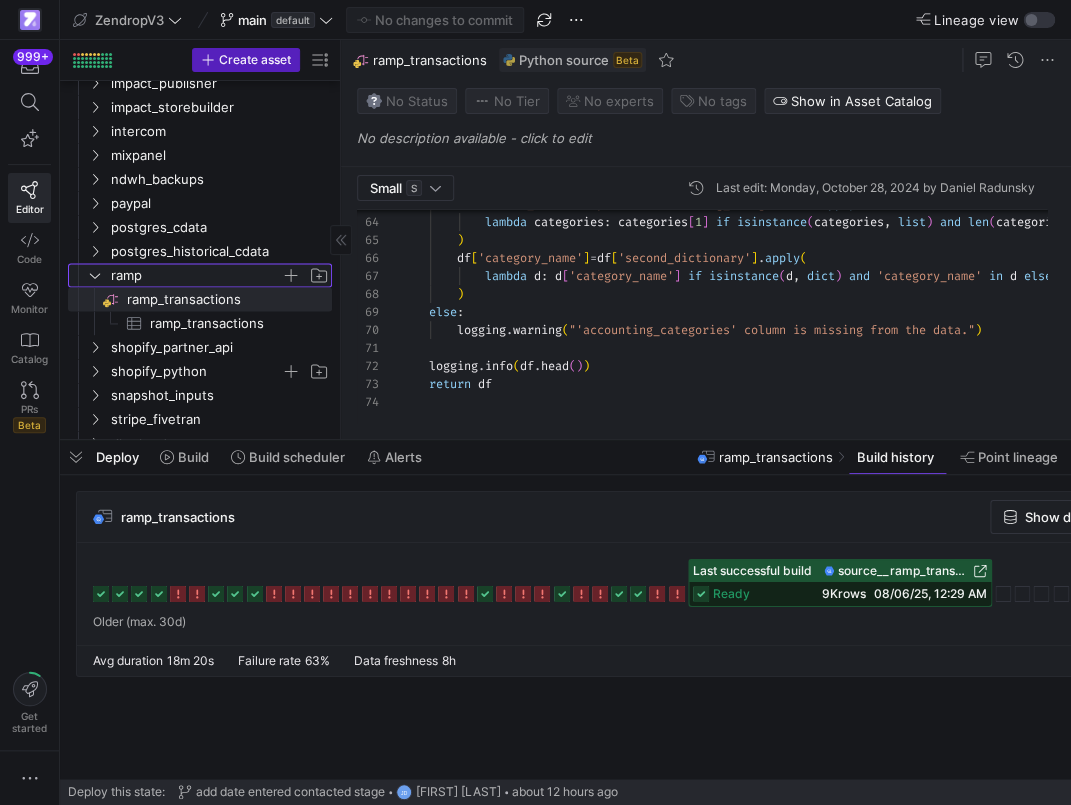 click 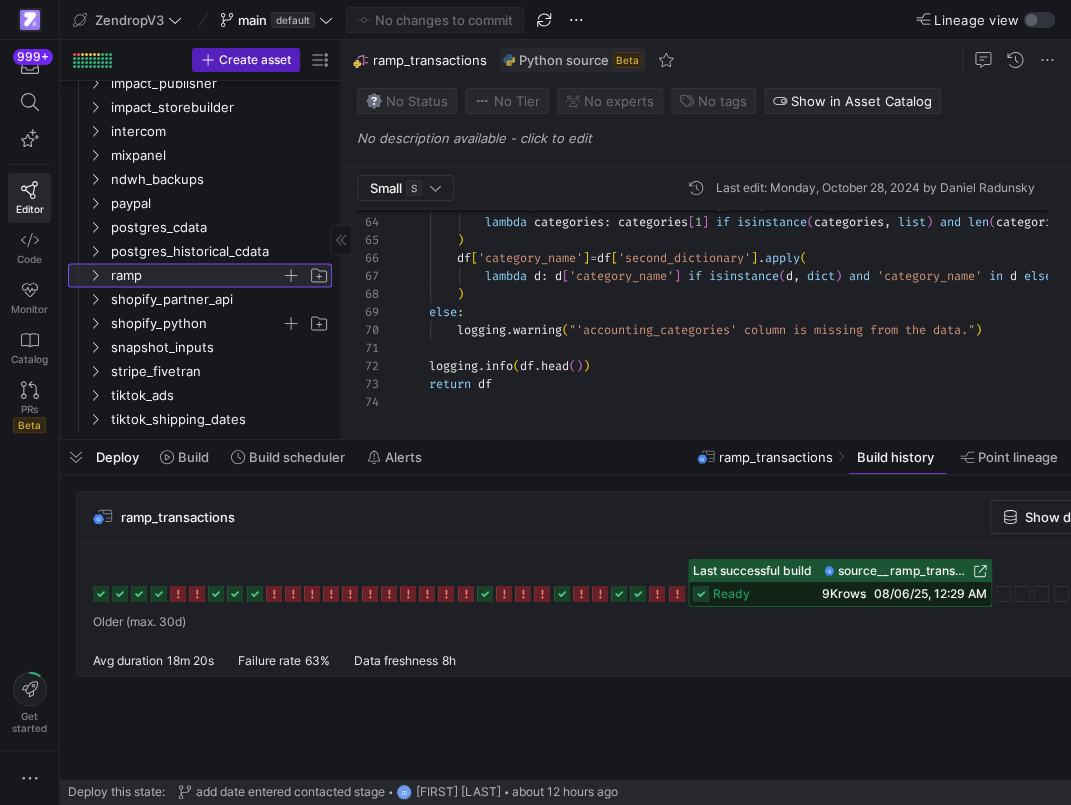 scroll, scrollTop: 689, scrollLeft: 0, axis: vertical 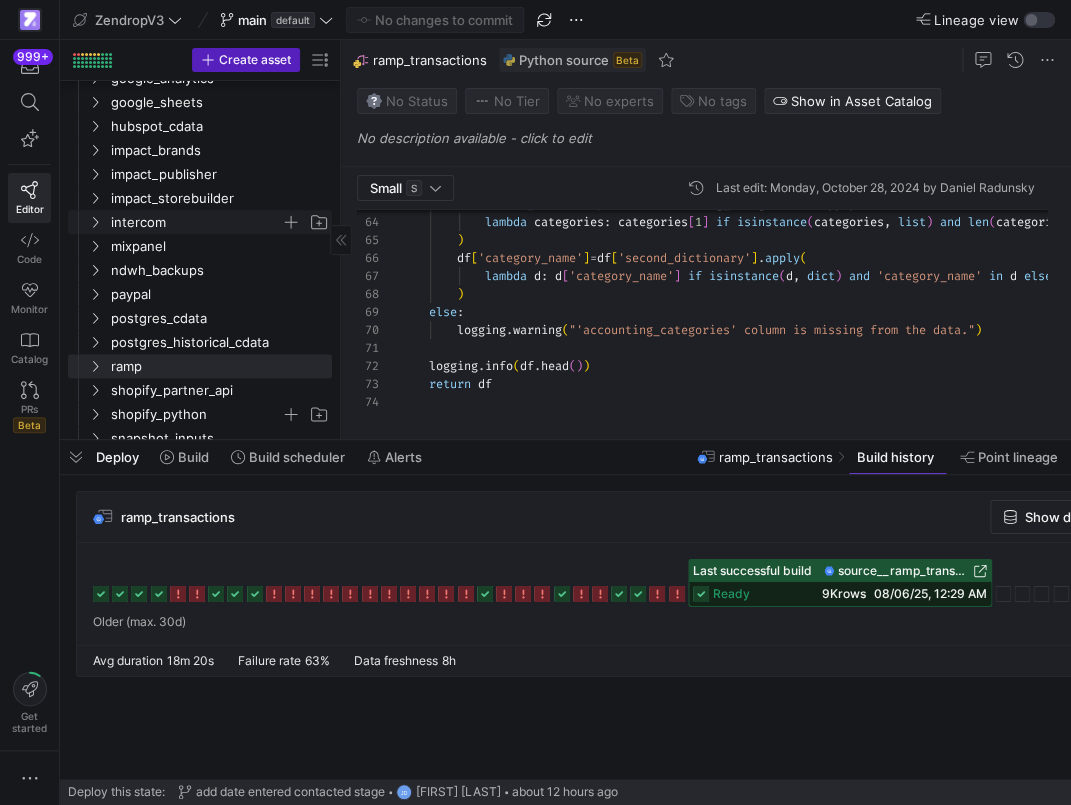 click 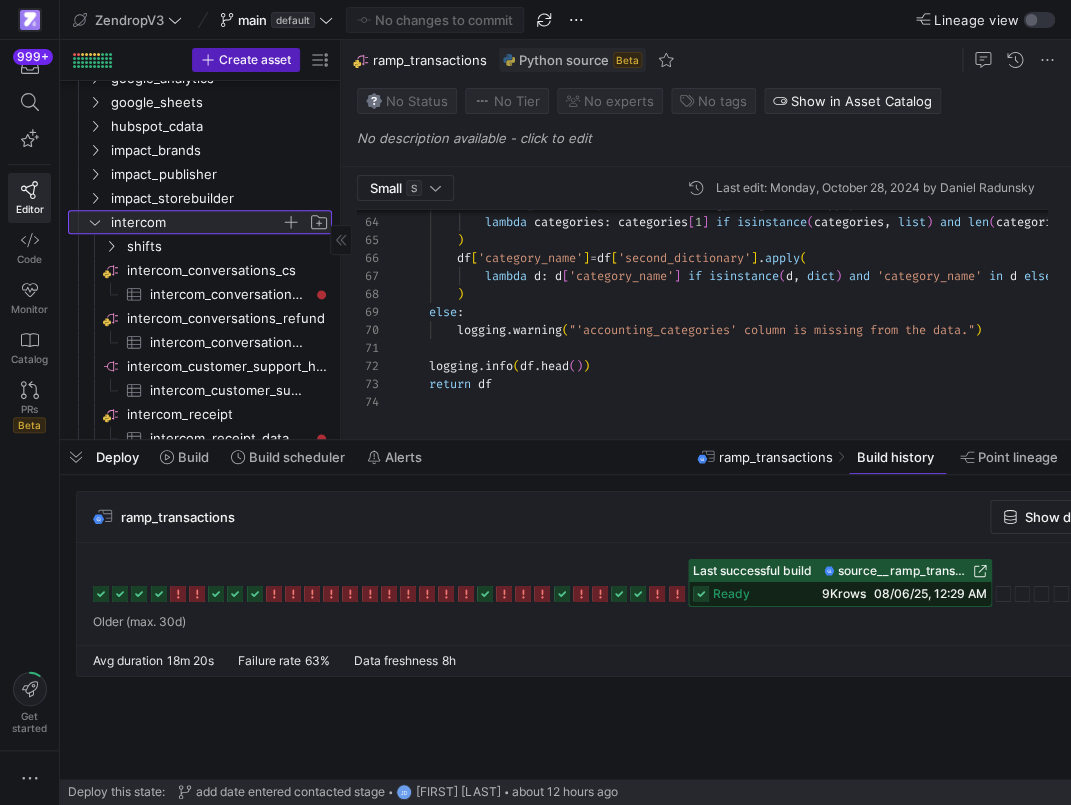 click 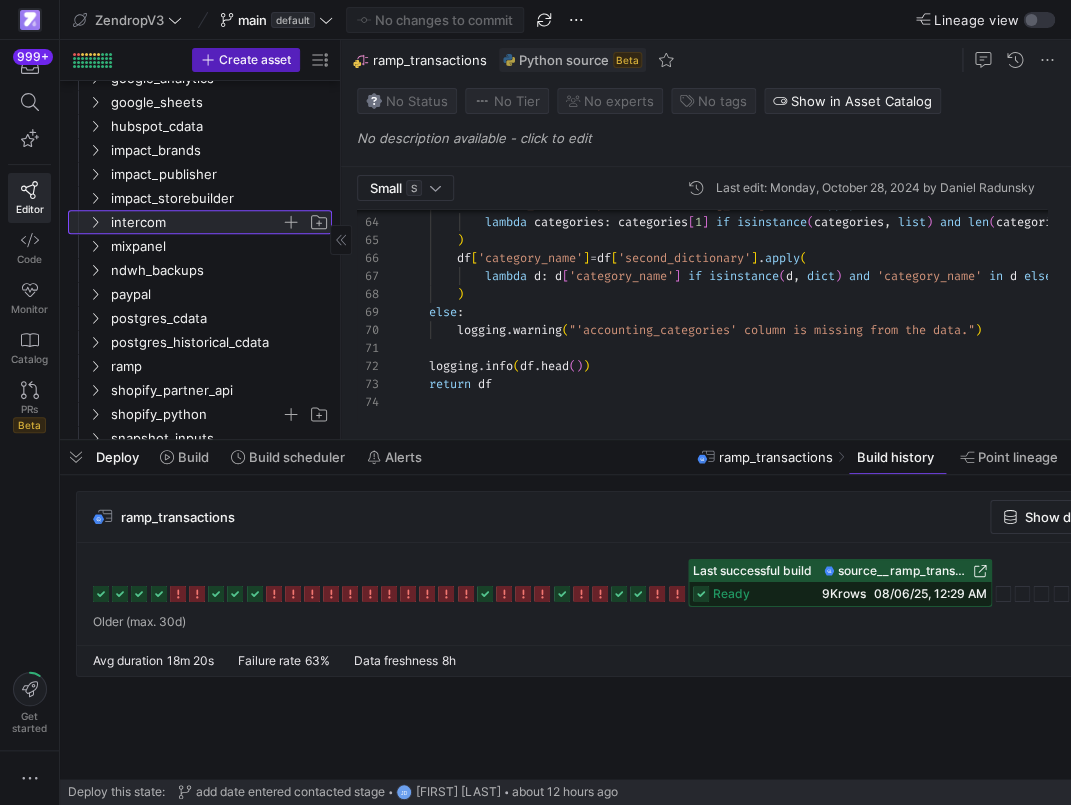 scroll, scrollTop: 575, scrollLeft: 0, axis: vertical 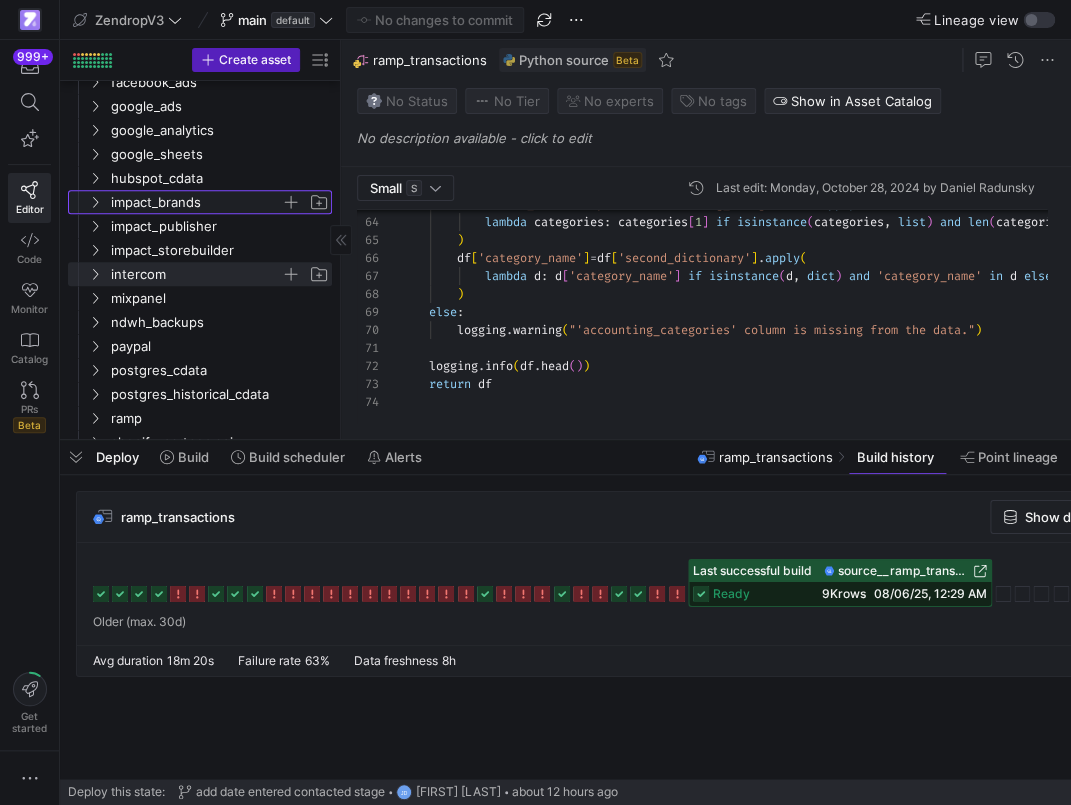 click on "impact_brands" 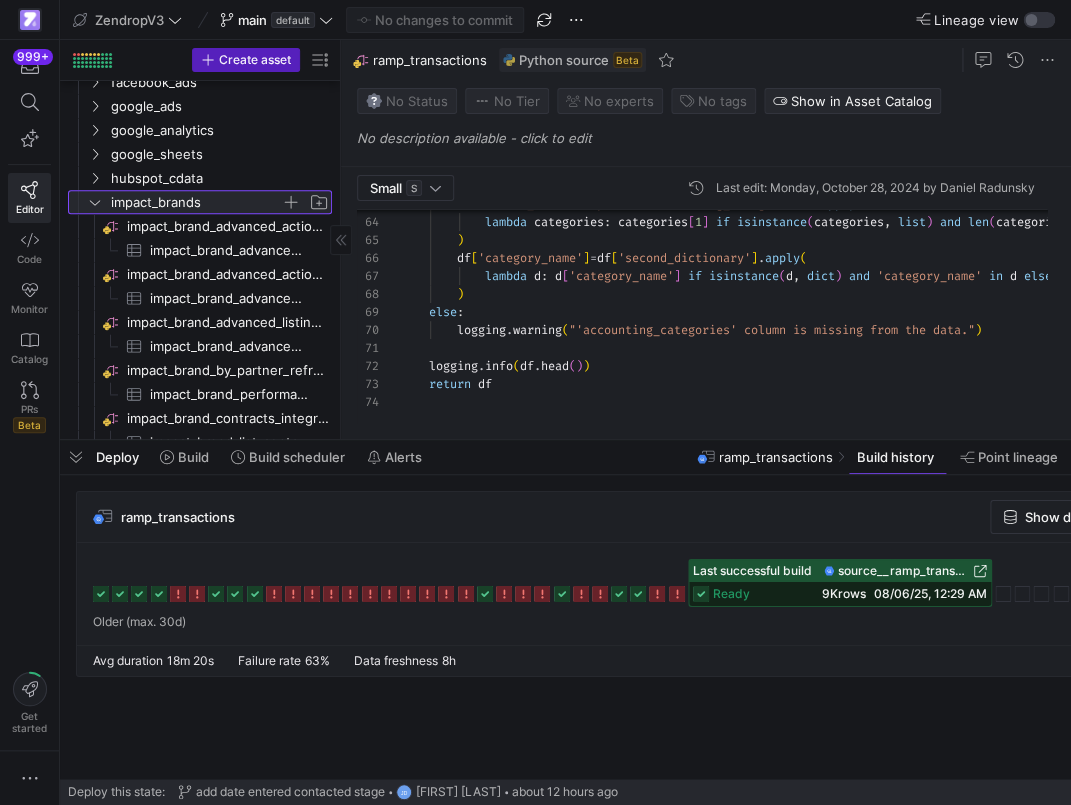 click on "impact_brands" 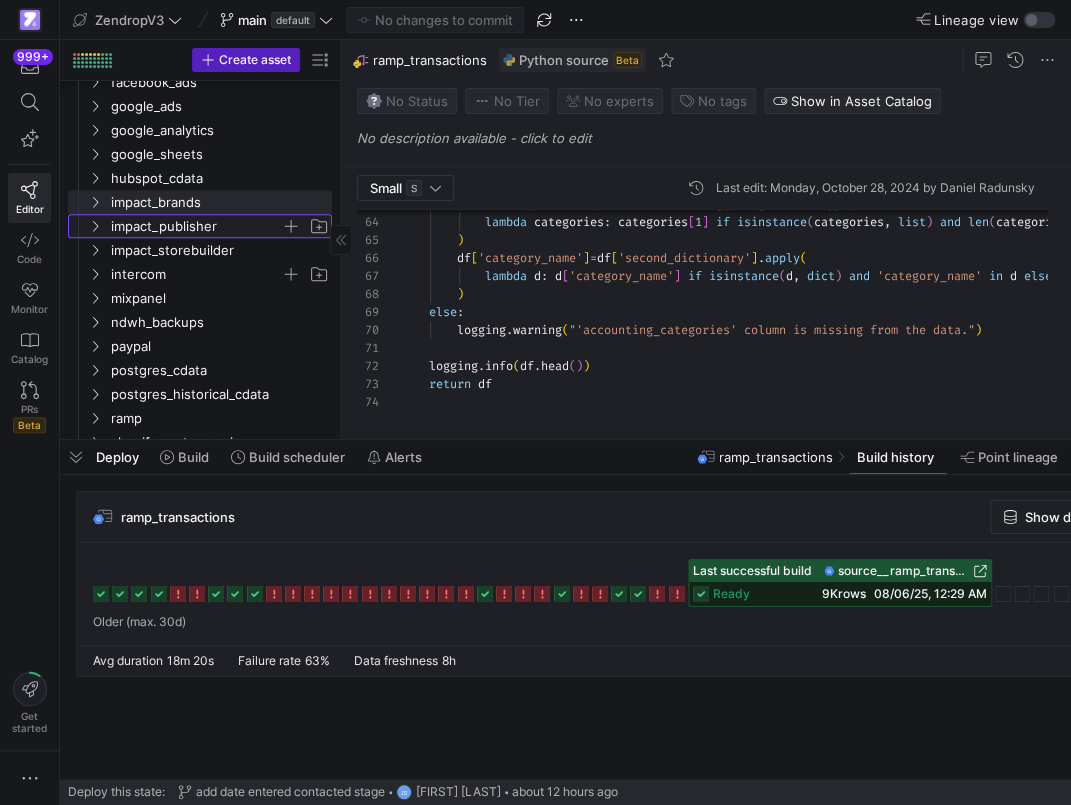 click on "impact_publisher" 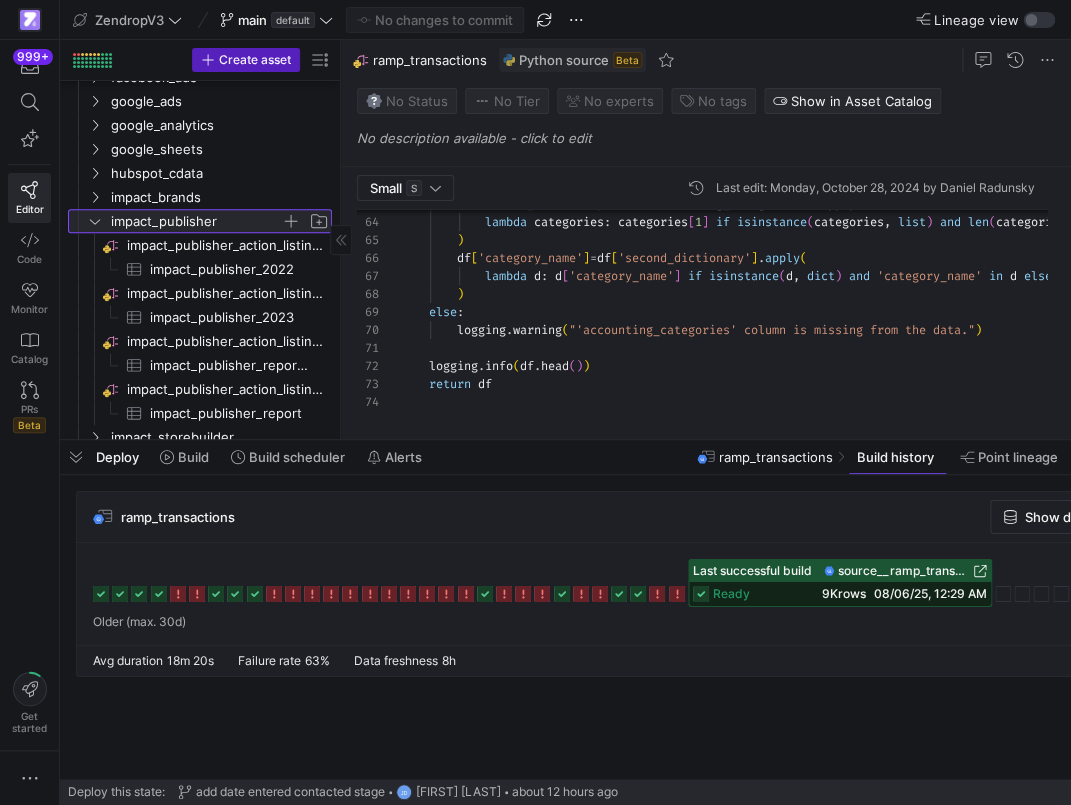 click on "impact_publisher" 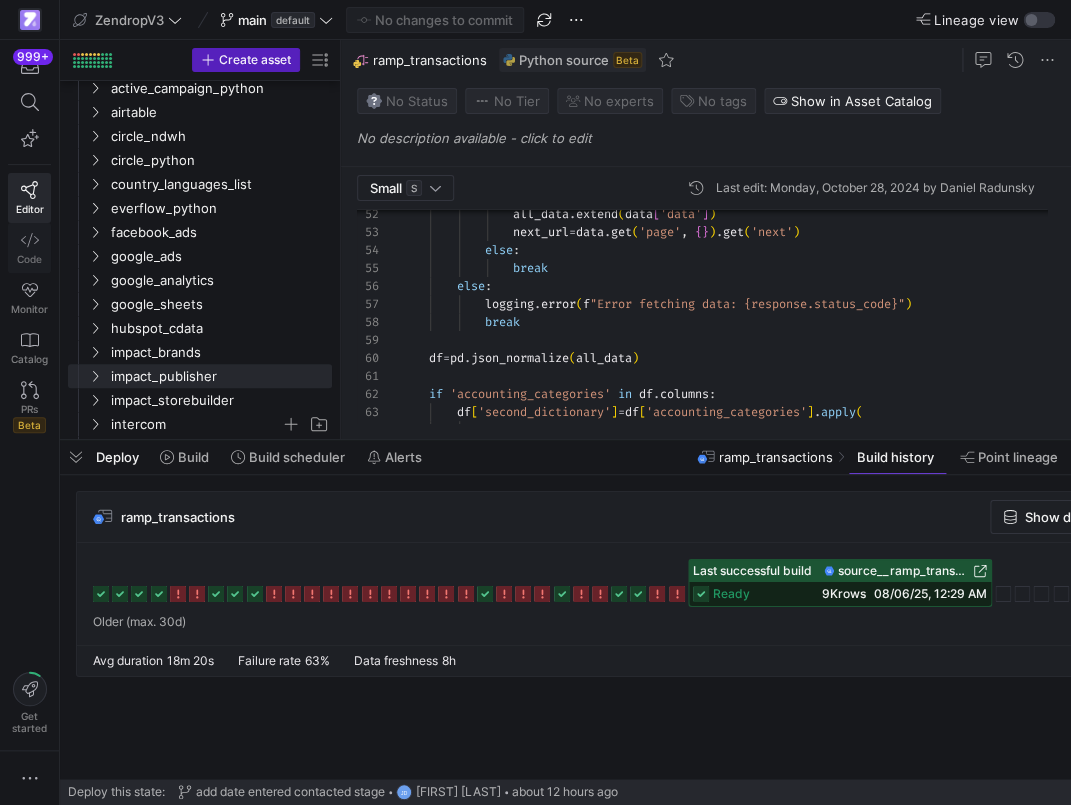 click 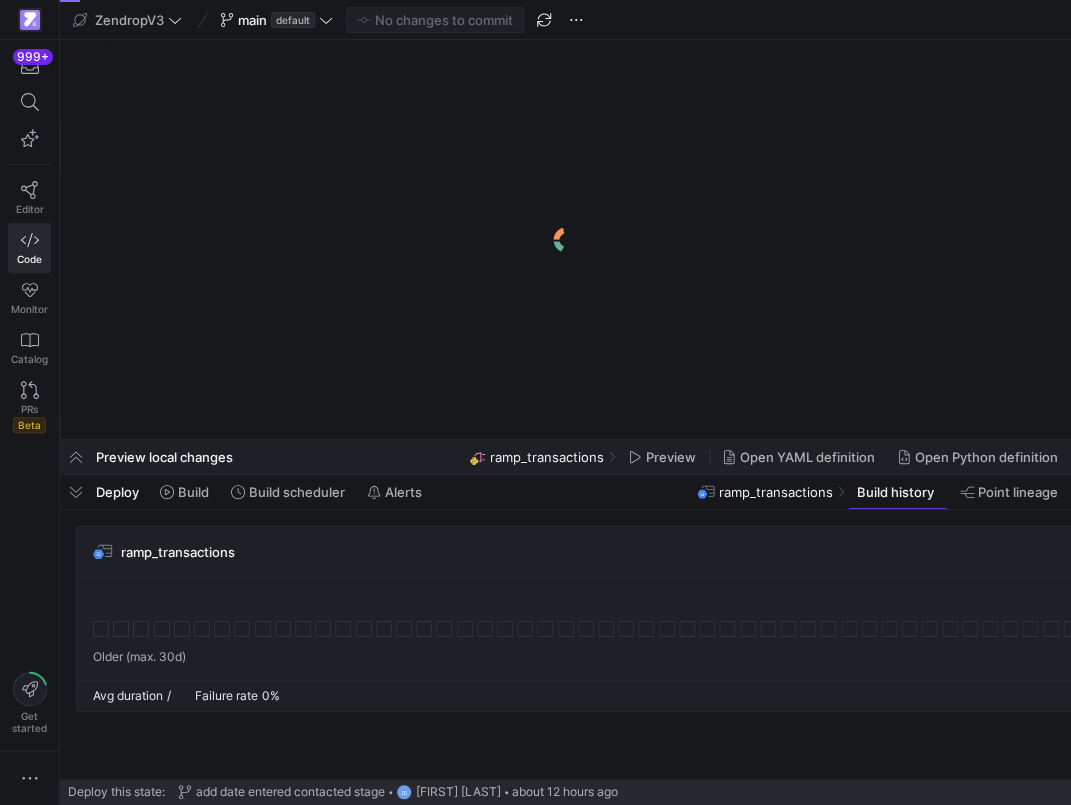 scroll, scrollTop: 0, scrollLeft: 0, axis: both 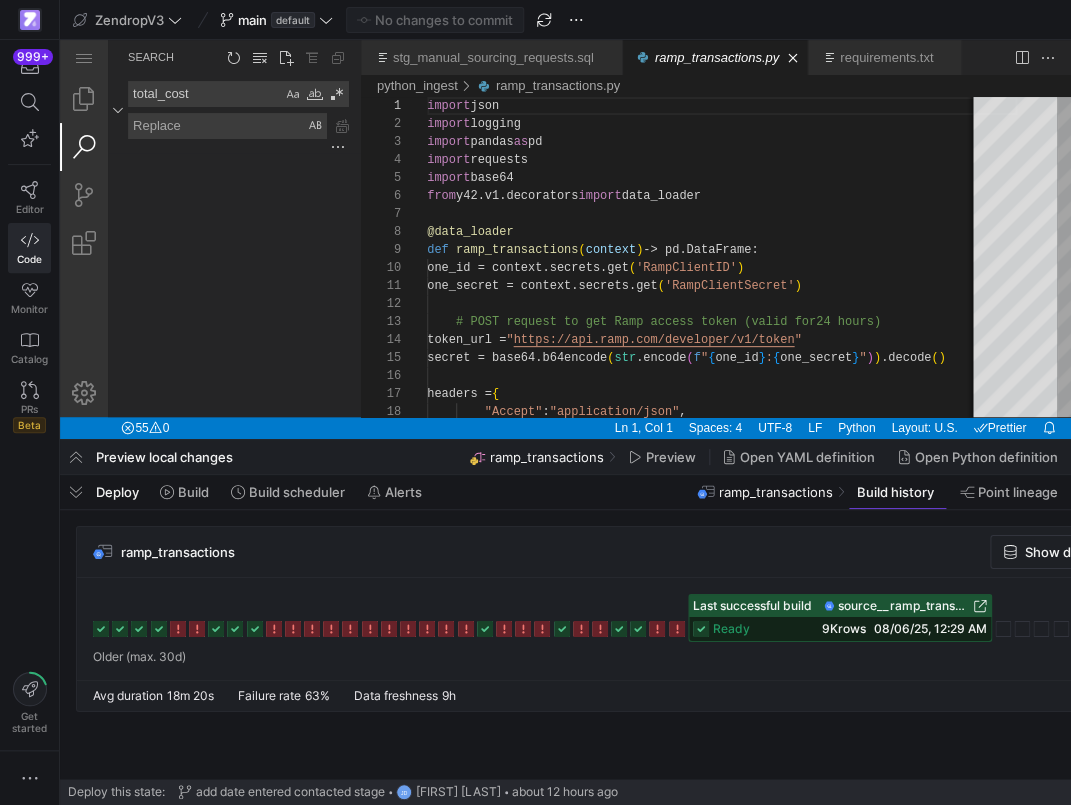 click on "total_cost" at bounding box center (205, 94) 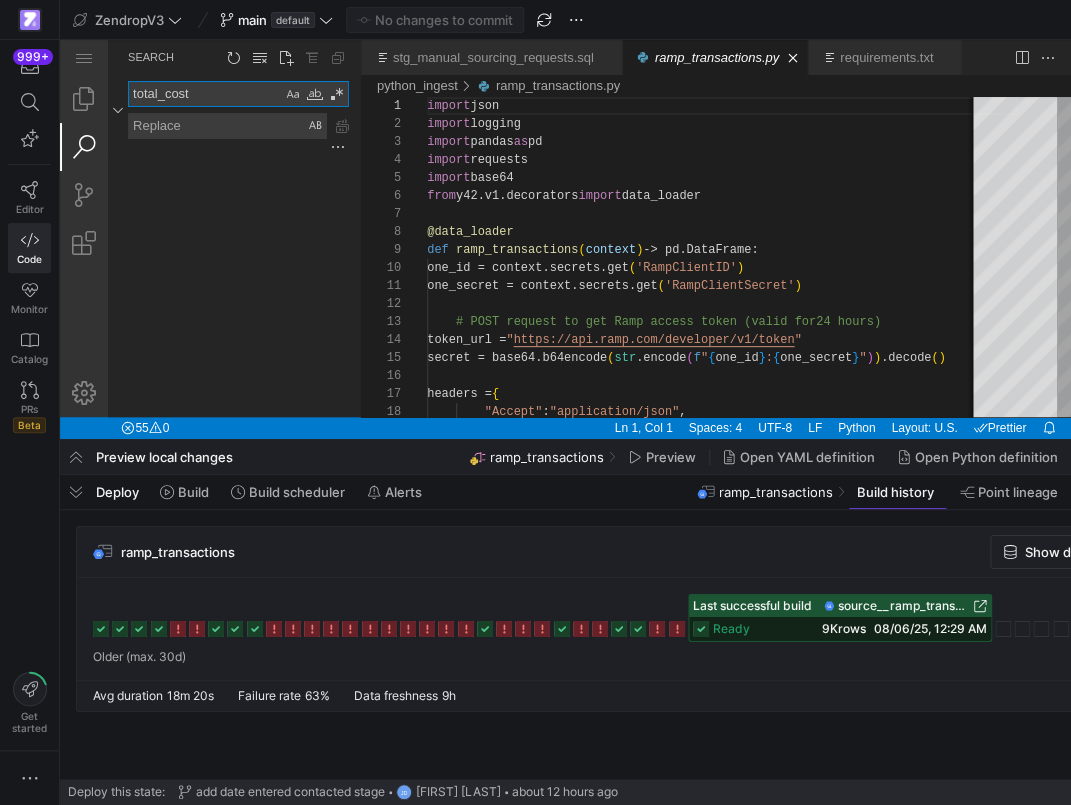 click on "total_cost" at bounding box center (205, 94) 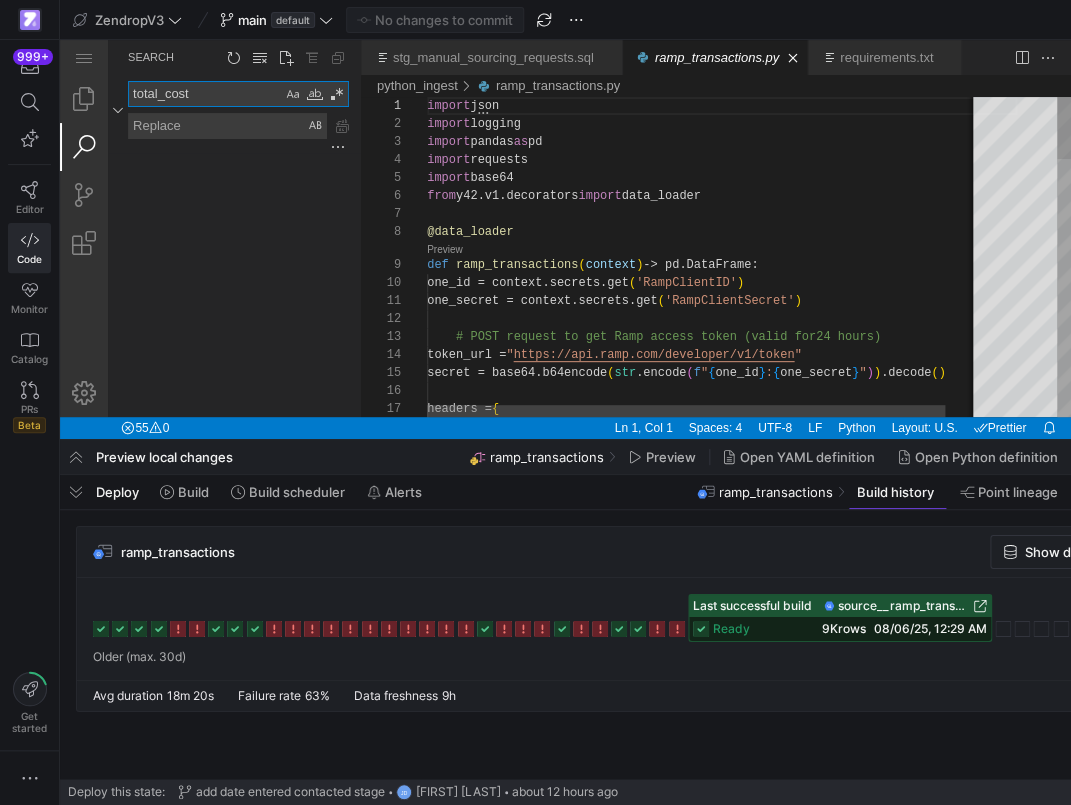 click on "total_cost" at bounding box center [205, 94] 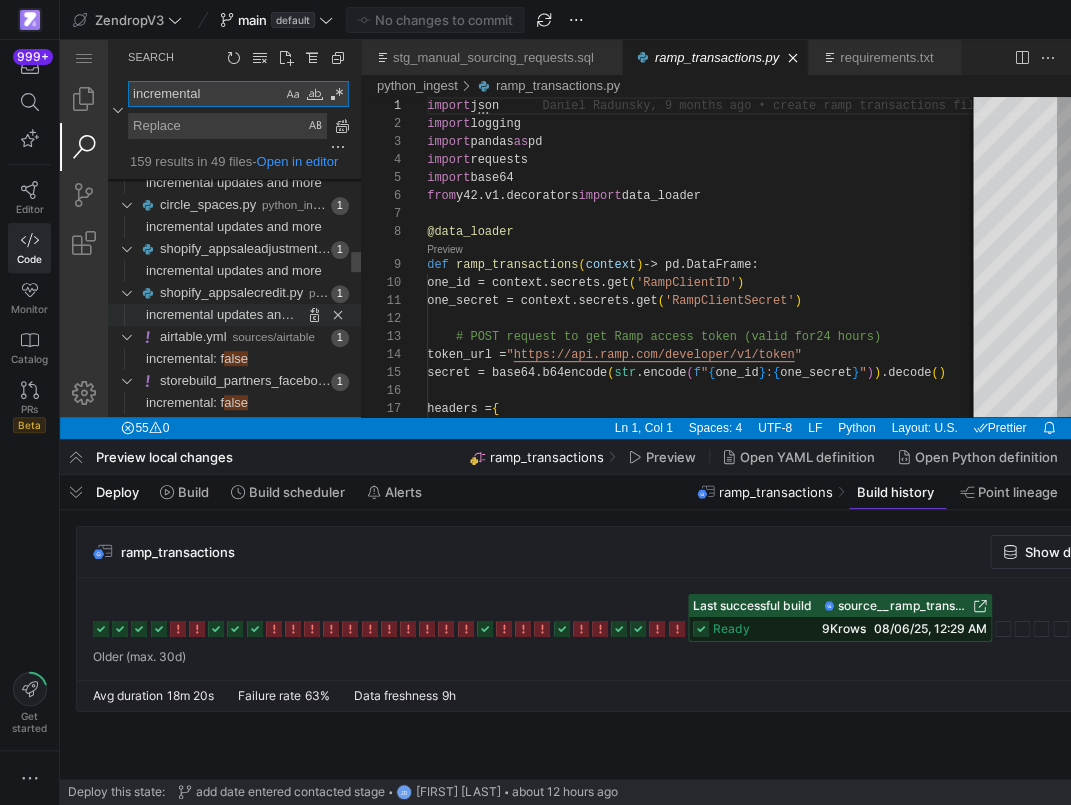 type on "incremental" 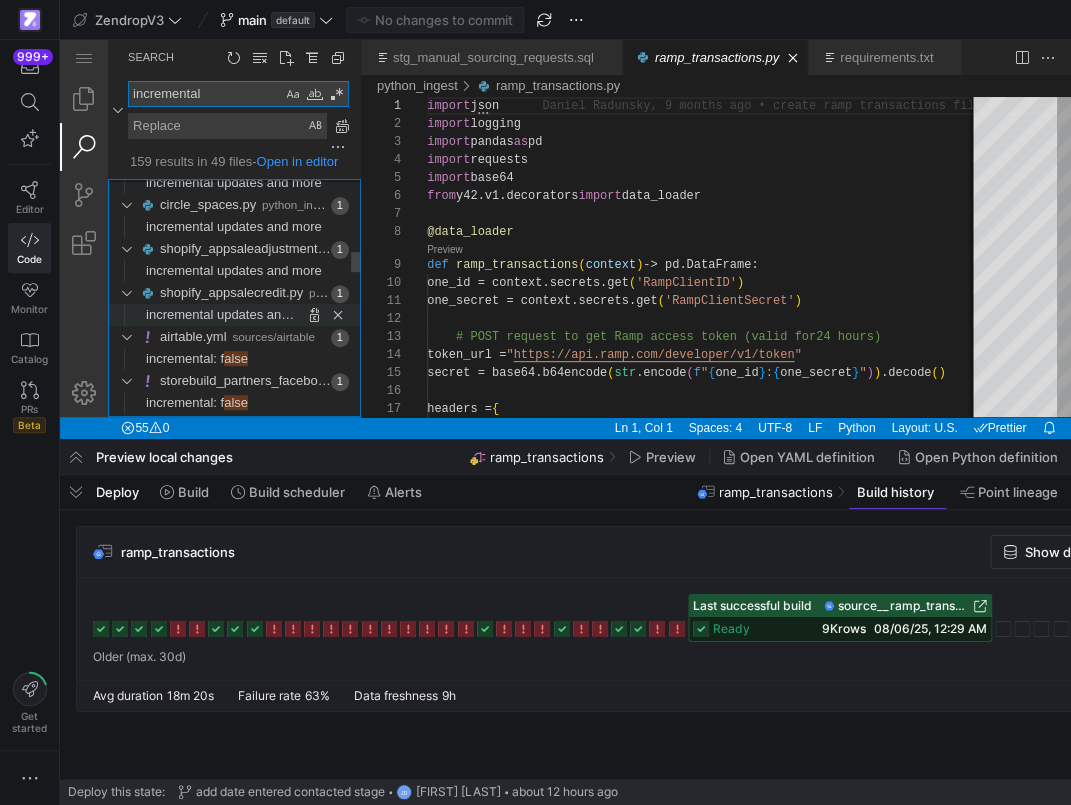 click on "incremental updates and more" at bounding box center (234, 314) 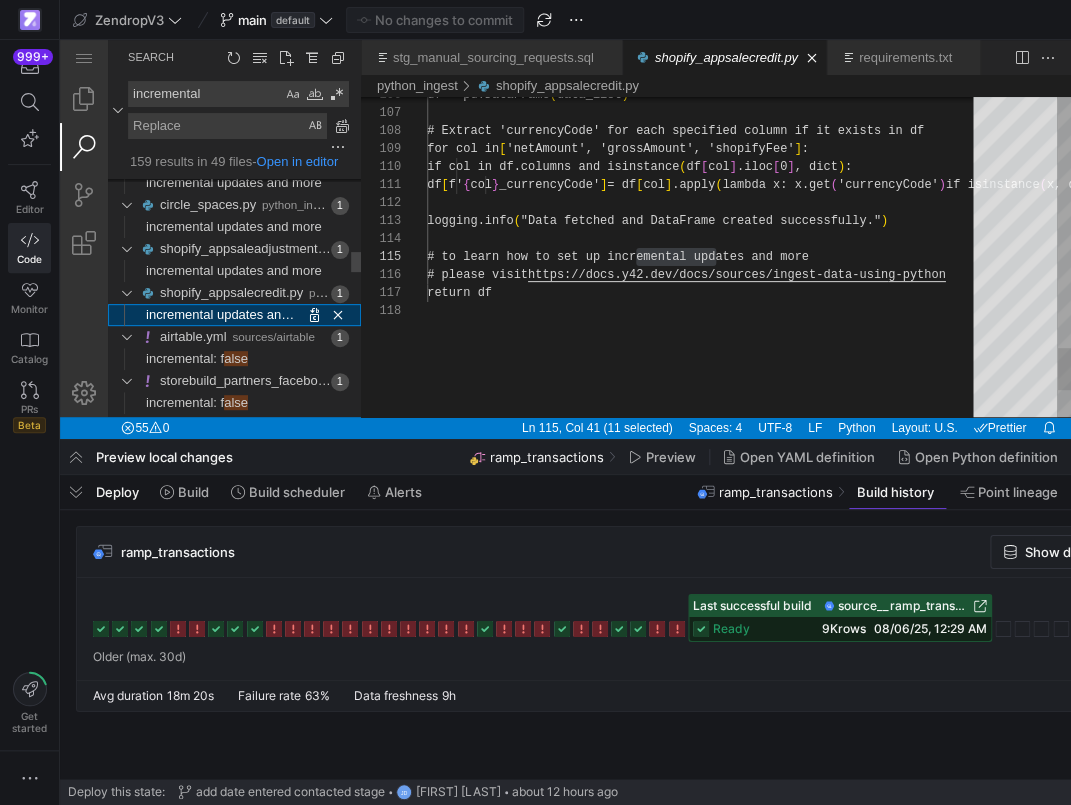 scroll, scrollTop: 126, scrollLeft: 289, axis: both 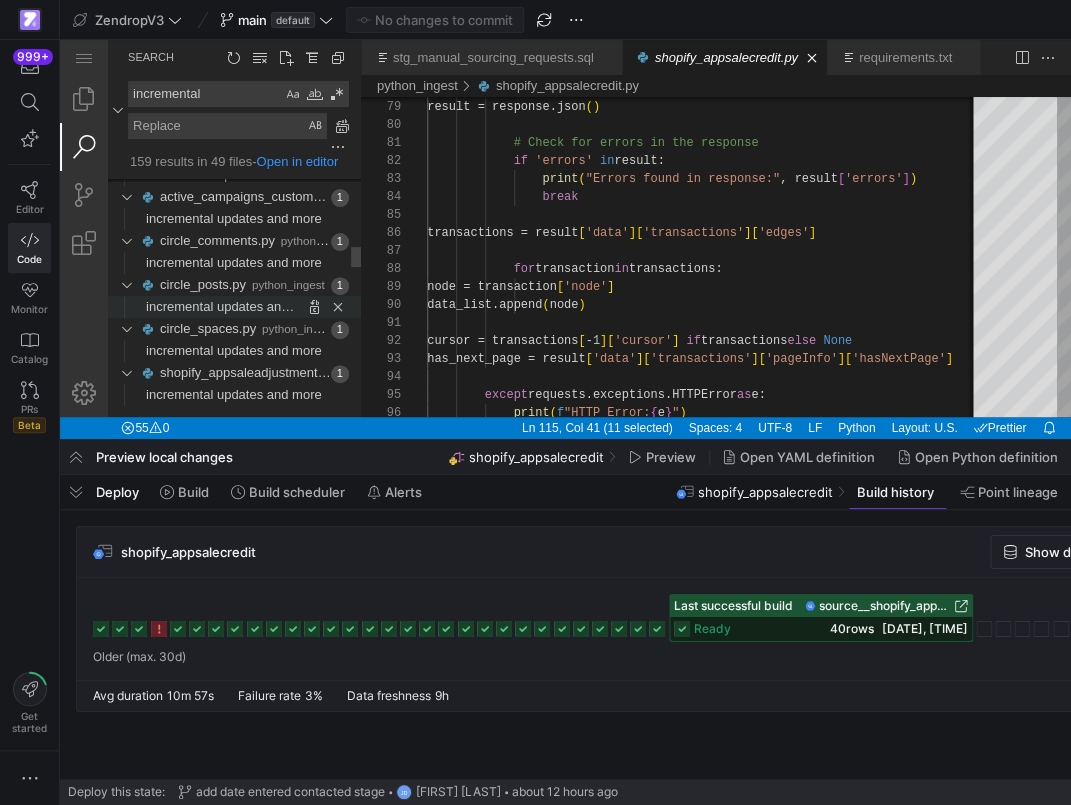 click on "incremental updates and more" at bounding box center (234, 306) 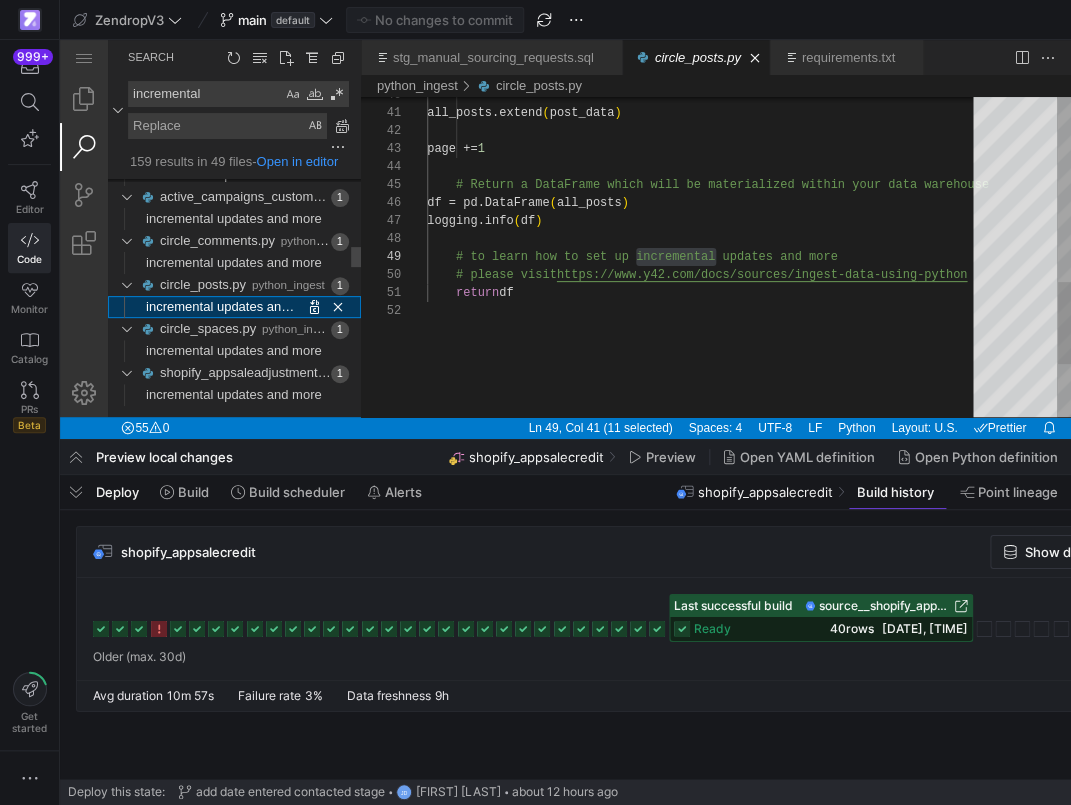 scroll, scrollTop: 180, scrollLeft: 289, axis: both 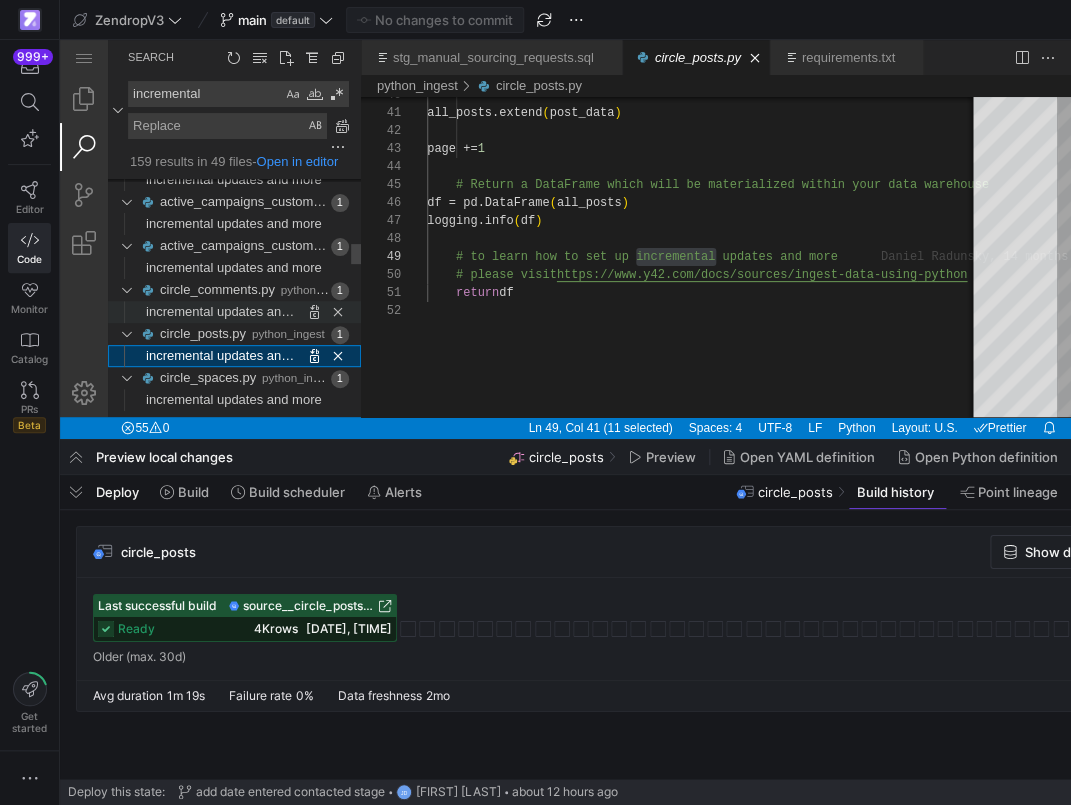 click on "incremental updates and more" at bounding box center [234, 311] 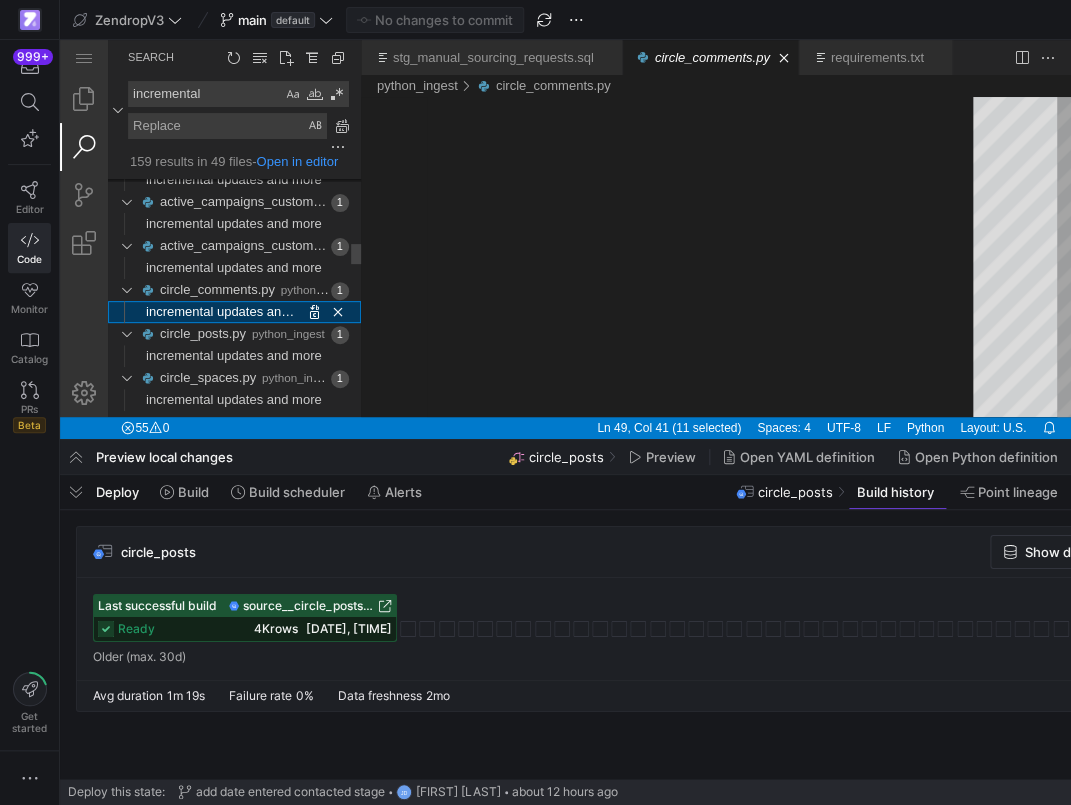 scroll, scrollTop: 72, scrollLeft: 289, axis: both 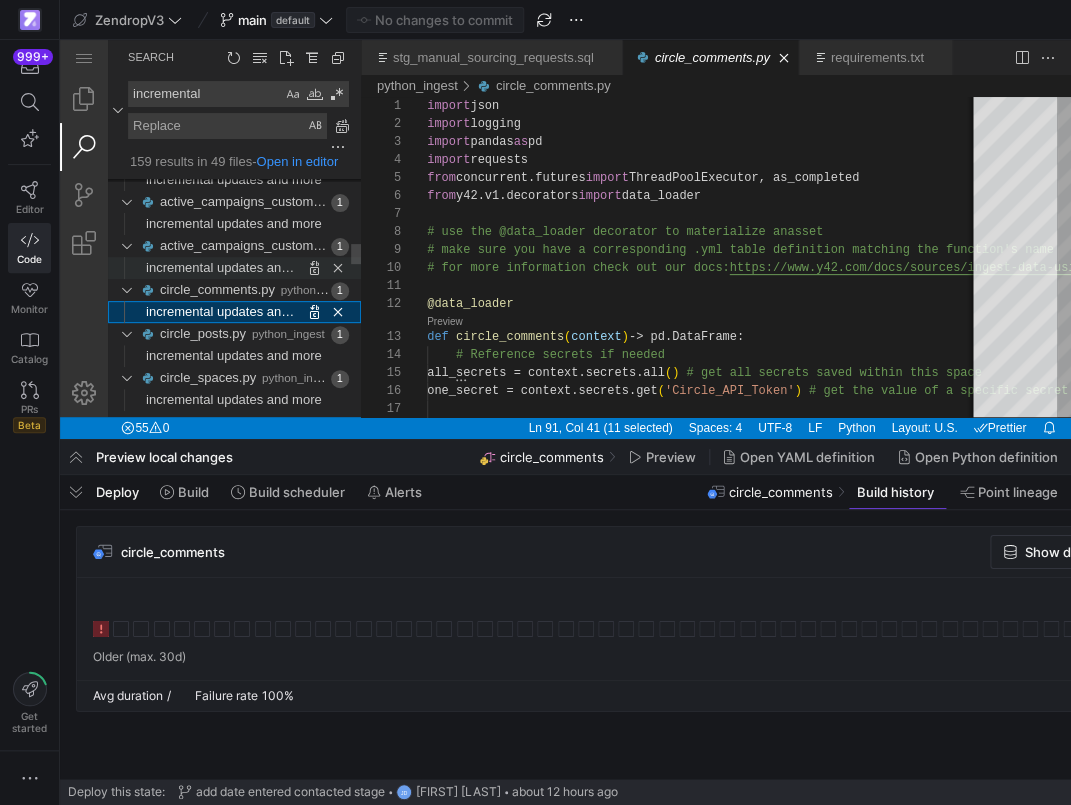 click on "incremental updates and more" at bounding box center [234, 267] 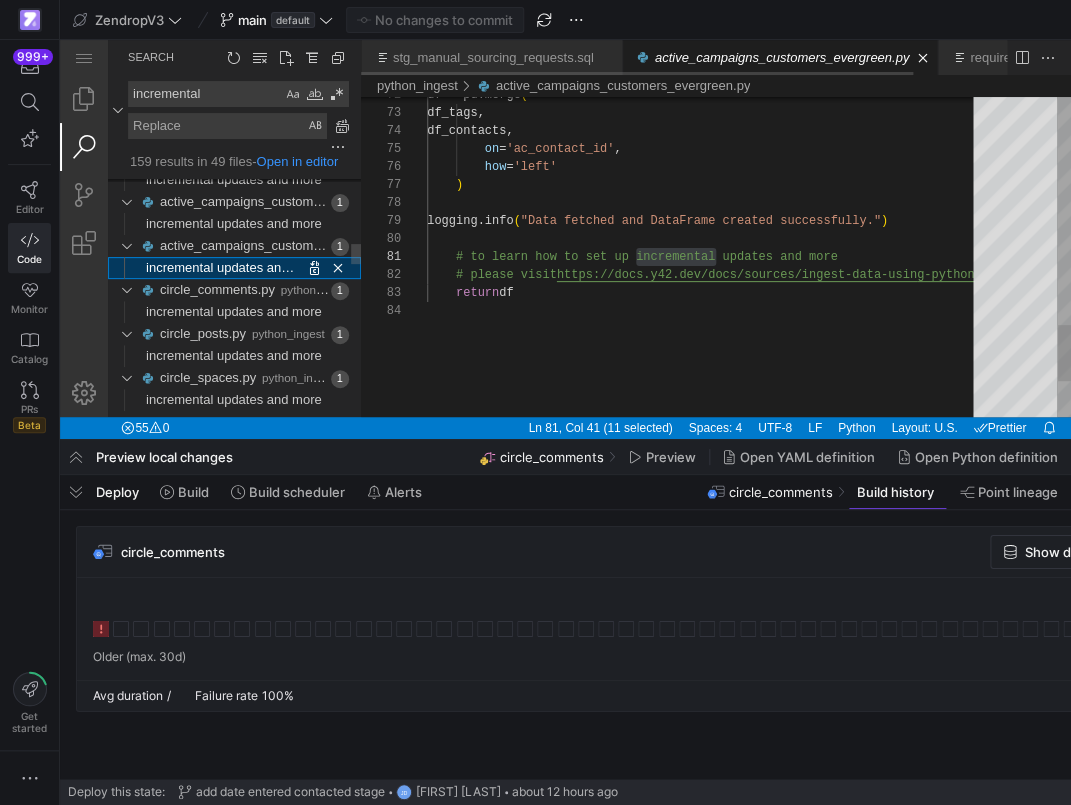 scroll, scrollTop: 54, scrollLeft: 289, axis: both 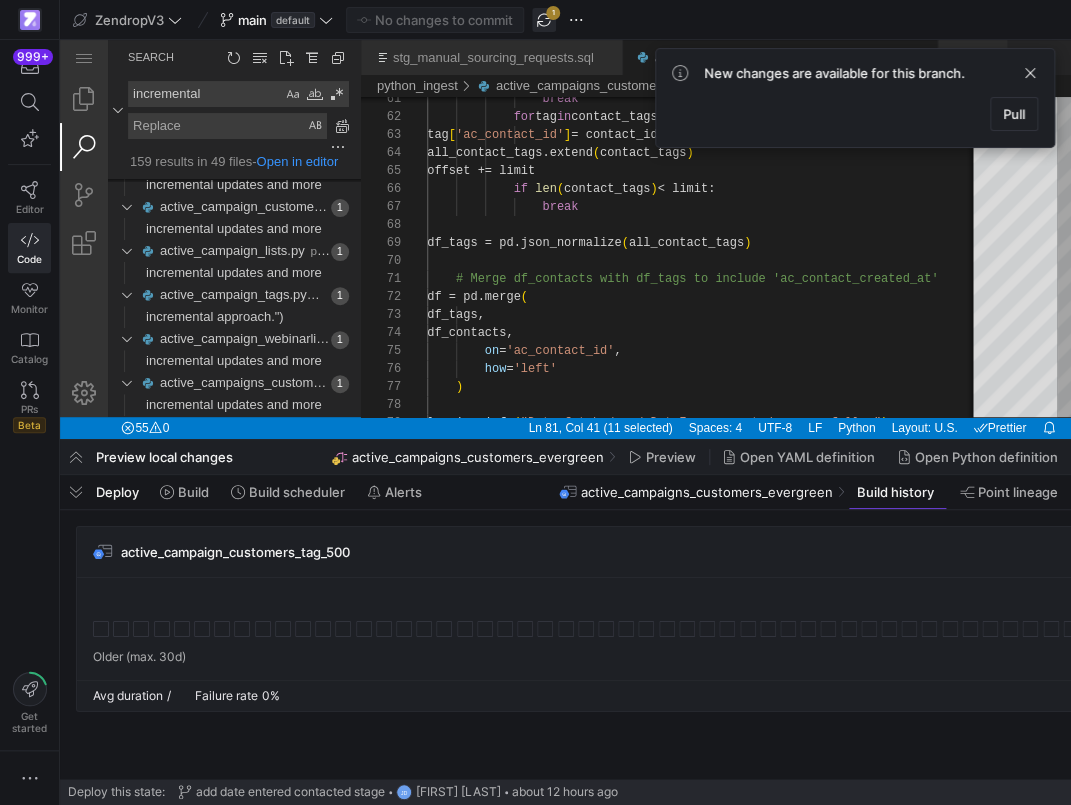 click 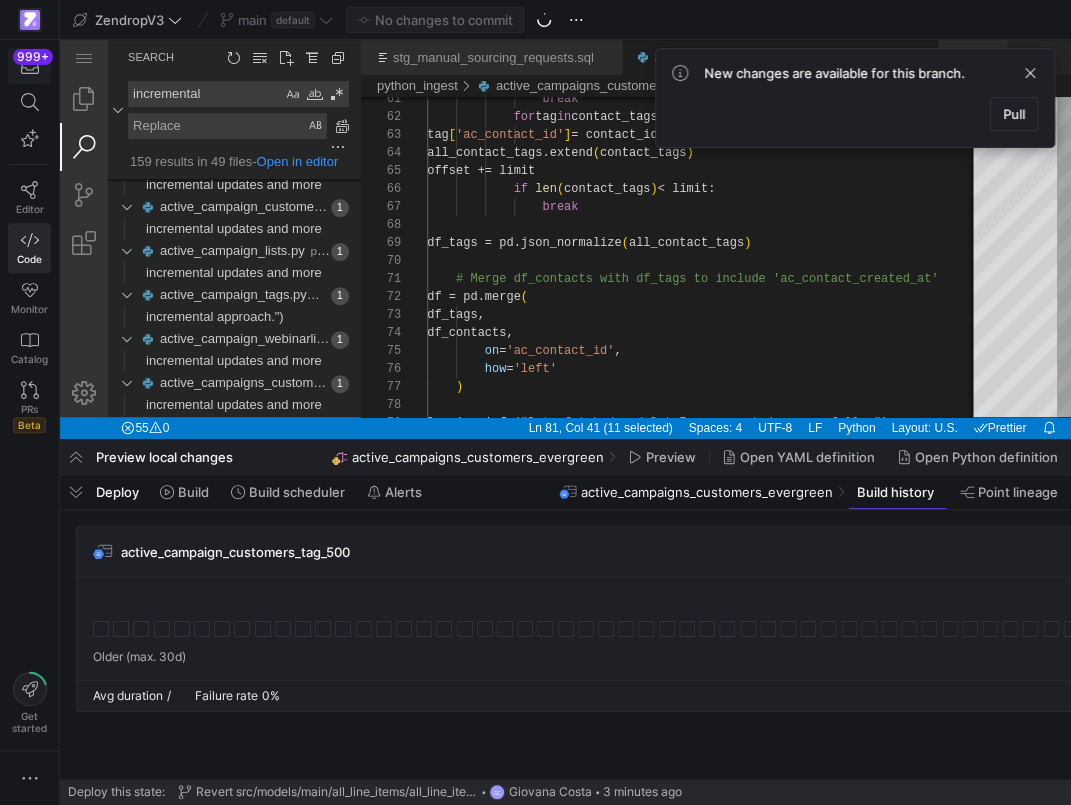 click at bounding box center [29, 66] 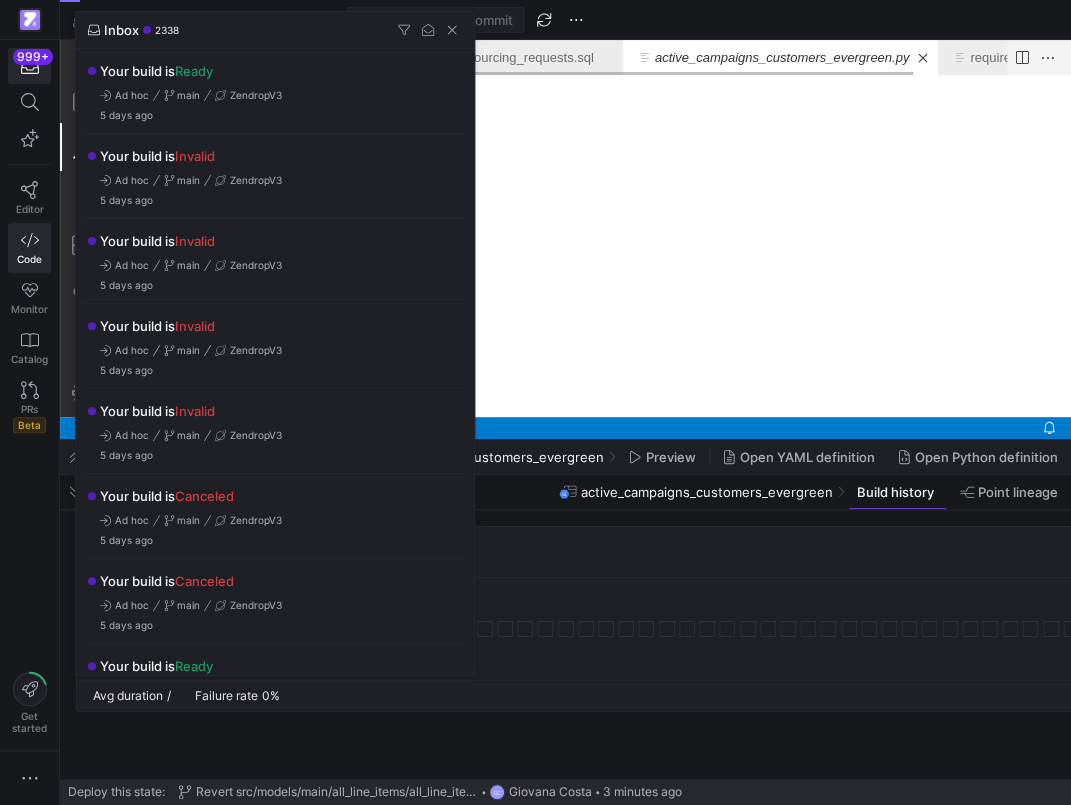 scroll, scrollTop: 0, scrollLeft: 0, axis: both 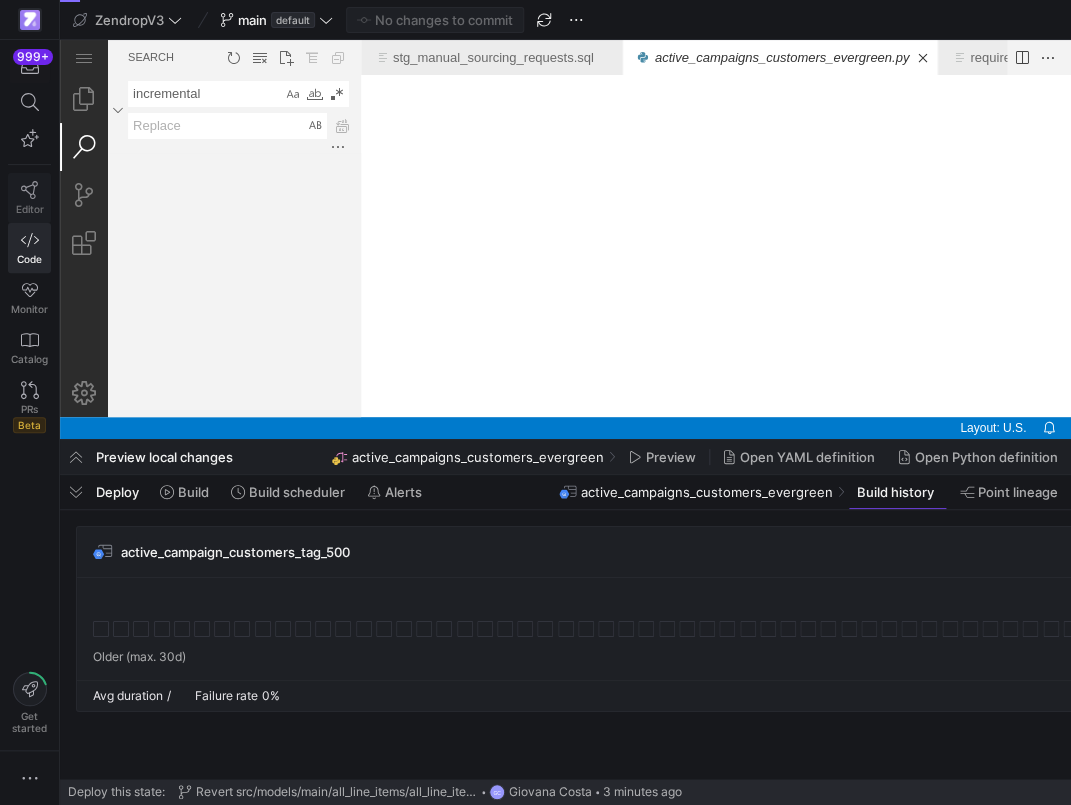 click 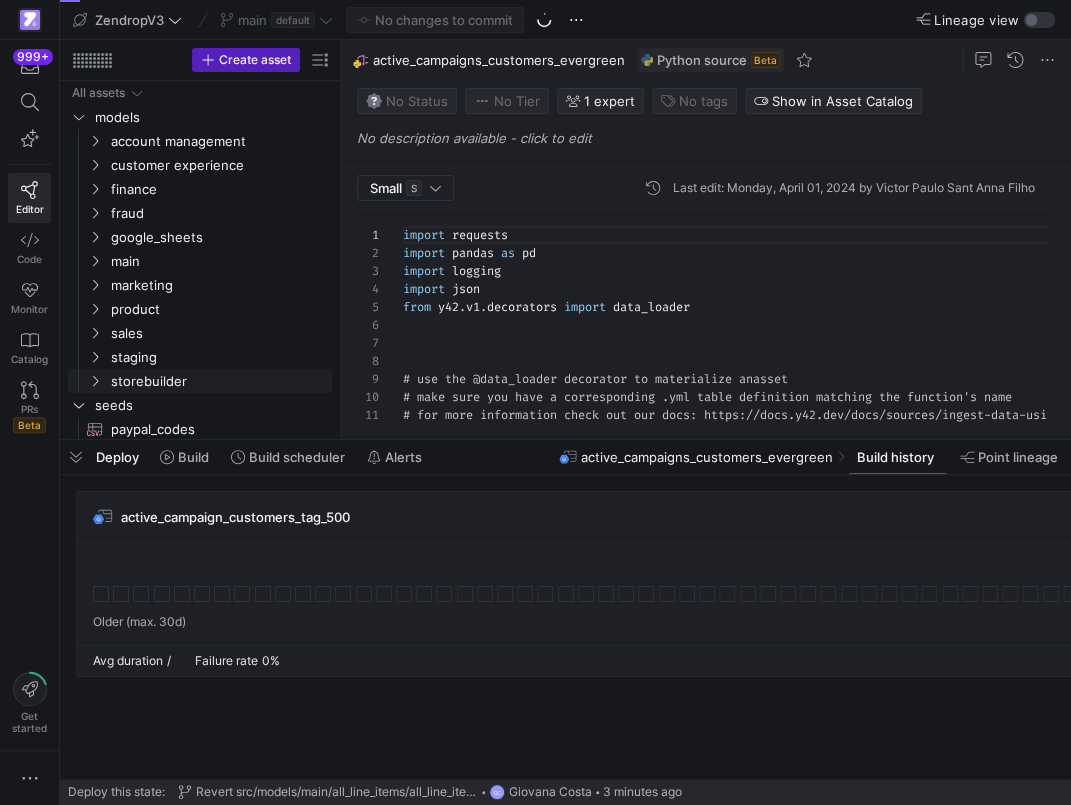 scroll, scrollTop: 180, scrollLeft: 0, axis: vertical 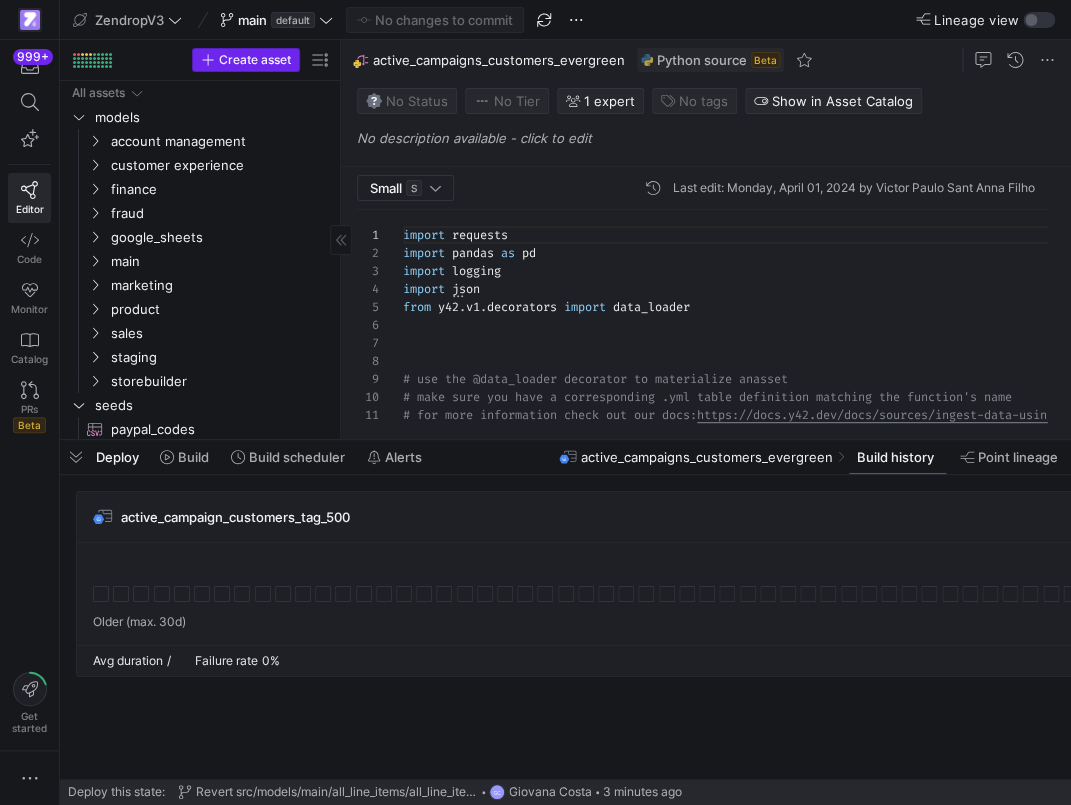click on "Create asset" at bounding box center [255, 60] 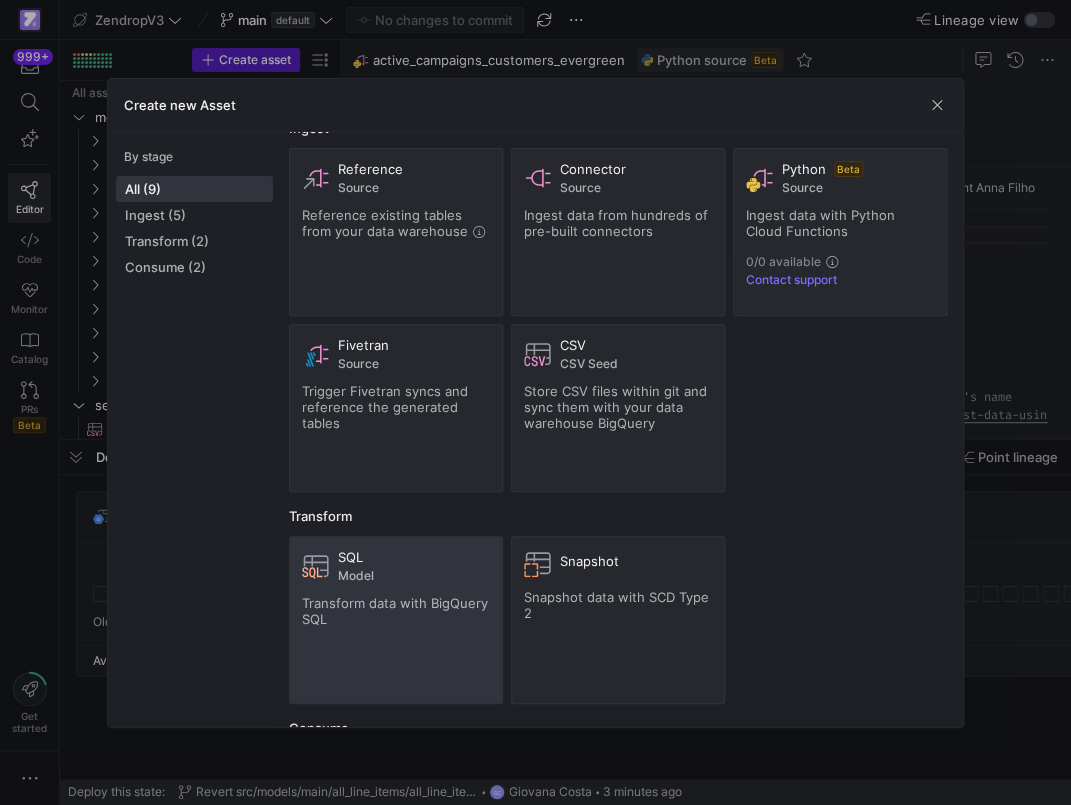 scroll, scrollTop: 0, scrollLeft: 0, axis: both 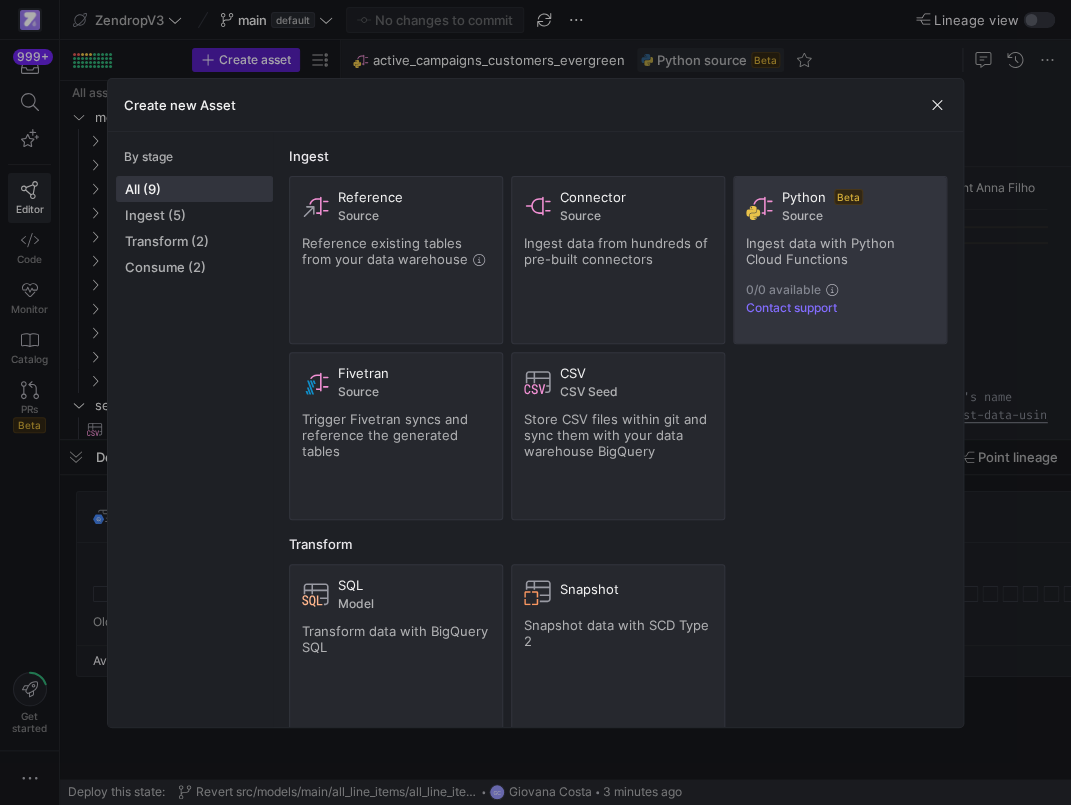 click on "Ingest data with Python Cloud Functions" 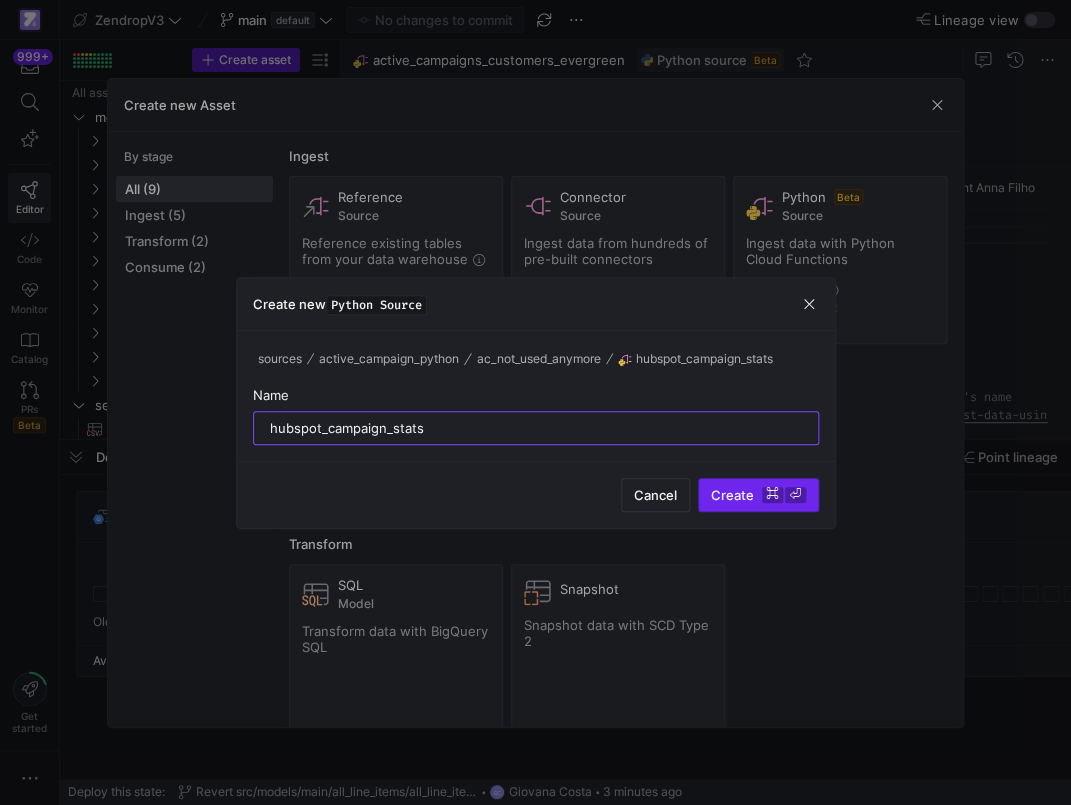 type on "hubspot_campaign_stats" 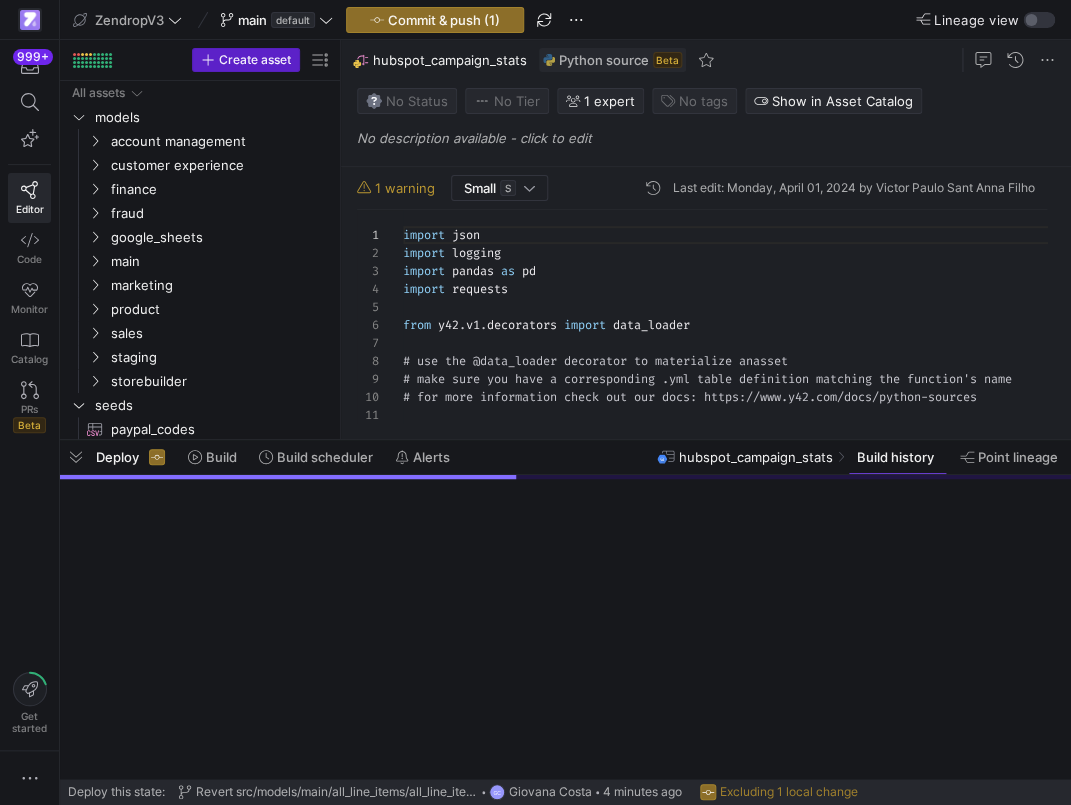 scroll, scrollTop: 866, scrollLeft: 0, axis: vertical 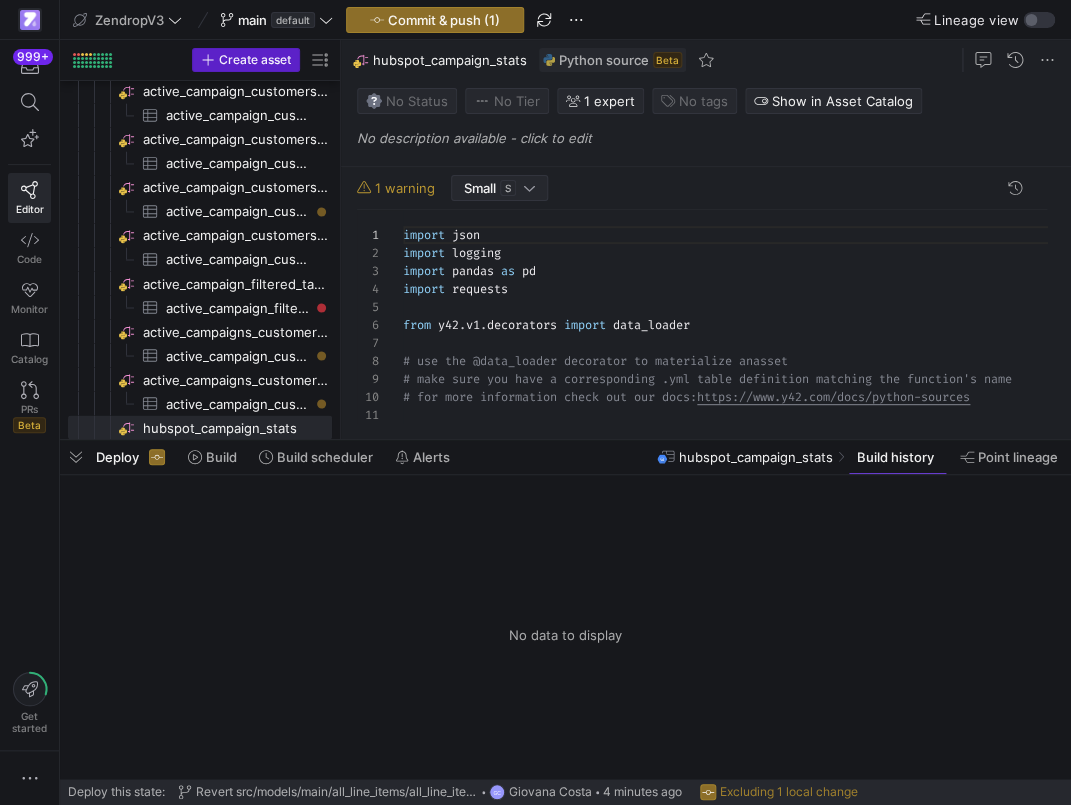 click at bounding box center [529, 188] 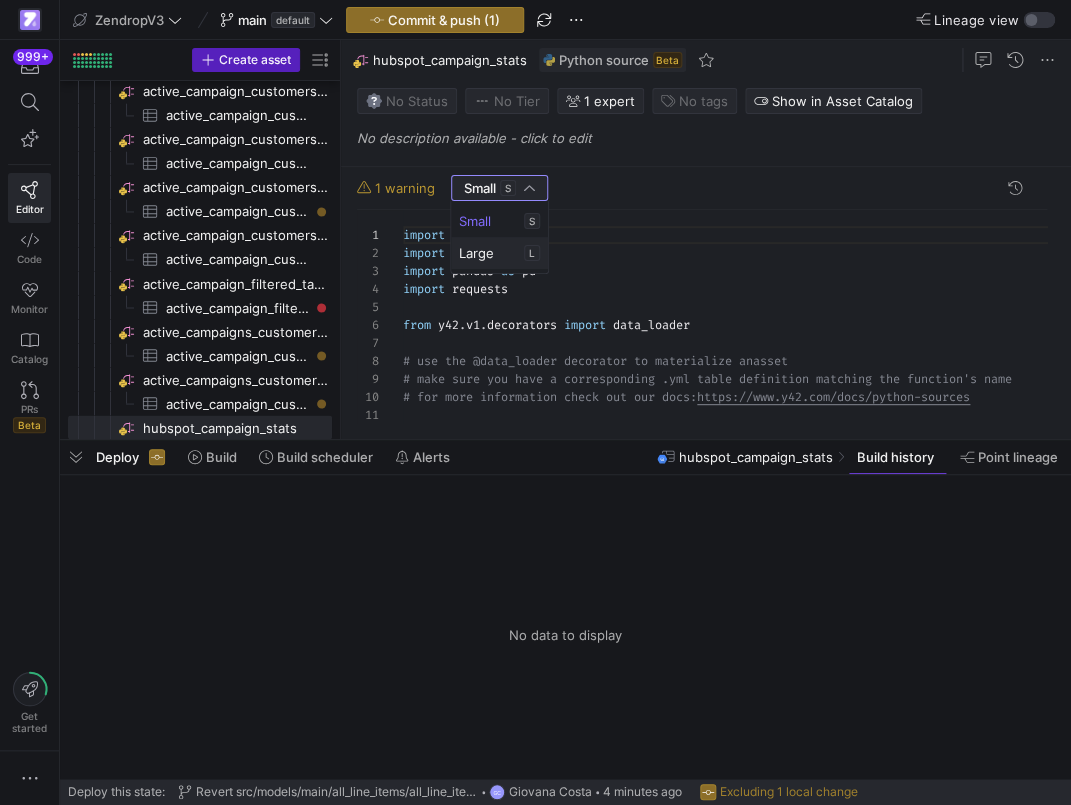 click on "Large  L" at bounding box center [500, 253] 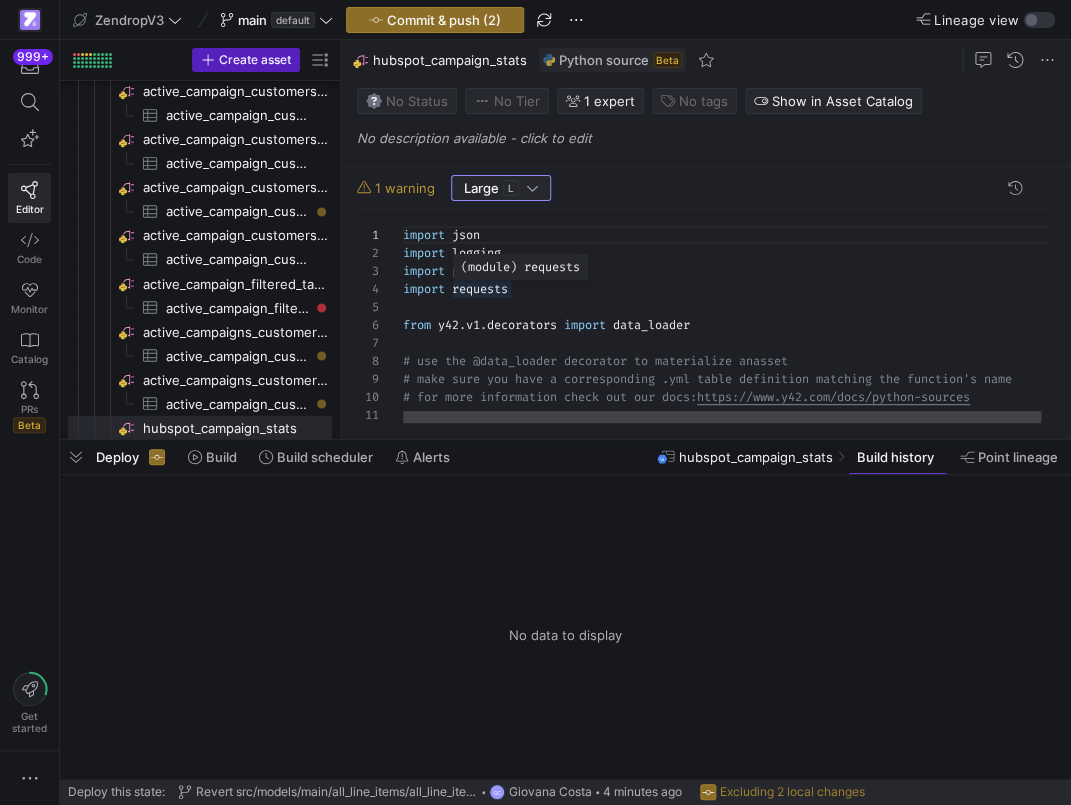 scroll, scrollTop: 54, scrollLeft: 94, axis: both 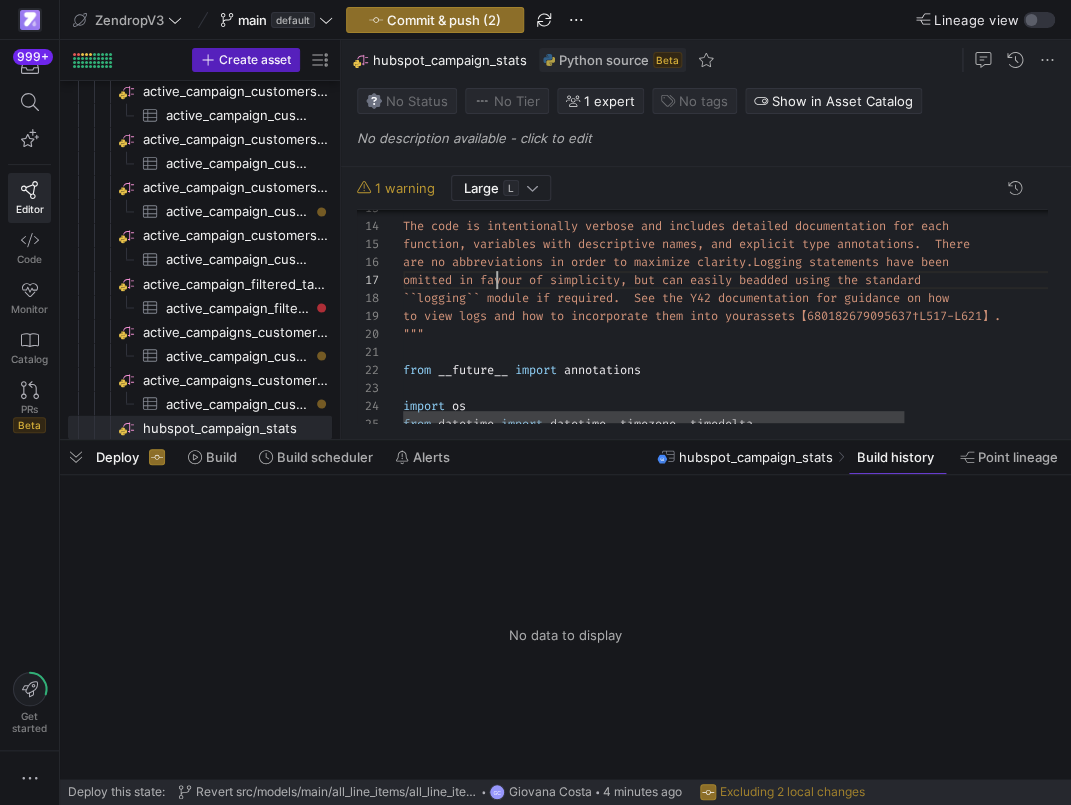 click on "from   datetime   import   datetime ,   timezone ,   timedelta import   os from   __future__   import   annotations """ to view logs and how to incorporate them into your  assets【680182679095637†L517-L621】. ``logging`` module if required.  See the Y42 docum entation for guidance on how omitted in favour of simplicity, but can easily be  added using the standard are no abbreviations in order to maximize clarity.   Logging statements have been function, variables with descriptive names, and ex plicit type annotations.  There The code is intentionally verbose and includes det ailed documentation for each" 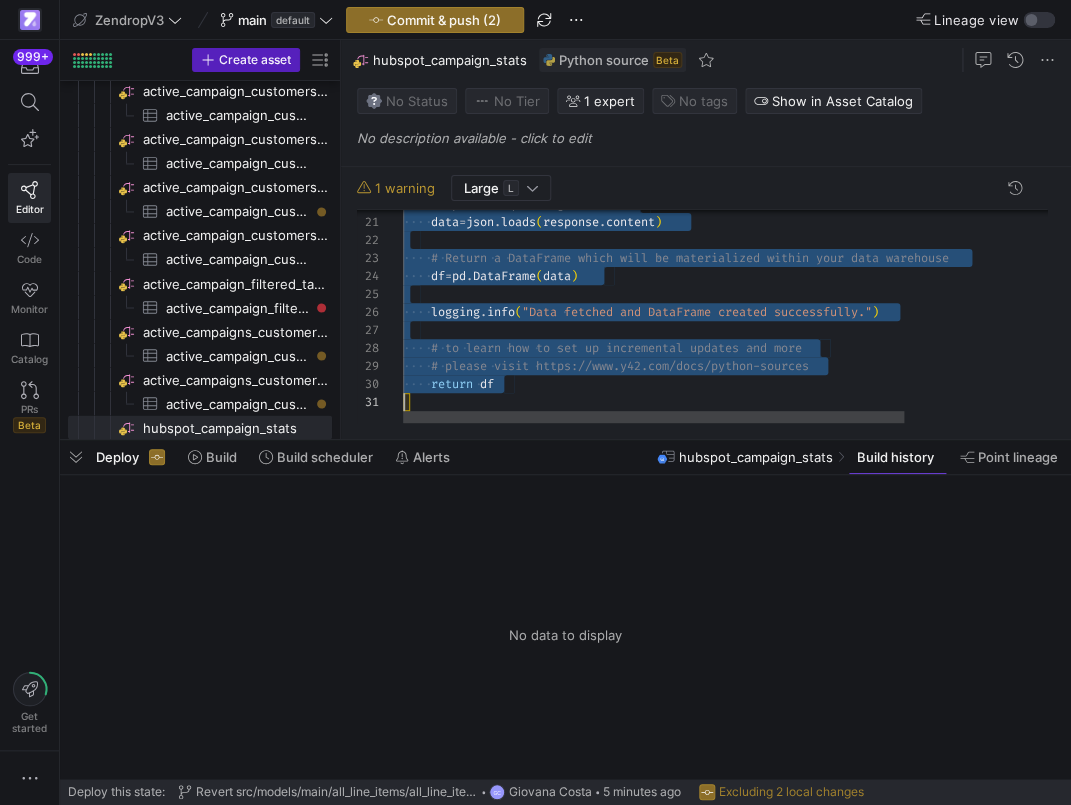 scroll, scrollTop: 0, scrollLeft: 0, axis: both 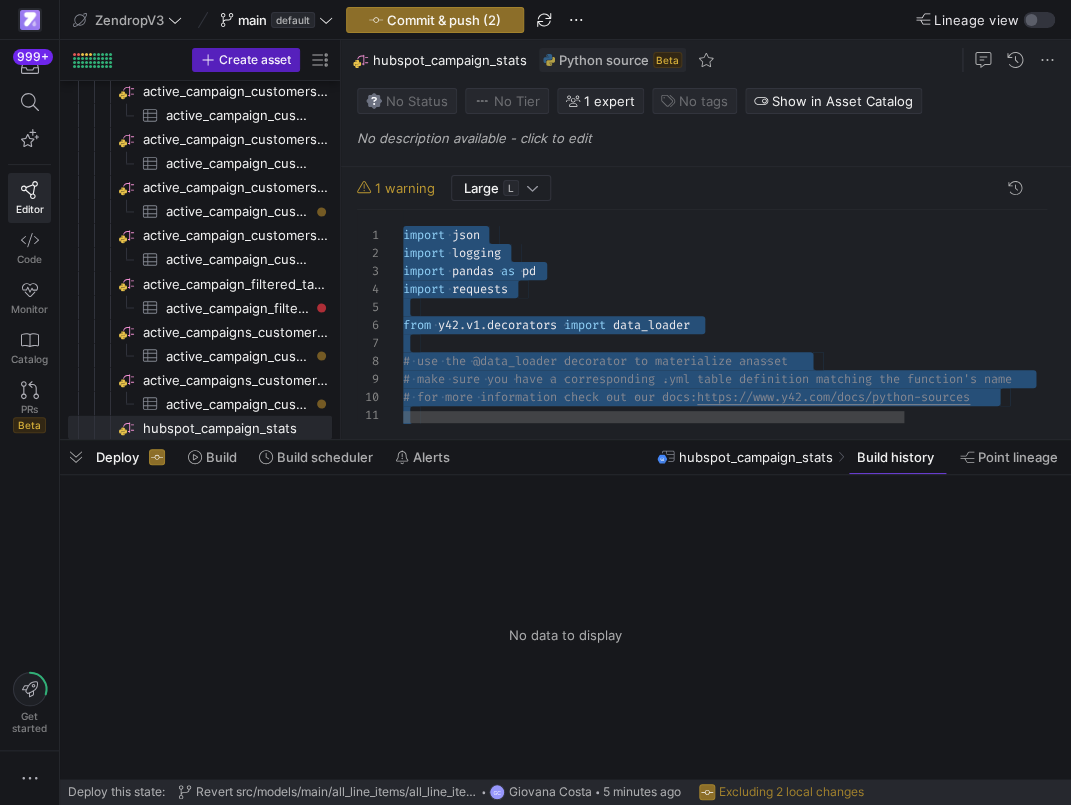 click on "# for more information check out our docs:  https://www.y42.com/docs/python-sources # make sure you have a corresponding .yml table de finition matching the function's name # use the @data_loader decorator to materialize an  asset from   y42 . v1 . decorators   import   data_loader import   requests import   pandas   as   pd import   json import   logging" 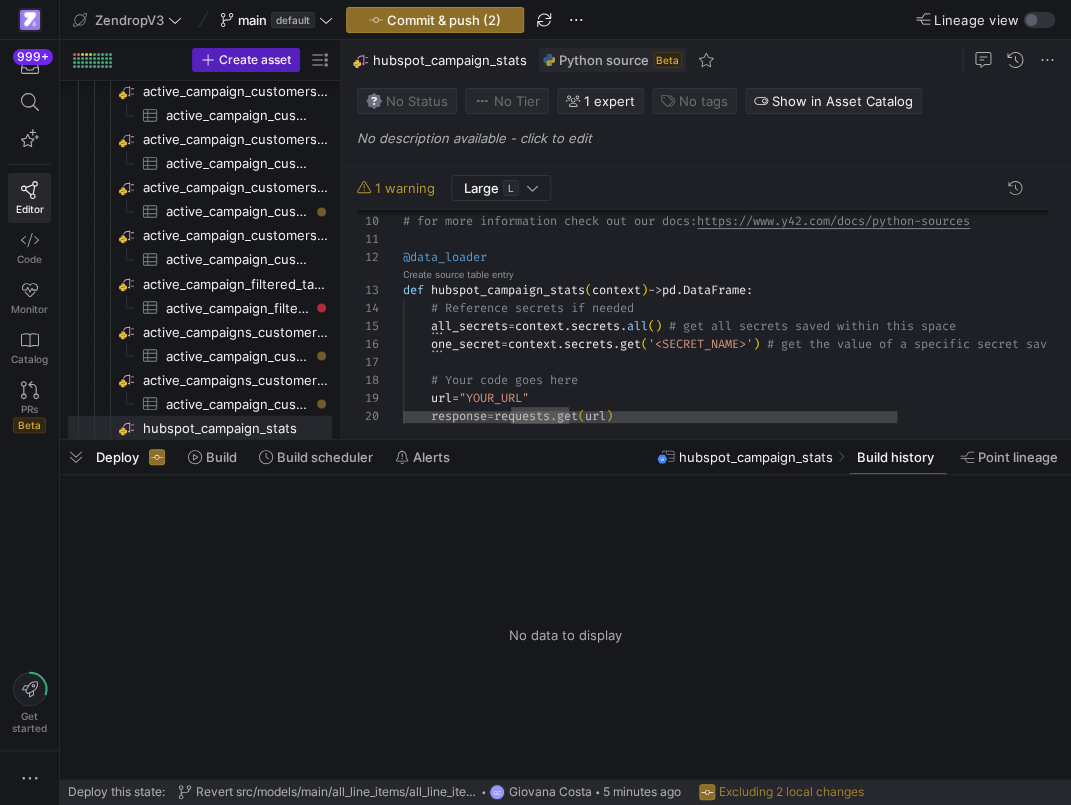 click on "# Your code goes here      url  =  "YOUR_URL"      one_secret  =  context . secrets . get ( '<SECRET_NAME>' )   # get the value of a specific secret saved within  this space      all_secrets  =  context . secrets . all ( )   # get all secrets saved within this space      # Reference secrets if needed def   hubspot_campaign_stats ( context )  ->  pd . DataFrame : @data_loader # for more information check out our docs:  https://www.y42.com/docs/python-sources # make sure you have a corresponding .yml table de finition matching the function's name      response  =  requests . get ( url )" 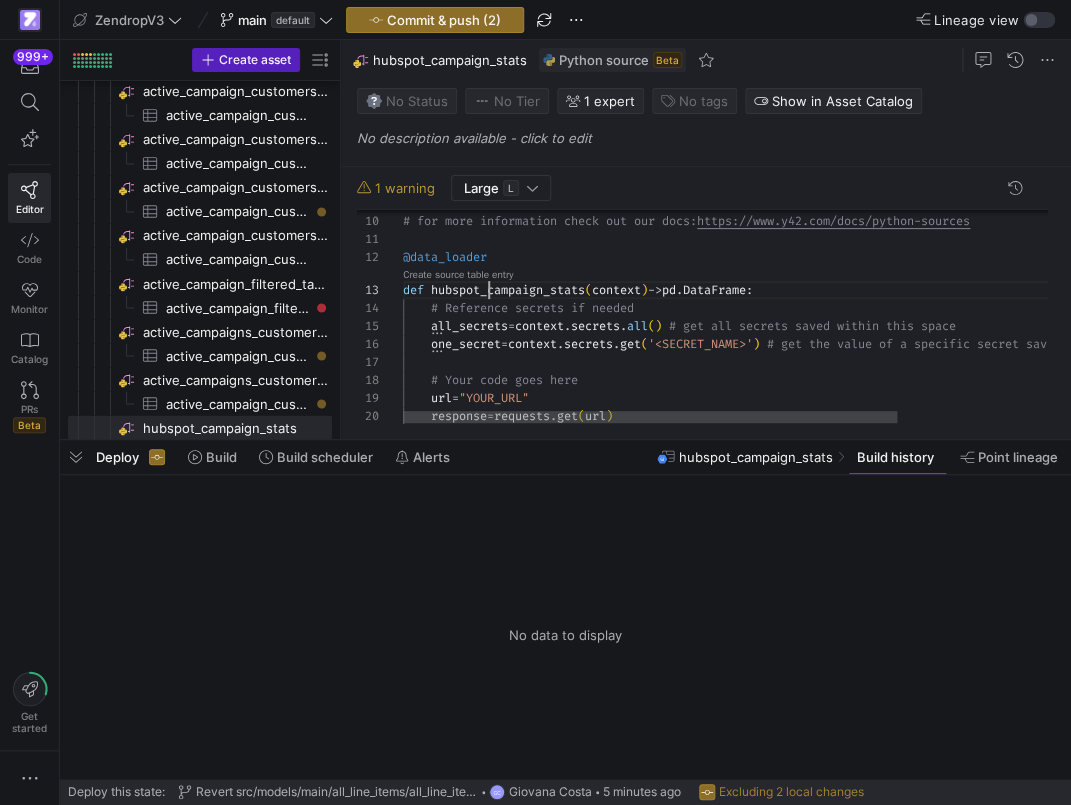 click on "# Your code goes here      url  =  "YOUR_URL"      one_secret  =  context . secrets . get ( '<SECRET_NAME>' )   # get the value of a specific secret saved within  this space      all_secrets  =  context . secrets . all ( )   # get all secrets saved within this space      # Reference secrets if needed def   hubspot_campaign_stats ( context )  ->  pd . DataFrame : @data_loader # for more information check out our docs:  https://www.y42.com/docs/python-sources # make sure you have a corresponding .yml table de finition matching the function's name      response  =  requests . get ( url )" 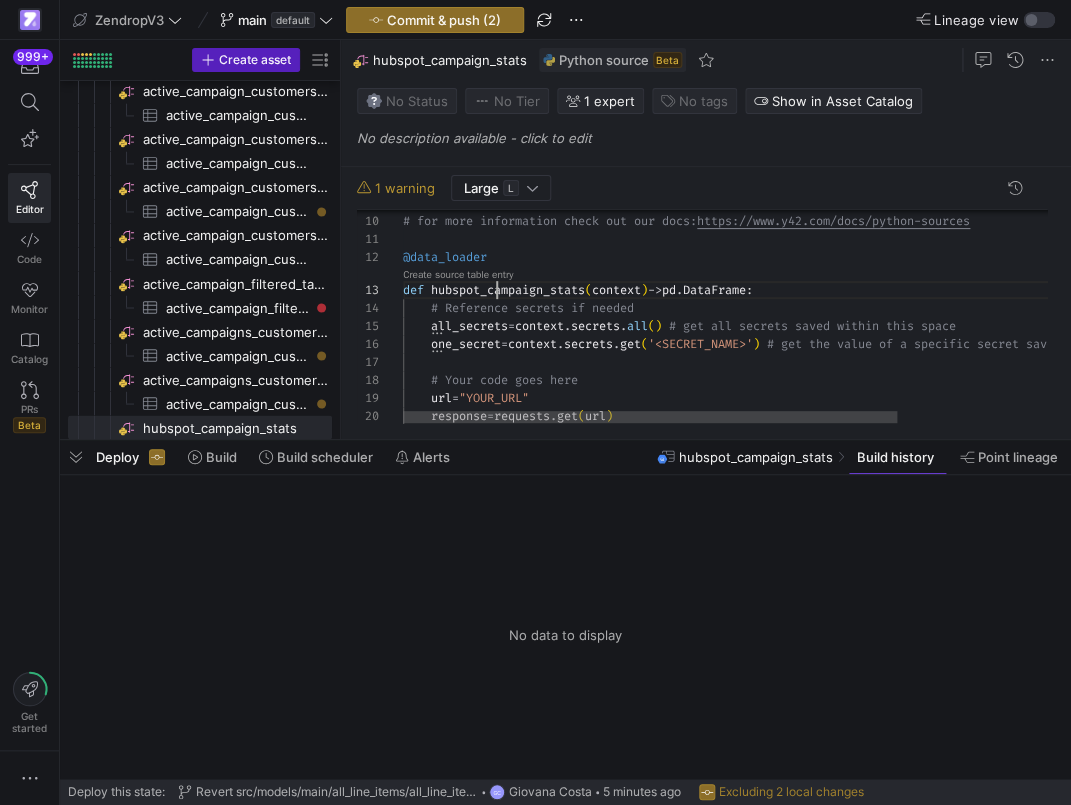 click on "# Your code goes here      url  =  "YOUR_URL"      one_secret  =  context . secrets . get ( '<SECRET_NAME>' )   # get the value of a specific secret saved within  this space      all_secrets  =  context . secrets . all ( )   # get all secrets saved within this space      # Reference secrets if needed def   hubspot_campaign_stats ( context )  ->  pd . DataFrame : @data_loader # for more information check out our docs:  https://www.y42.com/docs/python-sources # make sure you have a corresponding .yml table de finition matching the function's name      response  =  requests . get ( url )" 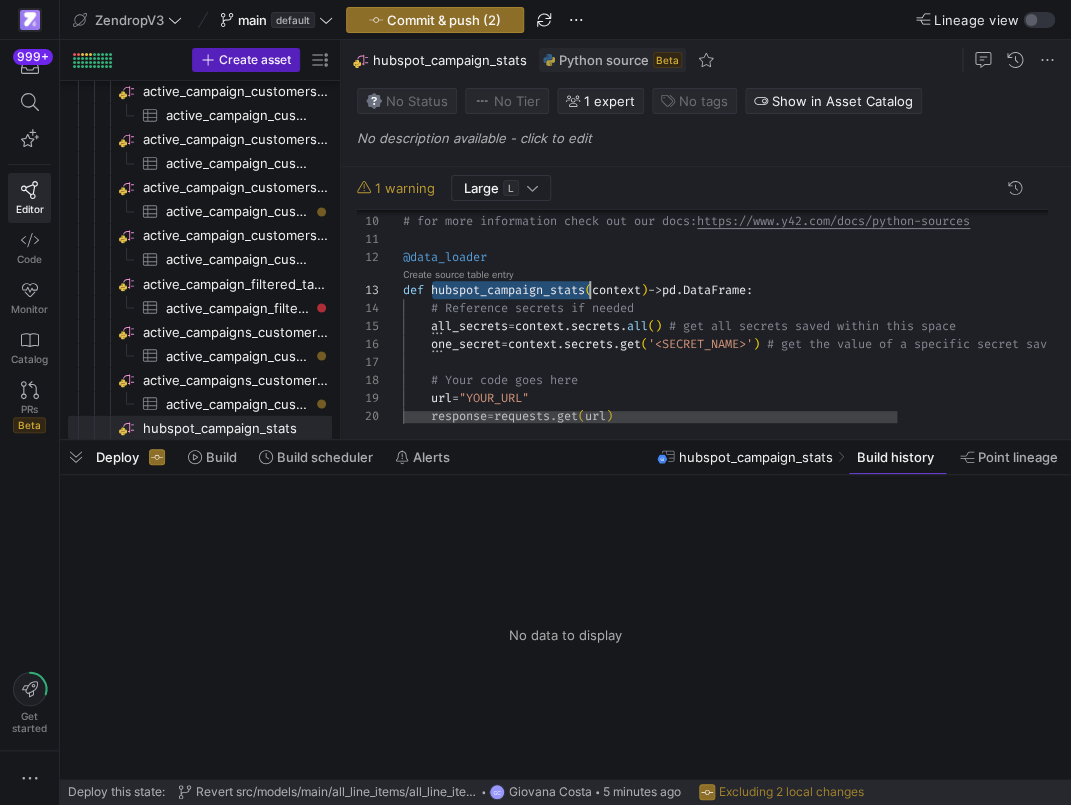 click on "# Your code goes here      url  =  "YOUR_URL"      one_secret  =  context . secrets . get ( '<SECRET_NAME>' )   # get the value of a specific secret saved within  this space      all_secrets  =  context . secrets . all ( )   # get all secrets saved within this space      # Reference secrets if needed def   hubspot_campaign_stats ( context )  ->  pd . DataFrame : @data_loader # for more information check out our docs:  https://www.y42.com/docs/python-sources # make sure you have a corresponding .yml table de finition matching the function's name      response  =  requests . get ( url )" 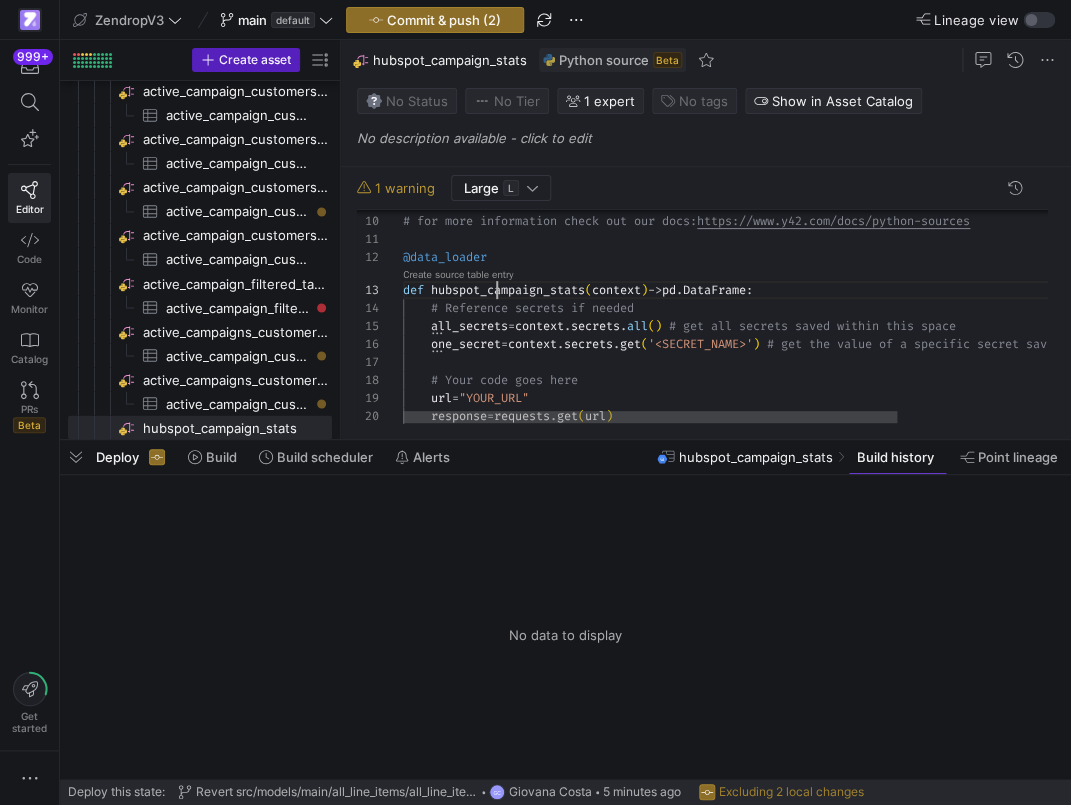 scroll, scrollTop: 36, scrollLeft: 187, axis: both 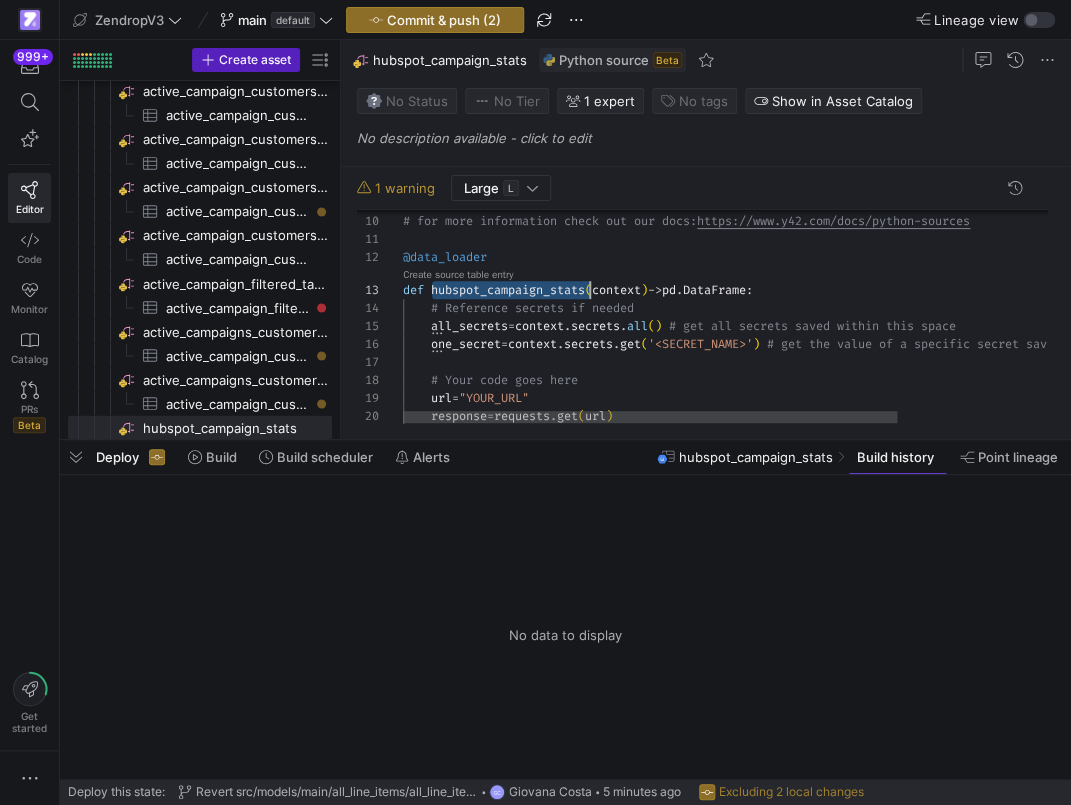 click on "# Your code goes here      url  =  "YOUR_URL"      one_secret  =  context . secrets . get ( '<SECRET_NAME>' )   # get the value of a specific secret saved within  this space      all_secrets  =  context . secrets . all ( )   # get all secrets saved within this space      # Reference secrets if needed def   hubspot_campaign_stats ( context )  ->  pd . DataFrame : @data_loader # for more information check out our docs:  https://www.y42.com/docs/python-sources # make sure you have a corresponding .yml table de finition matching the function's name      response  =  requests . get ( url )" 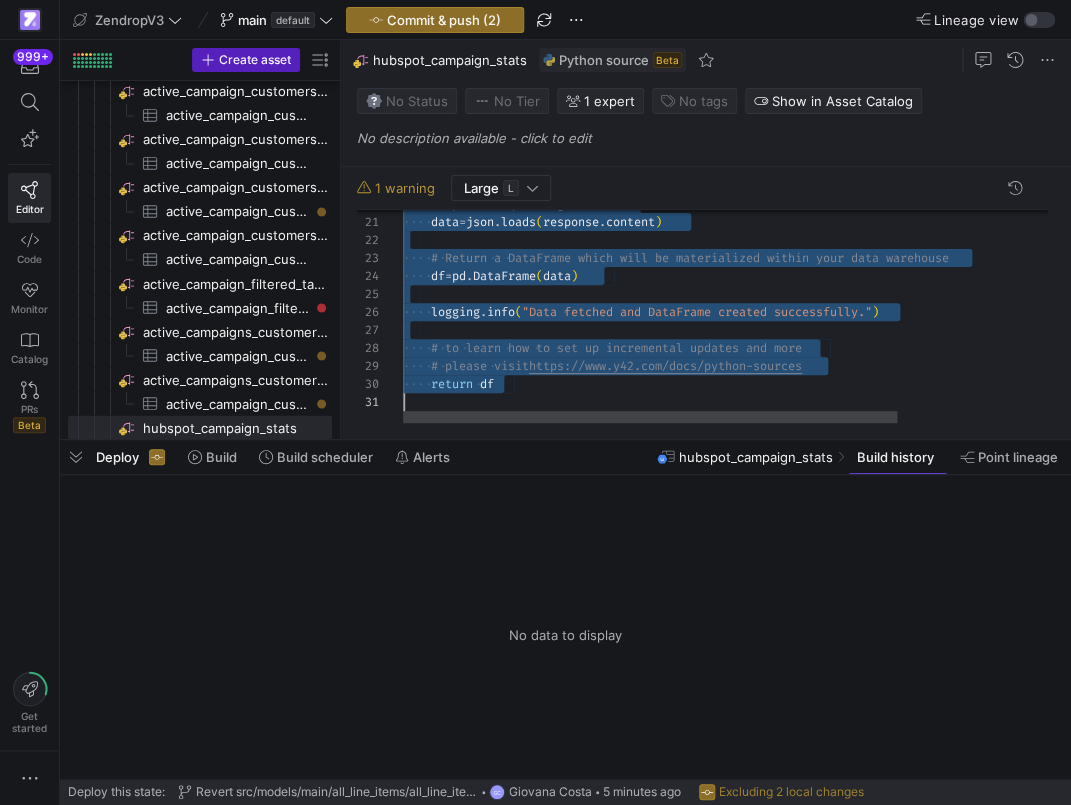 click on "response  =  requests . get ( url )      data  =  json . loads ( response . content )      # Return a DataFrame which will be materialized wi thin your data warehouse      df  =  pd . DataFrame ( data )      logging . info ( "Data fetched and DataFrame created successfully." )      # to learn how to set up incremental updates and m ore      # please visit  https://www.y42.com/docs/python-sources      return   df" 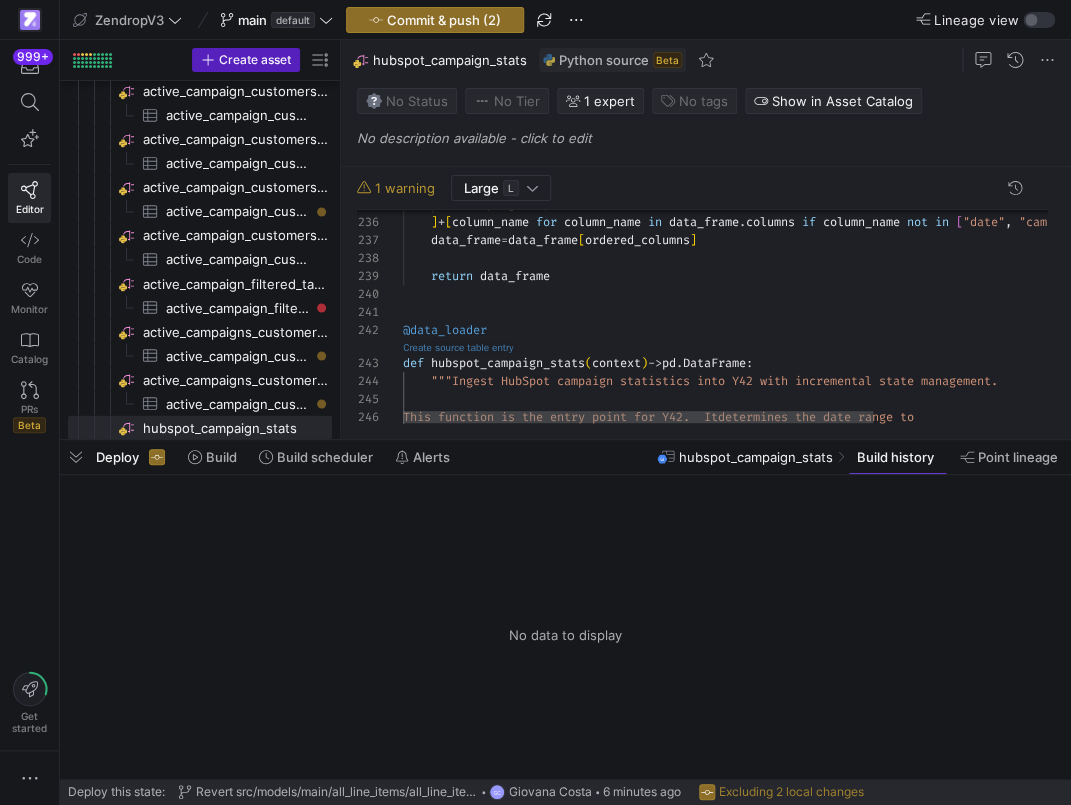 click on "Create source table entry" at bounding box center [458, 347] 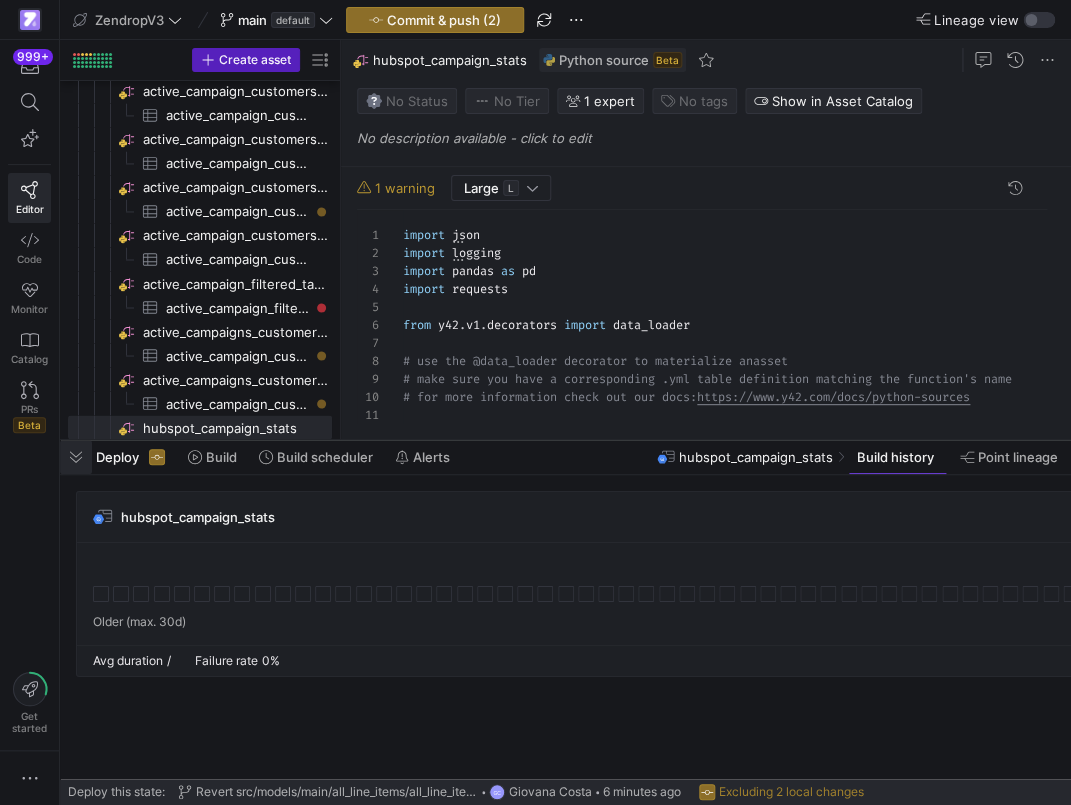 click 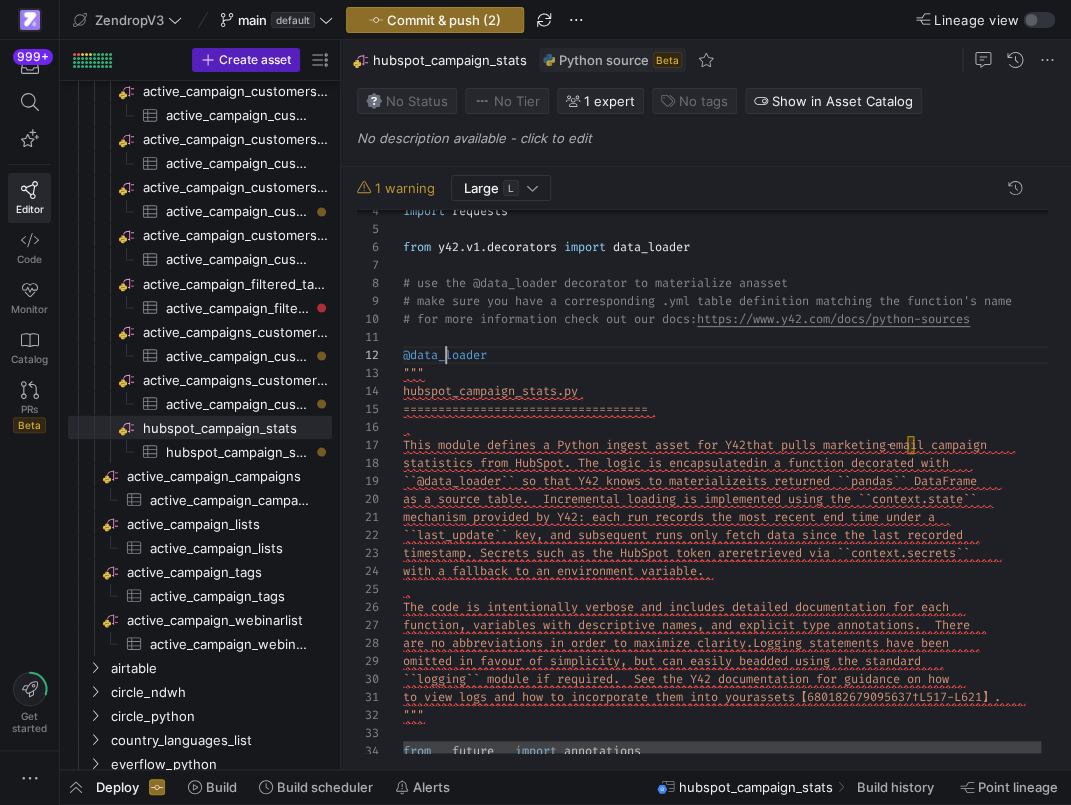 click on "from   __future__   import   annotations """ to view logs and how to incorporate them into your  assets【680182679095637†L517-L621】. ``logging`` module if required.  See the Y42 docum entation for guidance on how omitted in favour of simplicity, but can easily be  added using the standard are no abbreviations in order to maximize clarity.   Logging statements have been function, variables with descriptive names, and ex plicit type annotations.  There The code is intentionally verbose and includes det ailed documentation for each with a fallback to an environment variable. timestamp.  Secrets such as the HubSpot token are  retrieved via ``context.secrets`` ``last_update`` key, and subsequent runs only fetc h data since the last recorded mechanism provided by Y42: each run records the mo st recent end time under a ``@data_loader`` so that Y42 knows to materialize  hubspot_campaign_stats.py ." 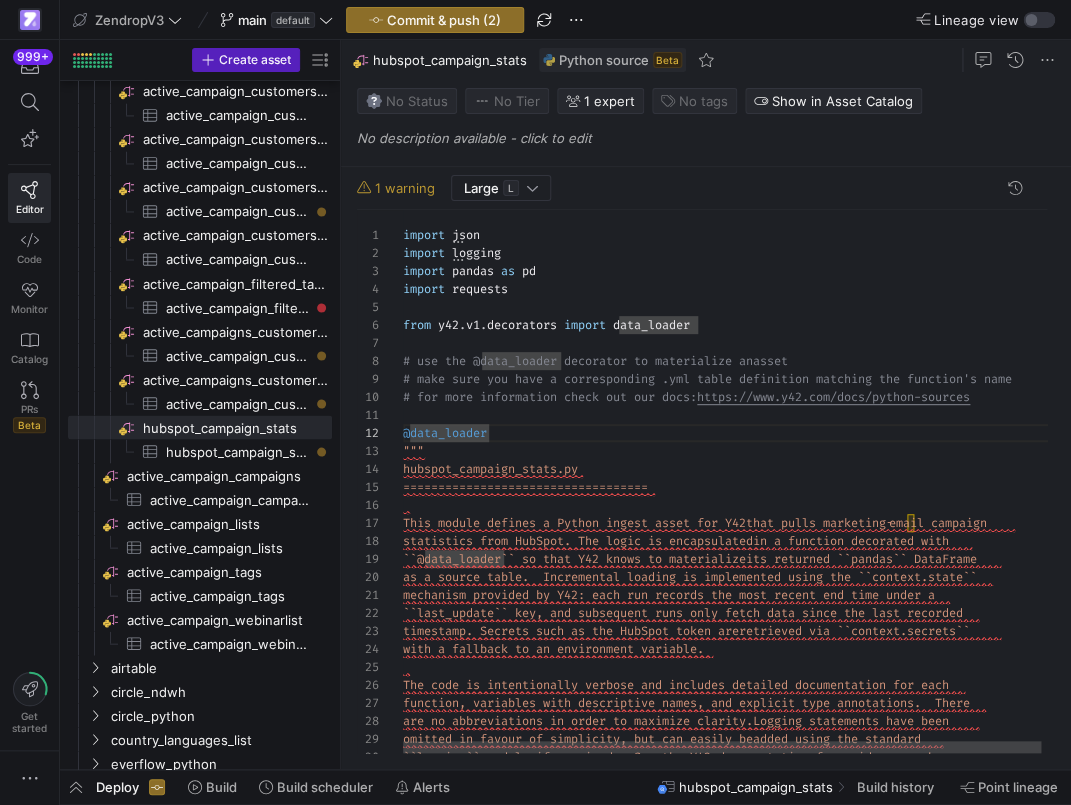 scroll, scrollTop: 162, scrollLeft: 43, axis: both 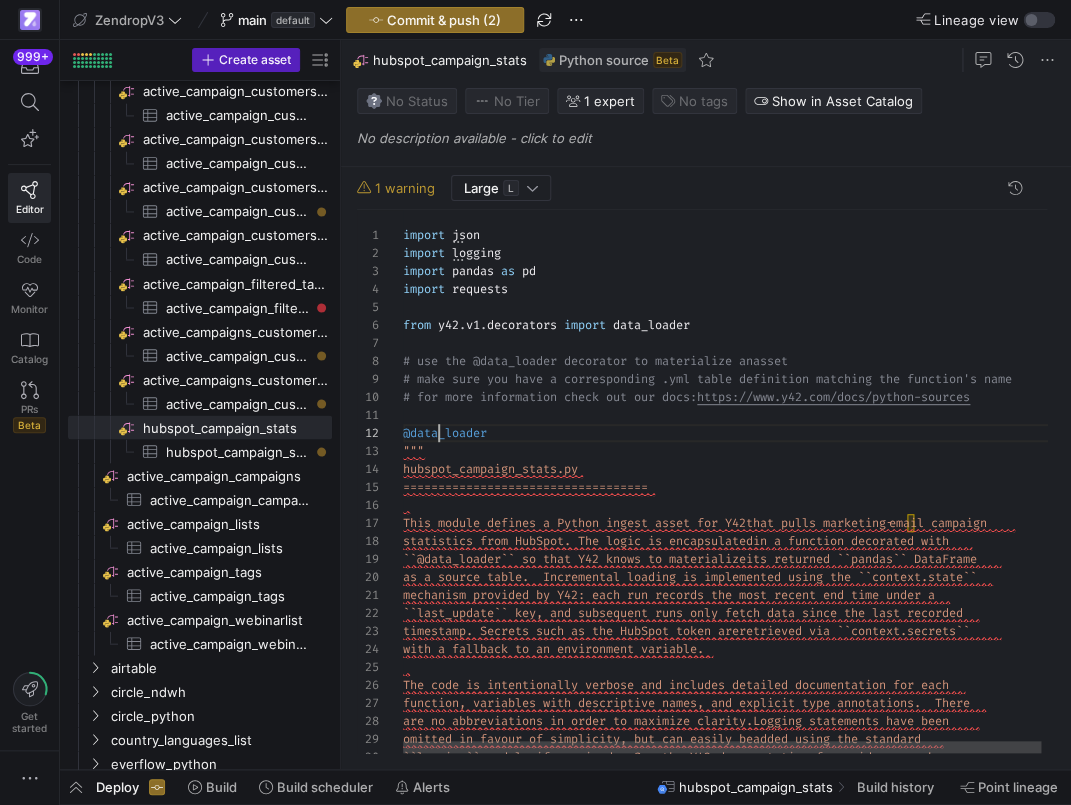 click on "``logging`` module if required.  See the Y42 docum entation for guidance on how omitted in favour of simplicity, but can easily be  added using the standard are no abbreviations in order to maximize clarity.   Logging statements have been function, variables with descriptive names, and ex plicit type annotations.  There The code is intentionally verbose and includes det ailed documentation for each with a fallback to an environment variable. timestamp.  Secrets such as the HubSpot token are  retrieved via ``context.secrets`` ``last_update`` key, and subsequent runs only fetc h data since the last recorded mechanism provided by Y42: each run records the mo st recent end time under a ``@data_loader`` so that Y42 knows to materialize  its returned ``pandas`` DataFrame as a source table.  Incremental loading is impleme nted using the ``context.state``  in a function decorated with """  asset" 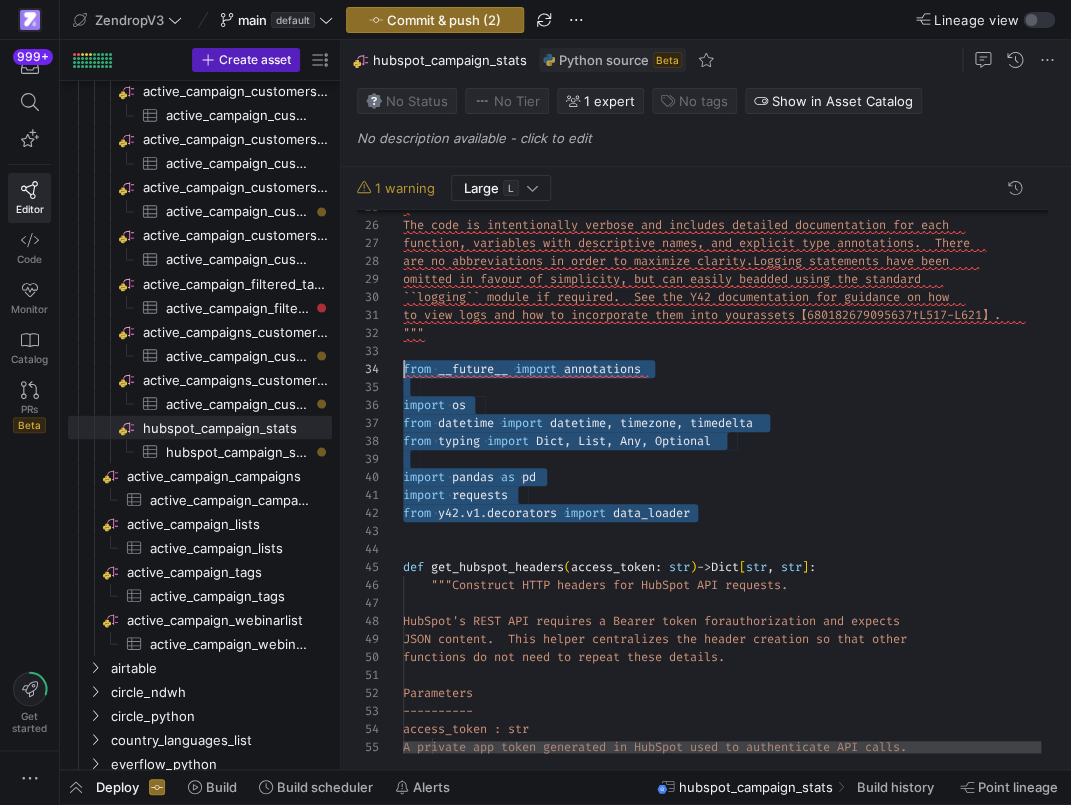 scroll, scrollTop: 54, scrollLeft: 0, axis: vertical 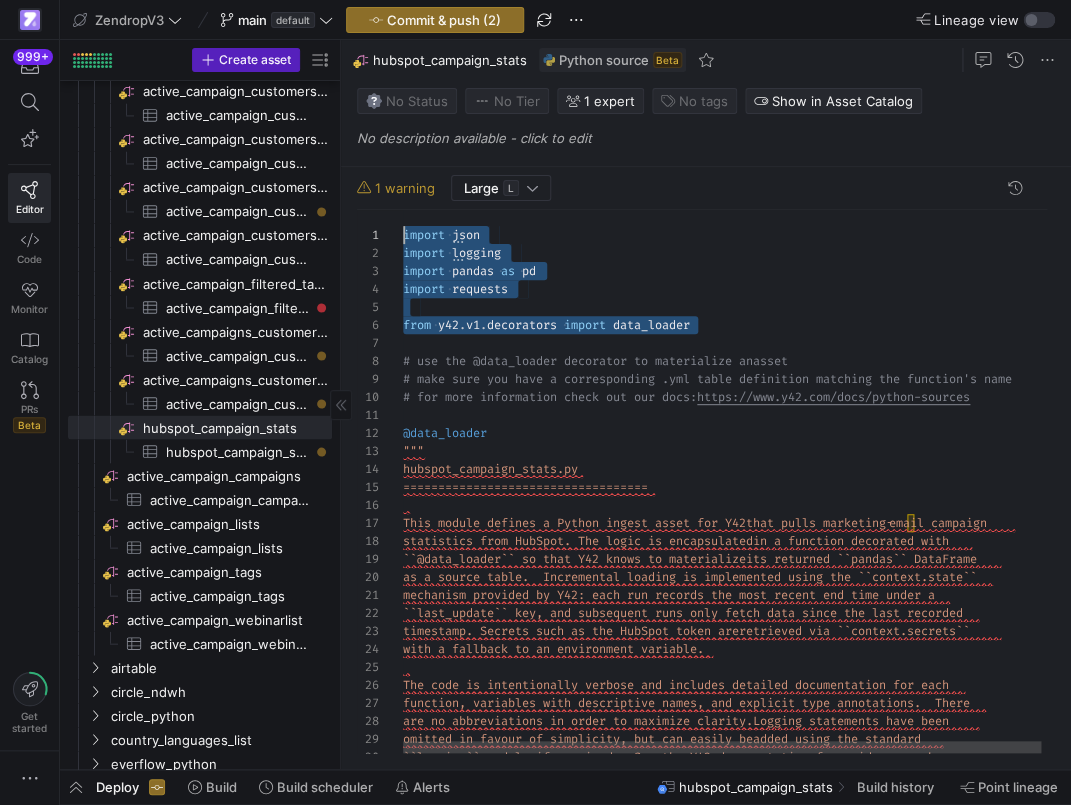 drag, startPoint x: 721, startPoint y: 325, endPoint x: 323, endPoint y: 200, distance: 417.16785 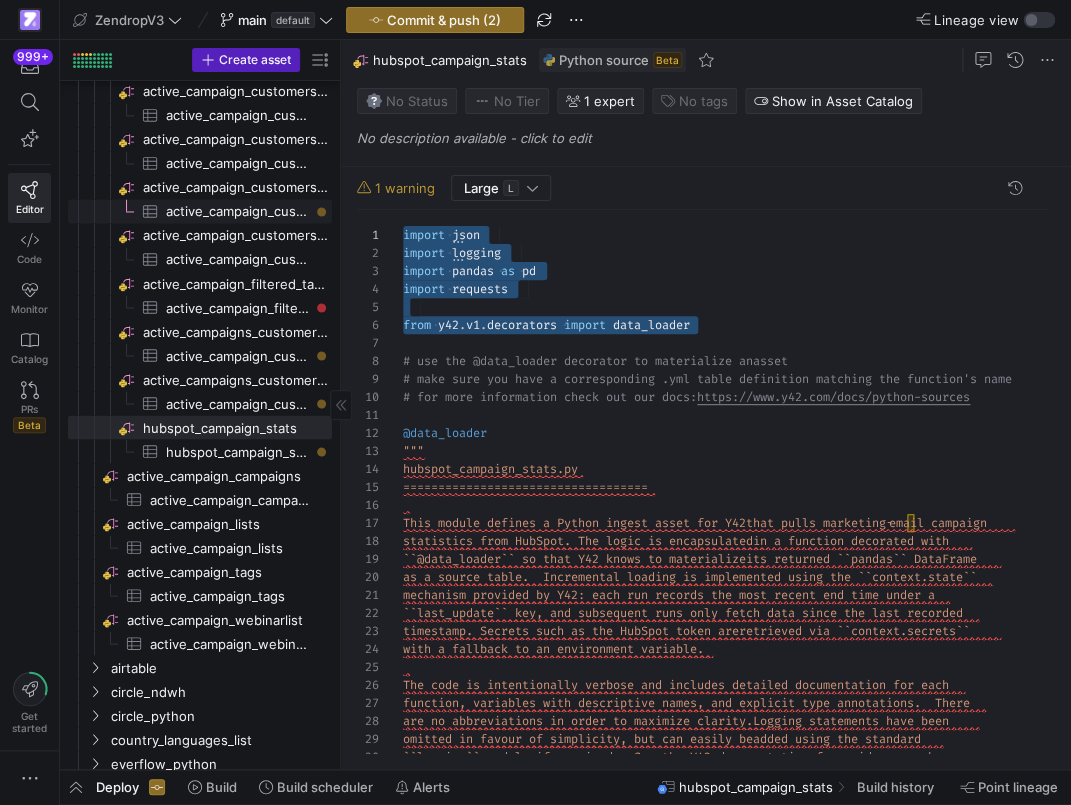 scroll, scrollTop: 144, scrollLeft: 295, axis: both 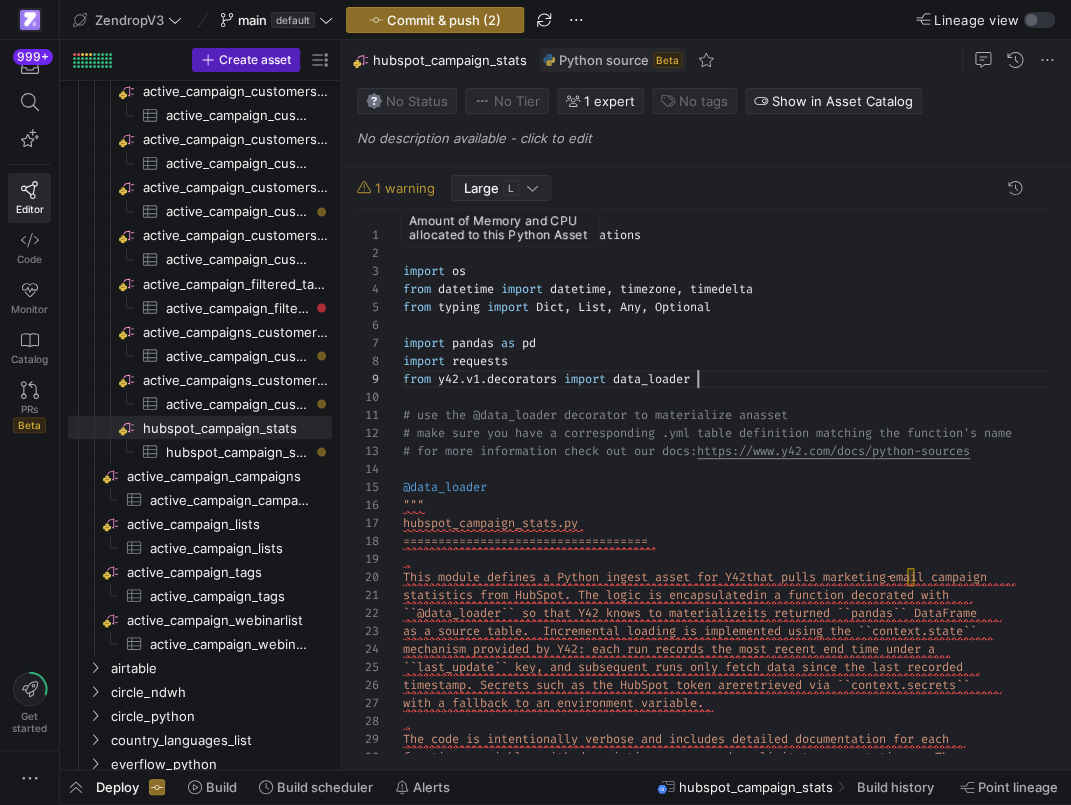 click on "Large   L" 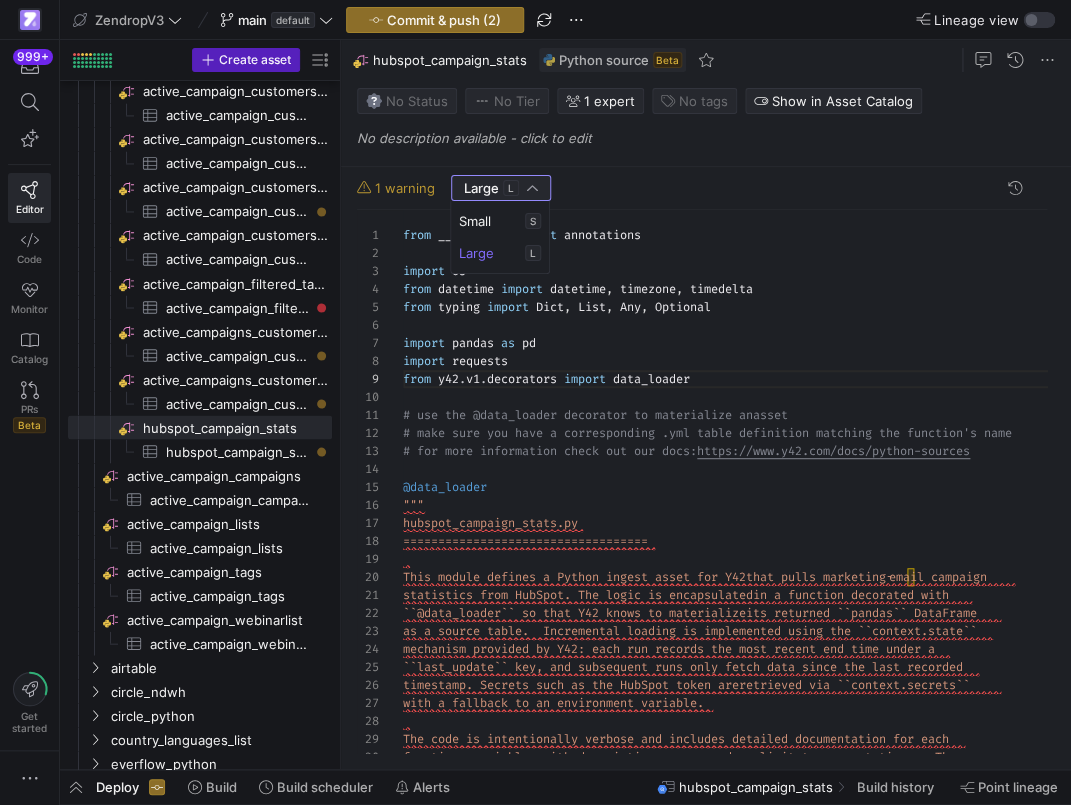 click at bounding box center [535, 402] 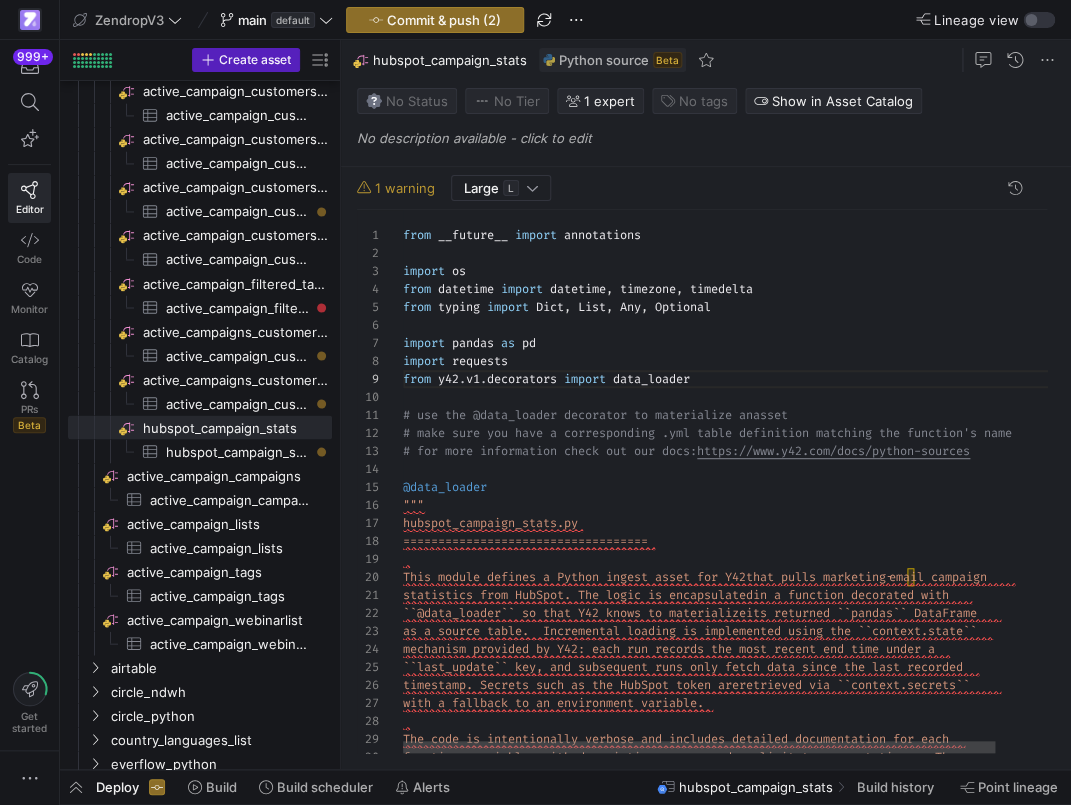 scroll, scrollTop: 72, scrollLeft: 29, axis: both 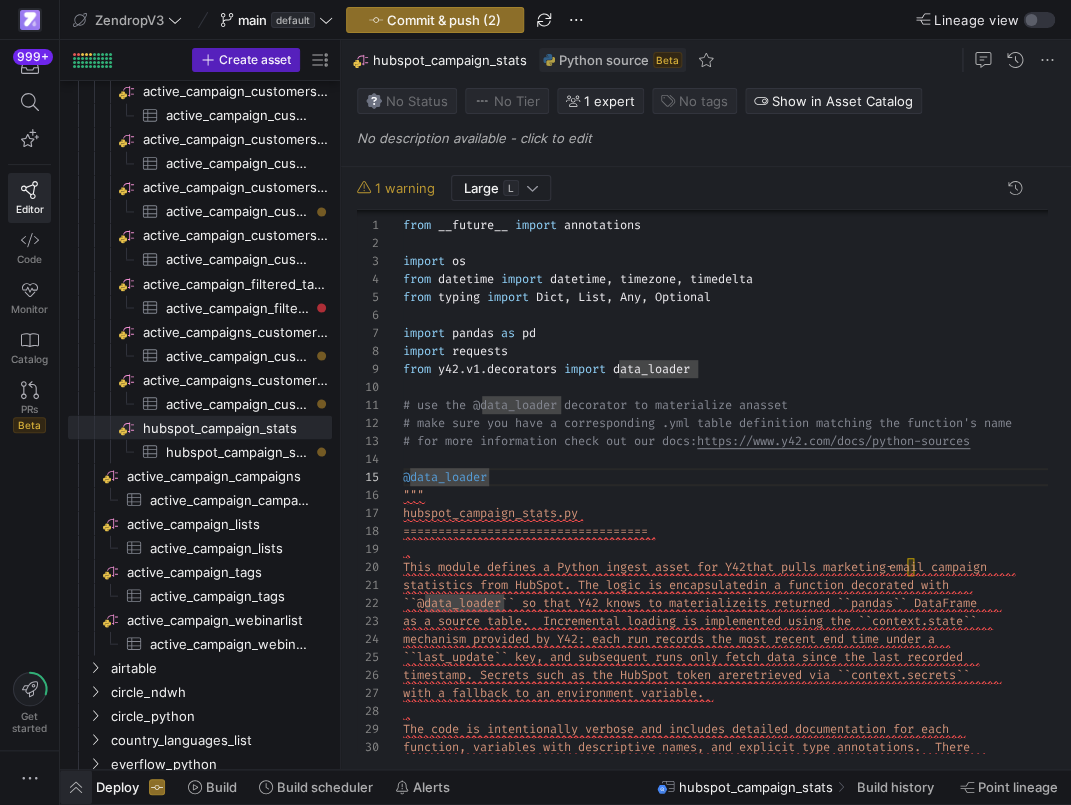 click 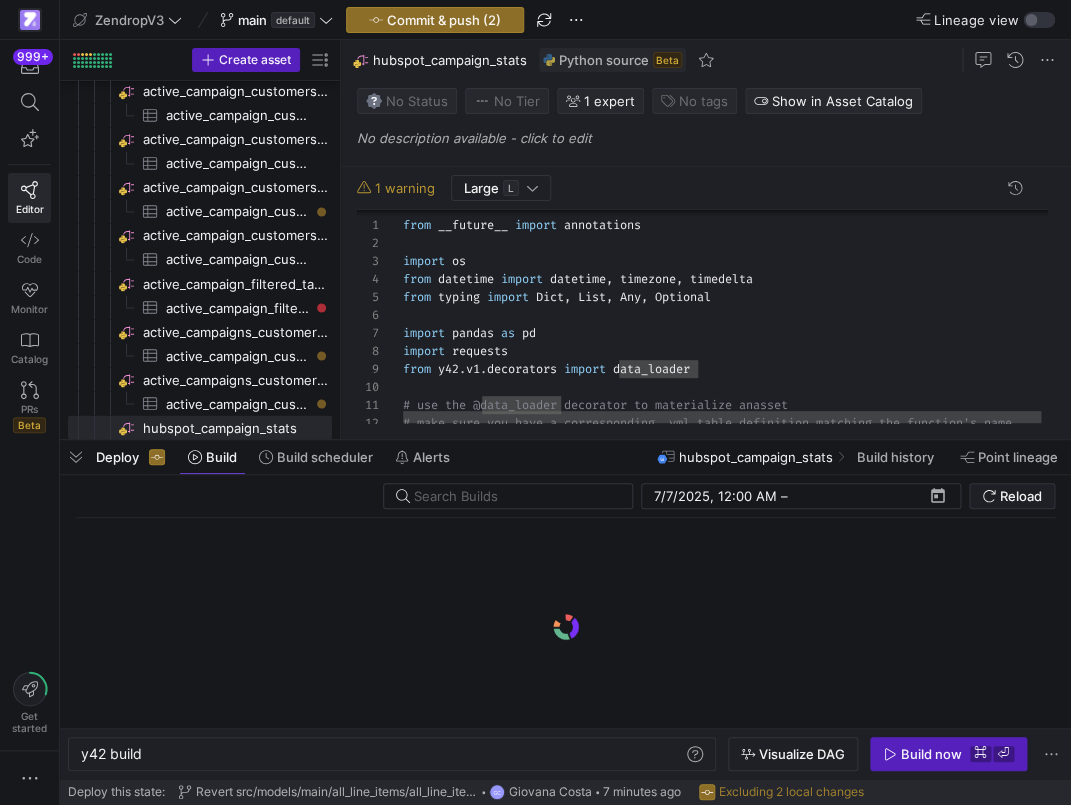 scroll, scrollTop: 0, scrollLeft: 61, axis: horizontal 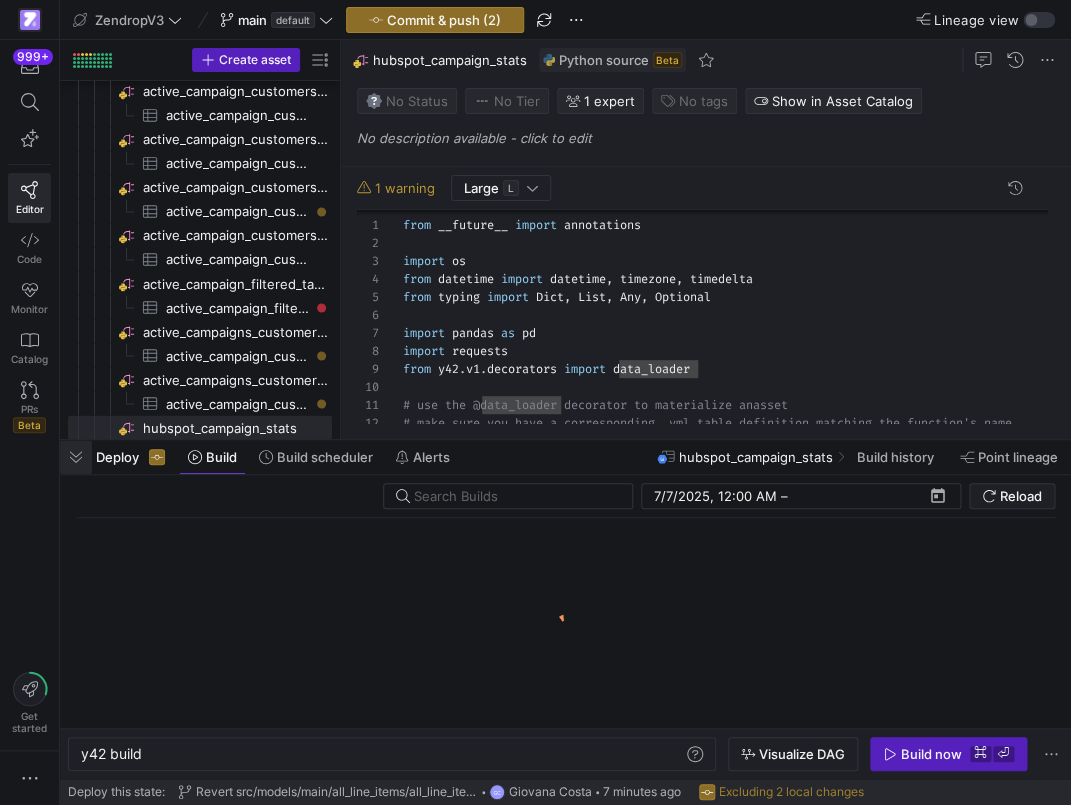 click 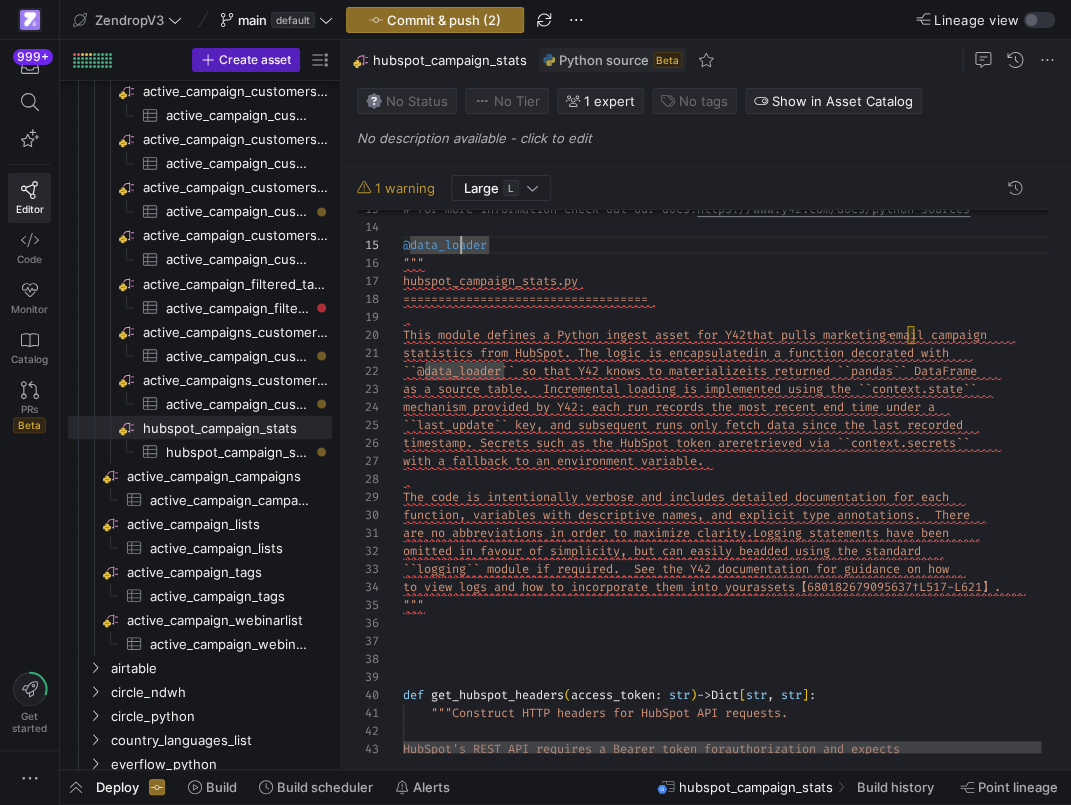 click on "=================================== This module defines a Python ingest asset for Y42  that pulls marketing‑email campaign statistics from HubSpot. The logic is encapsulated  in a function decorated with ``@data_loader`` so that Y42 knows to materialize  its returned ``pandas`` DataFrame as a source table.  Incremental loading is impleme nted using the ``context.state`` mechanism provided by Y42: each run records the mo st recent end time under a ``last_update`` key, and subsequent runs only fetc h data since the last recorded timestamp.  Secrets such as the HubSpot token are  retrieved via ``context.secrets`` with a fallback to an environment variable. The code is intentionally verbose and includes det ailed documentation for each function, variables with descriptive names, and ex plicit type annotations.  There are no abbreviations in order to maximize clarity.  added using the standard """" 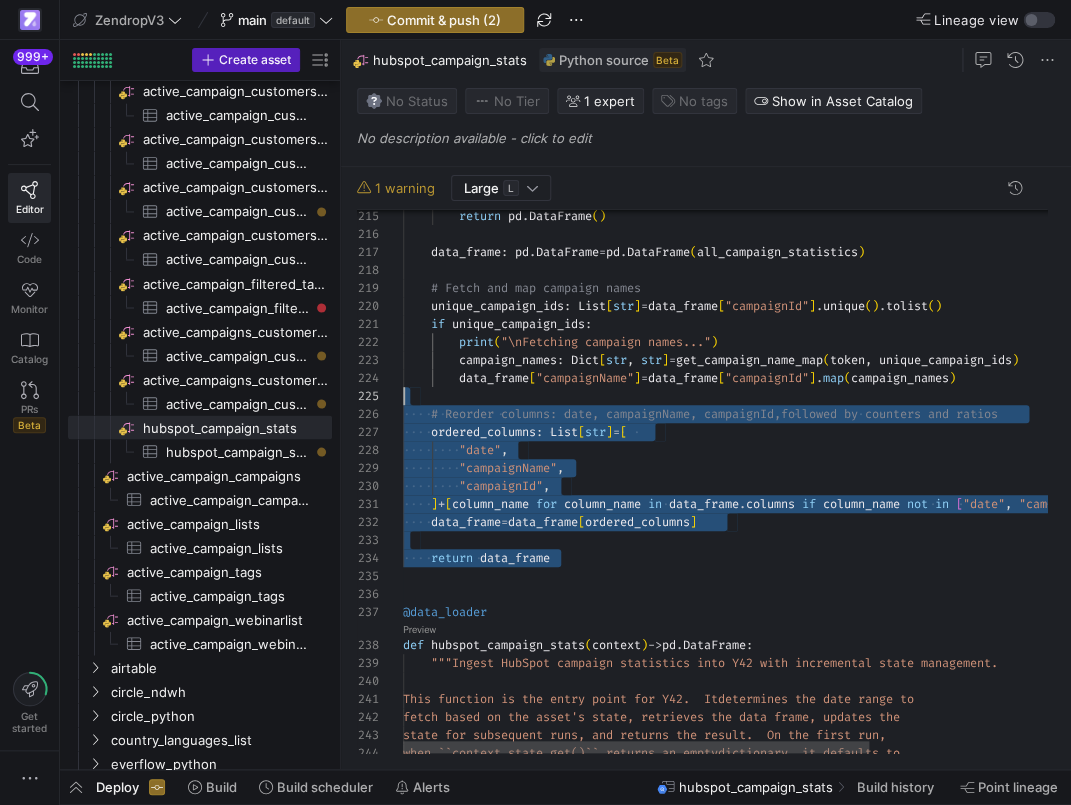 scroll, scrollTop: 36, scrollLeft: 0, axis: vertical 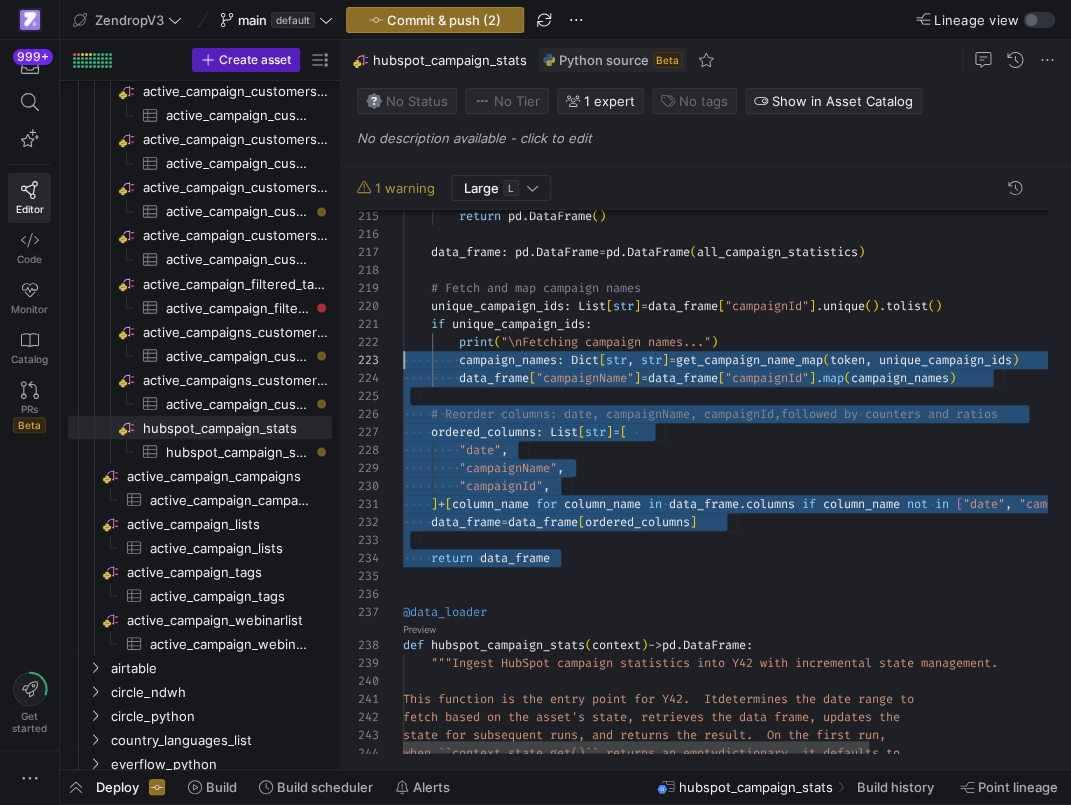 drag, startPoint x: 580, startPoint y: 576, endPoint x: 398, endPoint y: 353, distance: 287.84198 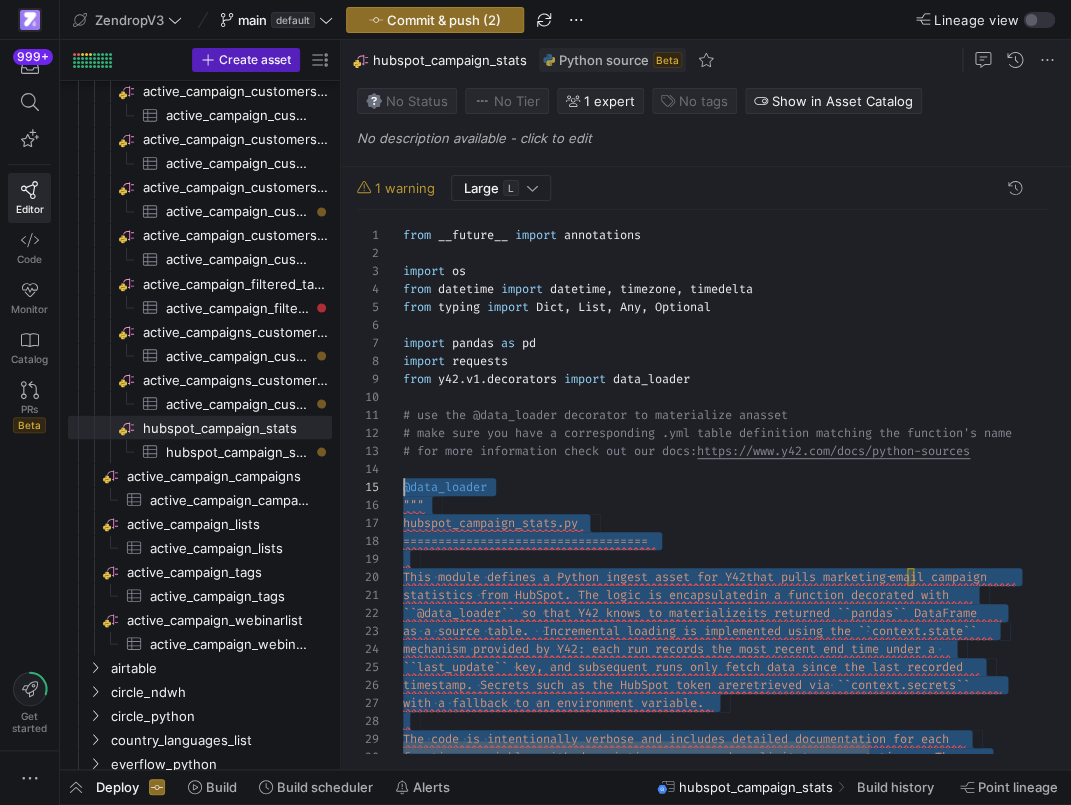 scroll, scrollTop: 72, scrollLeft: 0, axis: vertical 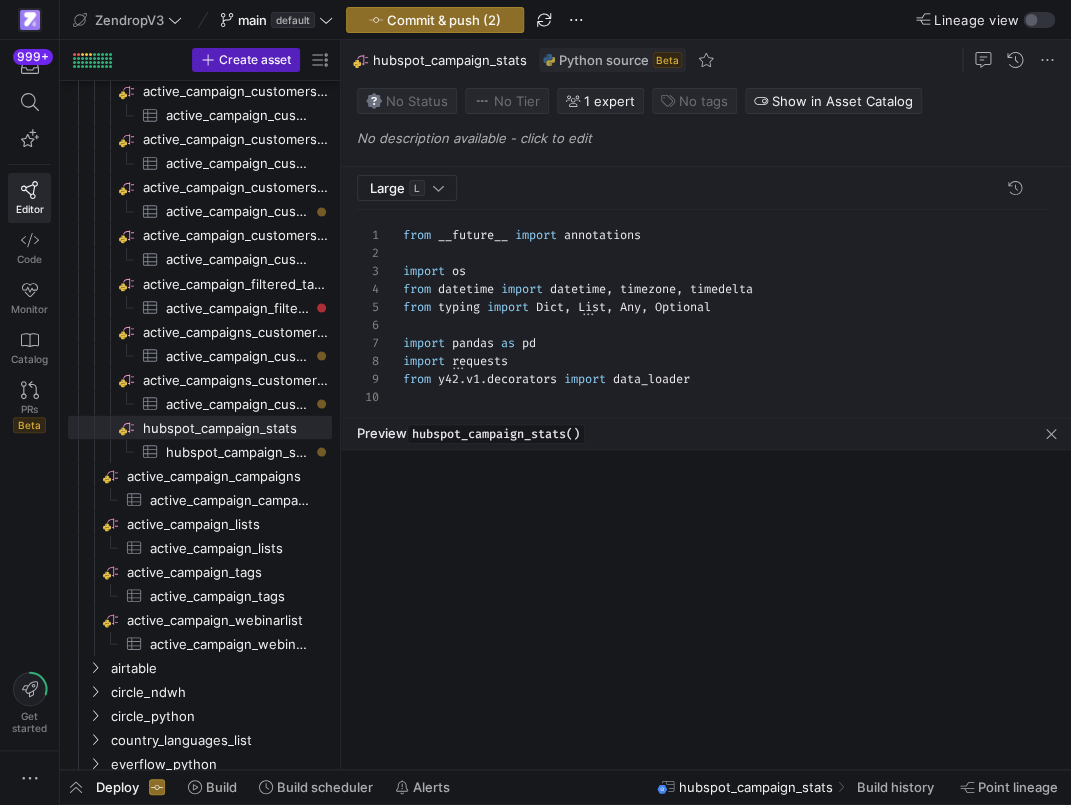 click on "Large   L
12 13 14 9 10 11 5 6 7 8 1 2 3 4 15 16 17 18 19 20 21 22 23 24 25 26 27 28 29 # make sure you have a corresponding .yml table de finition matching the function's name # for more information check out our docs:  https://www.y42.com/docs/python-sources from   y42 . v1 . decorators   import   data_loader # use the @data_loader decorator to materialize an  asset from   typing   import   Dict ,   List ,   Any ,   Optional import   pandas   as   pd import   requests from   __future__   import   annotations import   os from   datetime   import   datetime ,   timezone ,   timedelta @data_loader def   hubspot_campaign_stats ( context )  ->  pd . DataFrame :      """Ingest HubSpot campaign statistics into Y42 wit h incremental state management.     This function is the entry point for Y42.  It  determines the date range to     fetch based on the asset's state, retrieves th e data frame, updates the Preview" 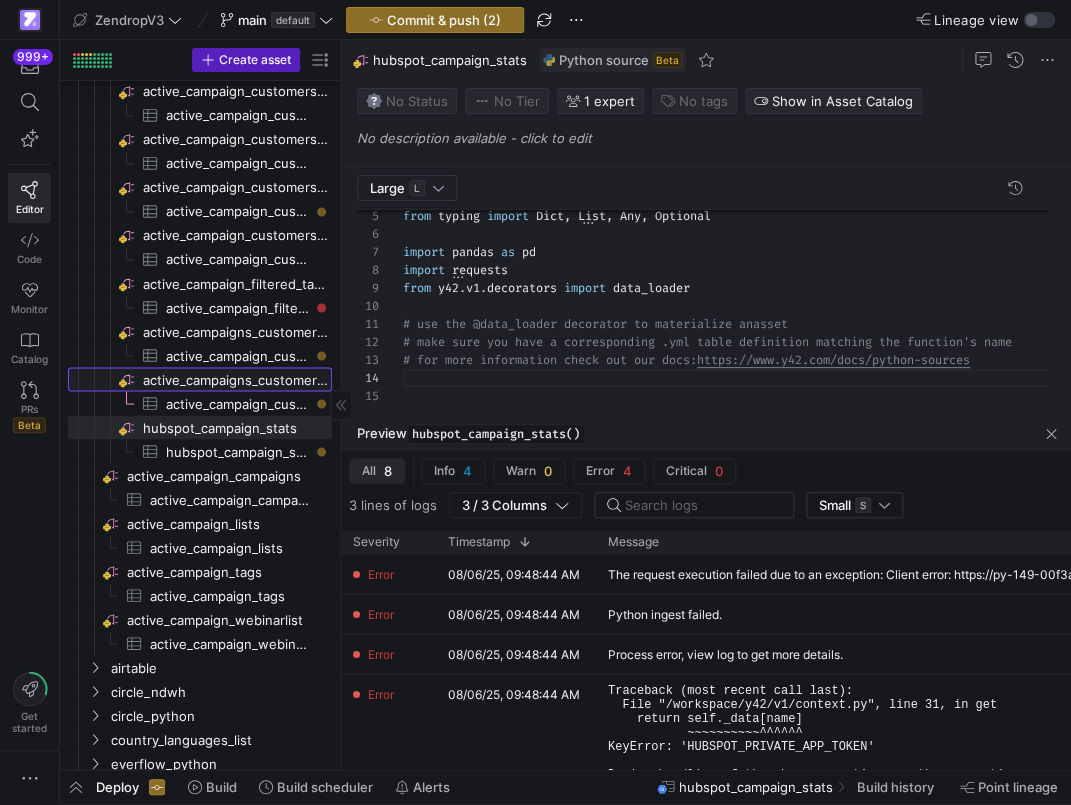 click on "active_campaigns_customers_evergreen​​​​​​​​" 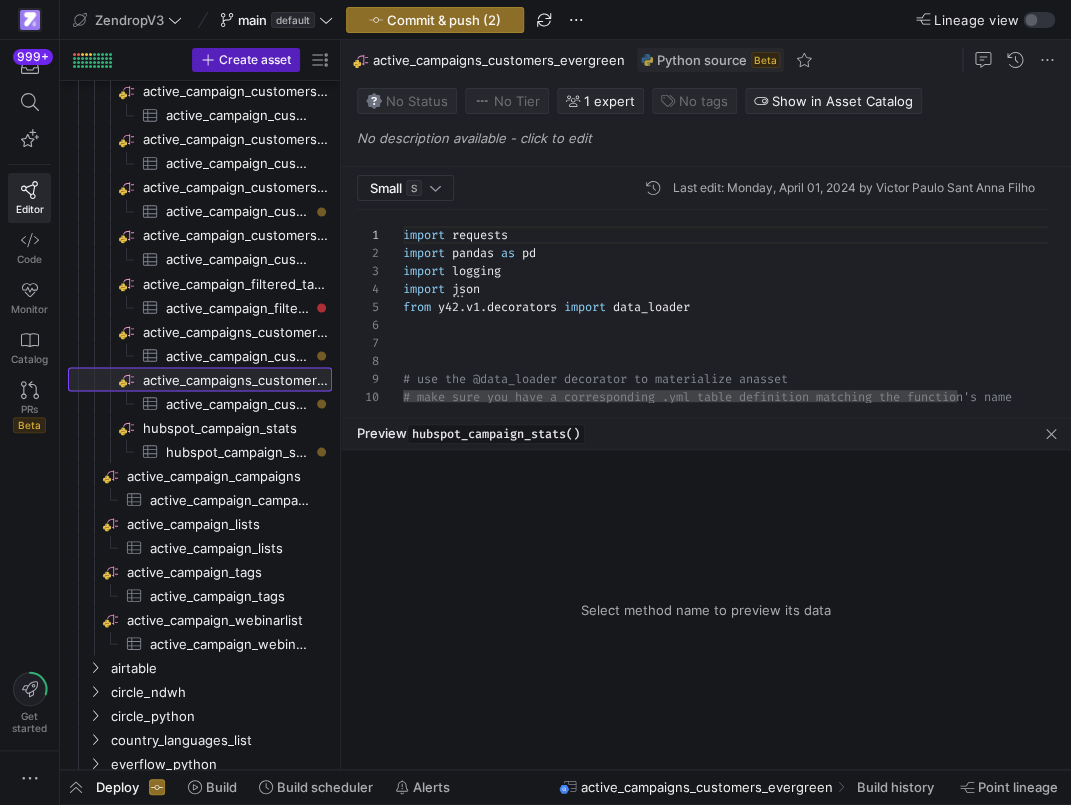 scroll, scrollTop: 180, scrollLeft: 0, axis: vertical 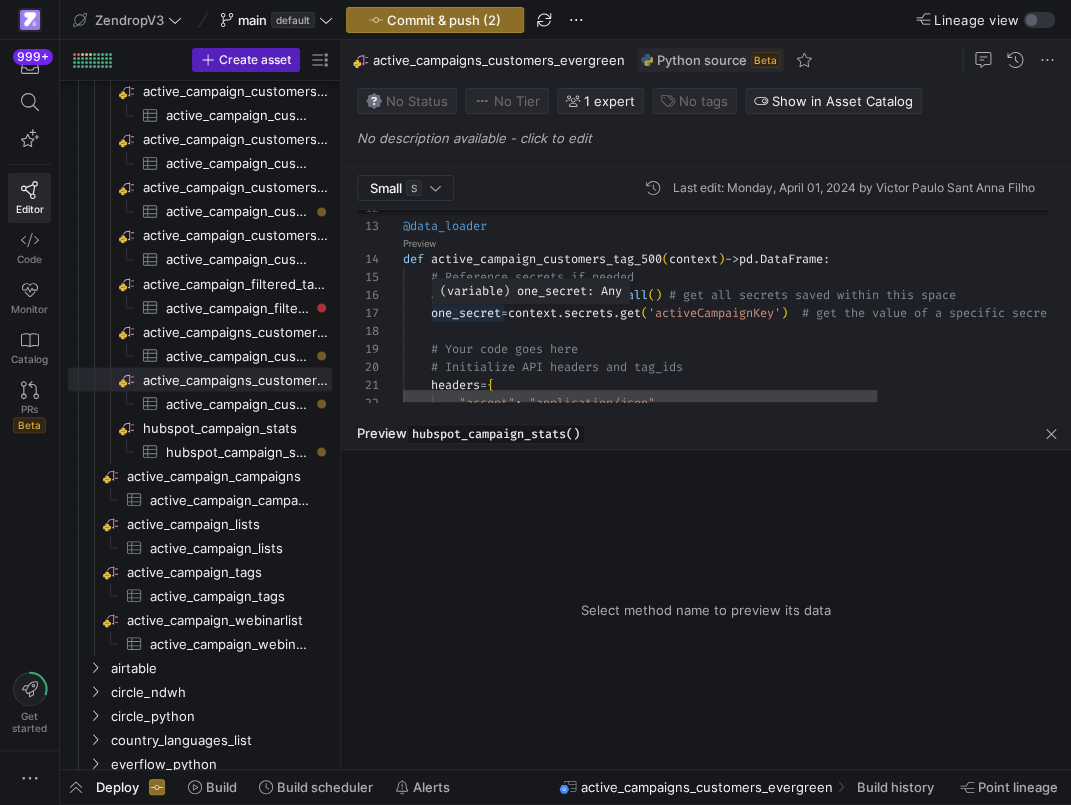 click on "def   active_campaign_customers_tag_500 ( context )  ->  pd . DataFrame :      # Reference secrets if needed      all_secrets  =  context . secrets . all ( )   # get all secrets saved within this space      one_secret  =  context . secrets . get ( 'activeCampaignKey' )    # get the value of a specific secret saved within  this space      # Your code goes here      # Initialize API headers and tag_ids      headers  =  {          "accept" :   "application/json" , @data_loader" 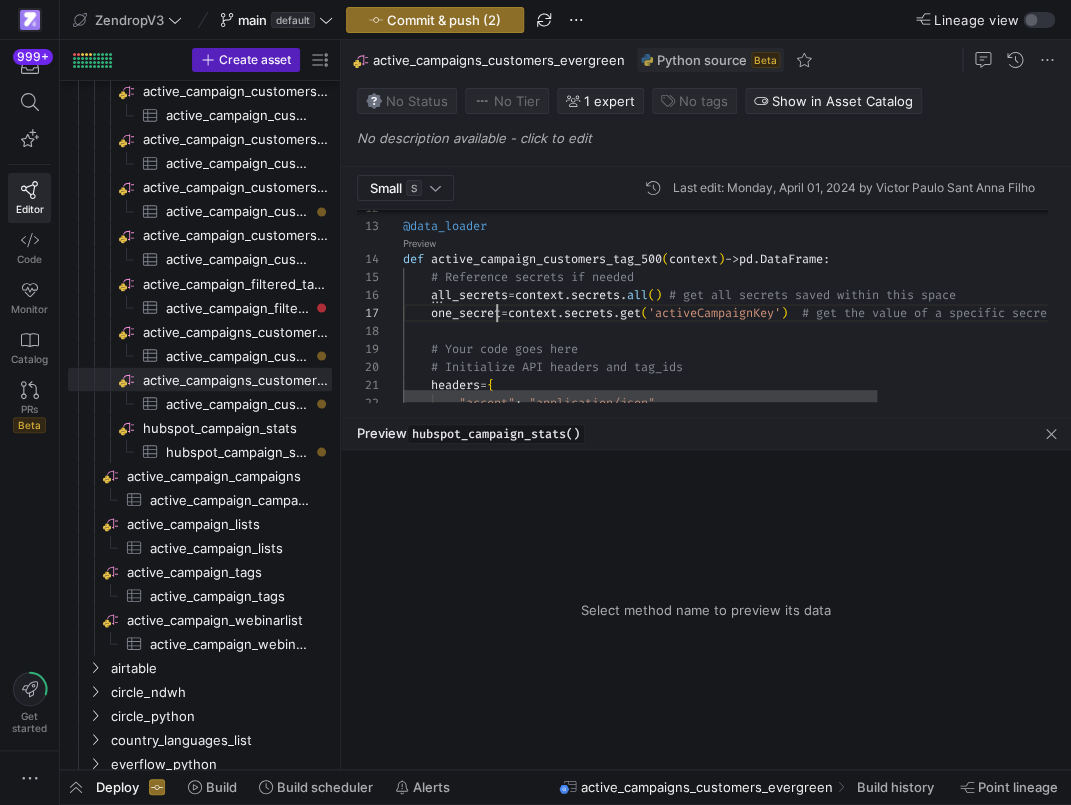 click on "def   active_campaign_customers_tag_500 ( context )  ->  pd . DataFrame :      # Reference secrets if needed      all_secrets  =  context . secrets . all ( )   # get all secrets saved within this space      one_secret  =  context . secrets . get ( 'activeCampaignKey' )    # get the value of a specific secret saved within  this space      # Your code goes here      # Initialize API headers and tag_ids      headers  =  {          "accept" :   "application/json" , @data_loader" 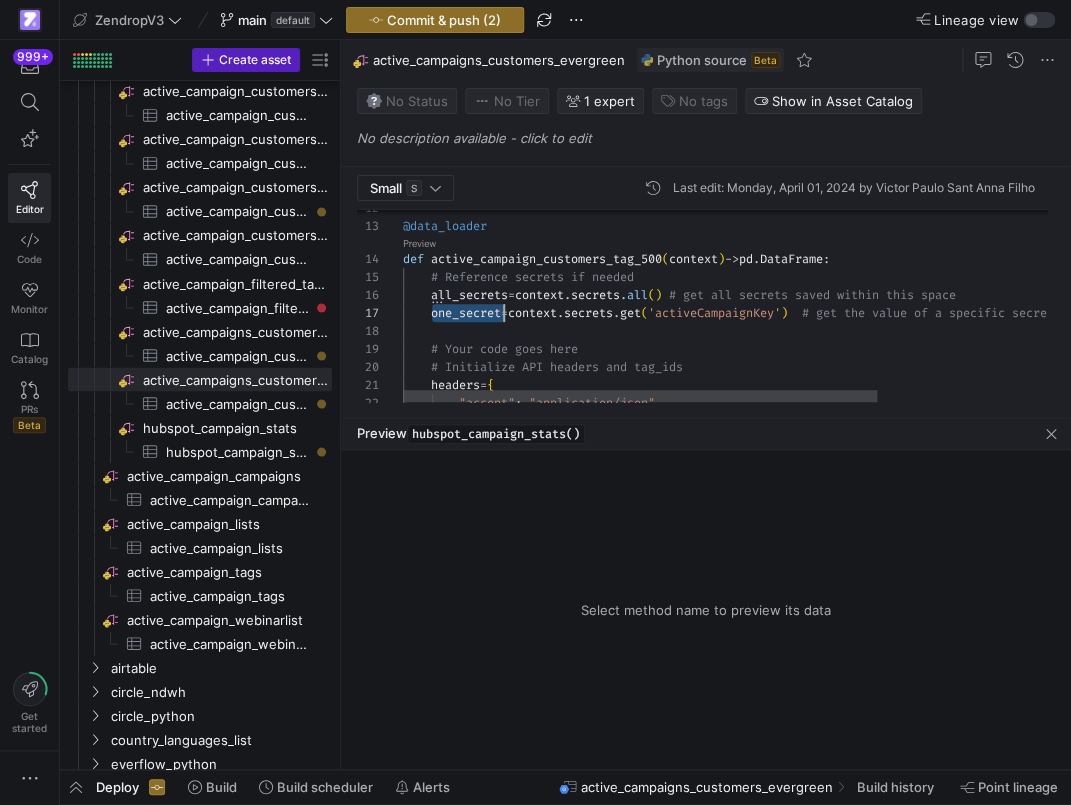 scroll, scrollTop: 108, scrollLeft: 0, axis: vertical 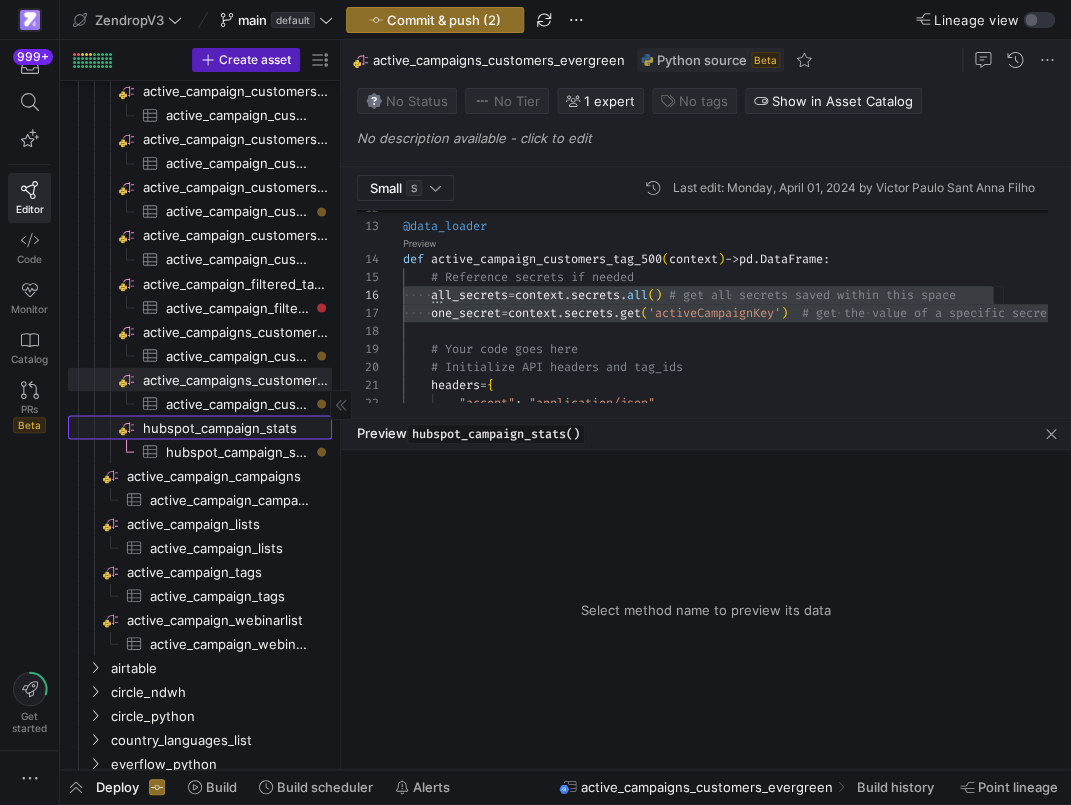 click on "hubspot_campaign_stats​​​​​​​​" 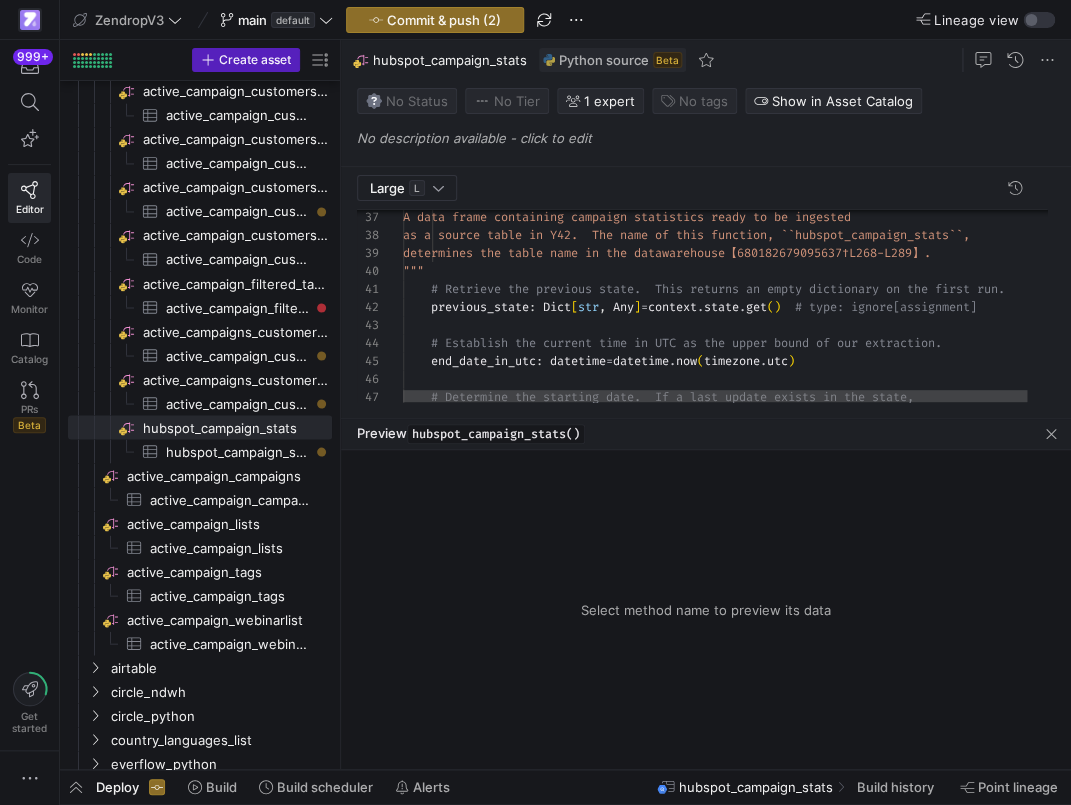 click on "A data frame containing campaign statistic s ready to be ingested         as a source table in Y42.  The name of thi s function, ``hubspot_campaign_stats``,         determines the table name in the data  warehouse【680182679095637†L268-L289】.     """      # Retrieve the previous state.  This returns an em pty dictionary on the first run.      previous_state :   Dict [ str ,   Any ]  =  context . state . get ( )    # type: ignore[assignment]      # Establish the current time in UTC as the upper b ound of our extraction.      end_date_in_utc :   datetime  =  datetime . now ( timezone . utc )      # Determine the starting date.  If a last update e xists in the state," 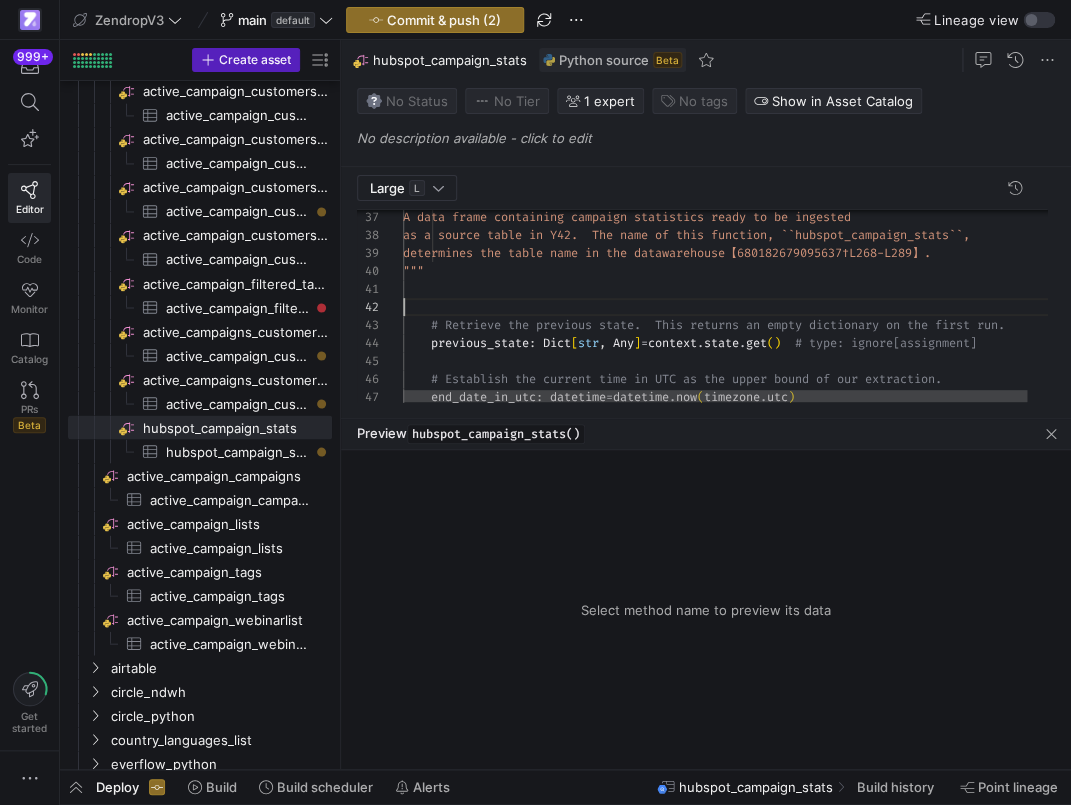 scroll, scrollTop: 54, scrollLeft: 0, axis: vertical 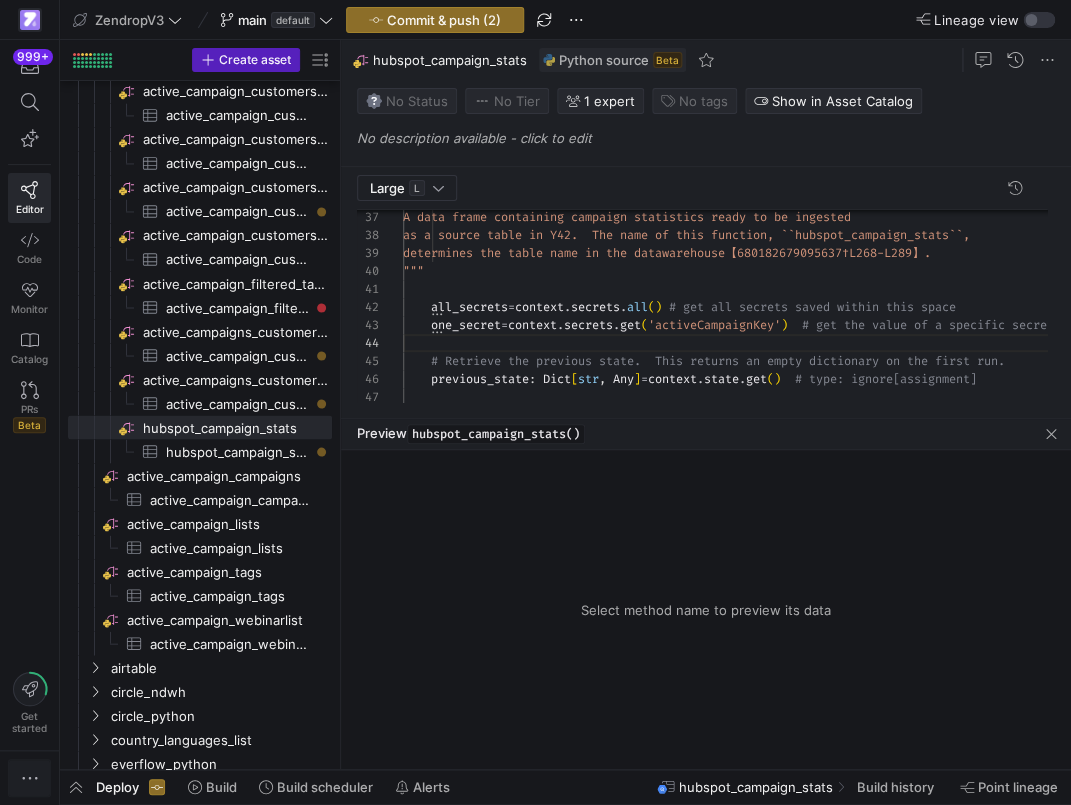 click 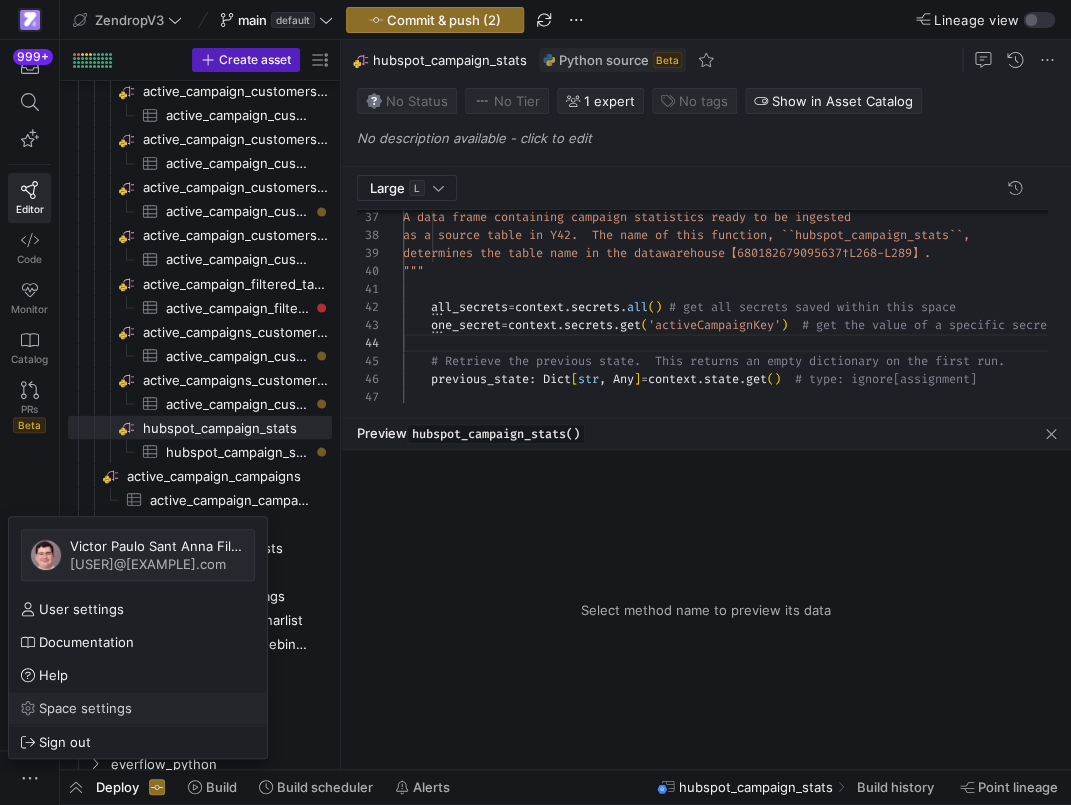 click on "Space settings" at bounding box center [85, 708] 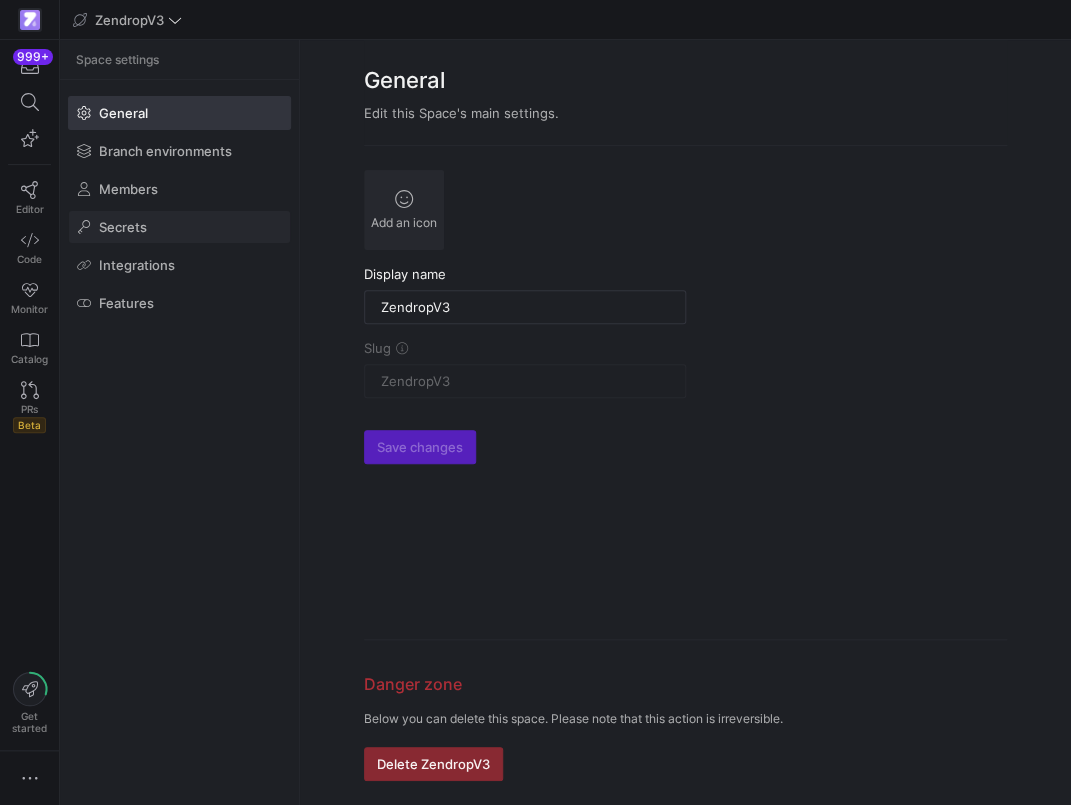 click 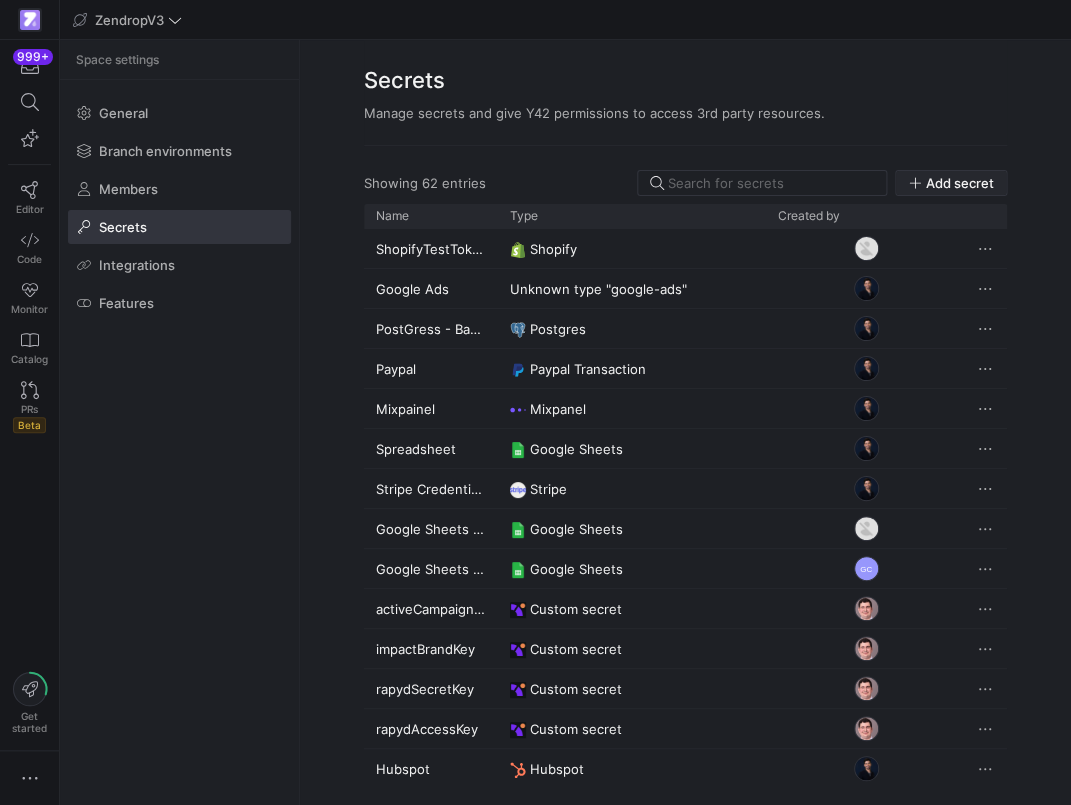 click 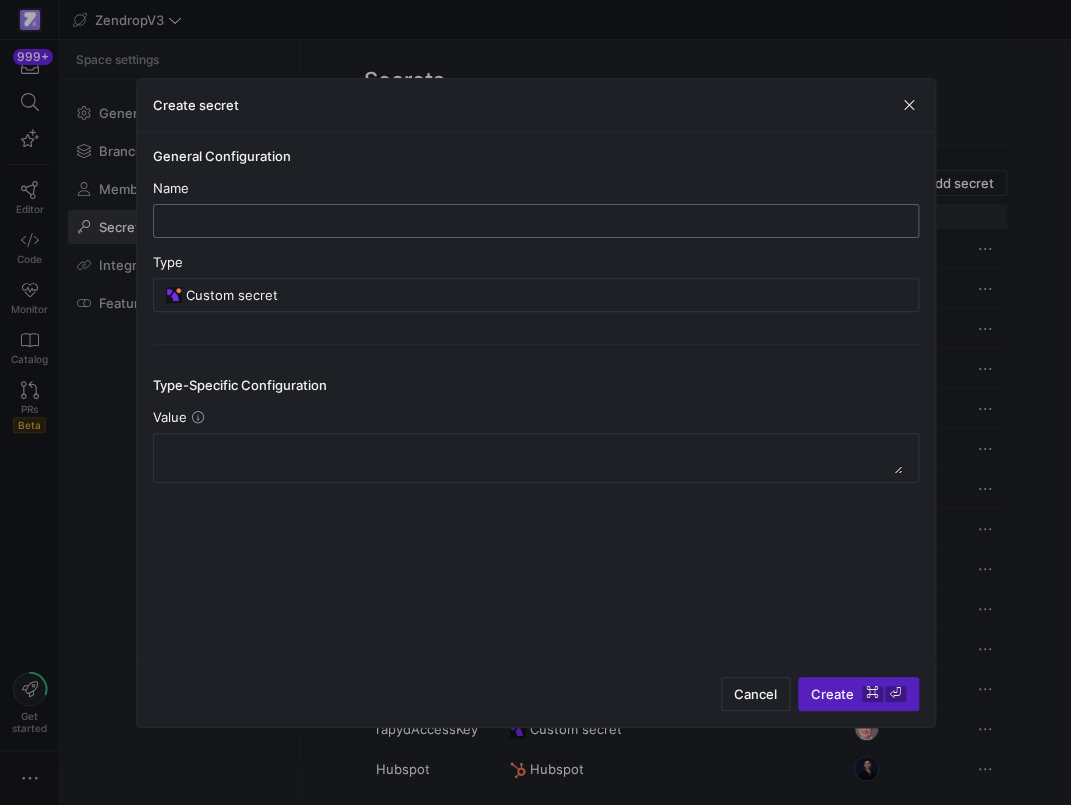 click at bounding box center (536, 221) 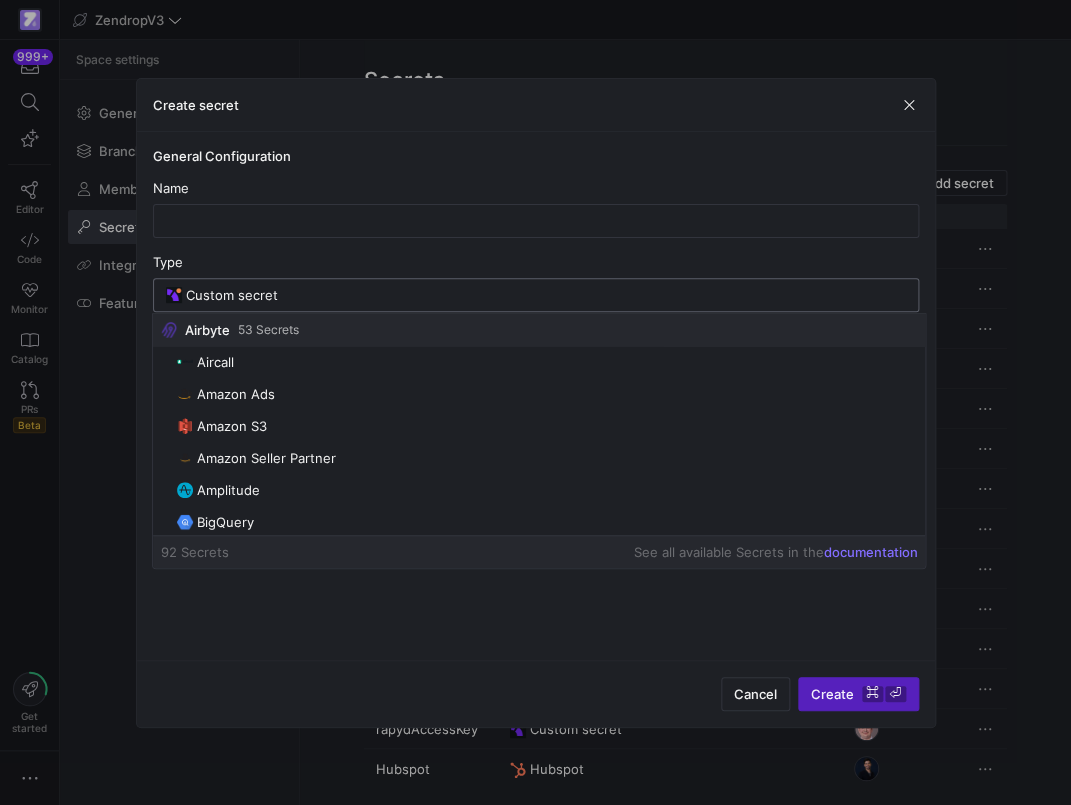 click on "Custom secret" at bounding box center [546, 295] 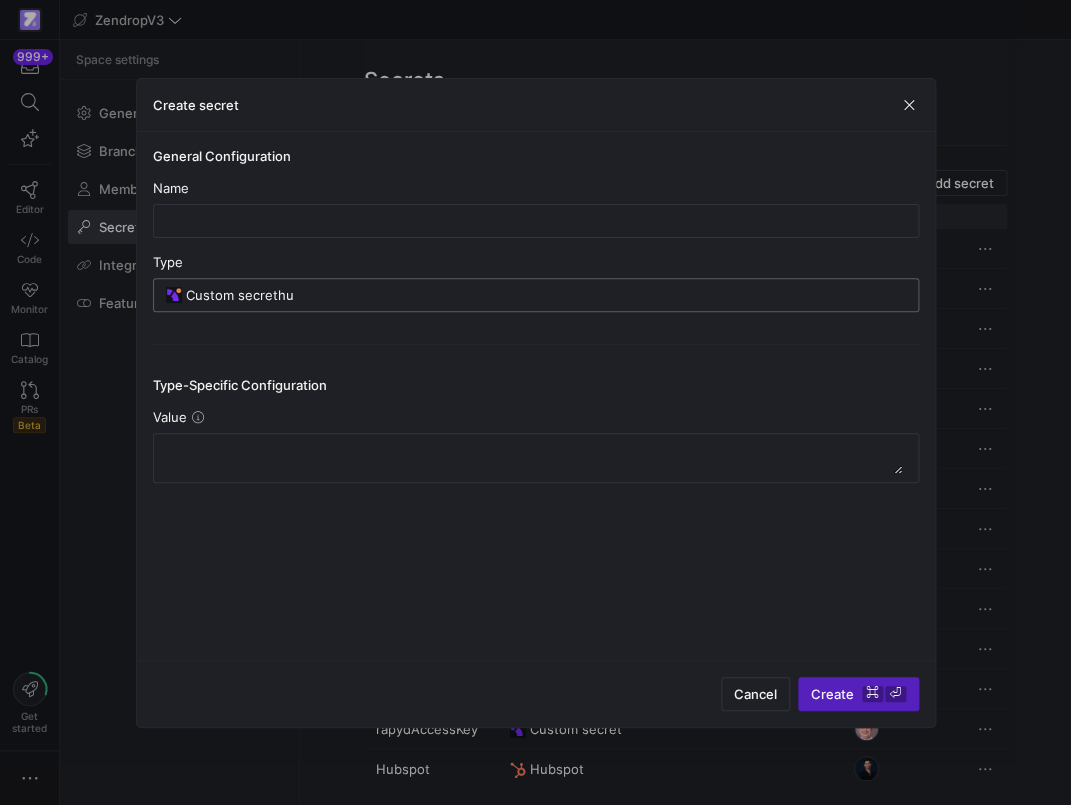 type on "Custom secrethu" 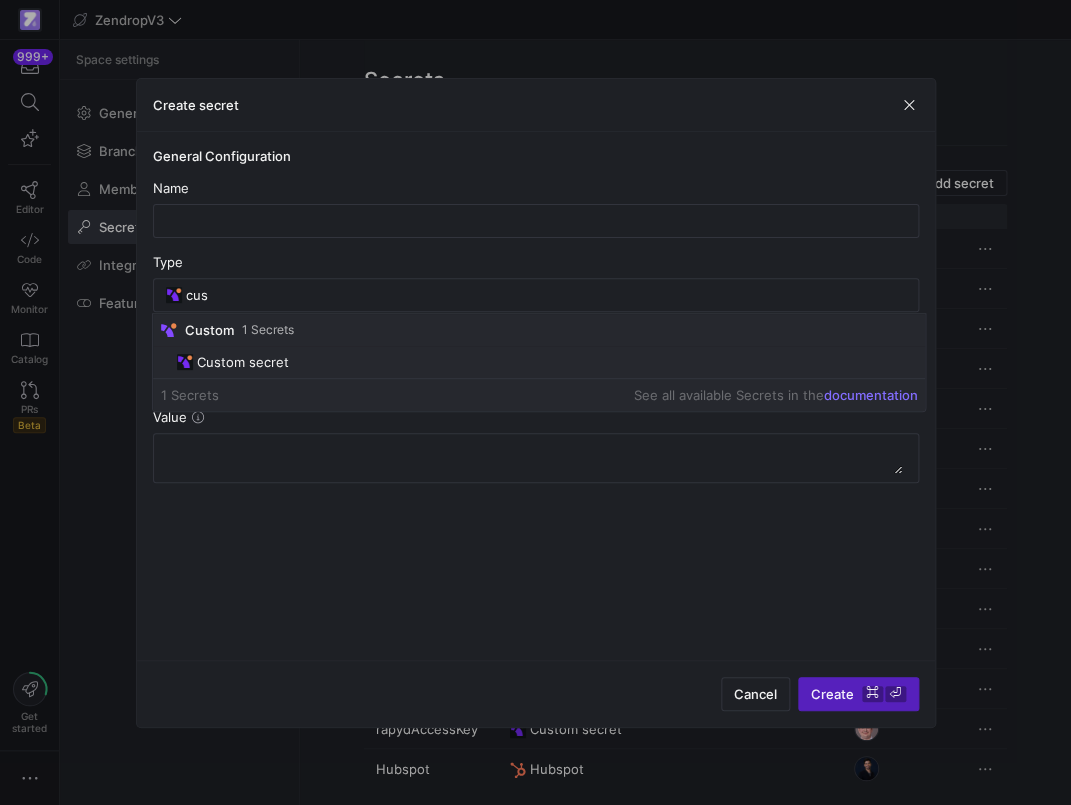 click on "Custom secret" at bounding box center [539, 362] 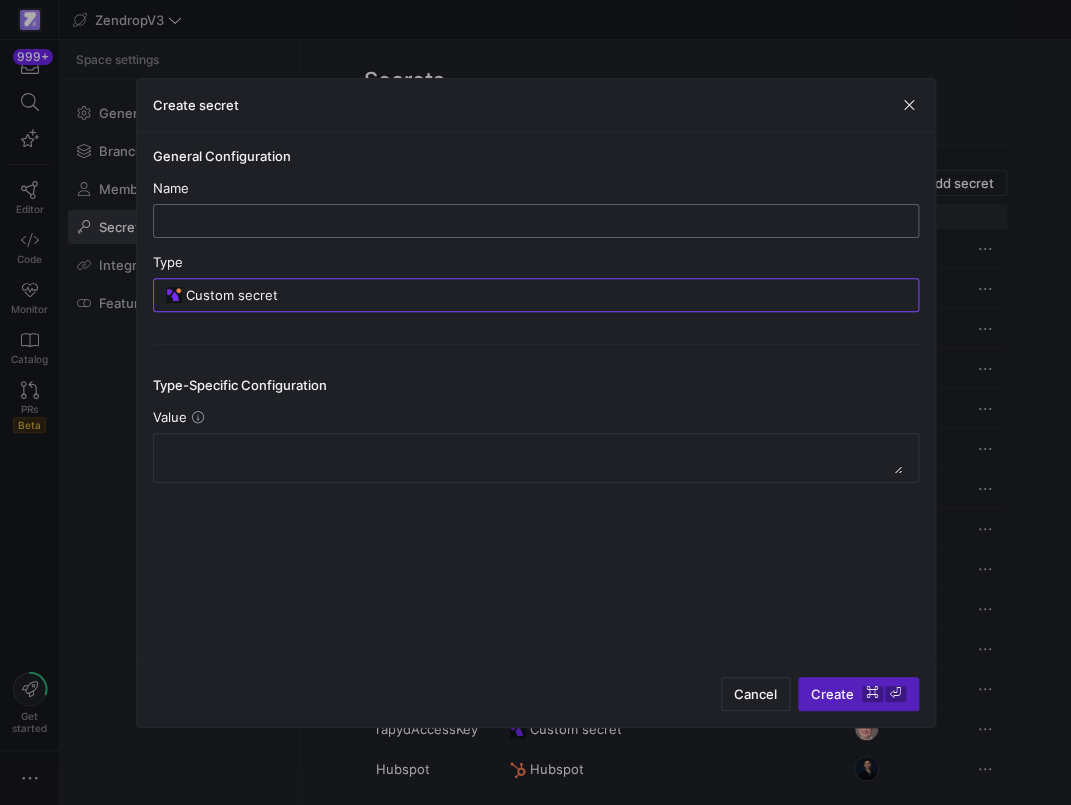 click at bounding box center [536, 221] 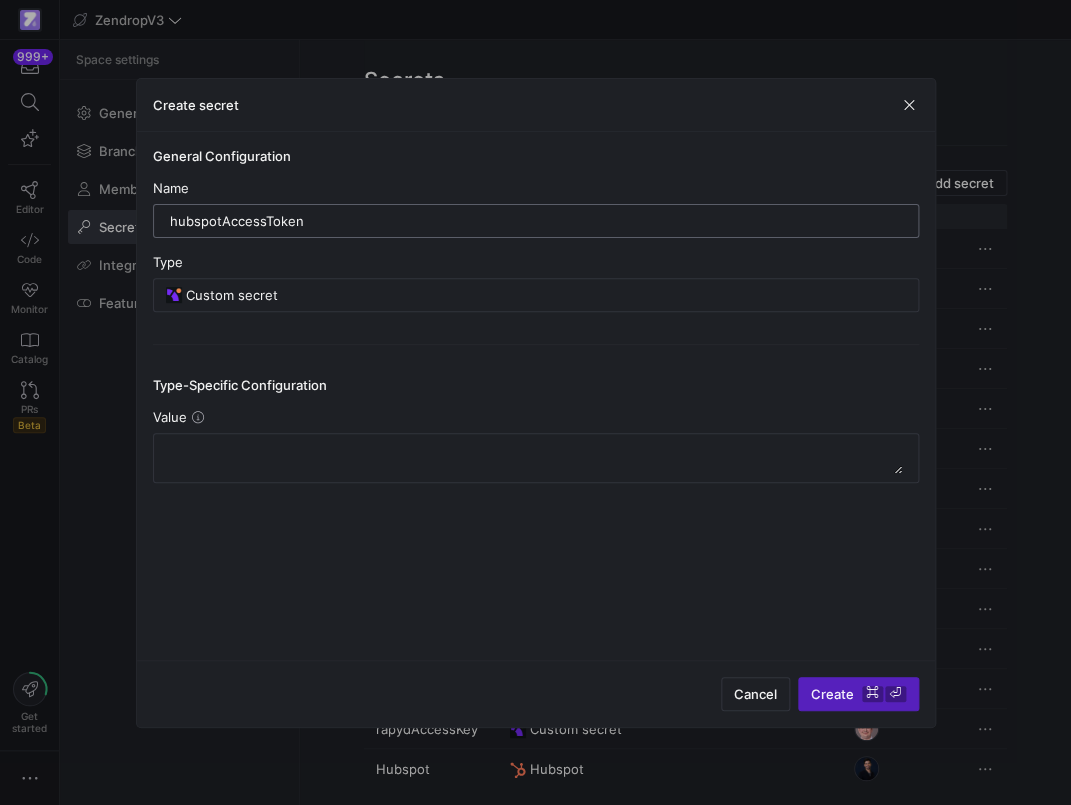 type on "hubspotAccessToken" 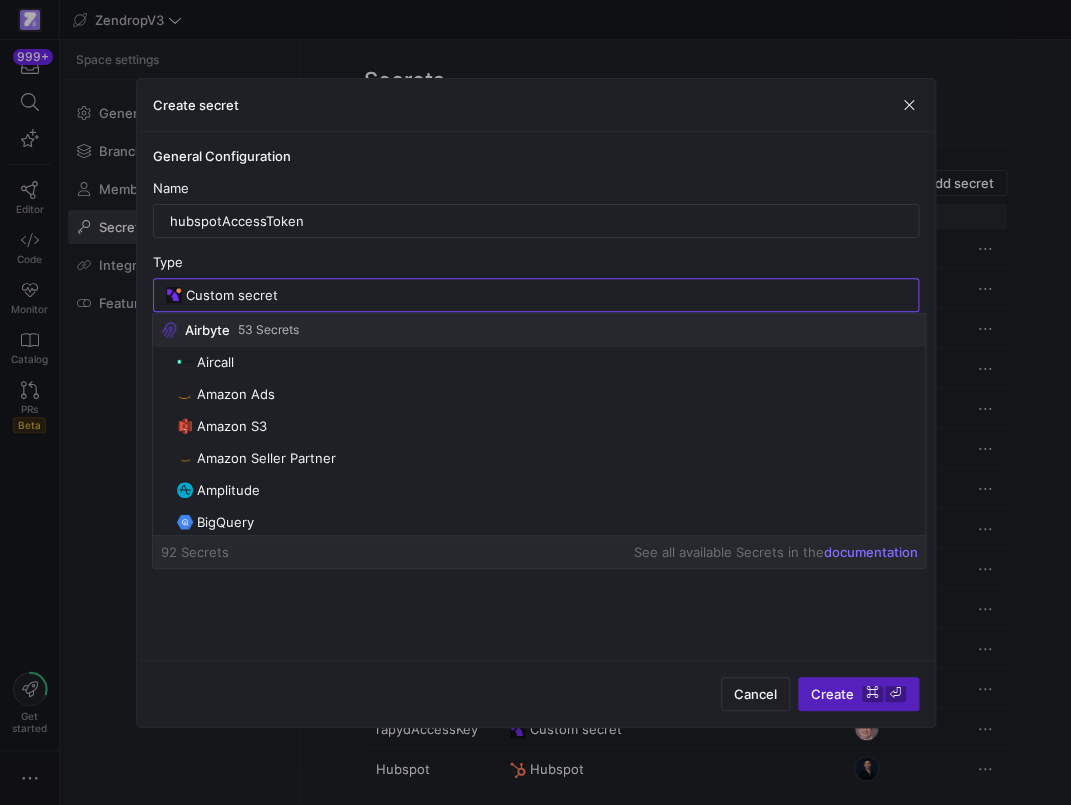 click on "General Configuration Name hubspotAccessToken Type Custom secret Type-Specific Configuration Value" at bounding box center [536, 396] 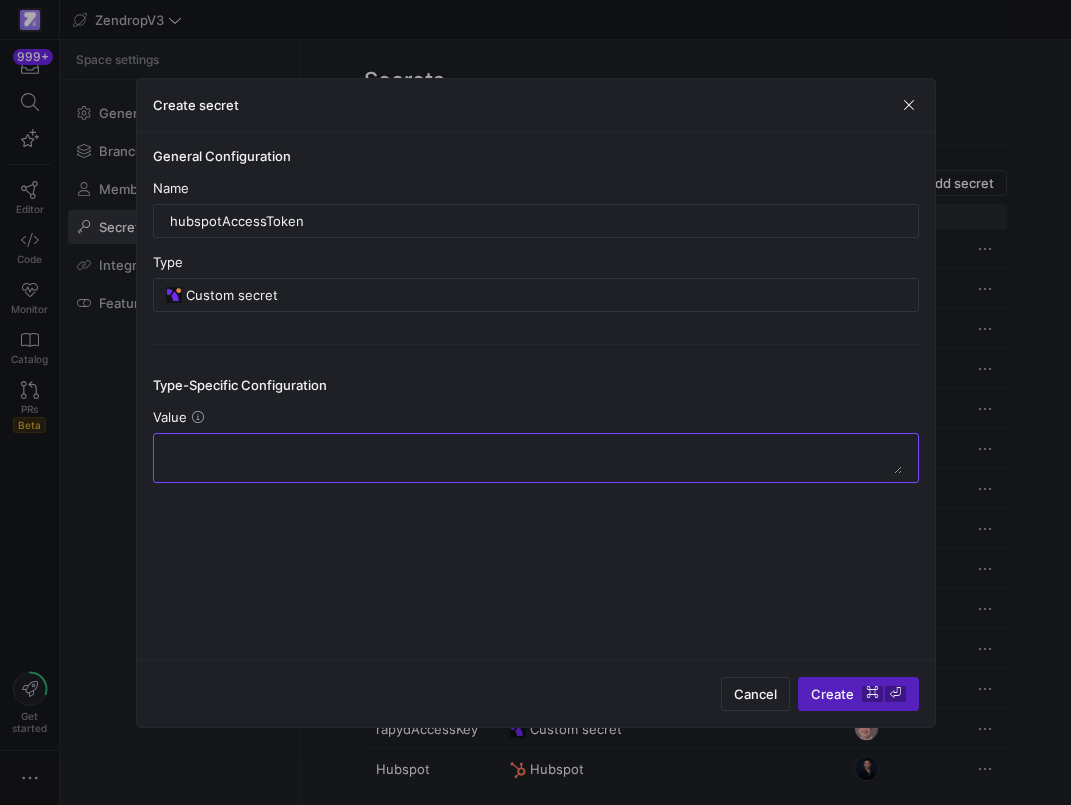 scroll, scrollTop: 0, scrollLeft: 0, axis: both 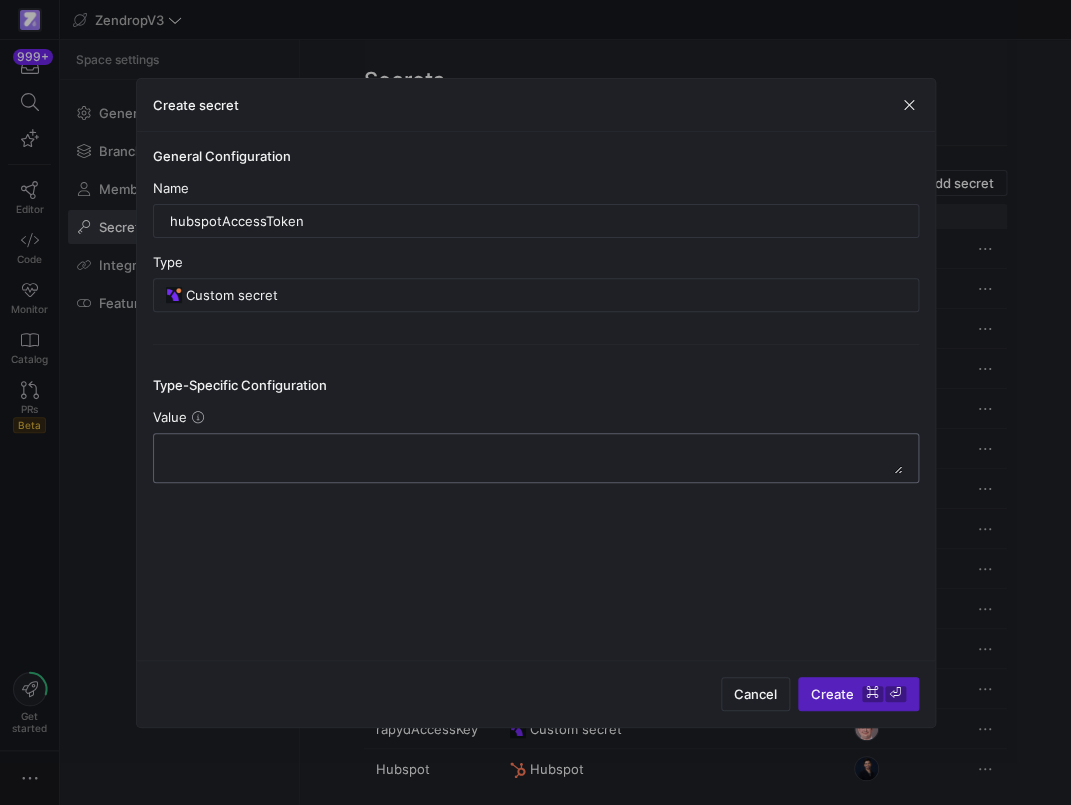 paste on "[PAT-NA1-9D94D639-6B71-4891-B33E-A51A13C02EA5]" 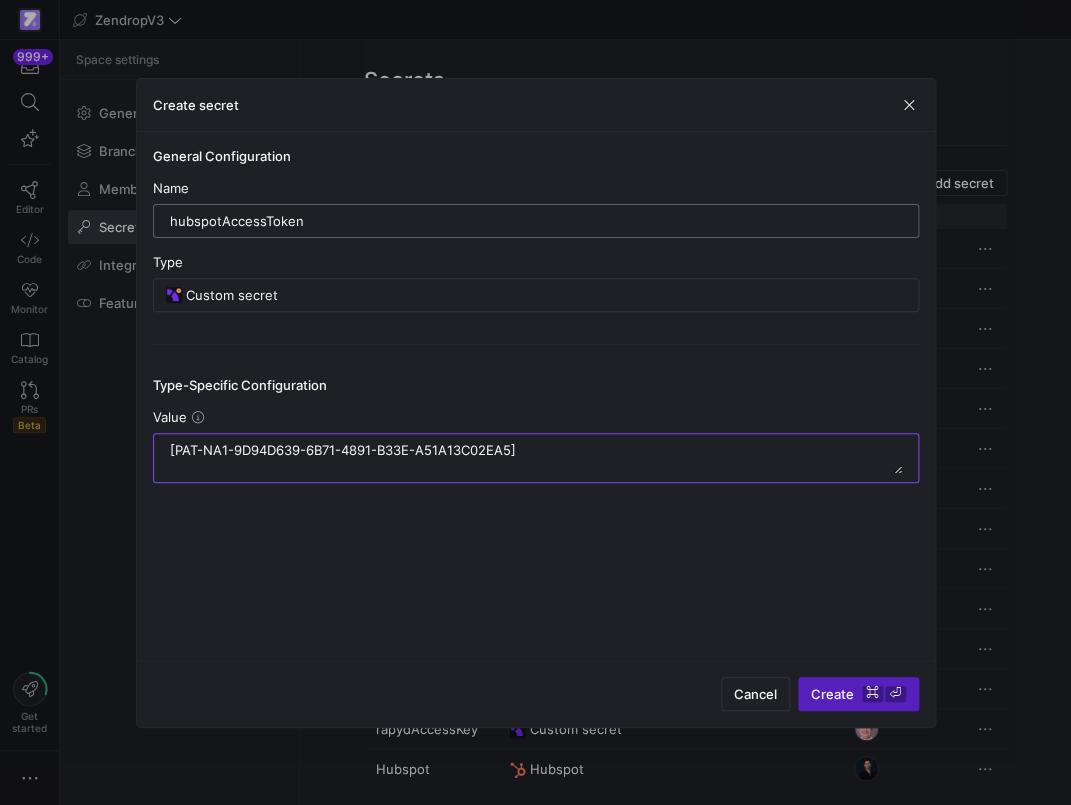 type on "[PAT-NA1-9D94D639-6B71-4891-B33E-A51A13C02EA5]" 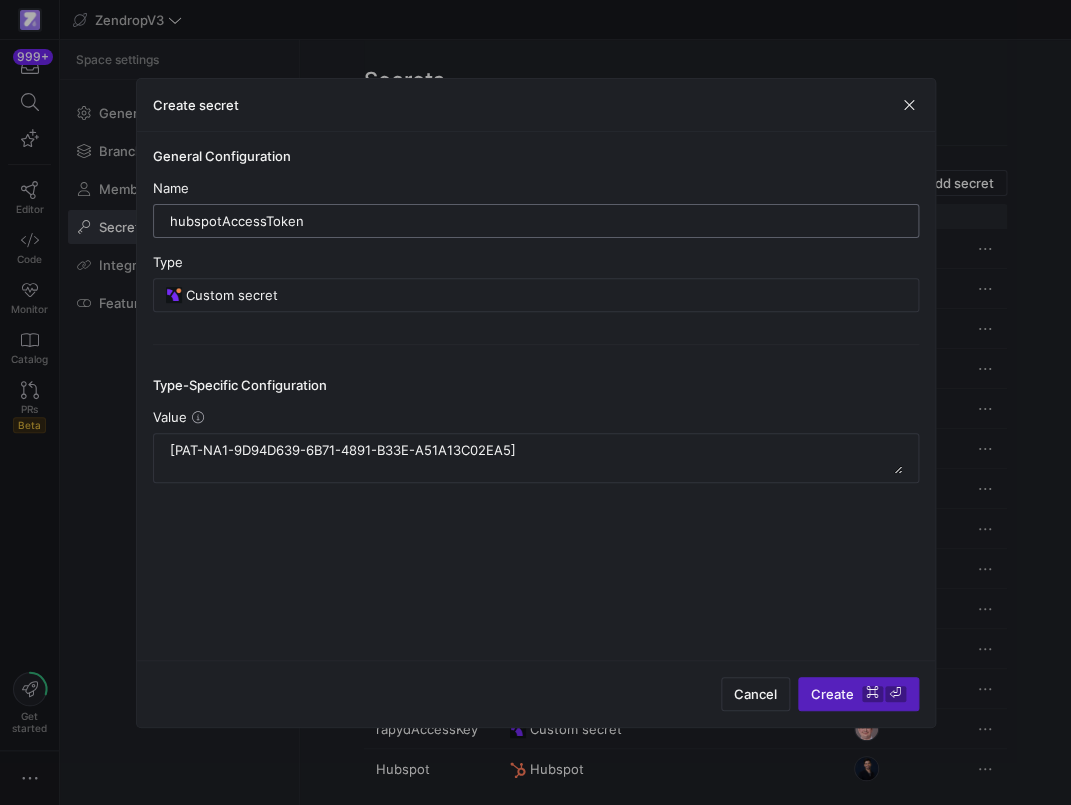 click on "hubspotAccessToken" at bounding box center (536, 221) 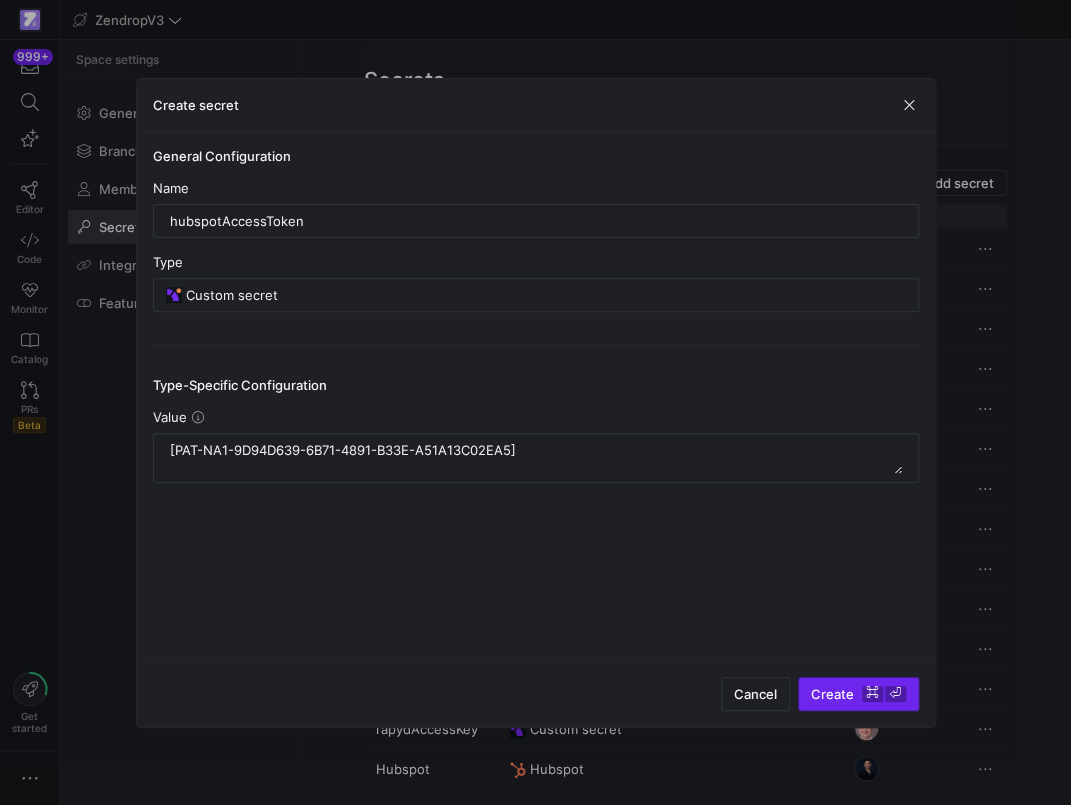 click at bounding box center (858, 694) 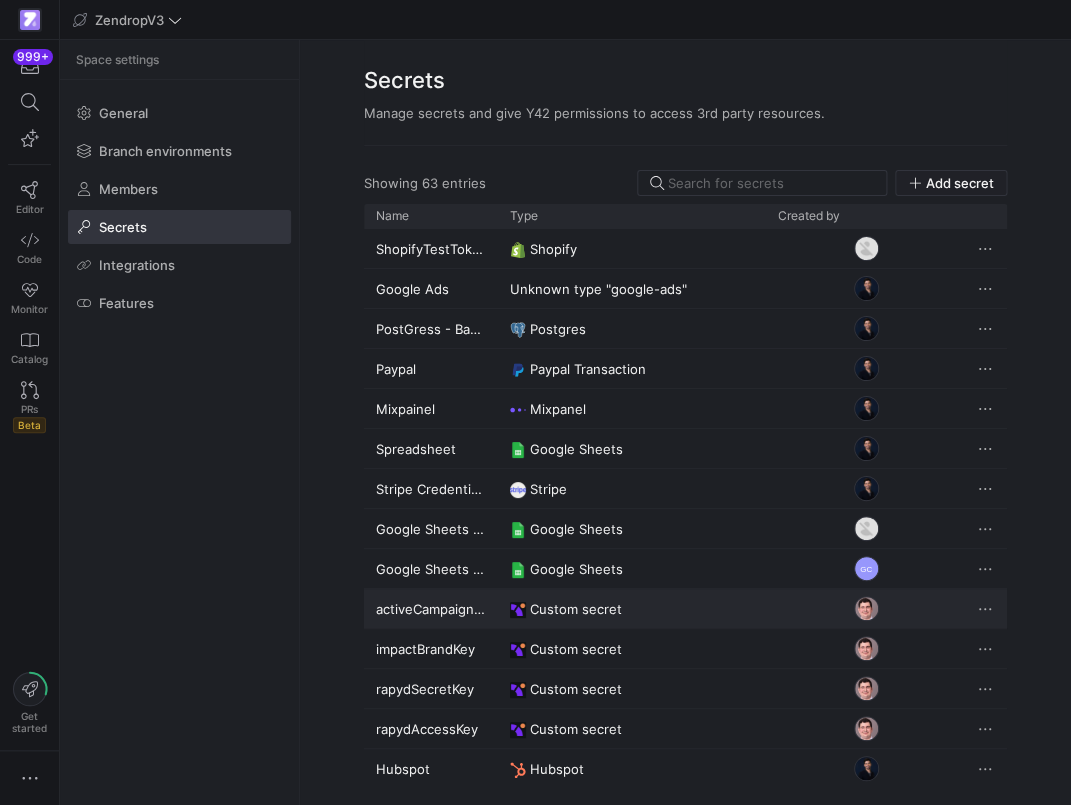 scroll, scrollTop: 215, scrollLeft: 0, axis: vertical 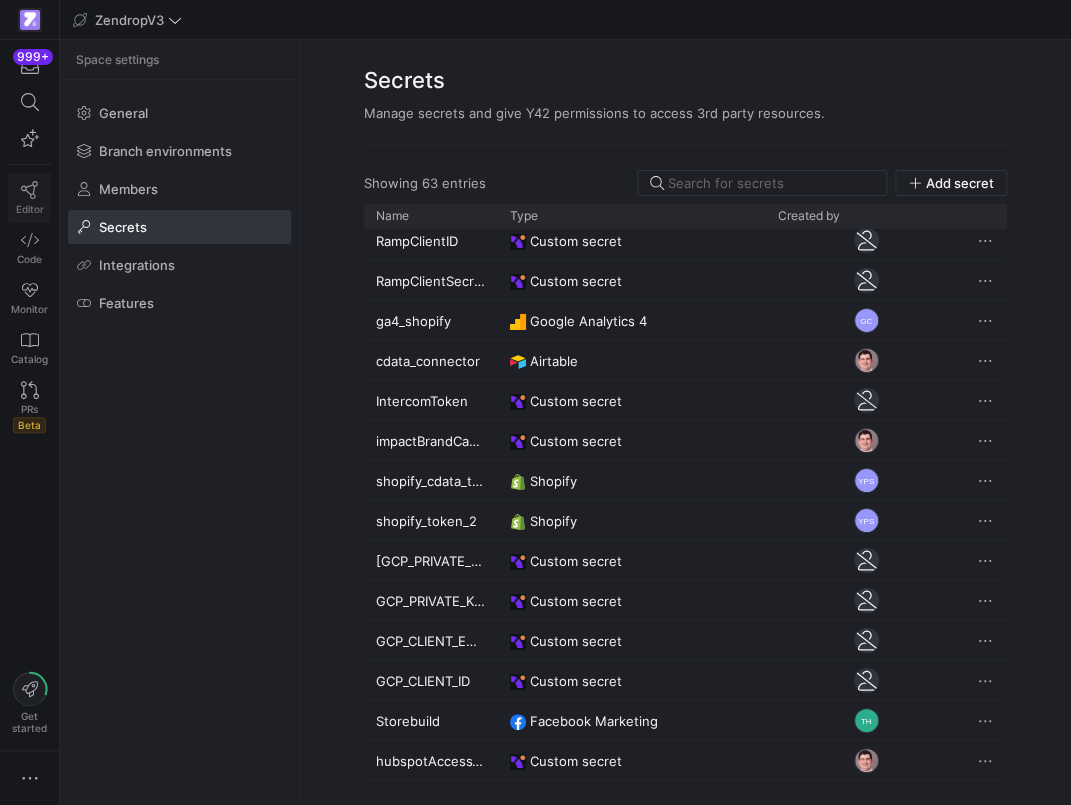 click 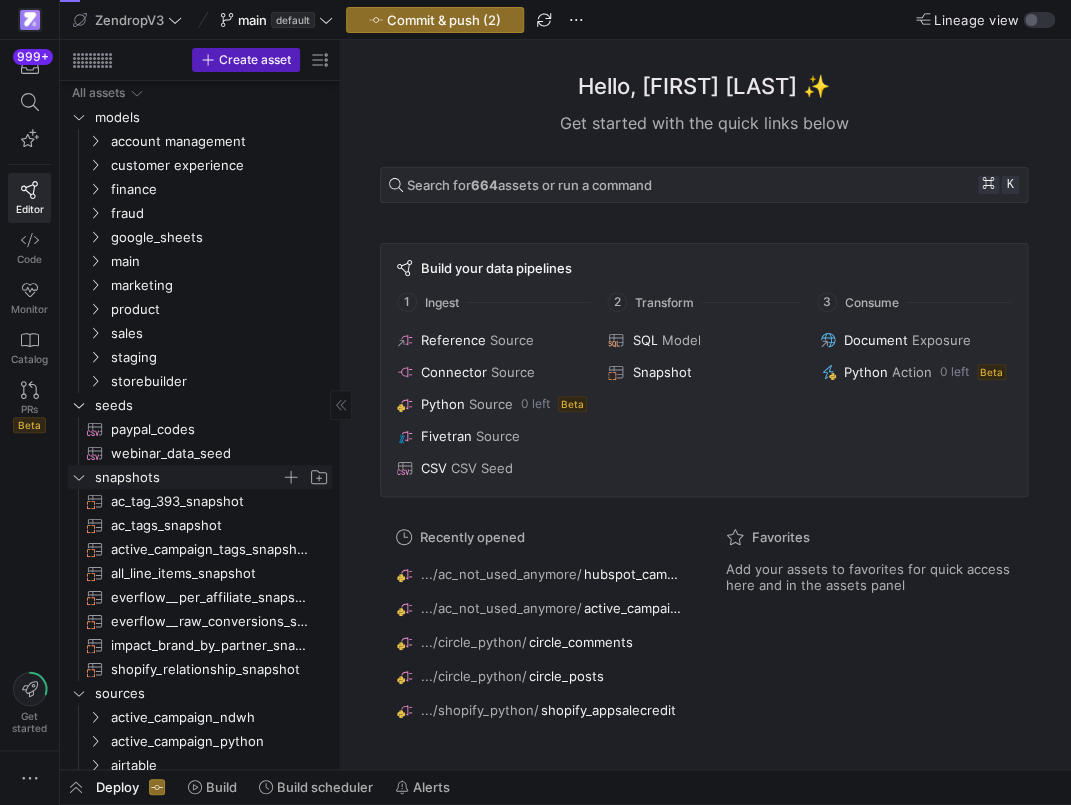 scroll, scrollTop: 65, scrollLeft: 0, axis: vertical 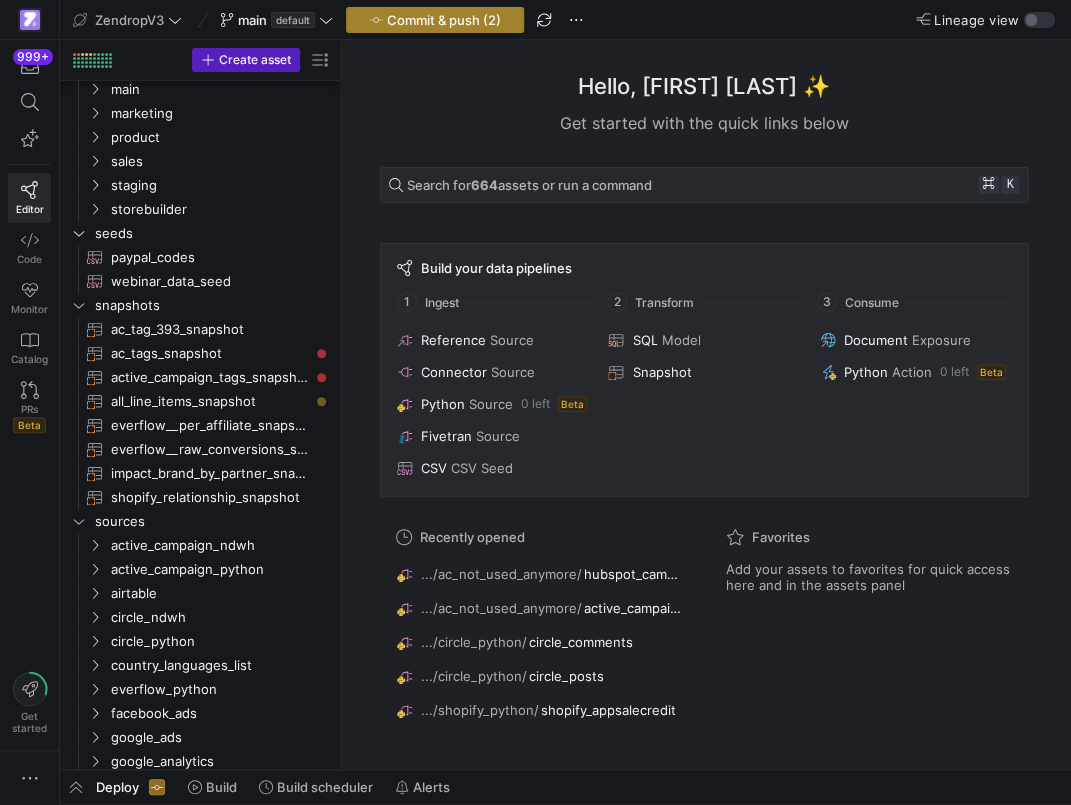 click on "Commit & push (2)" at bounding box center (444, 20) 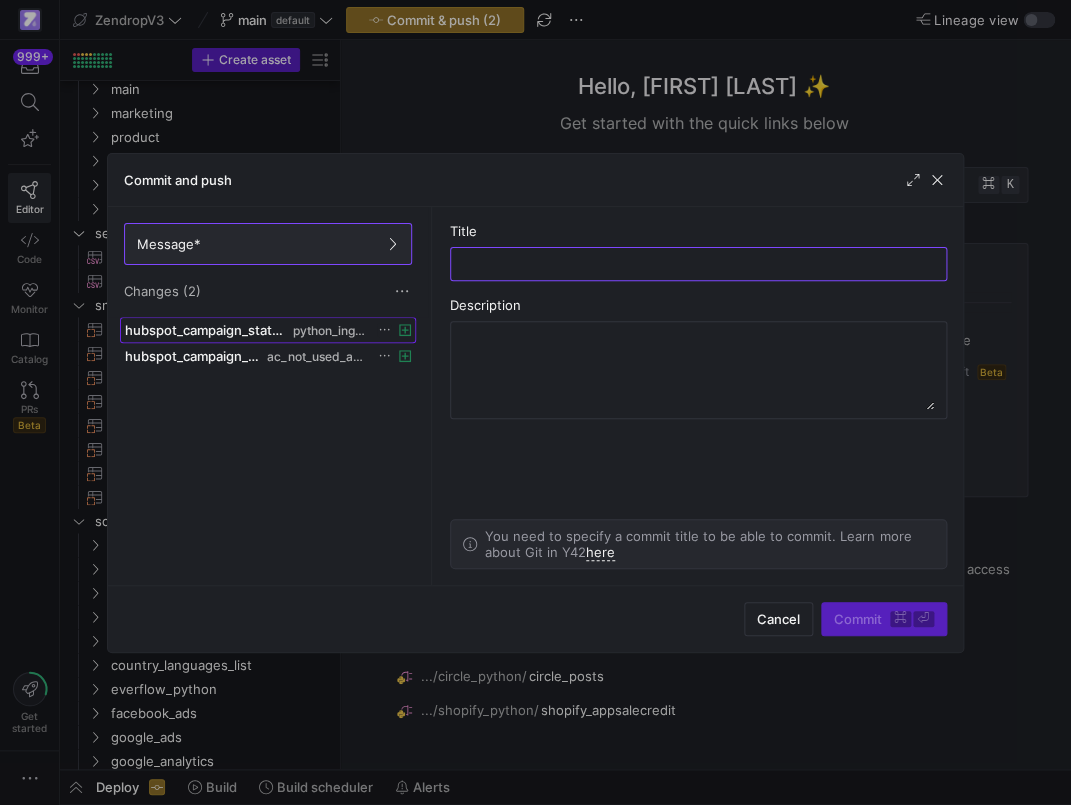 click on "hubspot_campaign_stats.py" at bounding box center [206, 330] 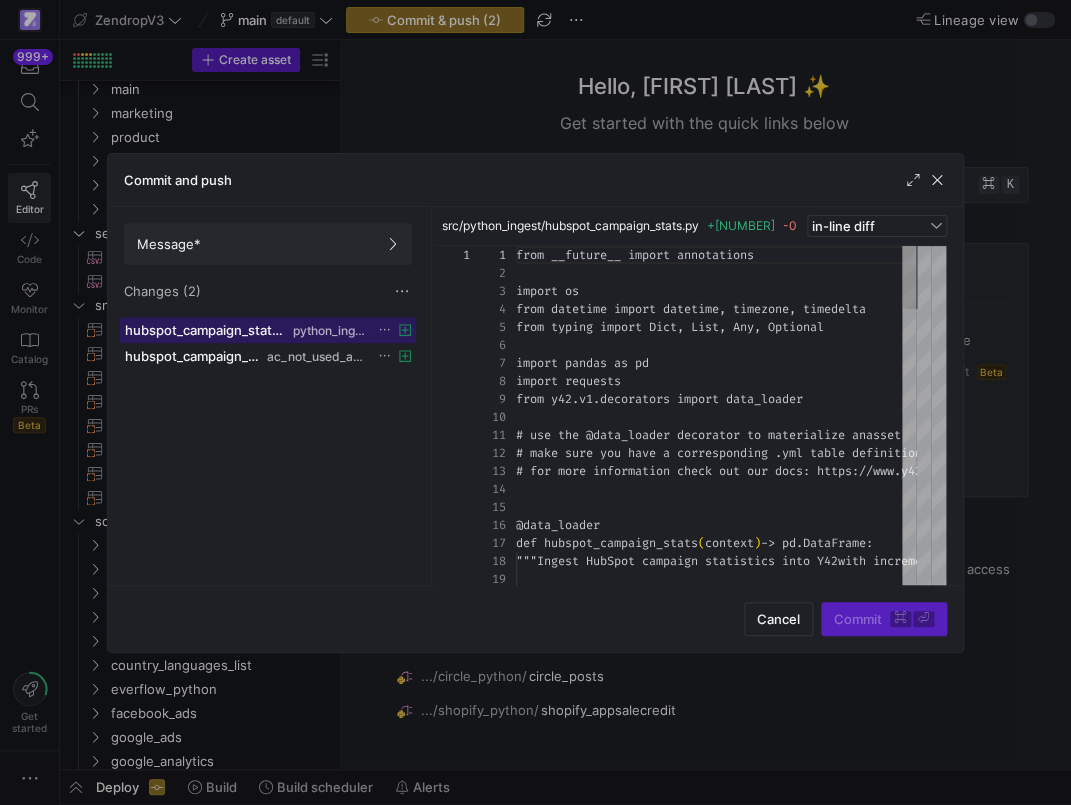 scroll, scrollTop: 180, scrollLeft: 0, axis: vertical 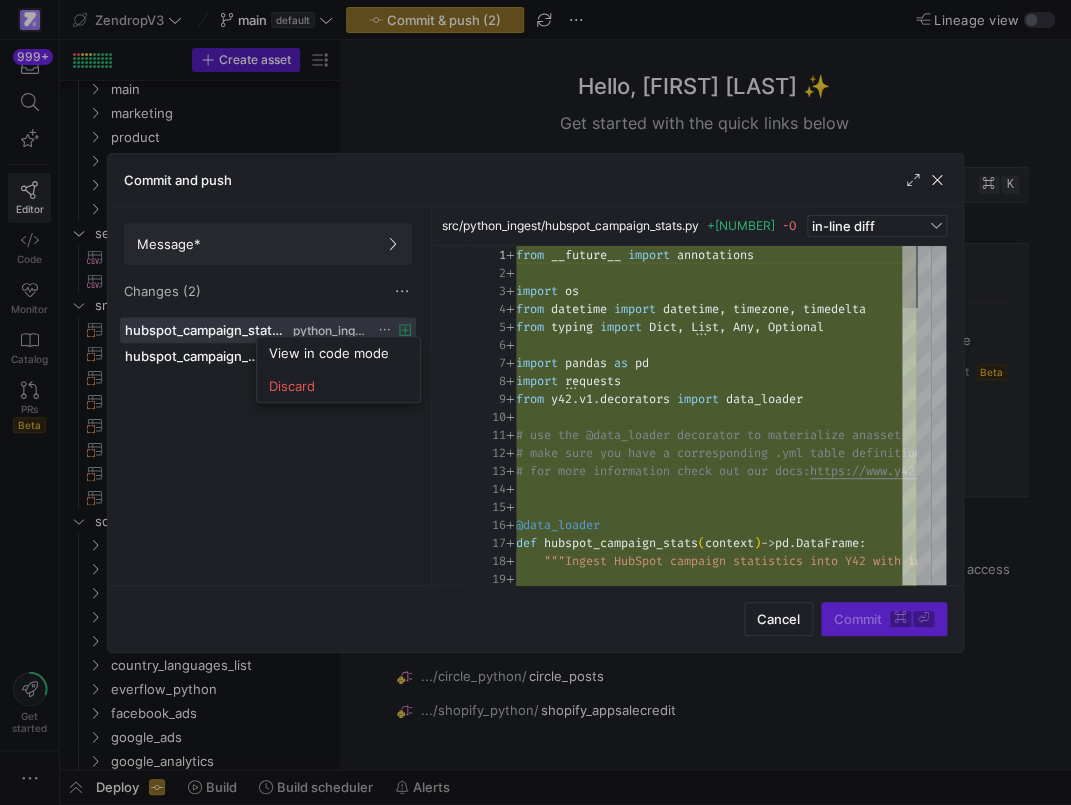 click at bounding box center (535, 402) 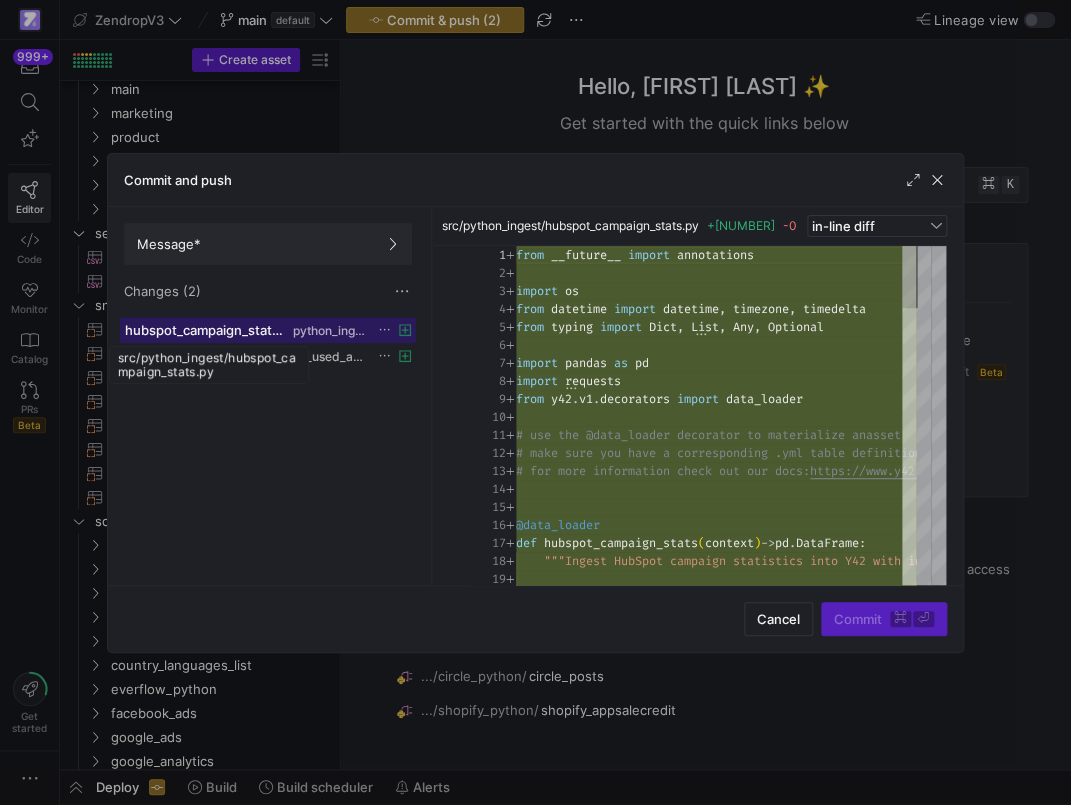 type 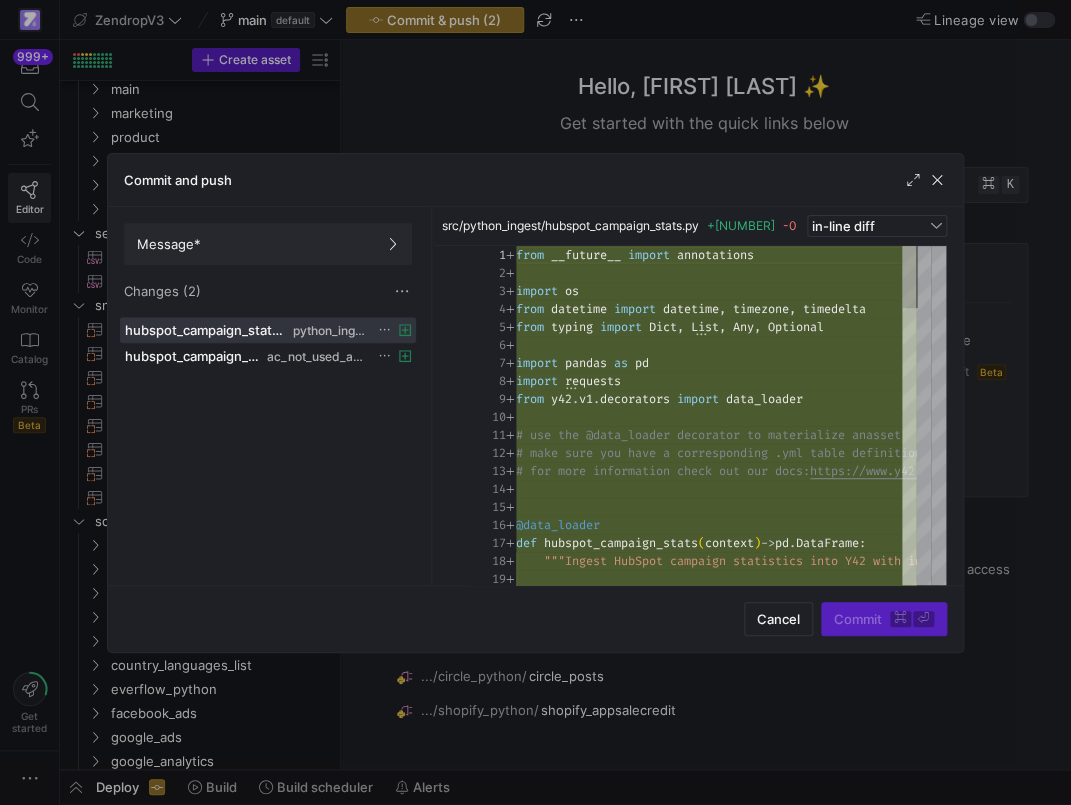 type 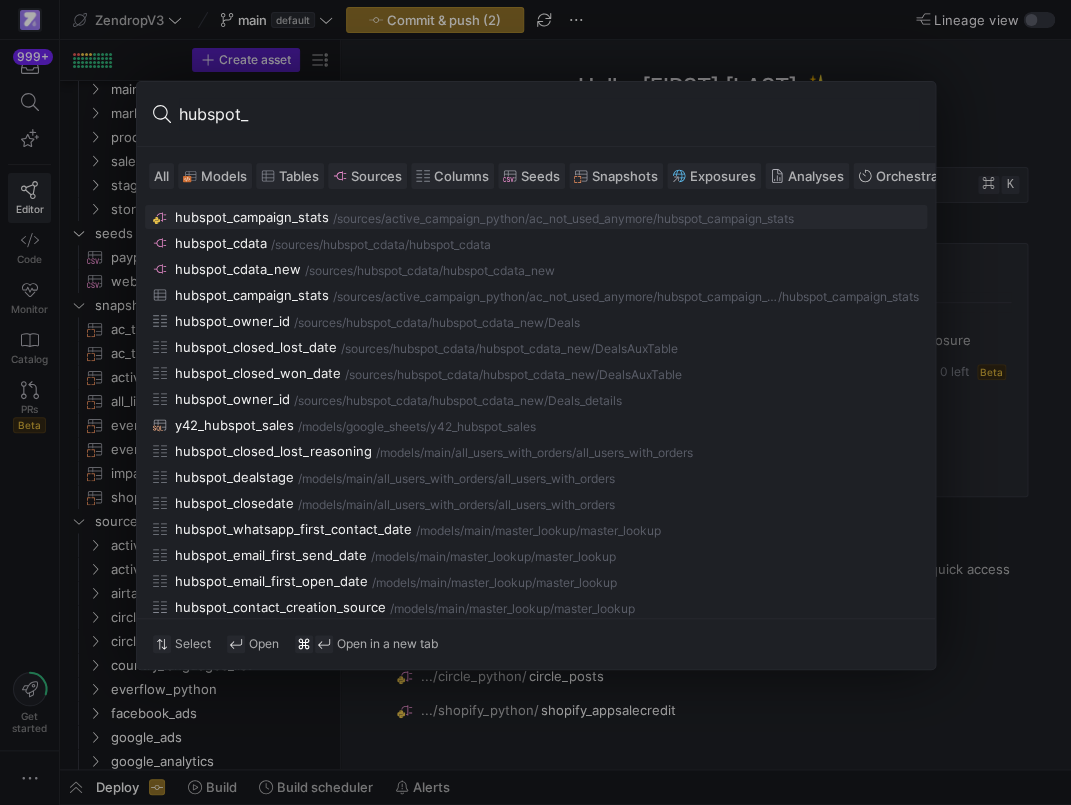 type on "hubspot_" 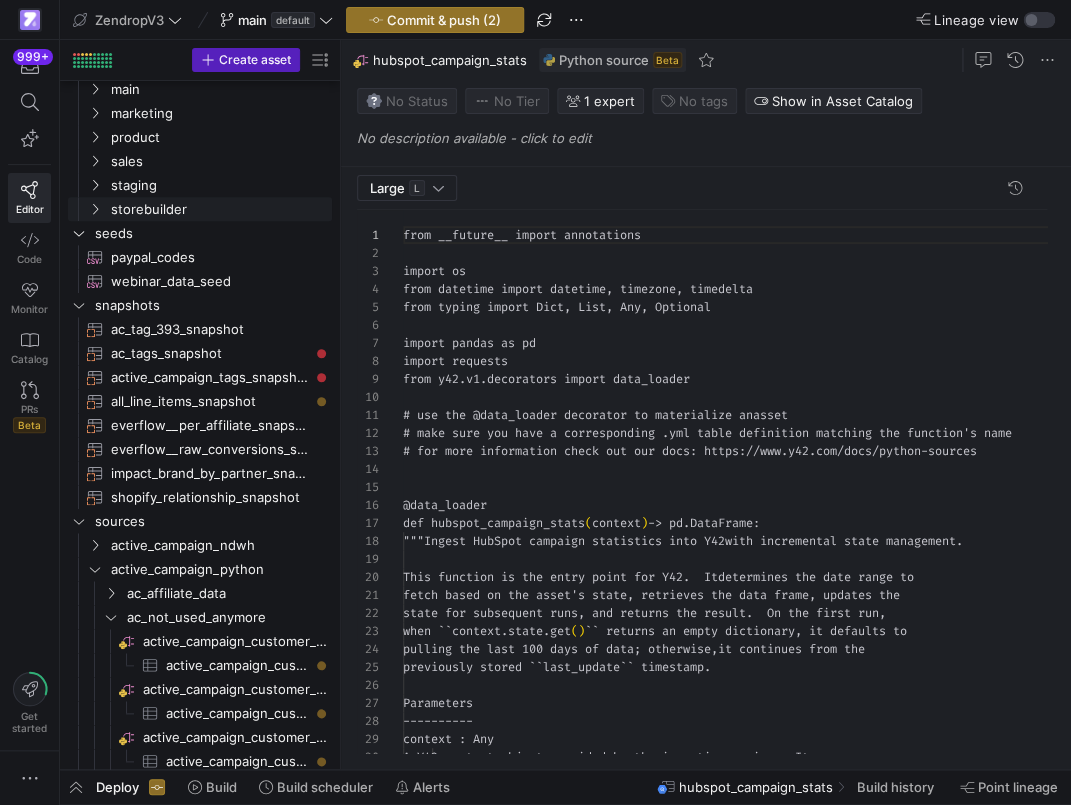 scroll, scrollTop: 180, scrollLeft: 0, axis: vertical 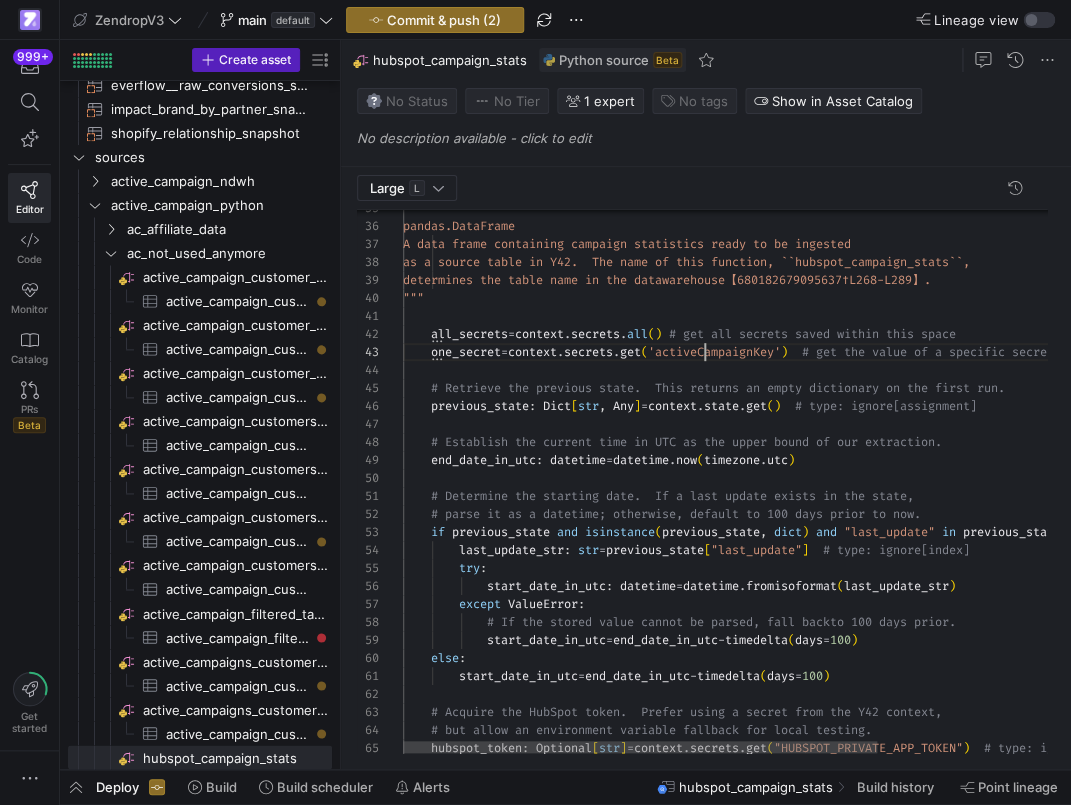 click on "pandas.DataFrame         A data frame containing campaign statistic s ready to be ingested         as a source table in Y42.  The name of thi s function, ``hubspot_campaign_stats``,         determines the table name in the data  warehouse【680182679095637†L268-L289】.      """      all_secrets  =  context . secrets . all ( )   # get all secrets saved within this space      one_secret  =  context . secrets . get ( 'activeCampaignKey' )    # get the value of a specific secret saved within  this space      # Retrieve the previous state.  This returns an em pty dictionary on the first run.      previous_state :   Dict [ str ,   Any ]  =  context . state . get ( )    # type: ignore[assignment]      # Establish the current time in UTC as the upper b ound of our extraction.      end_date_in_utc :   datetime  =  datetime . now ( timezone . utc )           if" 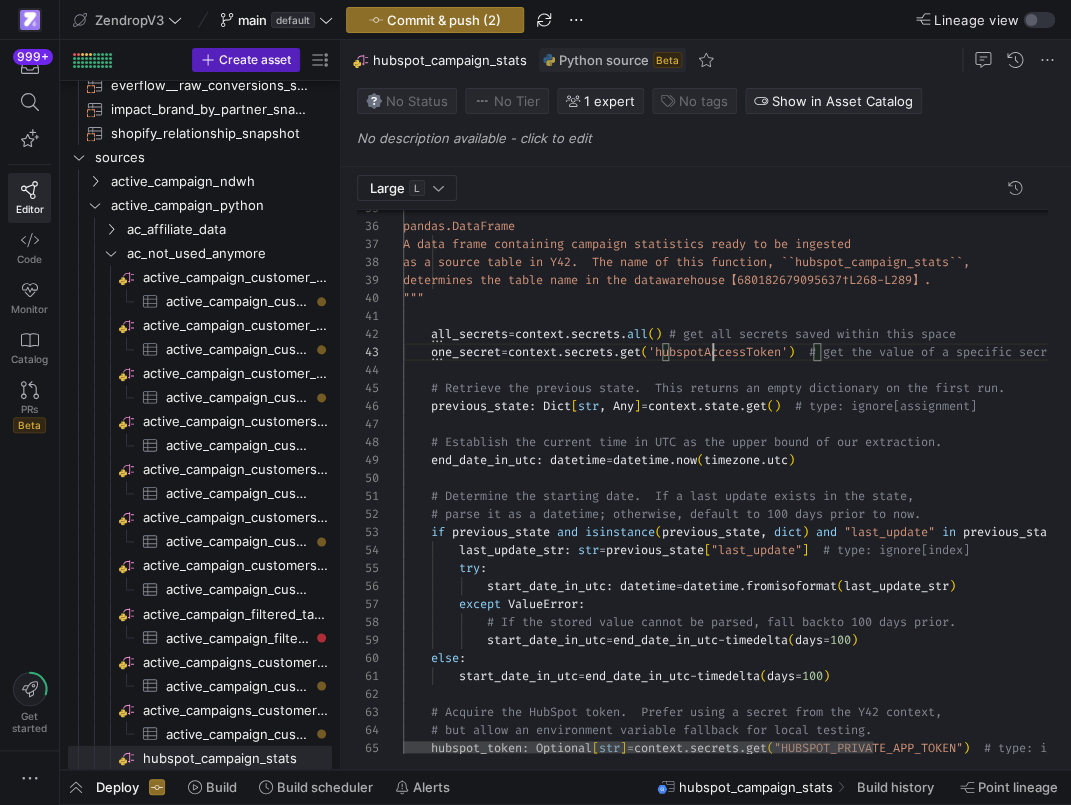 click on "pandas.DataFrame         A data frame containing campaign statistic s ready to be ingested         as a source table in Y42.  The name of thi s function, ``hubspot_campaign_stats``,         determines the table name in the data  warehouse【[NUMBER]】.
"""      all_secrets  =  context . secrets . all ( )   # get all secrets saved within this space      one_secret  =  context . secrets . get ( 'hubspotAccessToken' )    # get the value of a specific secret saved within  this space      # Retrieve the previous state.  This returns an em pty dictionary on the first run.      previous_state :   Dict [ str ,   Any ]  =  context . state . get ( )    # type: ignore[assignment]      # Establish the current time in UTC as the upper b ound of our extraction.      end_date_in_utc :   datetime  =  datetime . now ( timezone . utc )" 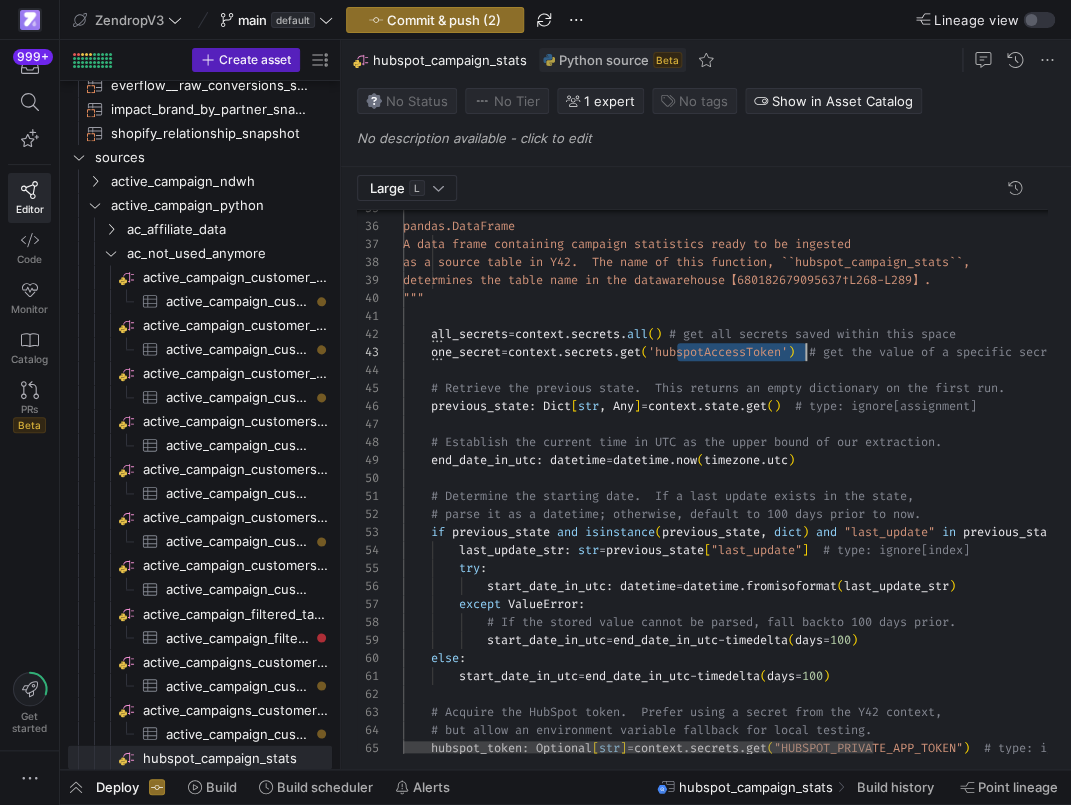 click on "pandas.DataFrame         A data frame containing campaign statistic s ready to be ingested         as a source table in Y42.  The name of thi s function, ``hubspot_campaign_stats``,         determines the table name in the data  warehouse【[NUMBER]】.
"""      all_secrets  =  context . secrets . all ( )   # get all secrets saved within this space      one_secret  =  context . secrets . get ( 'hubspotAccessToken' )    # get the value of a specific secret saved within  this space      # Retrieve the previous state.  This returns an em pty dictionary on the first run.      previous_state :   Dict [ str ,   Any ]  =  context . state . get ( )    # type: ignore[assignment]      # Establish the current time in UTC as the upper b ound of our extraction.      end_date_in_utc :   datetime  =  datetime . now ( timezone . utc )" 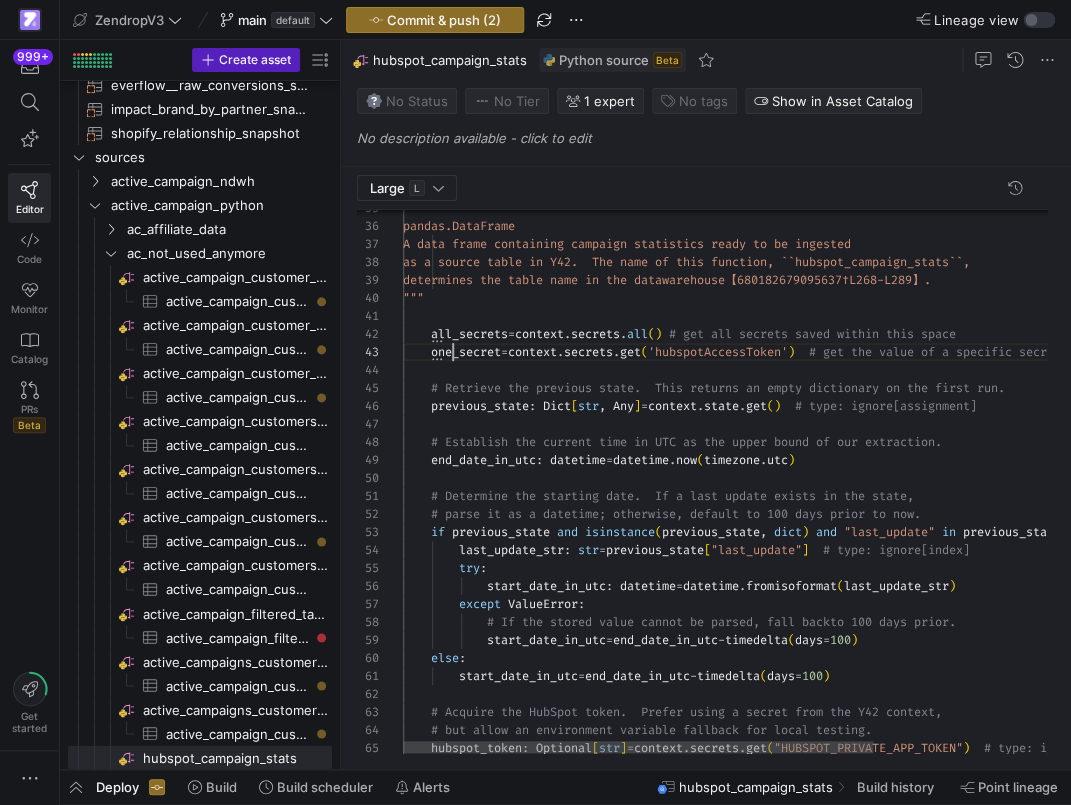 click on "pandas.DataFrame         A data frame containing campaign statistic s ready to be ingested         as a source table in Y42.  The name of thi s function, ``hubspot_campaign_stats``,         determines the table name in the data  warehouse【[NUMBER]】.
"""      all_secrets  =  context . secrets . all ( )   # get all secrets saved within this space      one_secret  =  context . secrets . get ( 'hubspotAccessToken' )    # get the value of a specific secret saved within  this space      # Retrieve the previous state.  This returns an em pty dictionary on the first run.      previous_state :   Dict [ str ,   Any ]  =  context . state . get ( )    # type: ignore[assignment]      # Establish the current time in UTC as the upper b ound of our extraction.      end_date_in_utc :   datetime  =  datetime . now ( timezone . utc )" 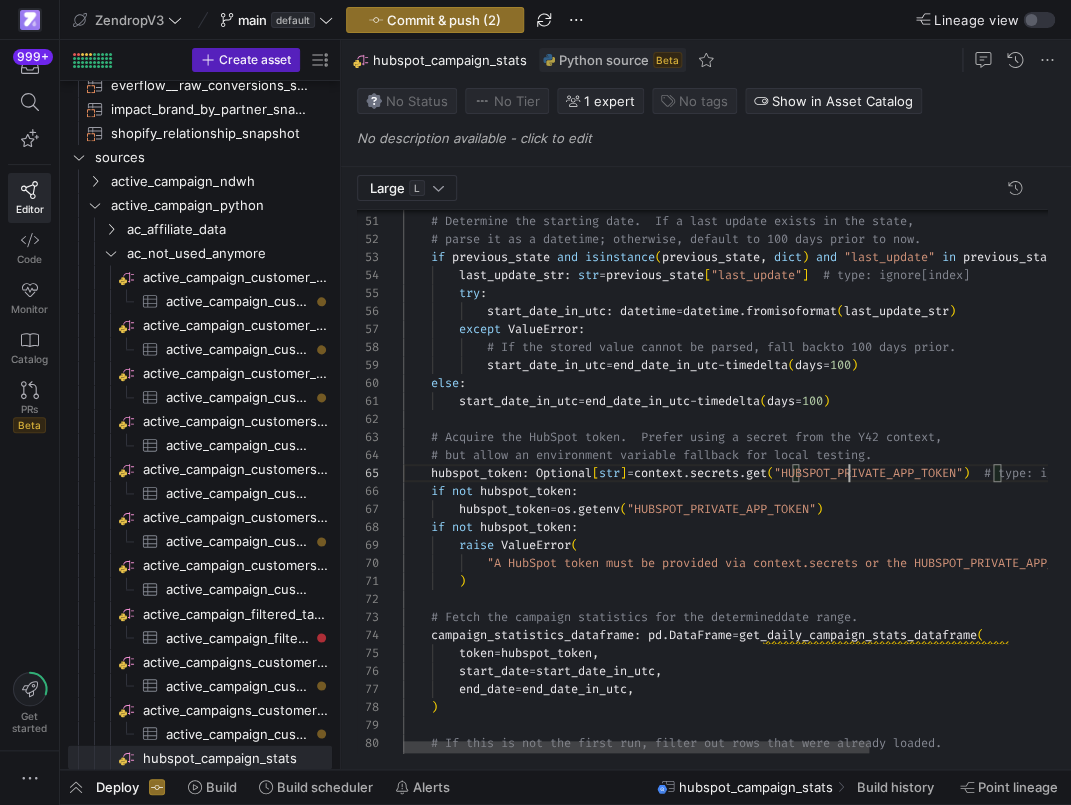 click on "# Determine the starting date.  If a last update e xists in the state,      # parse it as a datetime; otherwise, default to 10 0 days prior to now.      if   previous_state   and   isinstance ( previous_state ,   dict )   and   "last_update"   in   previous_state :          last_update_str :   str  =  previous_state [ "last_update" ]    # type: ignore[index]          try :              start_date_in_utc :   datetime  =  datetime . fromisoformat ( last_update_str )          except   ValueError :              # If the stored value cannot be parsed, fall back  to 100 days prior.              start_date_in_utc  =  end_date_in_utc  -  timedelta ( days = 100 )      else :          start_date_in_utc  =  end_date_in_utc  -  timedelta ( days = 100 )      # Acquire the HubSpot token.  Prefer using a secre t from the Y42 context,           : [" 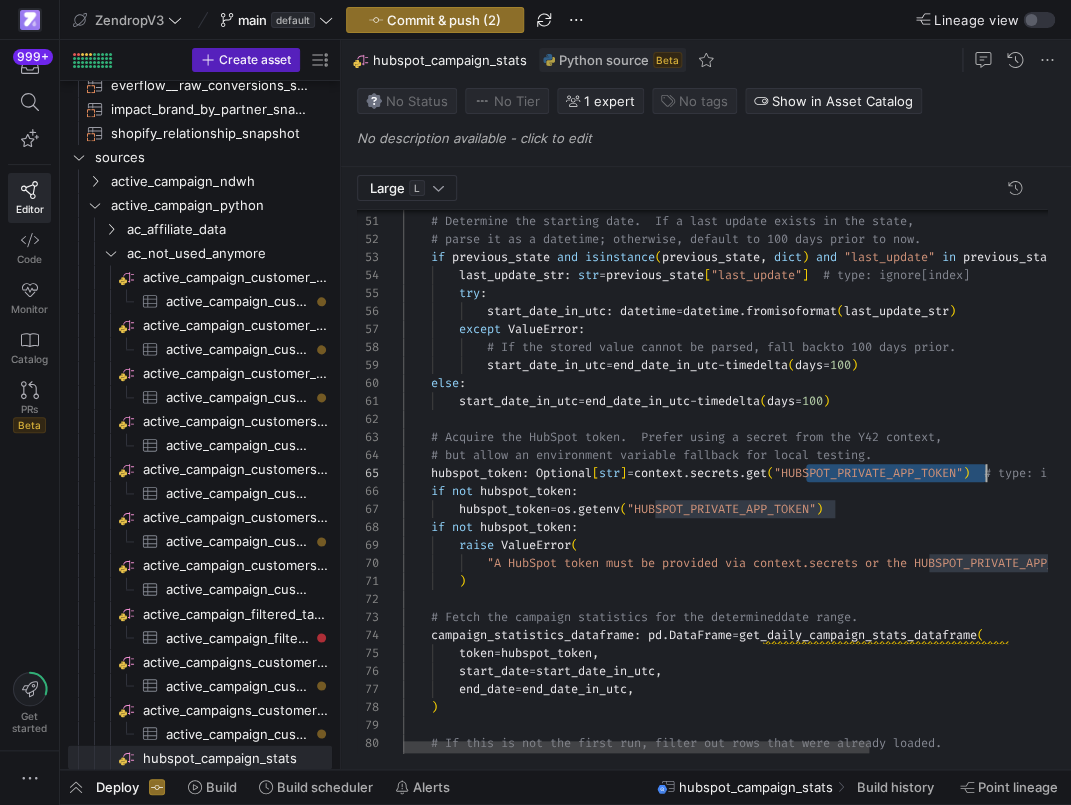 click on "# Determine the starting date.  If a last update e xists in the state,      # parse it as a datetime; otherwise, default to 10 0 days prior to now.      if   previous_state   and   isinstance ( previous_state ,   dict )   and   "last_update"   in   previous_state :          last_update_str :   str  =  previous_state [ "last_update" ]    # type: ignore[index]          try :              start_date_in_utc :   datetime  =  datetime . fromisoformat ( last_update_str )          except   ValueError :              # If the stored value cannot be parsed, fall back  to 100 days prior.              start_date_in_utc  =  end_date_in_utc  -  timedelta ( days = 100 )      else :          start_date_in_utc  =  end_date_in_utc  -  timedelta ( days = 100 )      # Acquire the HubSpot token.  Prefer using a secre t from the Y42 context,           : [" 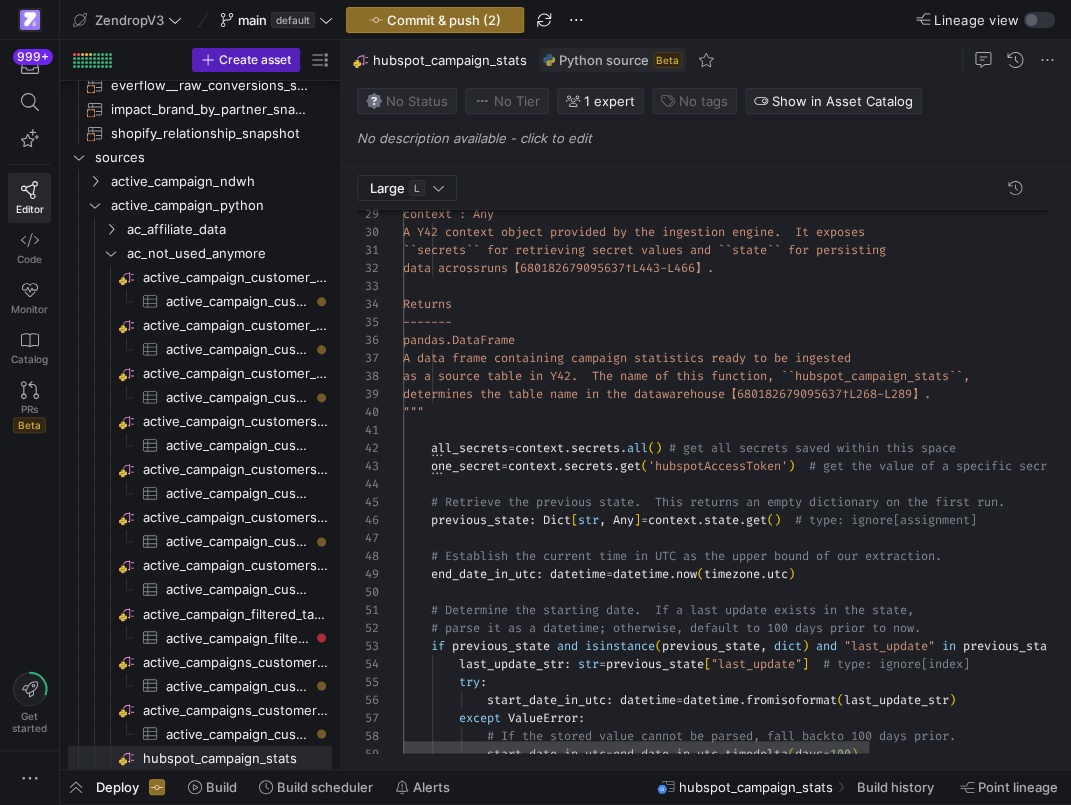 click on "# Determine the starting date. If a last update e xists in the state,
# parse it as a datetime; otherwise, default to 100 days prior to now.
if previous_state and isinstance(previous_state, dict) and "last_update" in previous_state:
last_update_str: str = previous_state["last_update"] # type: ignore[index]
try:
start_date_in_utc: datetime = datetime.fromisoformat(last_update_str)
except ValueError:
# If the stored value cannot be parsed, fall back to 100 days prior.
start_date_in_utc = end_date_in_utc - timedelta(days=100)
end_date_in_utc: datetime = datetime.now(timezone.utc)
# Establish the current time in UTC as the upper b ound of our extraction.
previous_state: Dict[str, ]" 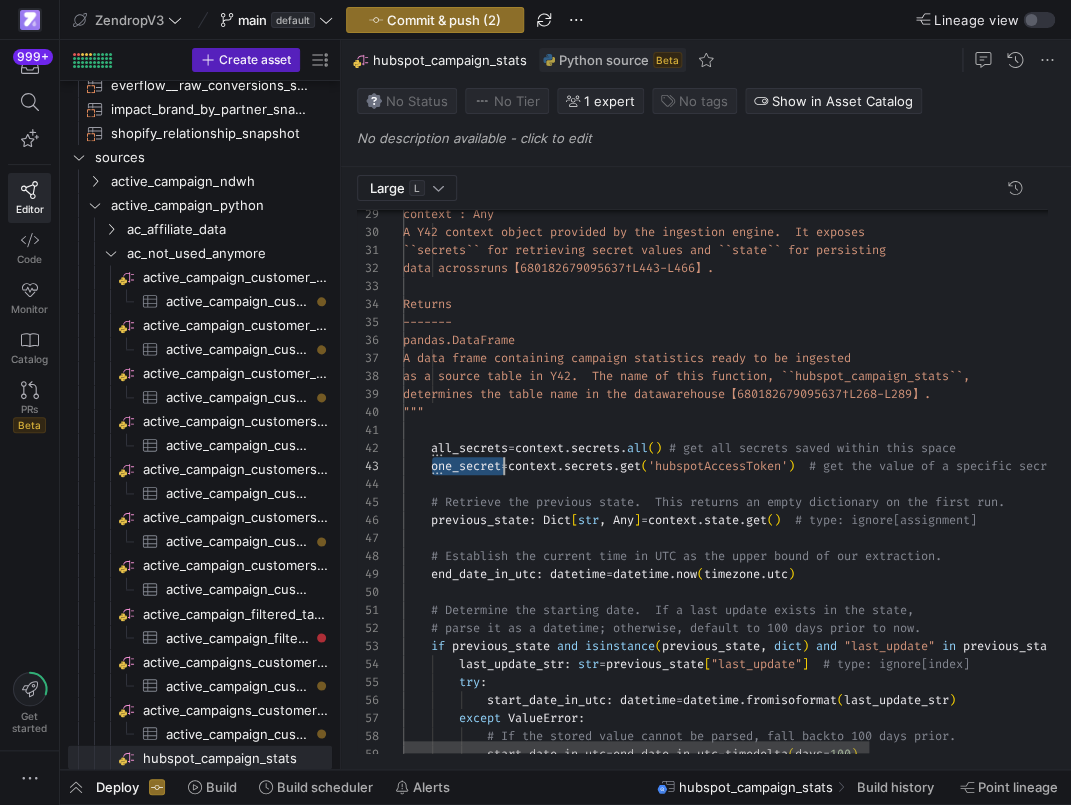 scroll, scrollTop: 36, scrollLeft: 101, axis: both 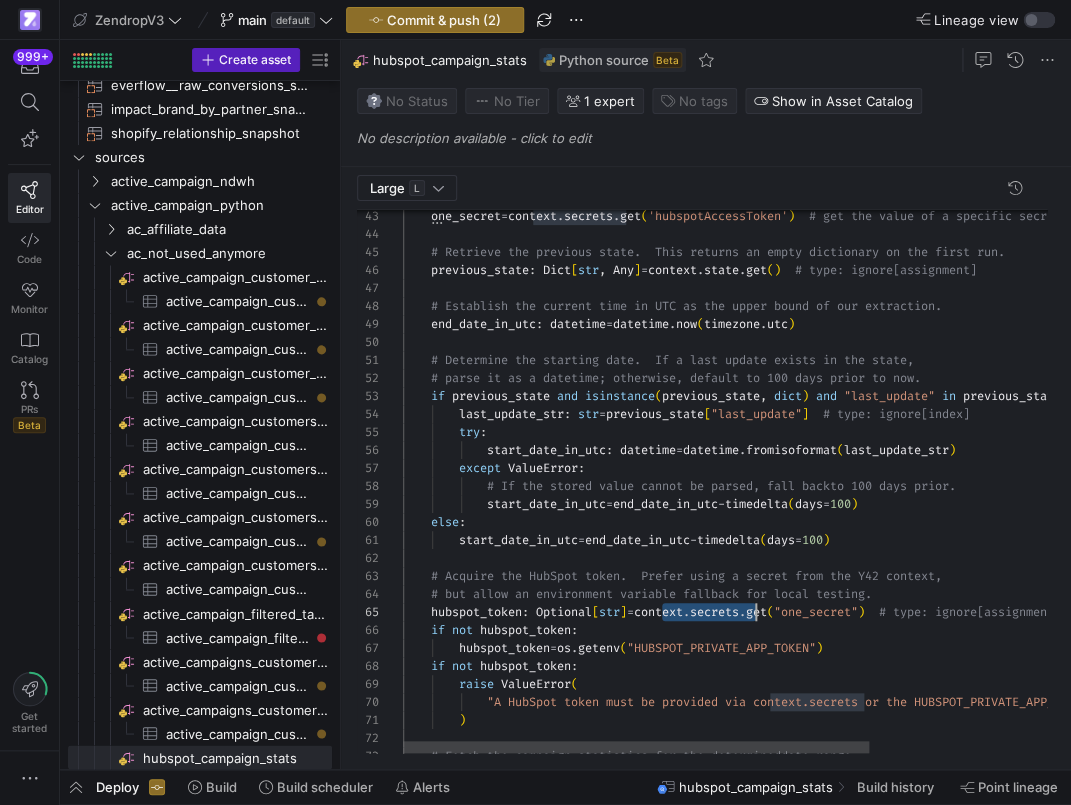 drag, startPoint x: 659, startPoint y: 614, endPoint x: 756, endPoint y: 618, distance: 97.082436 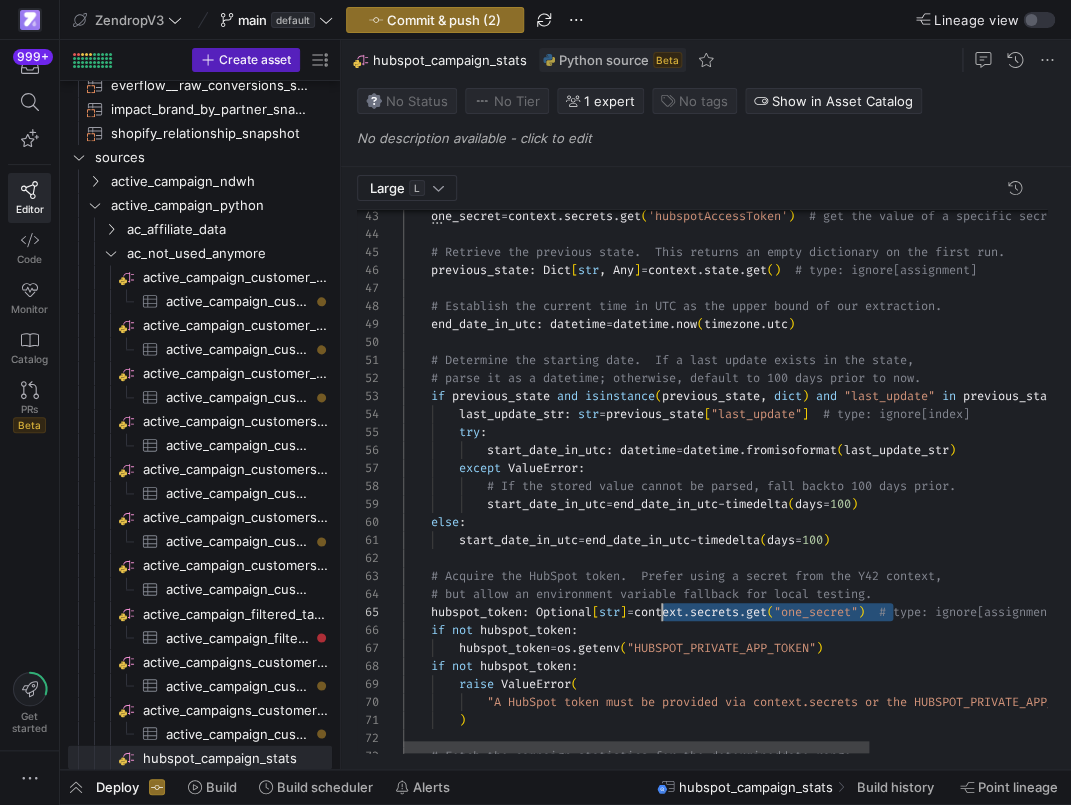 scroll, scrollTop: 72, scrollLeft: 252, axis: both 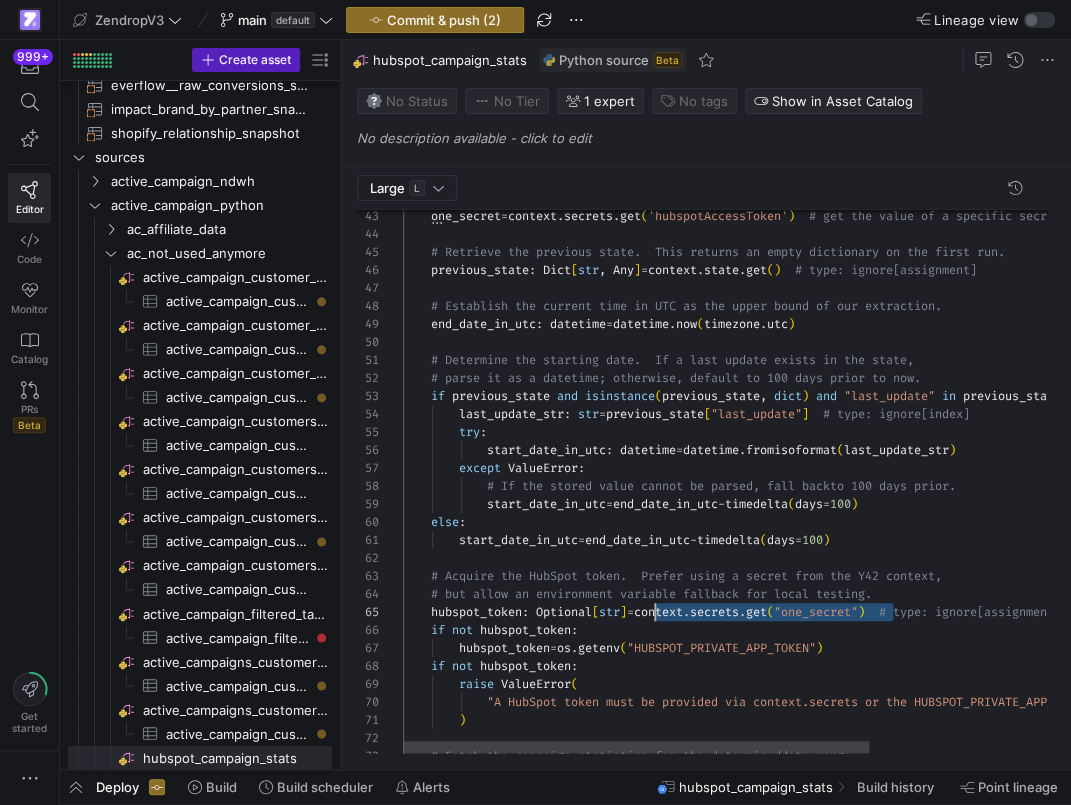 drag, startPoint x: 896, startPoint y: 613, endPoint x: 656, endPoint y: 619, distance: 240.07498 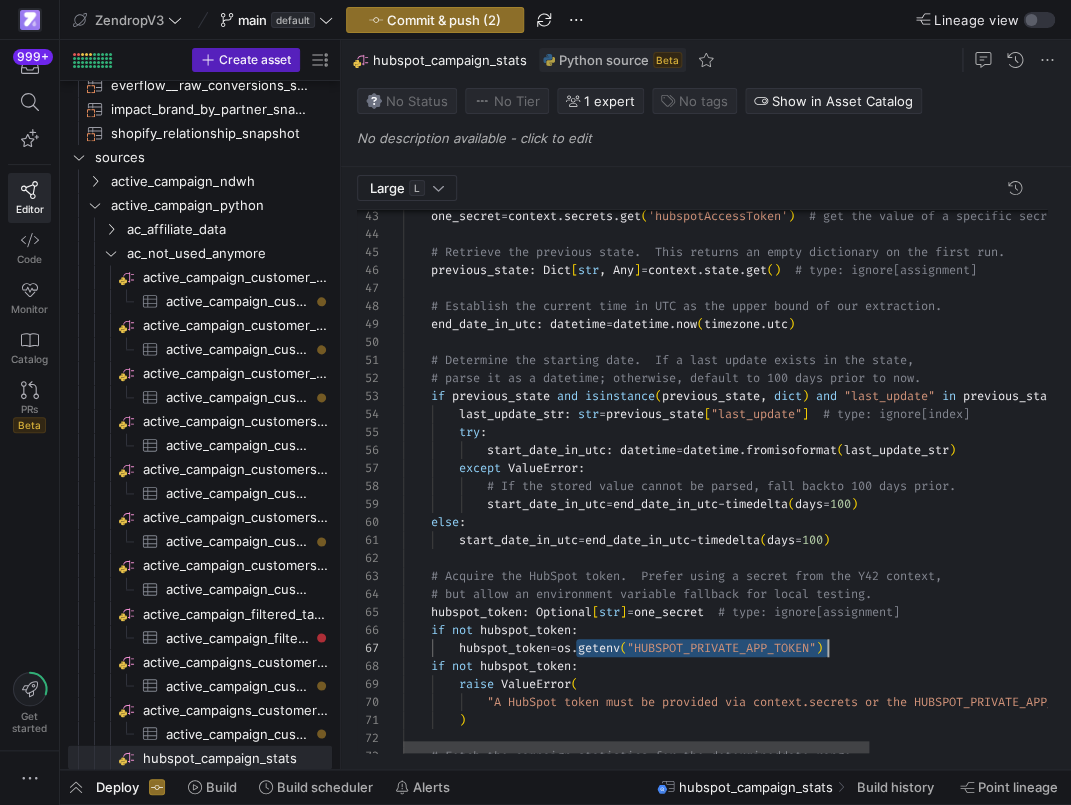 scroll, scrollTop: 108, scrollLeft: 446, axis: both 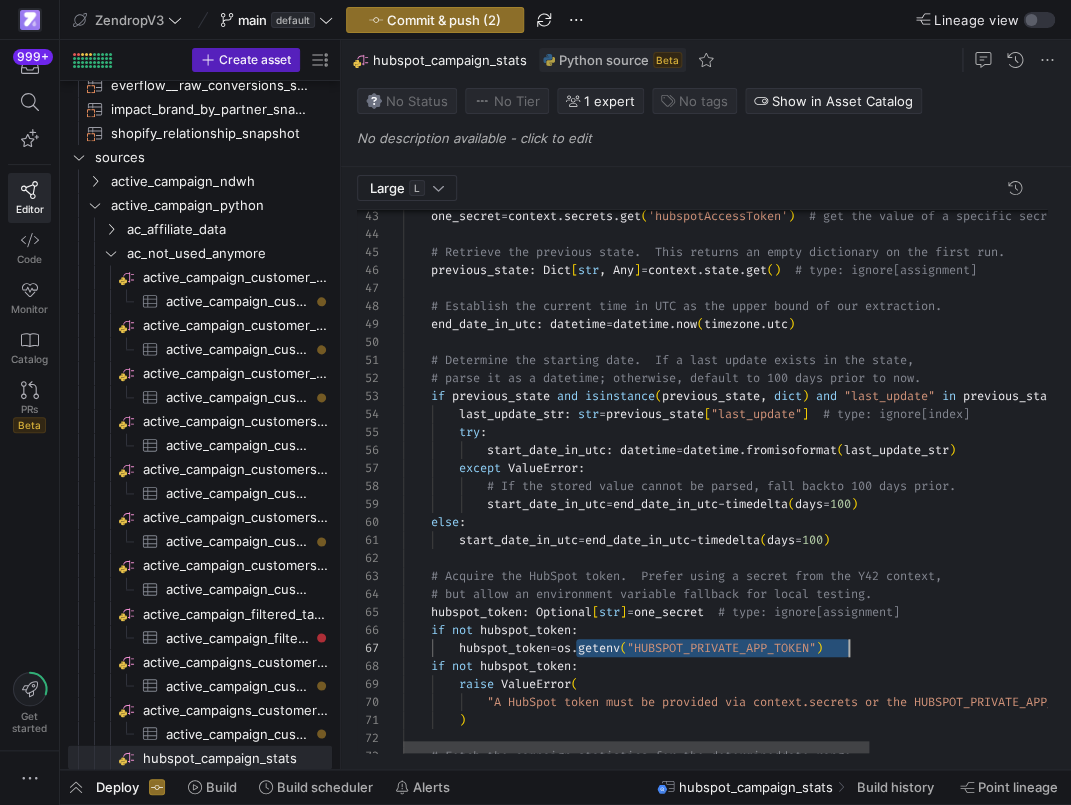 drag, startPoint x: 577, startPoint y: 650, endPoint x: 861, endPoint y: 656, distance: 284.0634 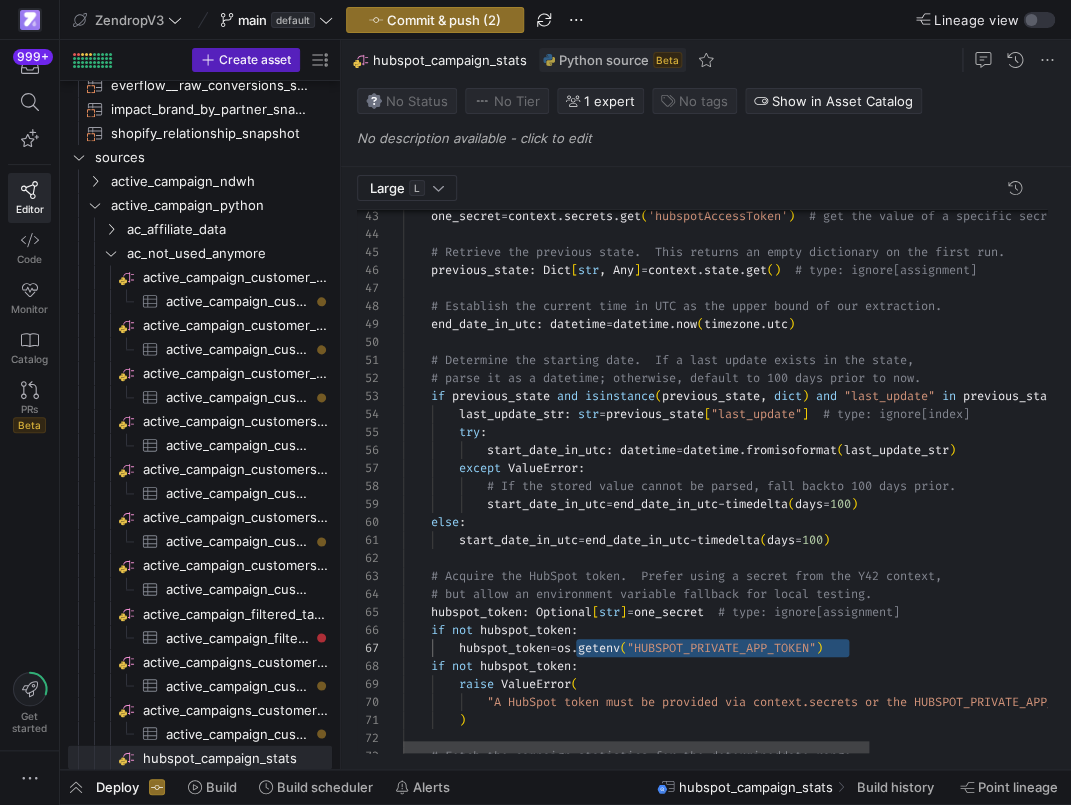 scroll, scrollTop: 108, scrollLeft: 245, axis: both 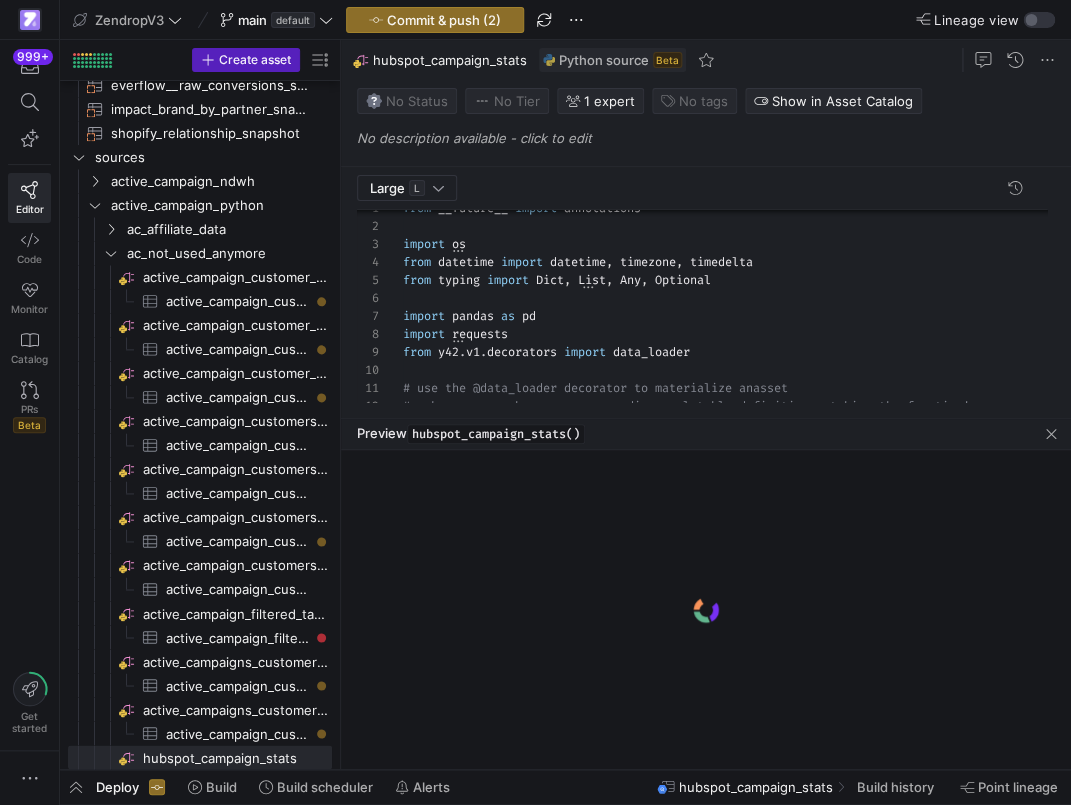 click on "Preview" at bounding box center [419, 495] 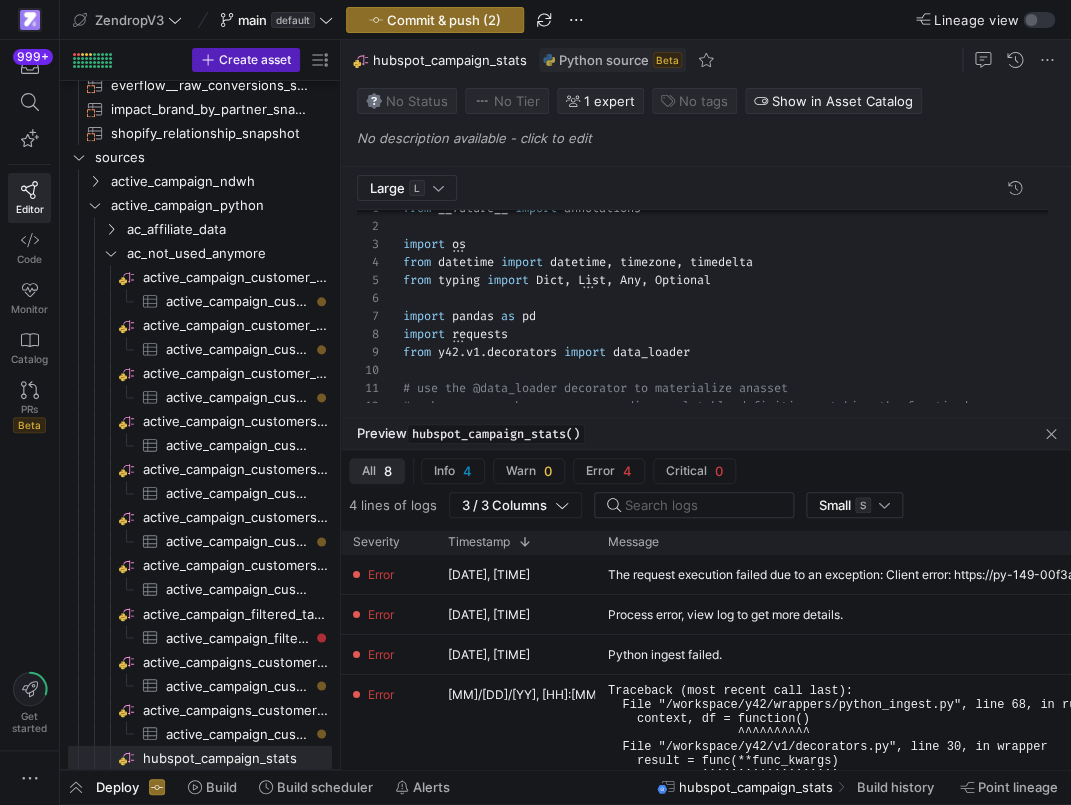 scroll, scrollTop: 48, scrollLeft: 0, axis: vertical 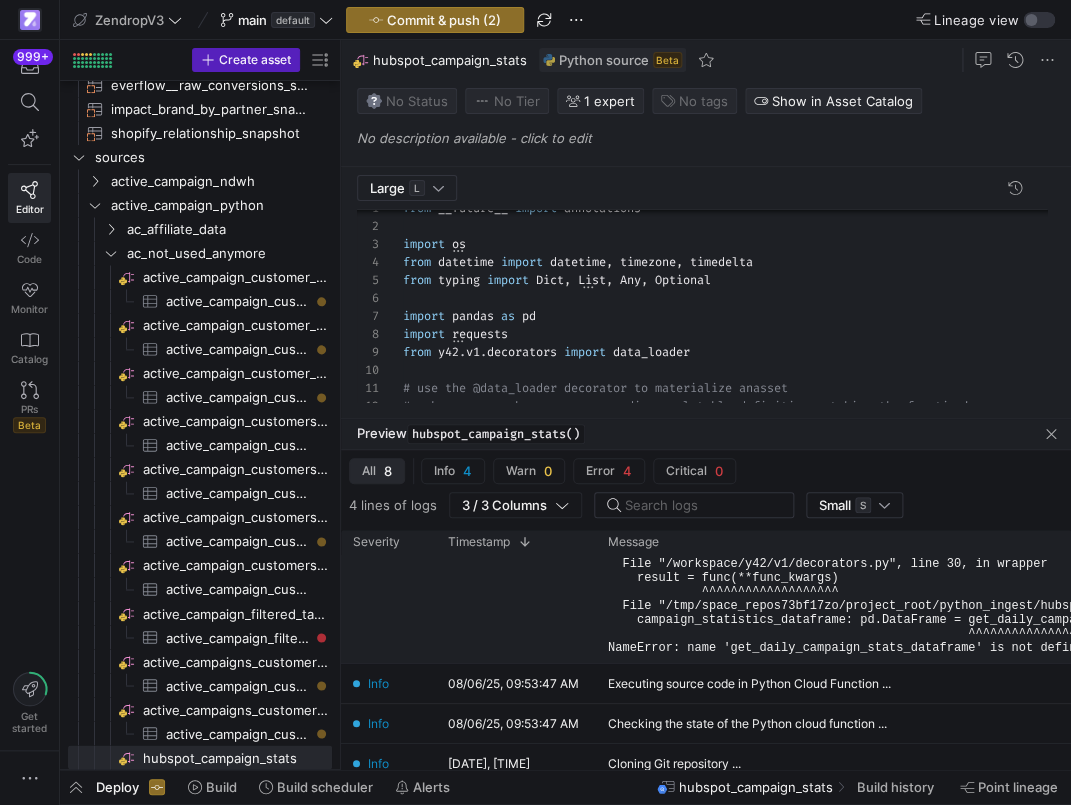 click on "Traceback (most recent call last):
File "/workspace/y42/wrappers/python_ingest.py", line 68, in run
context, df = function()
^^^^^^^^^^
File "/workspace/y42/v1/decorators.py", line 30, in wrapper
result = func(**func_kwargs)
^^^^^^^^^^^^^^^^^^^
File "/tmp/space_repos73bf17zo/project_root/python_ingest/hubspot_campaign_stats.py", line 74, in hubspot_campaign_stats
campaign_statistics_dataframe: pd.DataFrame = get_daily_campaign_stats_dataframe(
^^^^^^^^^^^^^^^^^^^^^^^^^^^^^^^^^^
NameError: name 'get_daily_campaign_stats_dataframe' is not defined" at bounding box center (1047, 578) 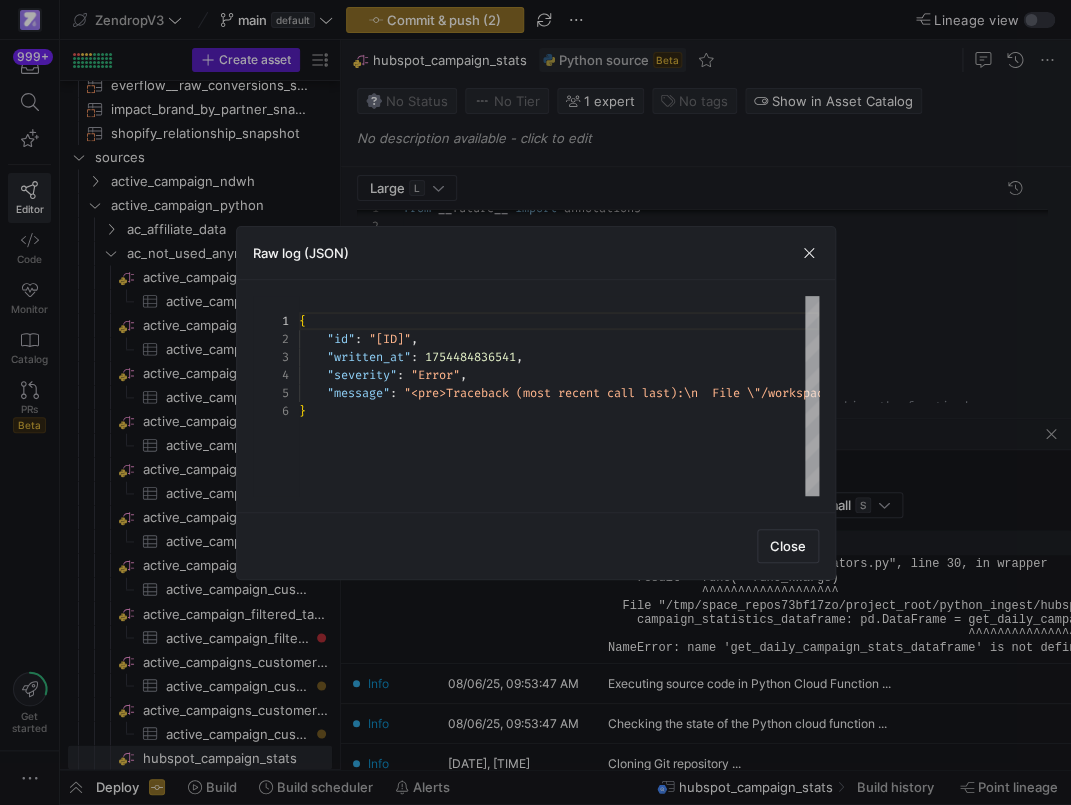 scroll, scrollTop: 72, scrollLeft: 0, axis: vertical 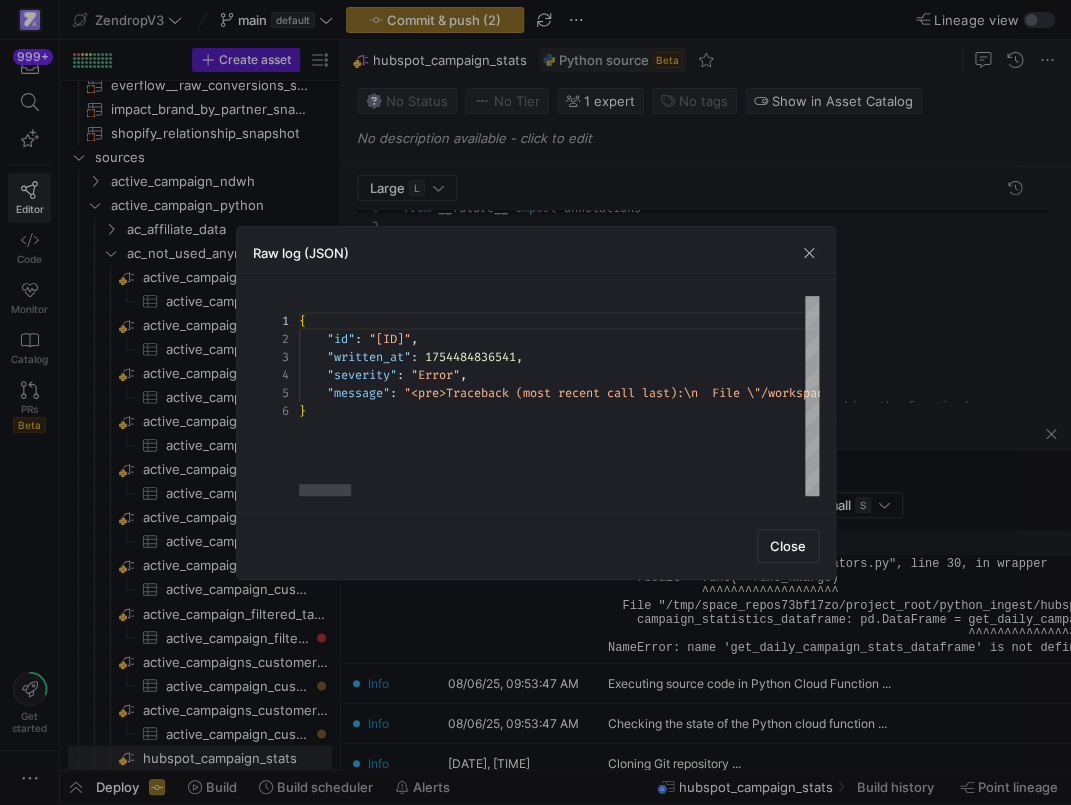click on "{
"id": "[ID]",
"written_at": 1754484836541,
"severity": "Error",
"message": "\u003cpre\u003eTraceback (most recent call last):\n  File \ "/workspace/y42/wrappers/python_ingest.py\", line  68, in run\n    context, df = function()\n                   ^^^^^^^^^^\n  File \"/workspace/y42/v1/d ecorators.py\", line 30, in wrapper\n    result =  func(**func_kwargs)\n             ^^^^^^^^^^^^^^^^ ^^^\n  File \"/tmp/space_reposurnptu9r/project_roo t/python_ingest/hubspot_campaign_stats.py\", line  74, in hubspot_campaign_stats\n    campaign_statis tics_dataframe: pd.DataFrame = get_daily_campaign_ stats_dataframe(\n                                                   ^^^^^^^^^^^^^^^^^^^^^^^^^^^^^^^^ ^^\nNameError: name 'get_daily_campaign_stats_data frame' is not defined\n</pre>"" at bounding box center (2822, 396) 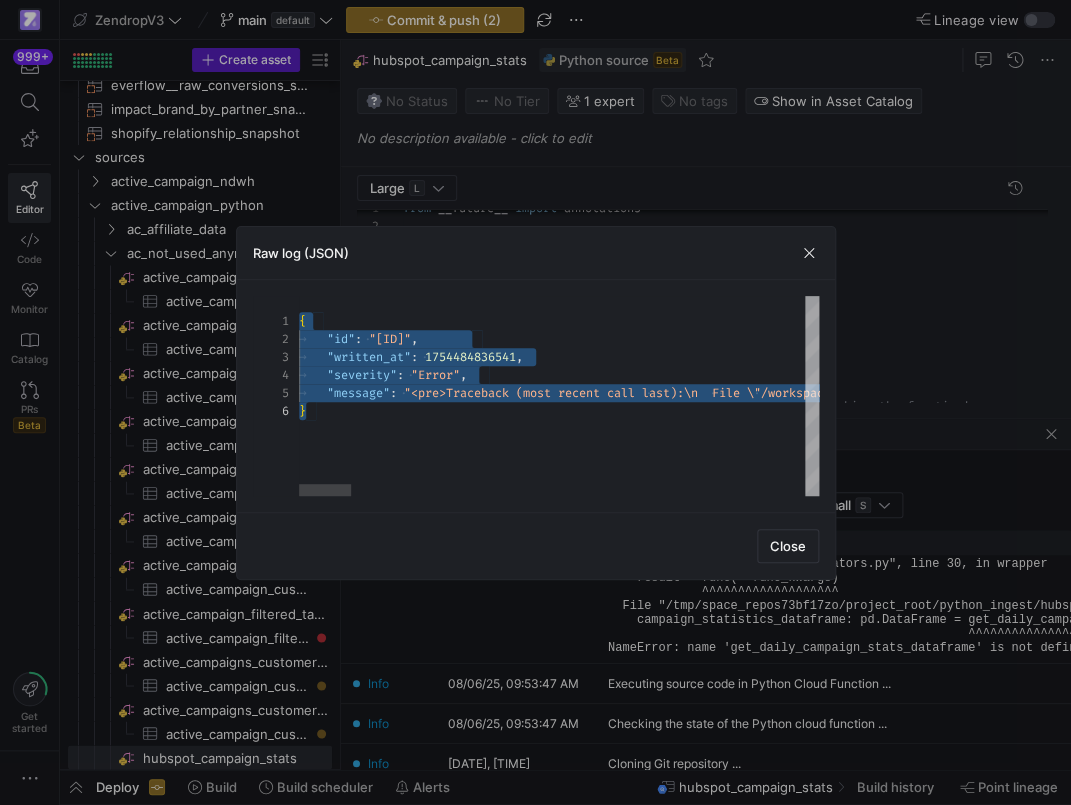 scroll, scrollTop: 18, scrollLeft: 7, axis: both 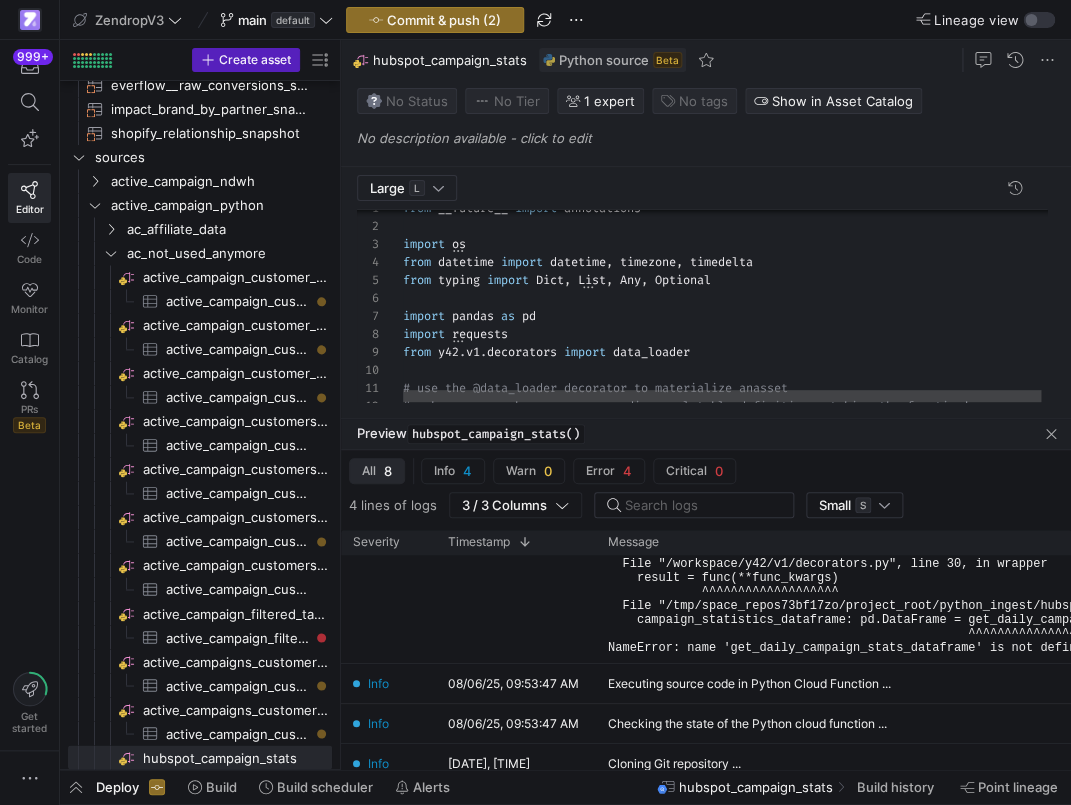 click on "# use the @data_loader decorator to materialize an  asset # make sure you have a corresponding .yml table de finition matching the function's name from   y42 . v1 . decorators   import   data_loader import   requests import   pandas   as   pd from   typing   import   Dict ,   List ,   Any ,   Optional from   datetime   import   datetime ,   timezone ,   timedelta import   os from   __future__   import   annotations" 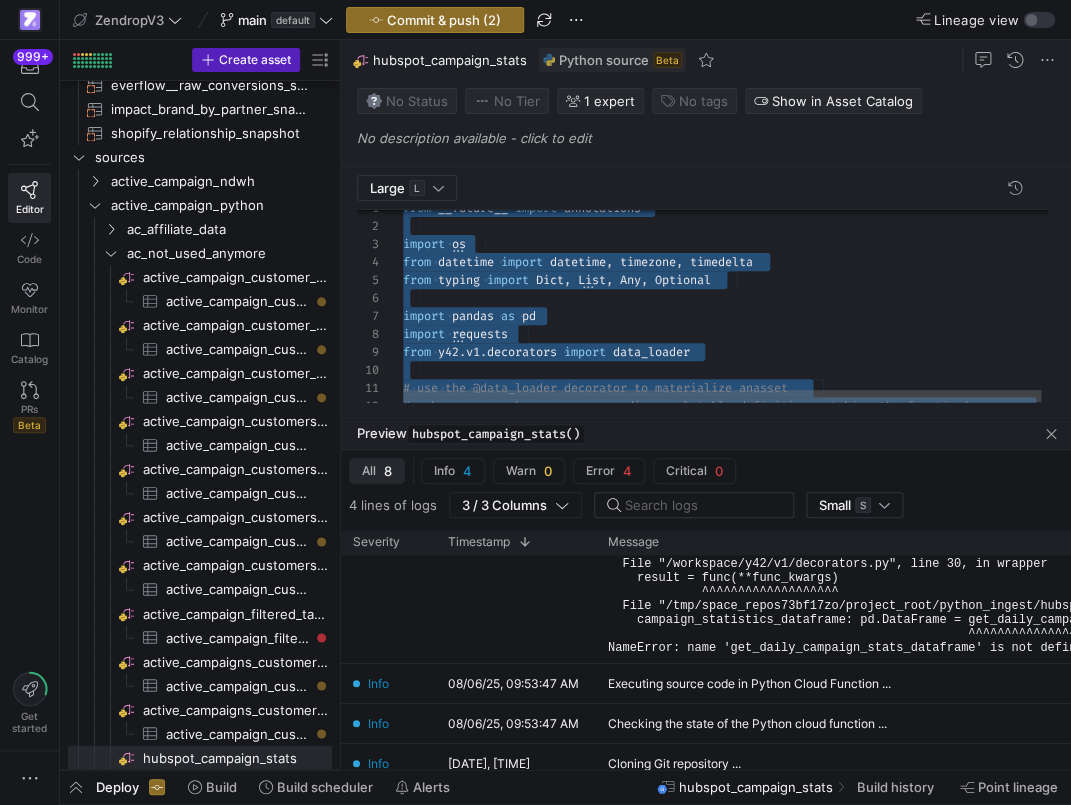 click on "# use the @data_loader decorator to materialize an  asset # make sure you have a corresponding .yml table de finition matching the function's name from   y42 . v1 . decorators   import   data_loader import   requests import   pandas   as   pd from   typing   import   Dict ,   List ,   Any ,   Optional from   datetime   import   datetime ,   timezone ,   timedelta import   os from   __future__   import   annotations" 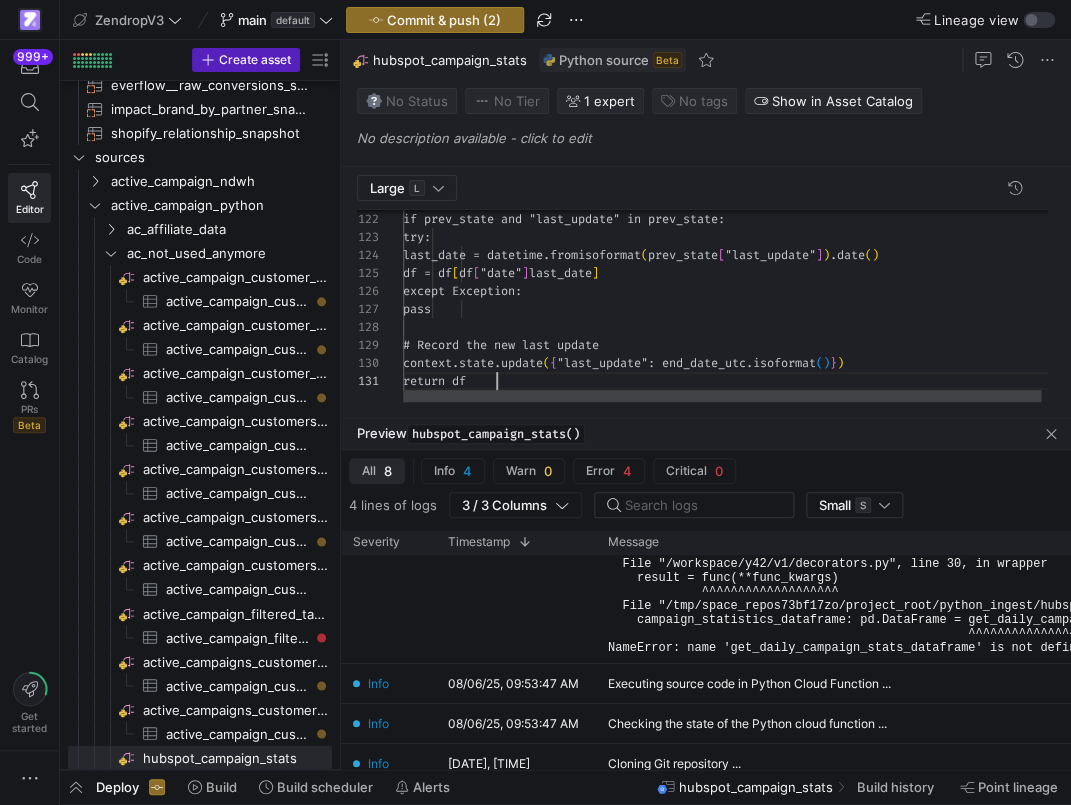 scroll, scrollTop: 0, scrollLeft: 93, axis: horizontal 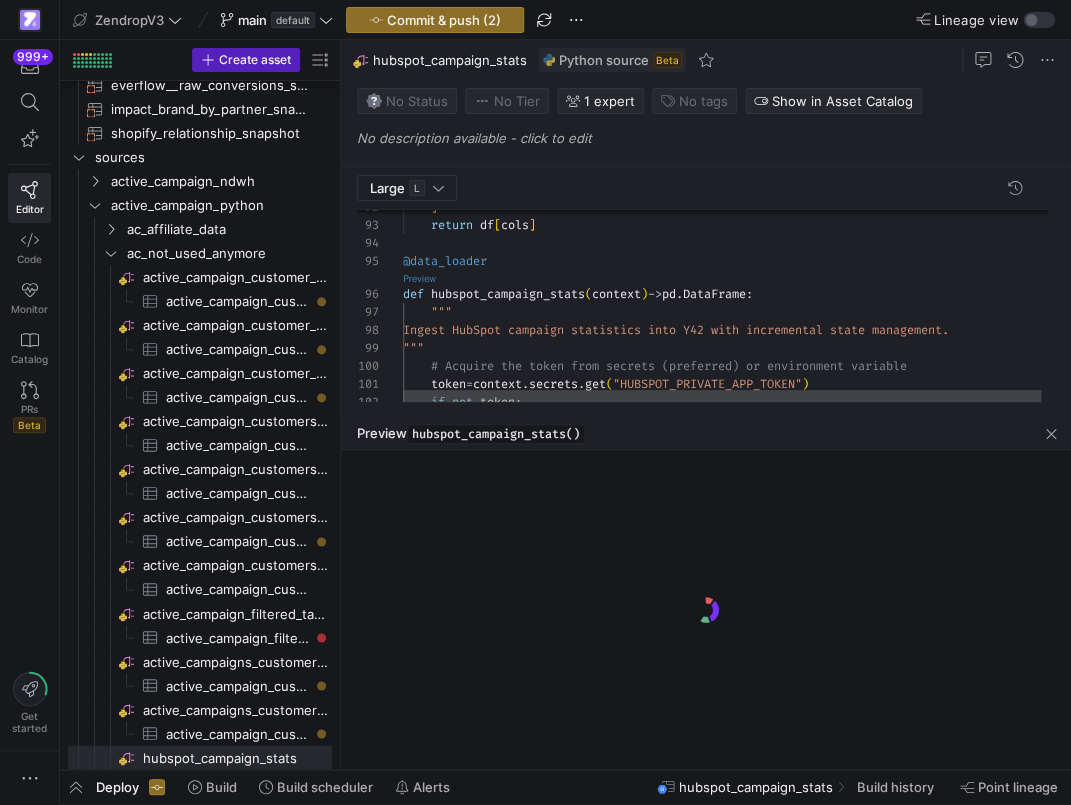 click on "Preview" at bounding box center [419, 278] 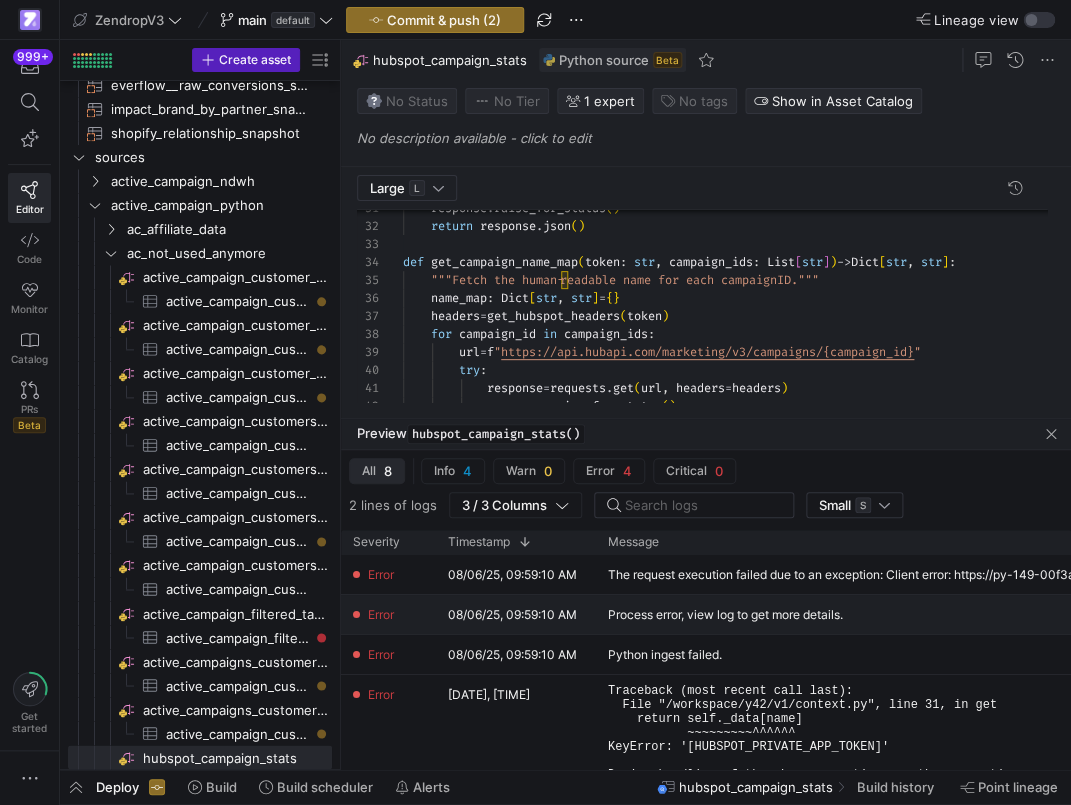 scroll, scrollTop: 53, scrollLeft: 0, axis: vertical 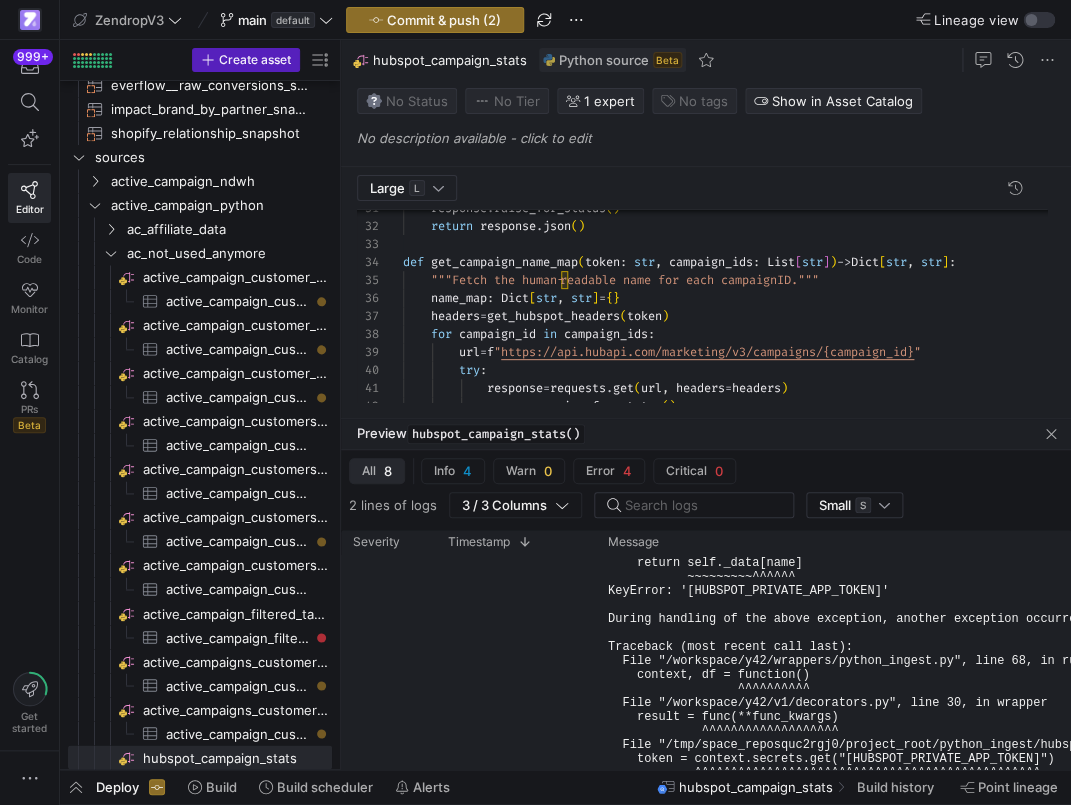 click on "Traceback (most recent call last):
File "/workspace/y42/v1/context.py", line 31, in get
return self._data[name]
~~~~~~~~~^^^^^^
KeyError: '[HUBSPOT_PRIVATE_APP_TOKEN]'
During handling of the above exception, another exception occurred:
Traceback (most recent call last):
File "/workspace/y42/wrappers/python_ingest.py", line 68, in run
context, df = function()
^^^^^^^^^^
File "/workspace/y42/v1/decorators.py", line 30, in wrapper
result = func(**func_kwargs)
^^^^^^^^^^^^^^^^^^^
File "/tmp/space_reposquc2rgj0/project_root/python_ingest/hubspot_campaign_stats.py", line 101, in hubspot_campaign_stats
token = context.secrets.get("[HUBSPOT_PRIVATE_APP_TOKEN]")
^^^^^^^^^^^^^^^^^^^^^^^^^^^^^^^^^^^^^^^^^^^^^^^^
File "/workspace/y42/v1/context.py", line 34, in get
raise SecretNotFound(name)
y42.v1.exceptions.SecretNotFound: HUBSPOT_PRIVATE_APP_TOKEN" at bounding box center [1051, 675] 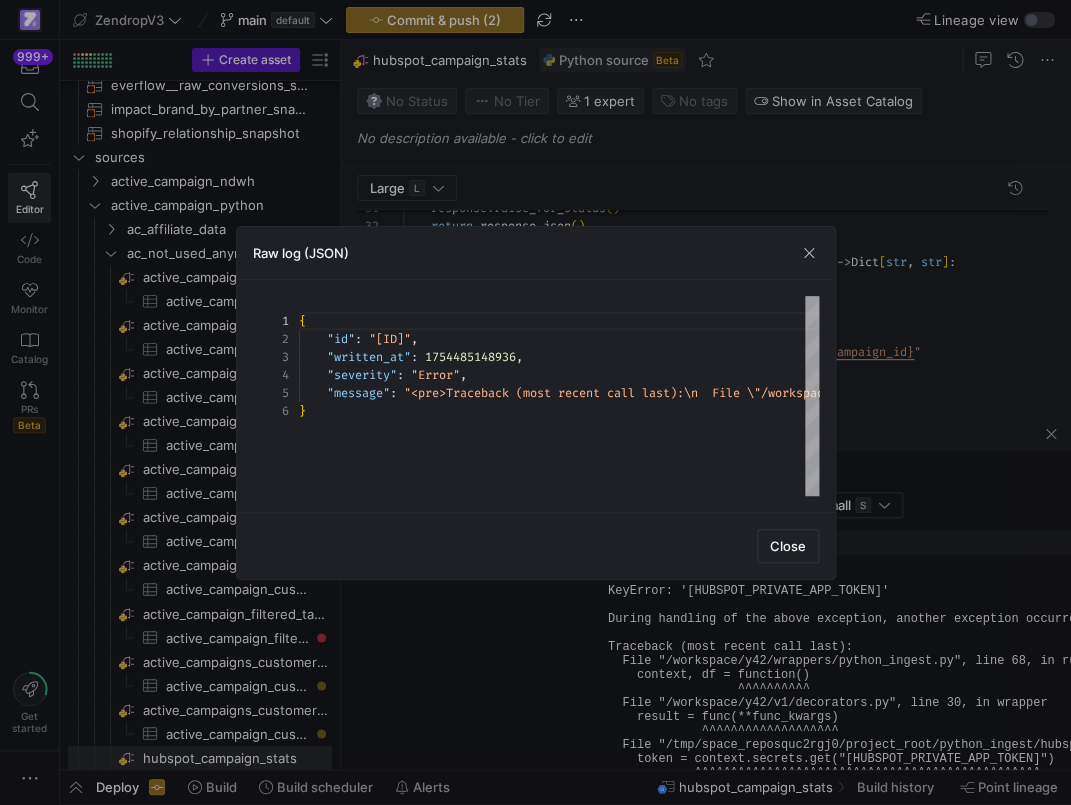 click at bounding box center [535, 402] 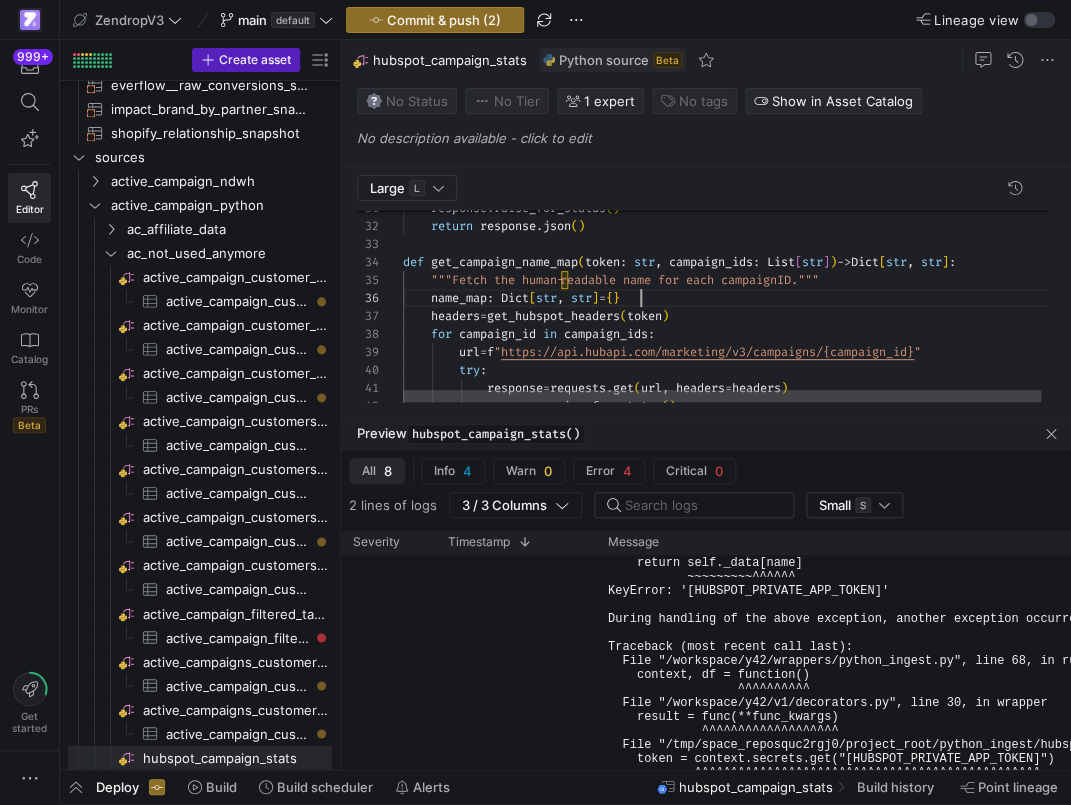click on "response . raise_for_status ( )          response = requests . get ( url ,  headers = headers )          try :            url = f " https://api.hubapi.com/marketing/v3/campaigns/{cam paign_id} "          for  campaign_id  in  campaign_ids :            headers = get_hubspot_headers ( token )            name_map :  Dict [ str ,  str ] =  { }              """Fetch  the  human‑readable  name  for  each  campaign  ID.""" def  get_campaign_name_map ( token :  str ,  campaign_ids :  List [ str ] ) ->  Dict [ str ,  str ] :            return  response . json ( )            response . raise_for_status ()" 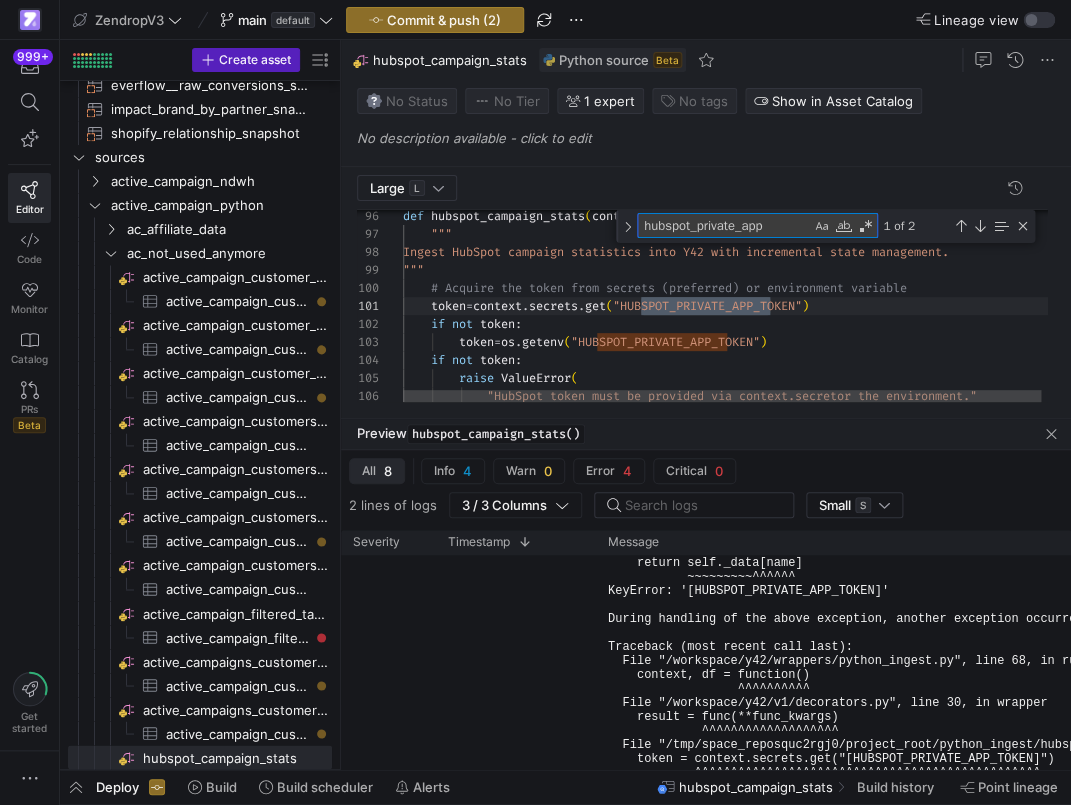 scroll, scrollTop: 180, scrollLeft: 374, axis: both 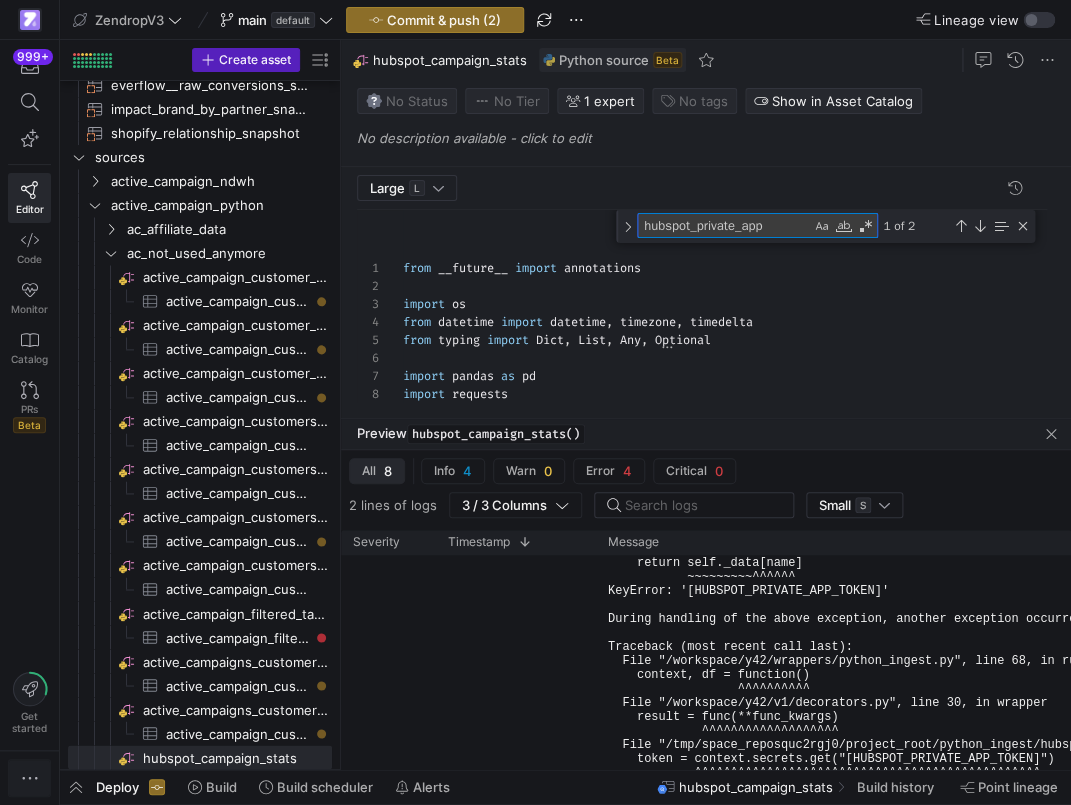 type on "hubspot_private_app" 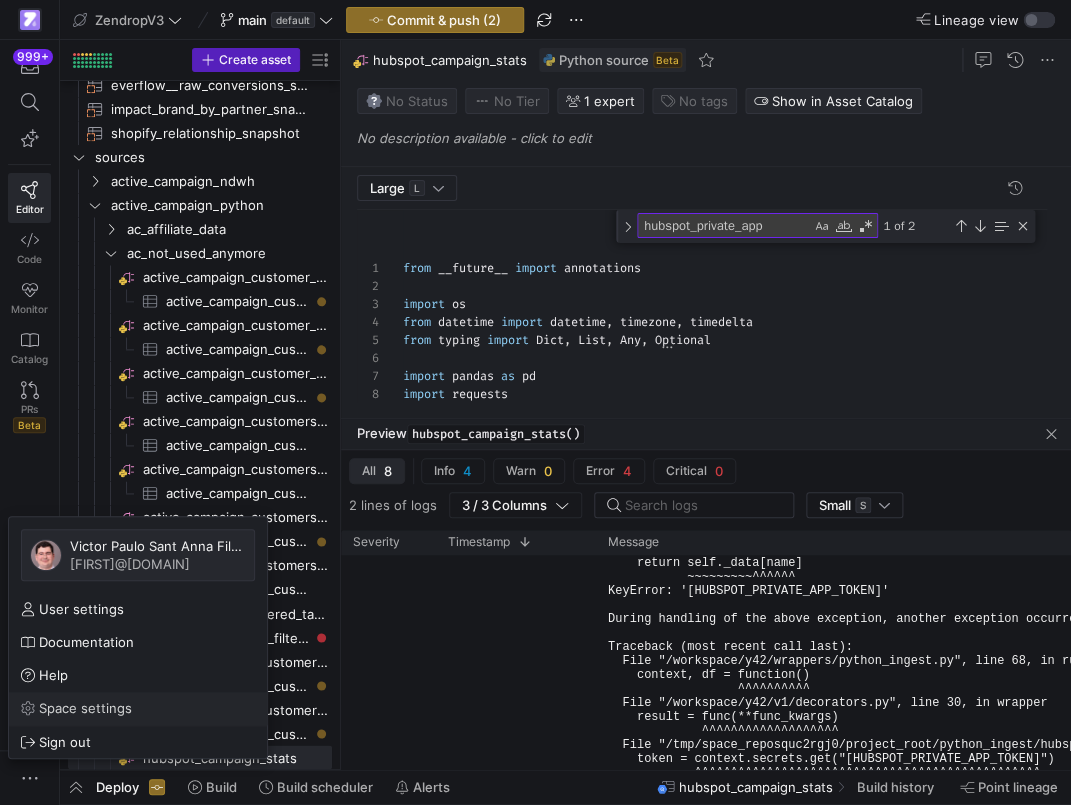 click on "Space settings" at bounding box center (85, 708) 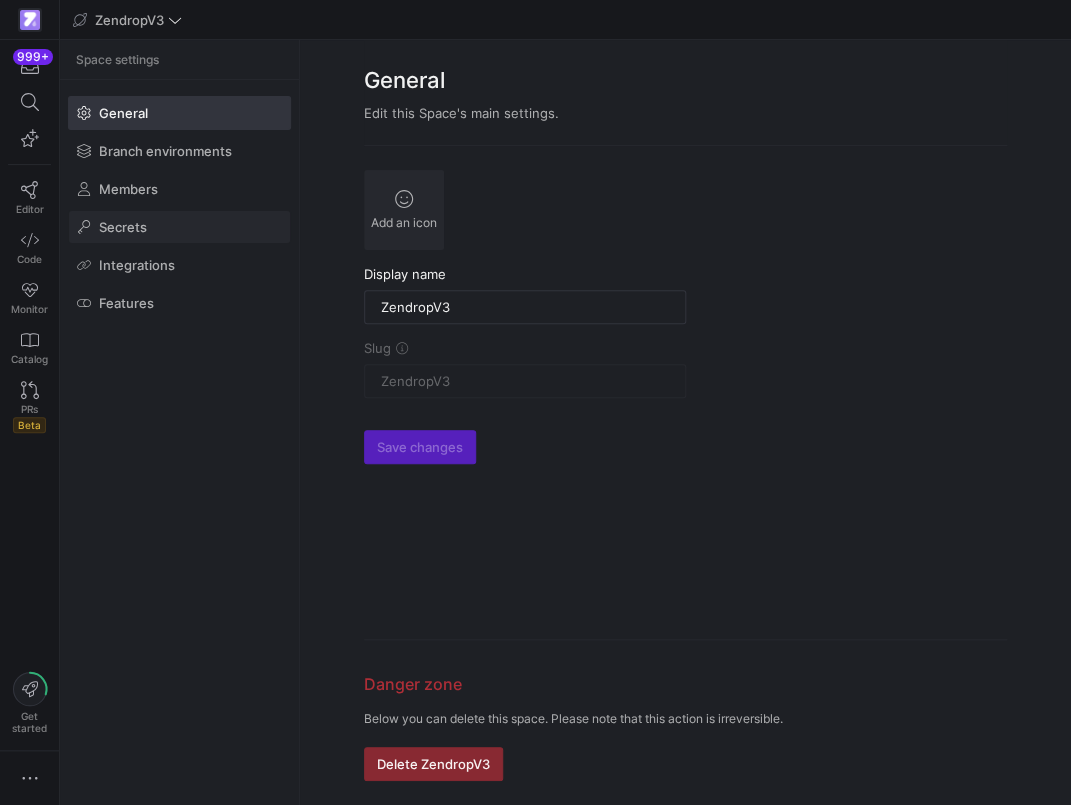 click 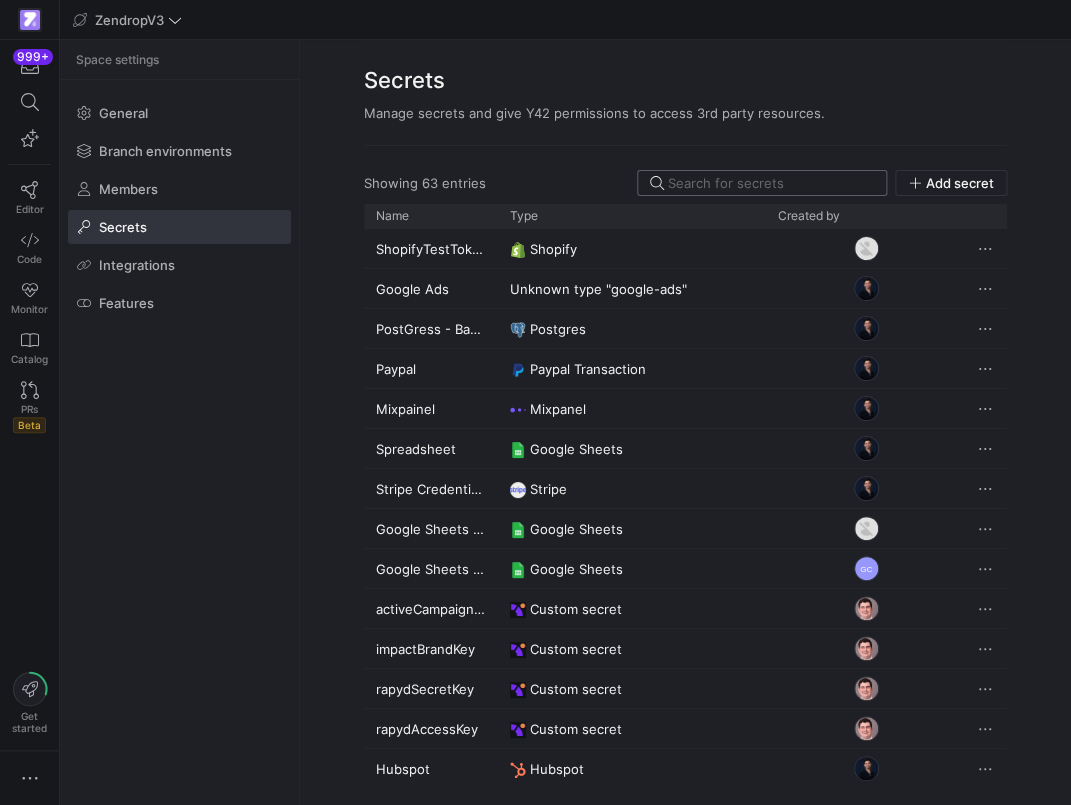 click at bounding box center (771, 183) 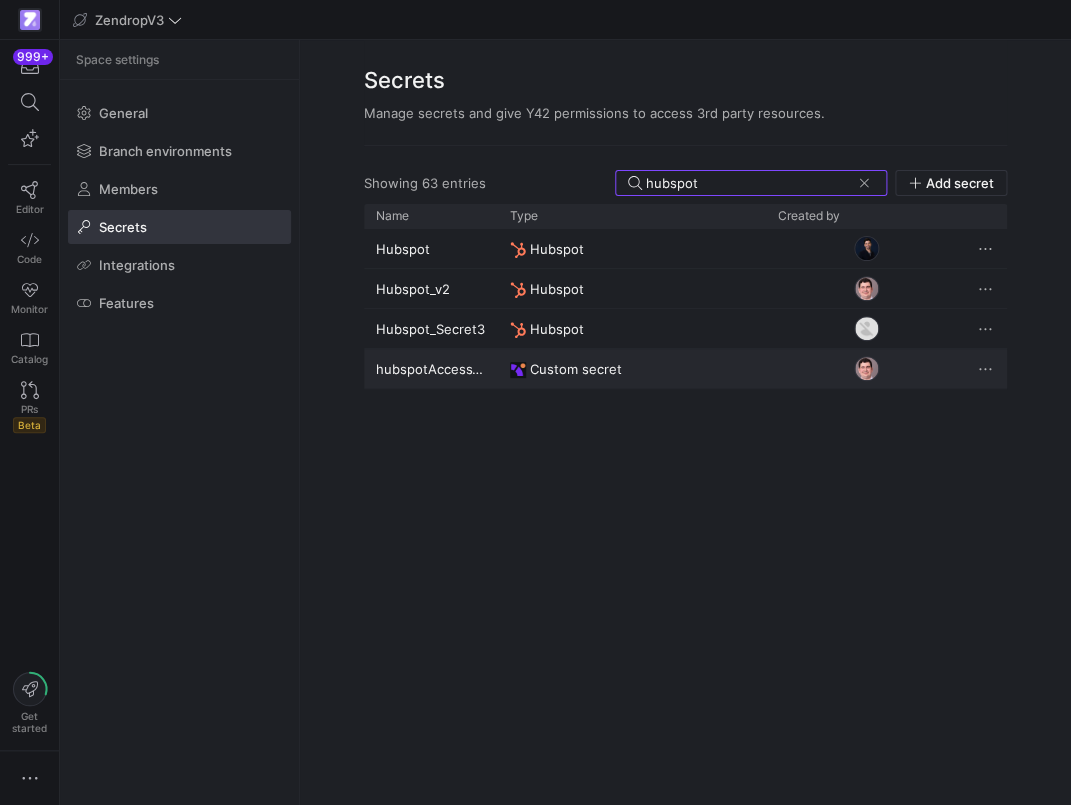 type on "hubspot" 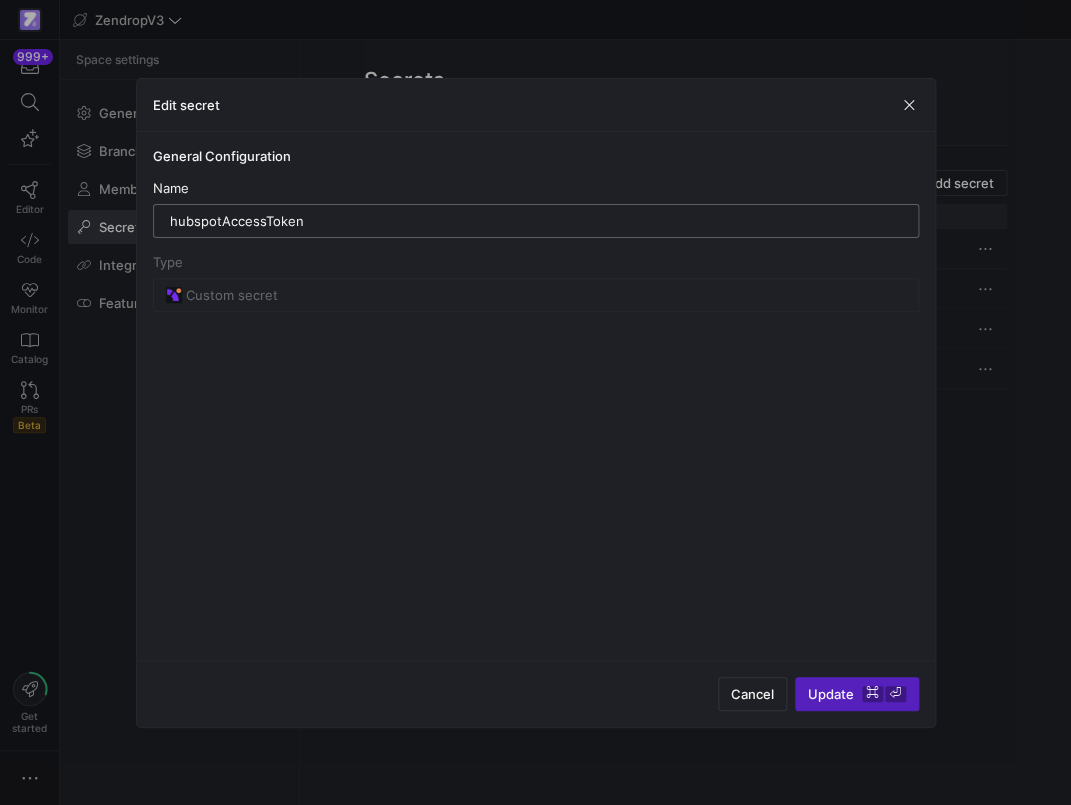 click on "hubspotAccessToken" at bounding box center (536, 221) 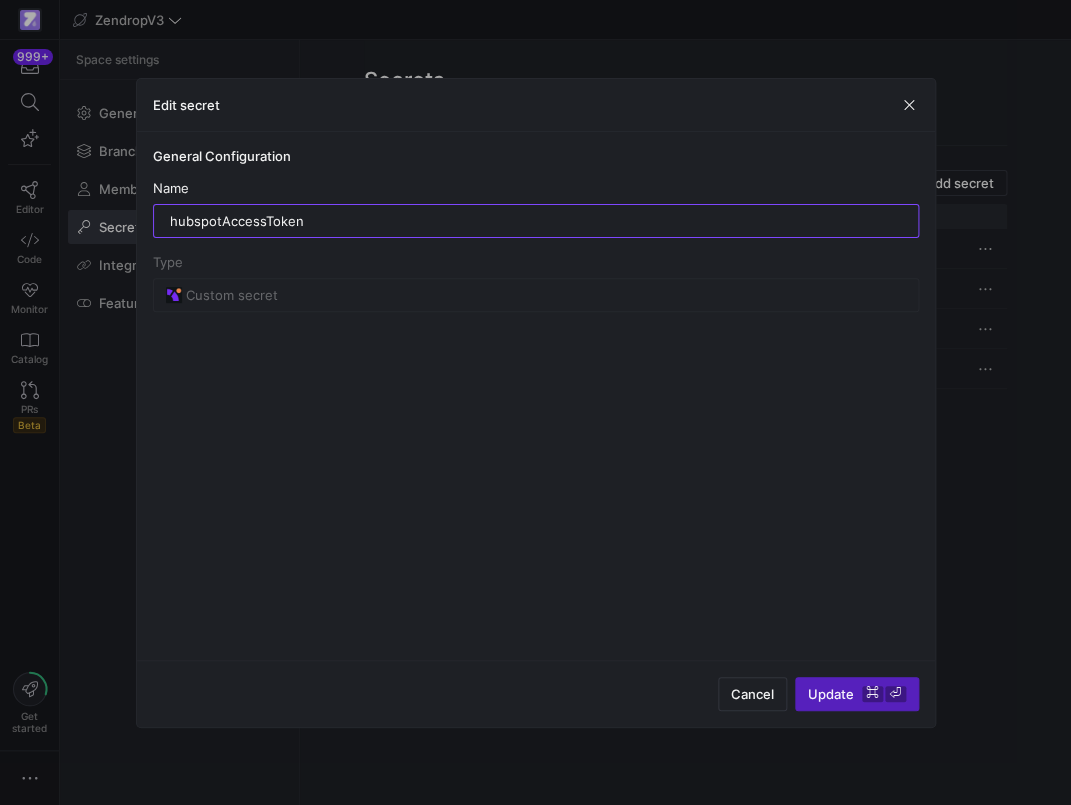 click on "General Configuration Name hubspotAccessToken Type Custom secret" at bounding box center (536, 396) 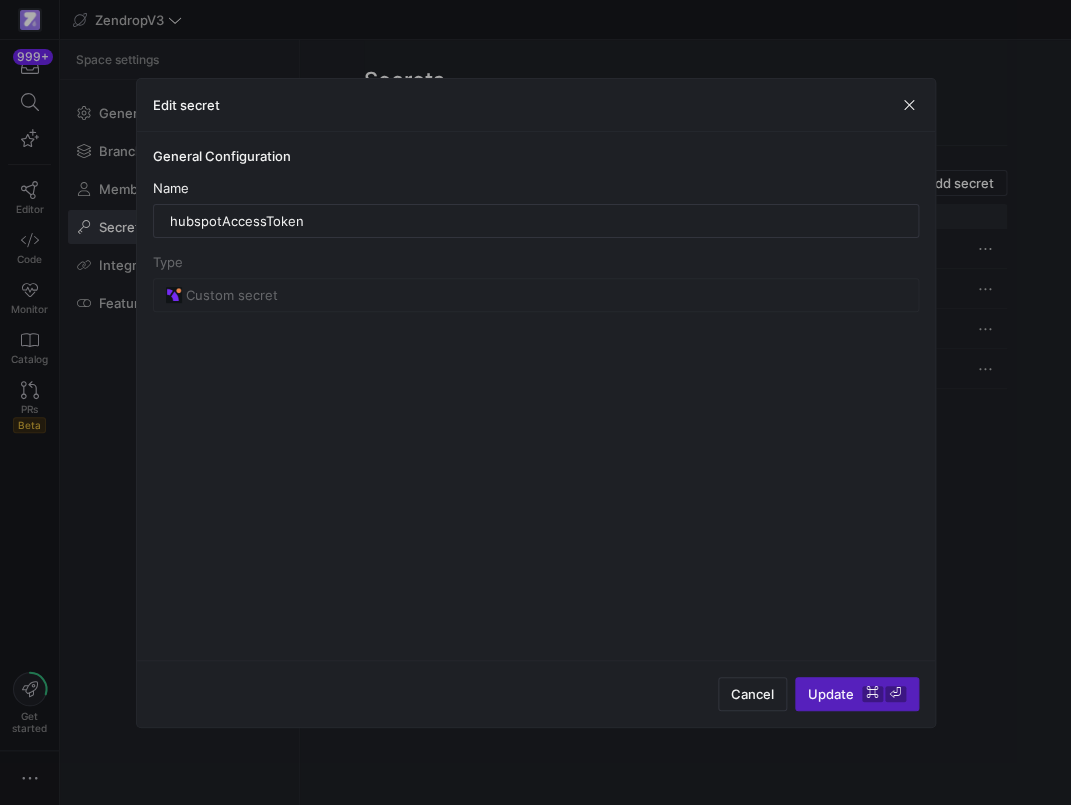click at bounding box center [535, 402] 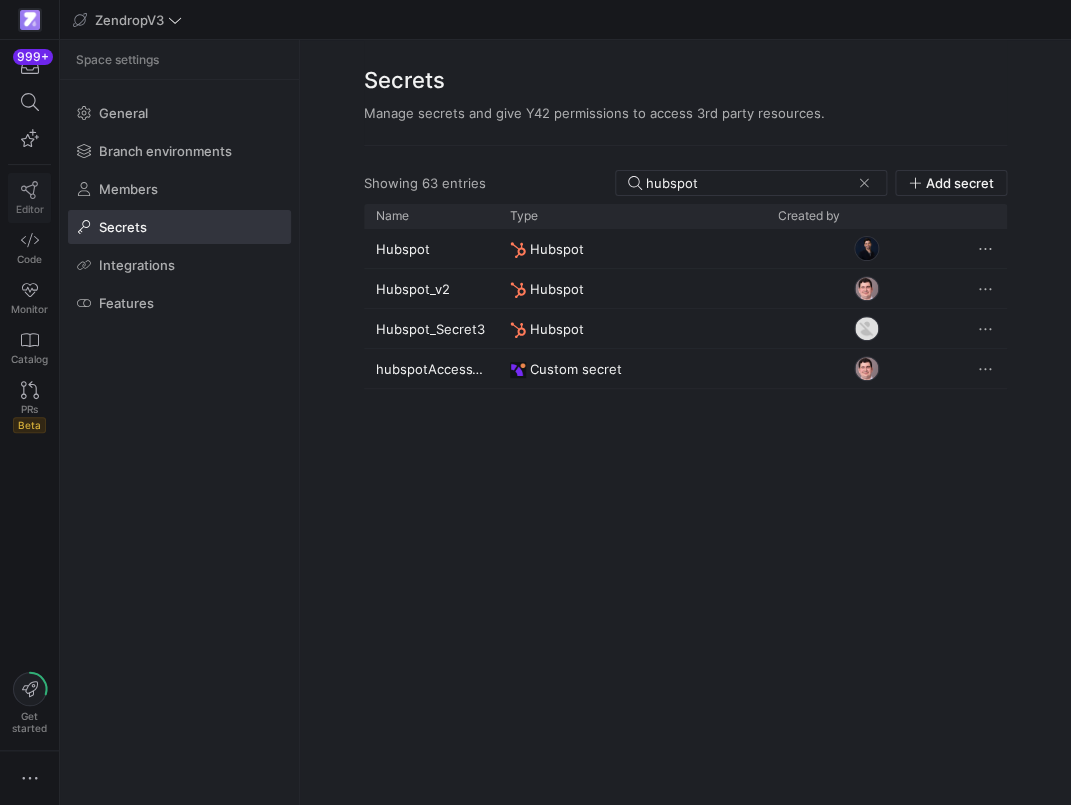 click 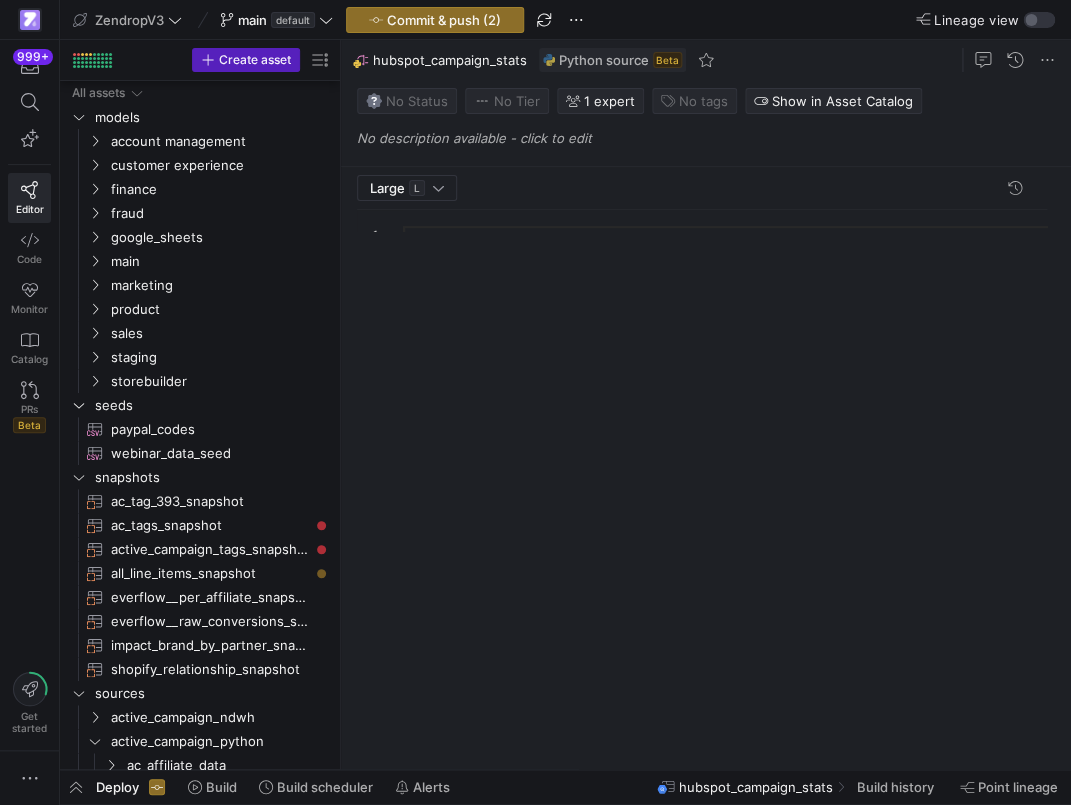 scroll, scrollTop: 536, scrollLeft: 0, axis: vertical 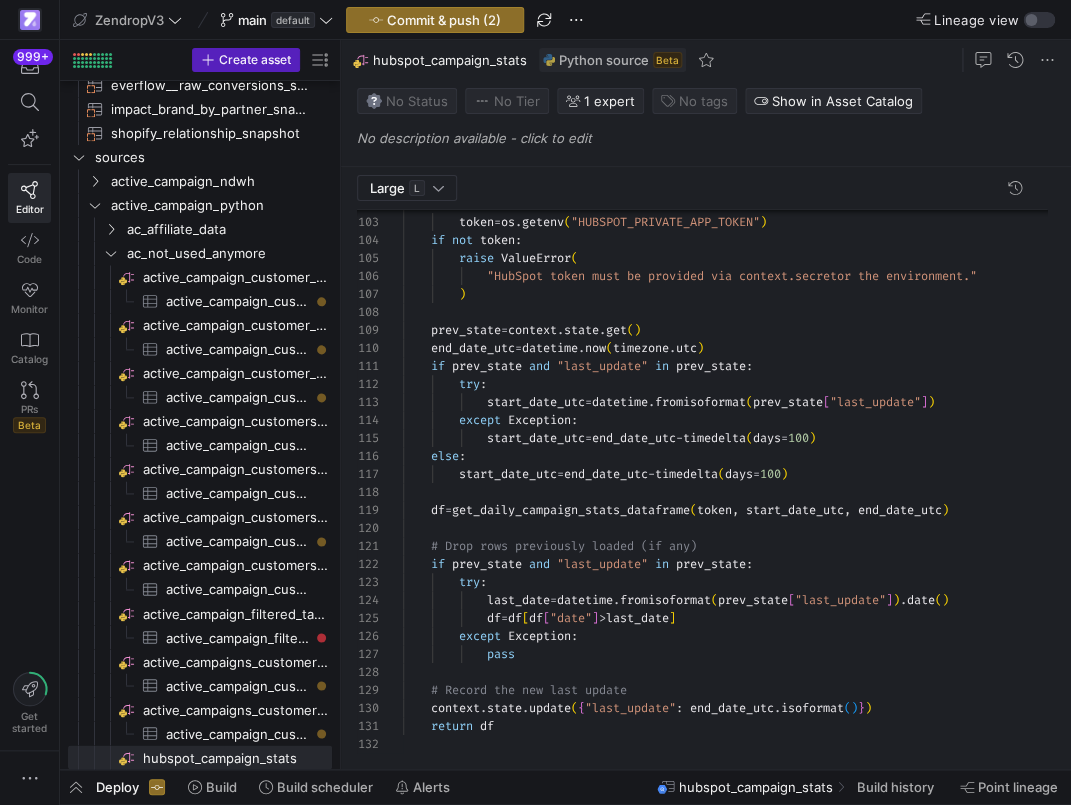 click on "if not token: token = os.getenv("HUBSPOT_PRIVATE_APP_TOKEN") if not token: raise ValueError("HubSpot token must be provided via context.secrets or the environment.") prev_state = context.state.get() end_date_utc = datetime.now(timezone.utc) if prev_state and "last_update" in prev_state: try: start_date_utc = datetime.fromisoformat(prev_state["last_update"]) except Exception: start_date_utc = end_date_utc - timedelta(days=100) else: start_date_utc = end_date_utc - timedelta(days=100) df = get_daily_campaign_stats_dataframe(token, start_date_utc, end_date_utc) # Drop rows previously loaded (if any) if prev_state :" 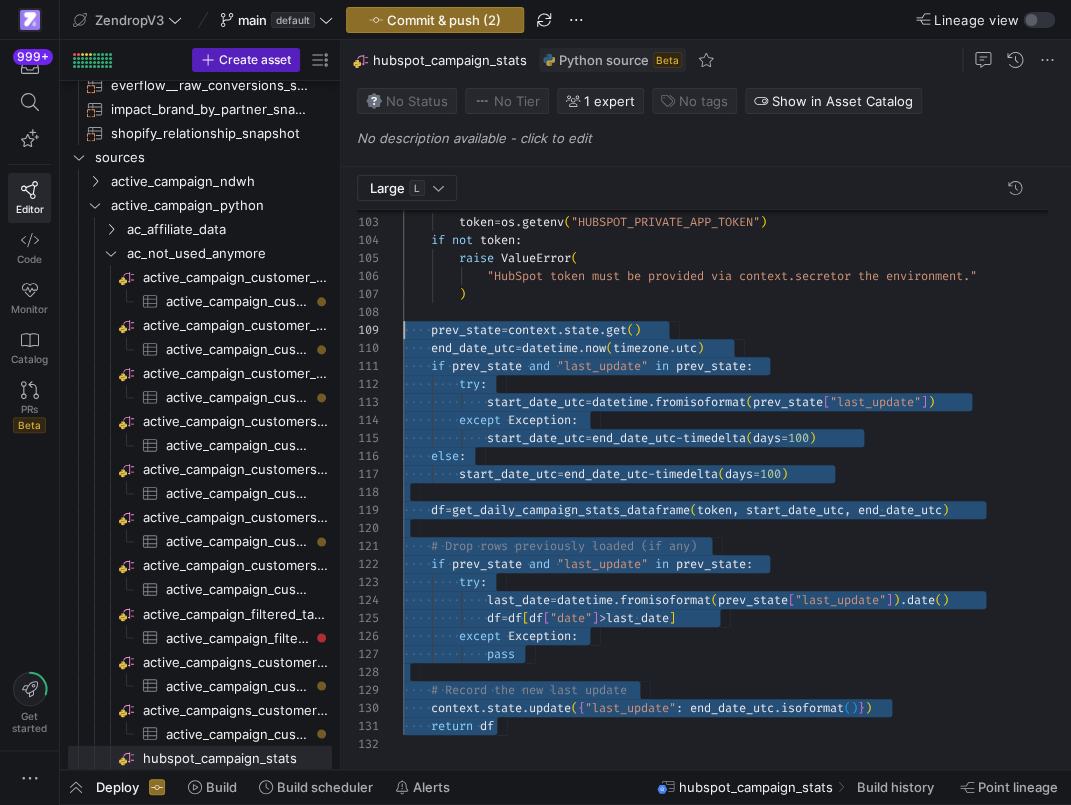 scroll, scrollTop: 144, scrollLeft: 0, axis: vertical 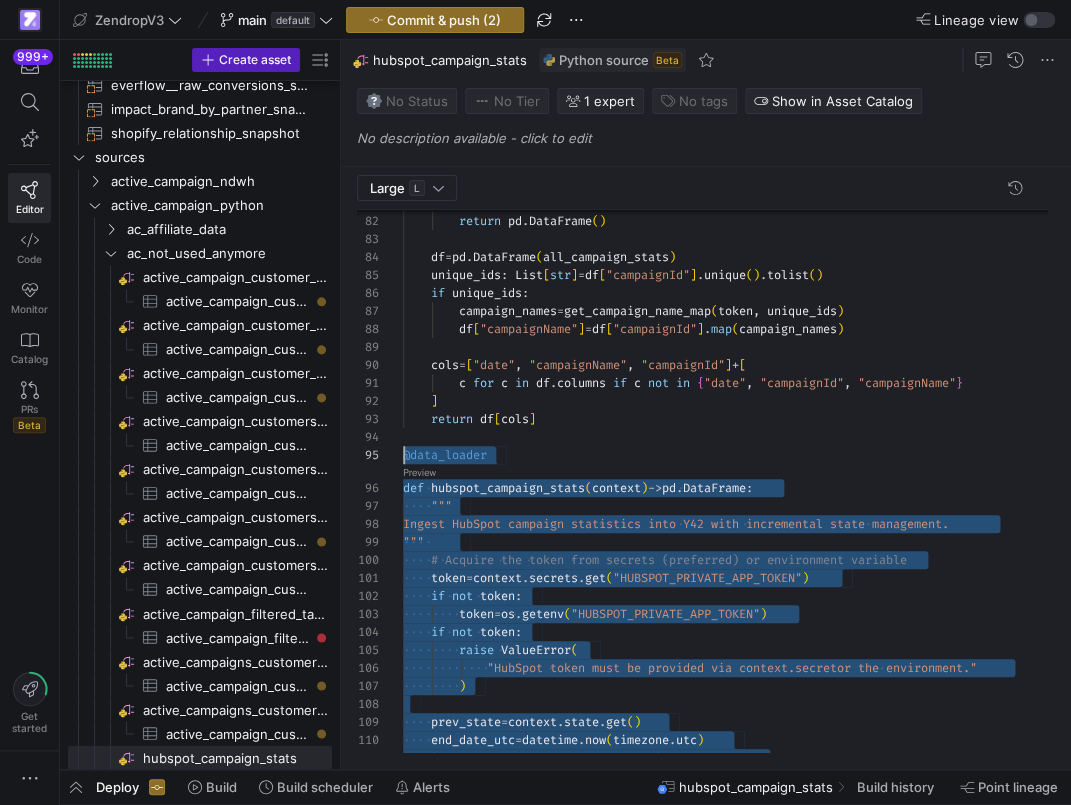 click on "if  not  token :          token  =  os . getenv ( "HUBSPOT_PRIVATE_APP_TOKEN" )      if   not   token :          raise   ValueError (              "HubSpot token must be provided via context.secret s or the environment."          )      token  =  context . secrets . get ( "HUBSPOT_PRIVATE_APP_TOKEN" )      # Acquire the token from secrets (preferred) or en vironment variable     Ingest HubSpot campaign statistics into Y42 wi th incremental state management.     """ def   hubspot_campaign_stats ( context )  ->  pd . DataFrame :      """ @data_loader      return   df [ cols ]      ]          c   for   c   in   df . columns   if   c   not   in   { "date" ,   "campaignId" ,   "campaignName" }      cols  =  [ "date" ,   "campaignName" ,   "campaignId" ]  +  [          df [ "campaignName" ]  =  df [ "campaignId" ] . map ( campaign_names )          ( ," 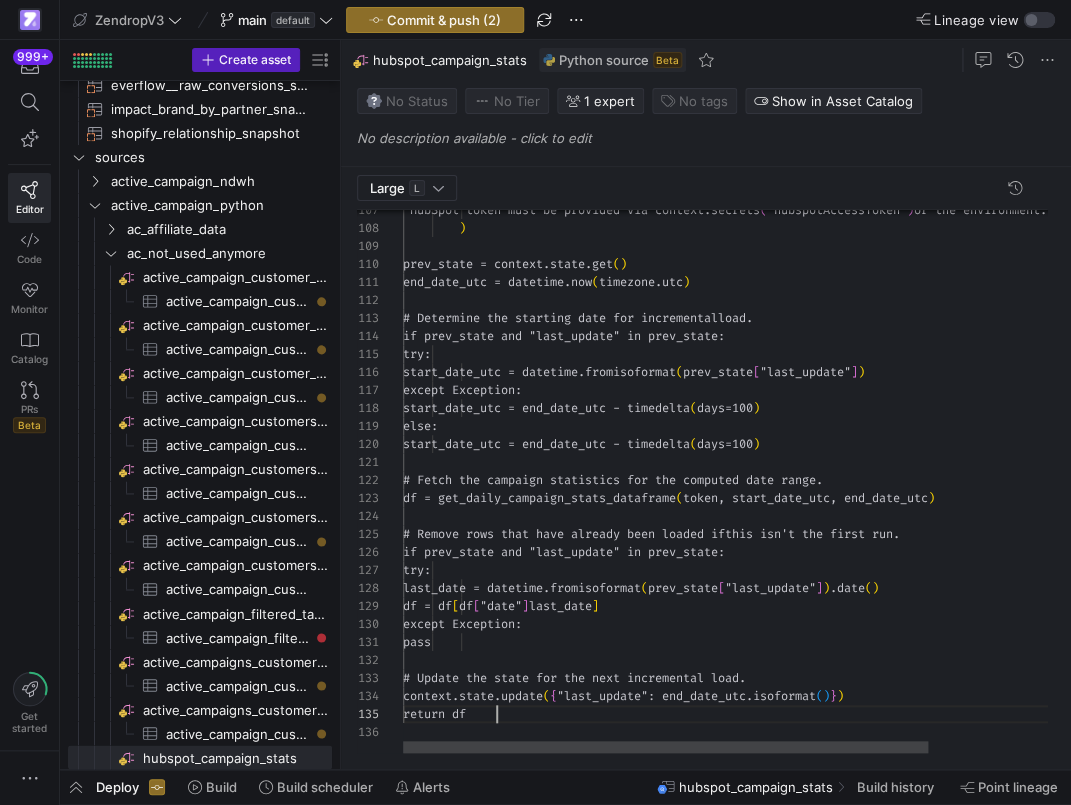 scroll, scrollTop: 72, scrollLeft: 94, axis: both 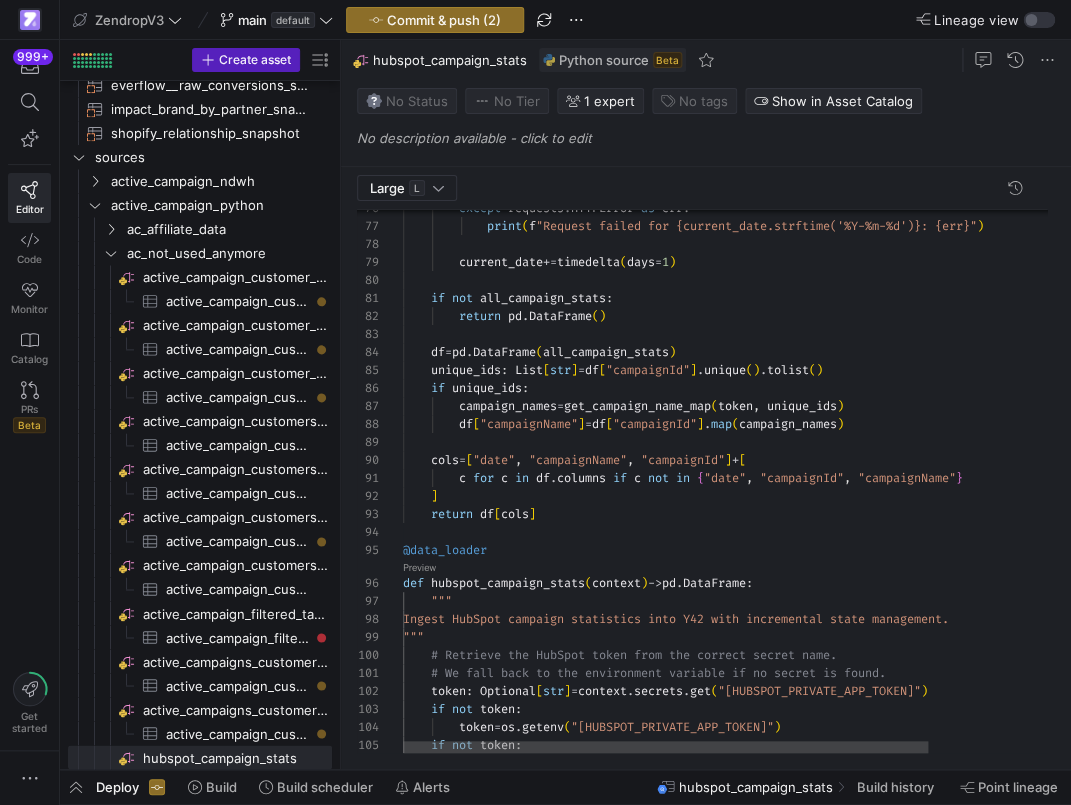 click on "Preview" 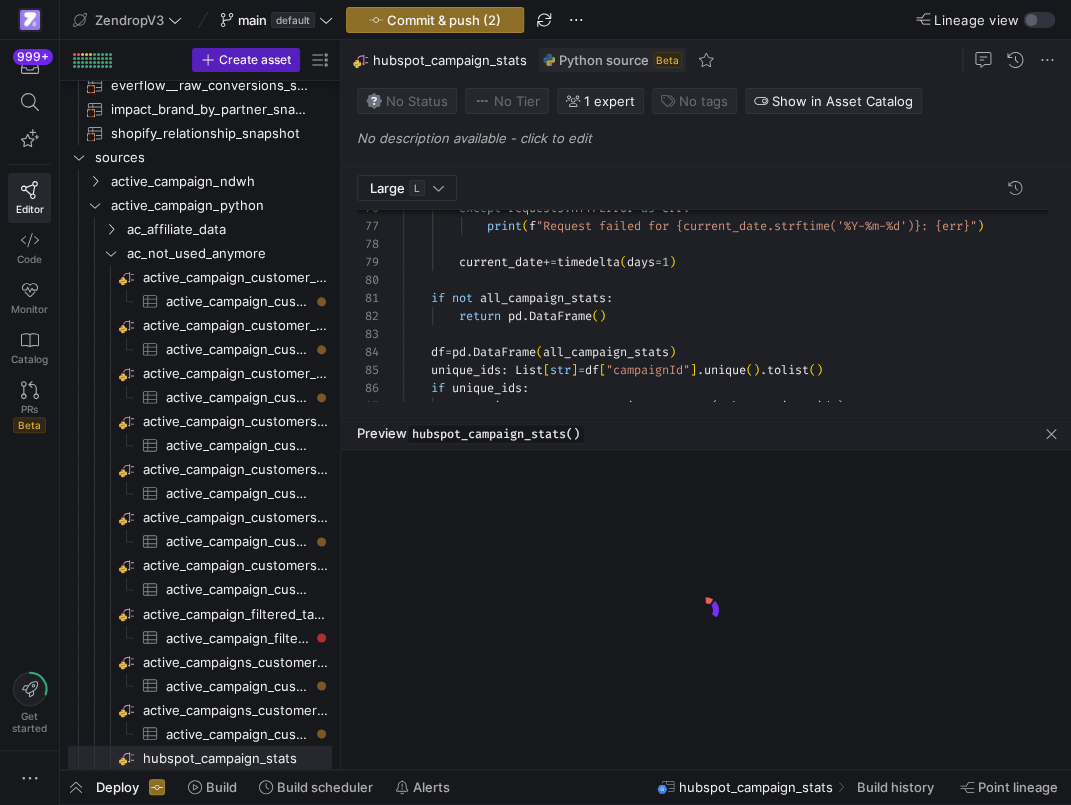 click on "Large   L
90 88 89 85 86 87 82 83 84 79 80 81 76 77 78 91 92 93 94 95 96 97 98 99 100 101 102 103 104 105      cols  =  [ "date" ,   "campaignName" ,   "campaignId" ]  +  [          df [ "campaignName" ]  =  df [ "campaignId" ] . map ( campaign_names )      unique_ids :   List [ str ]  =  df [ "campaignId" ] . unique ( ) . tolist ( )      if   unique_ids :          campaign_names  =  get_campaign_name_map ( token ,   unique_ids )          return   pd . DataFrame ( )      df  =  pd . DataFrame ( all_campaign_stats )          current_date  +=  timedelta ( days = 1 )      if   not   all_campaign_stats :          except   requests . HTTPError   as   err :              print ( f "Request failed for {current_date.strftime('%Y-%m- %d')}: {err}" )          c   for   c   in   df . columns   if   c   not   in   { "date" ,   "campaignId" ,   "campaignName" }      ]      return   df [ cols ]" 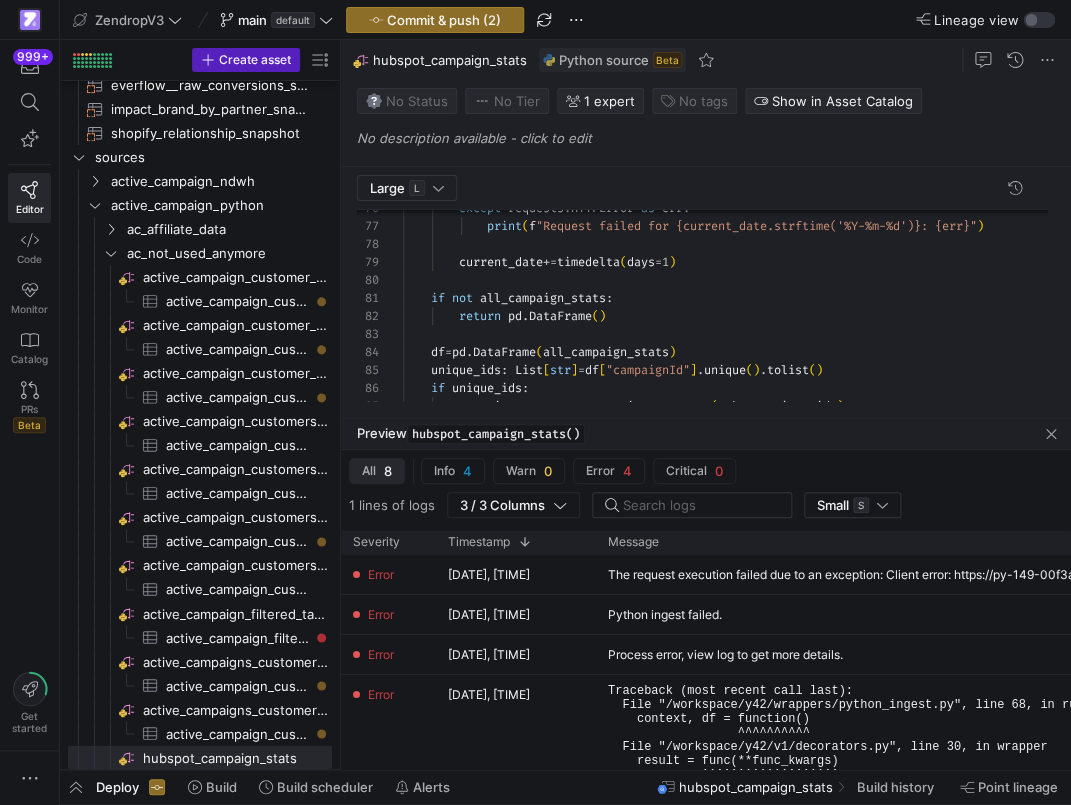 scroll, scrollTop: 72, scrollLeft: 72, axis: both 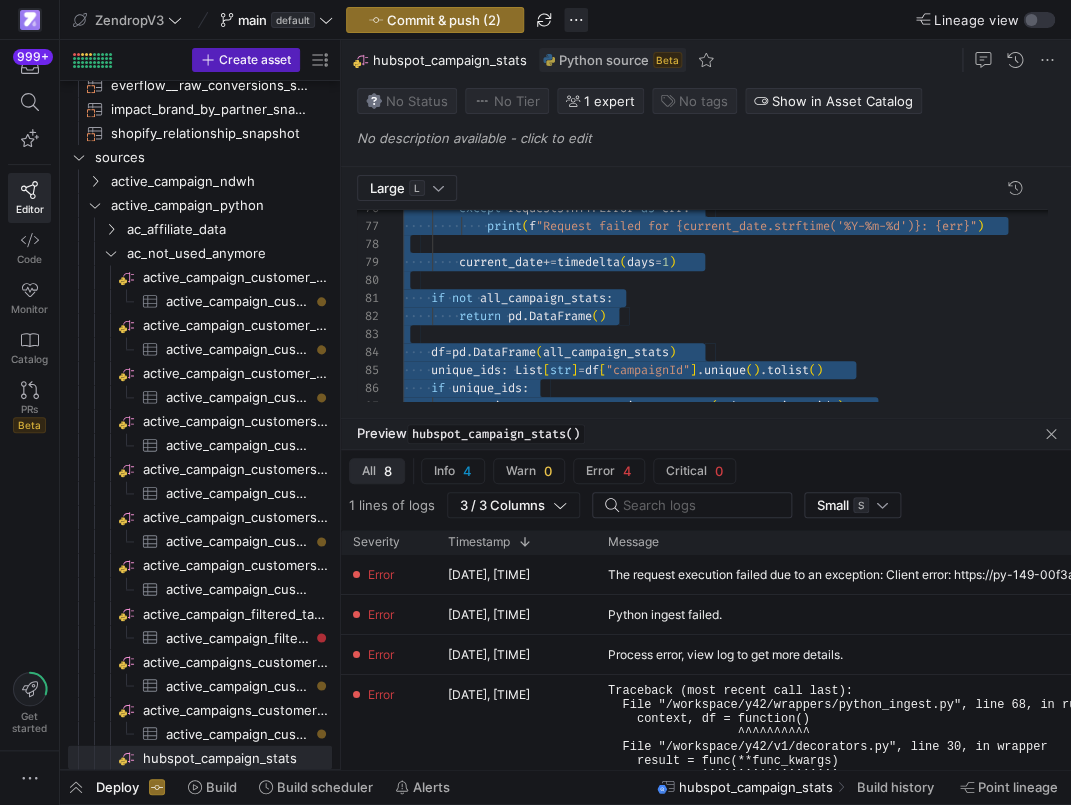 click 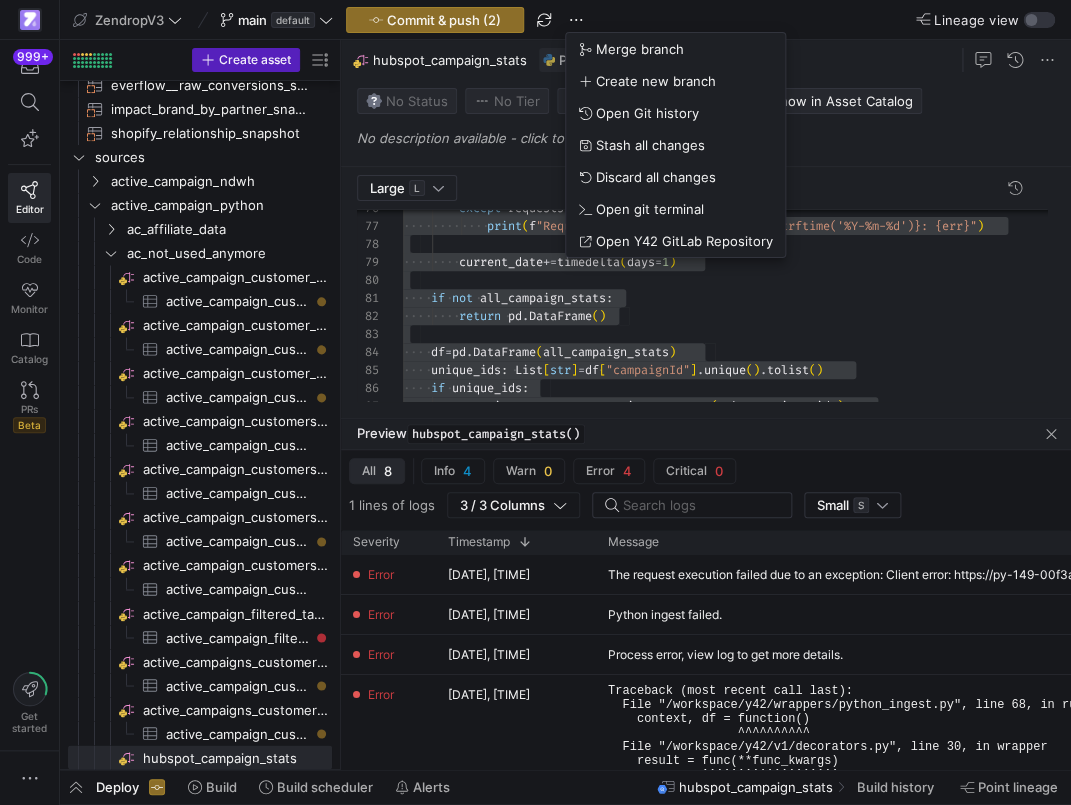 click at bounding box center [535, 402] 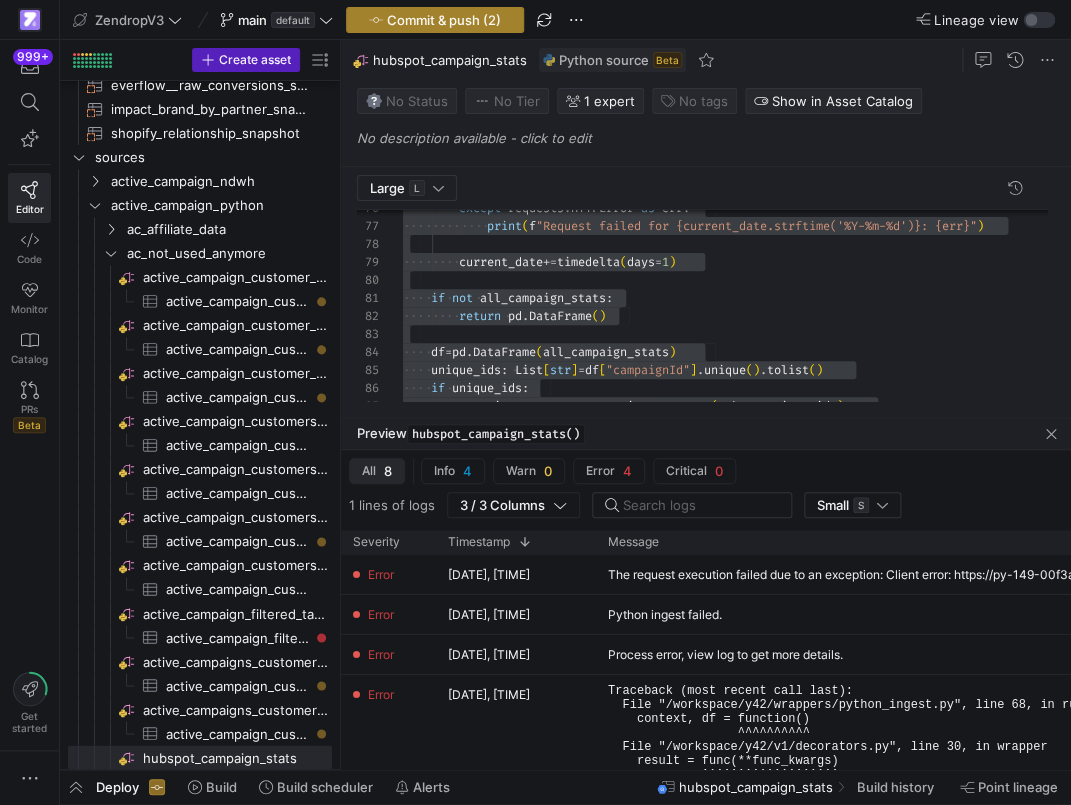 click at bounding box center (435, 20) 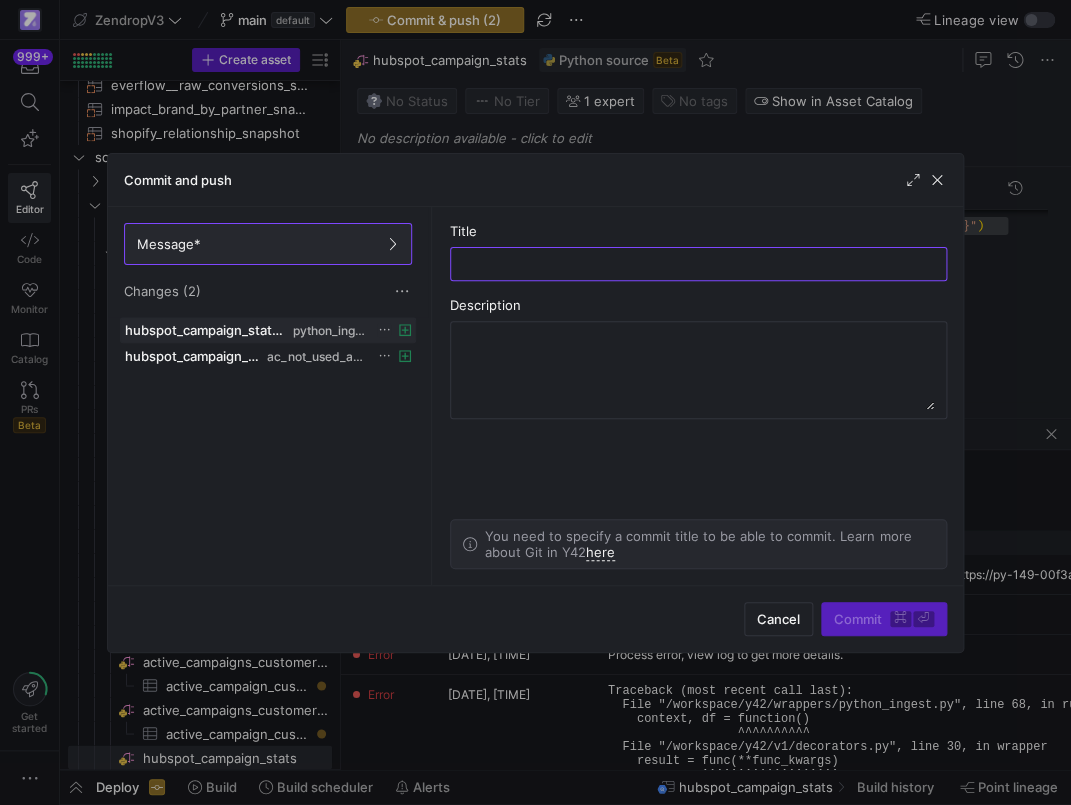 click 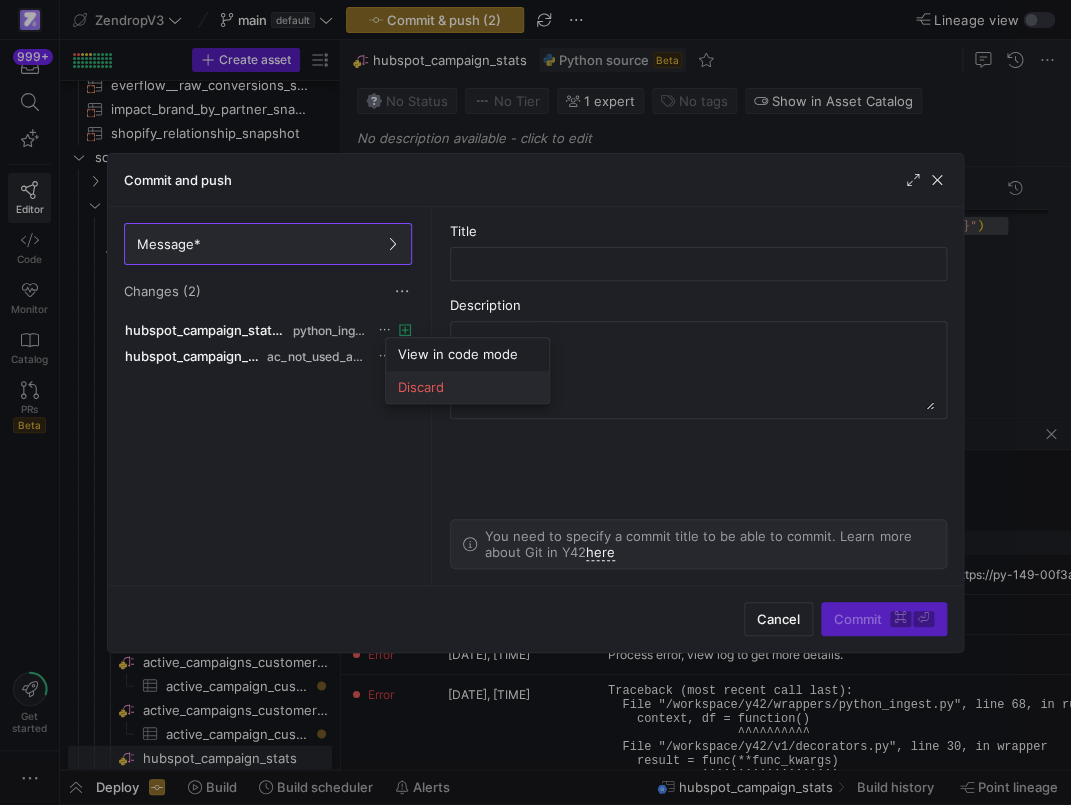 click on "Discard" at bounding box center [421, 387] 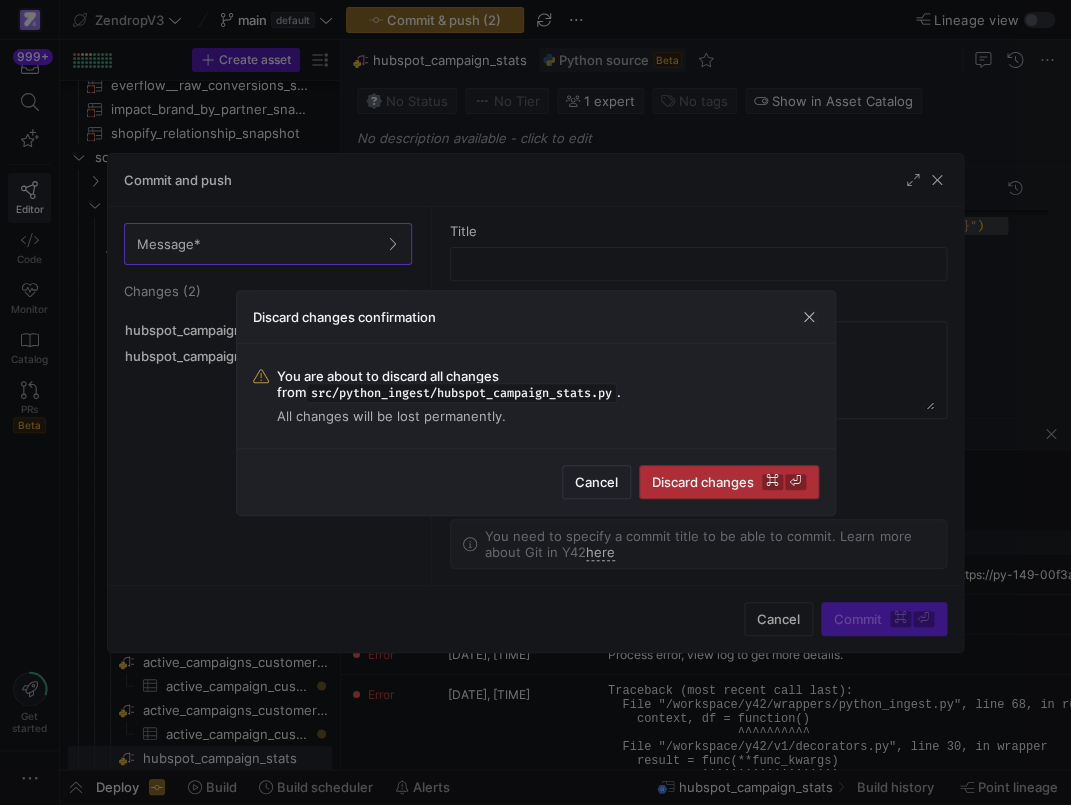 click on "Discard changes  ⌘ ⏎" at bounding box center [729, 482] 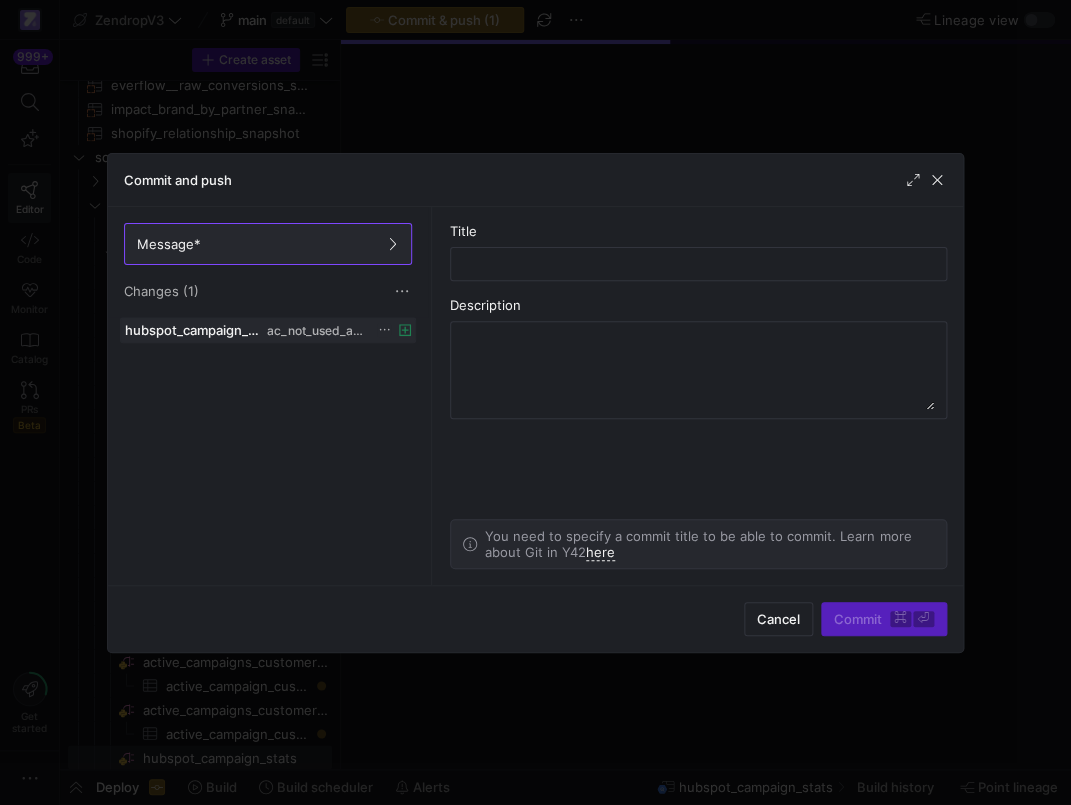 click 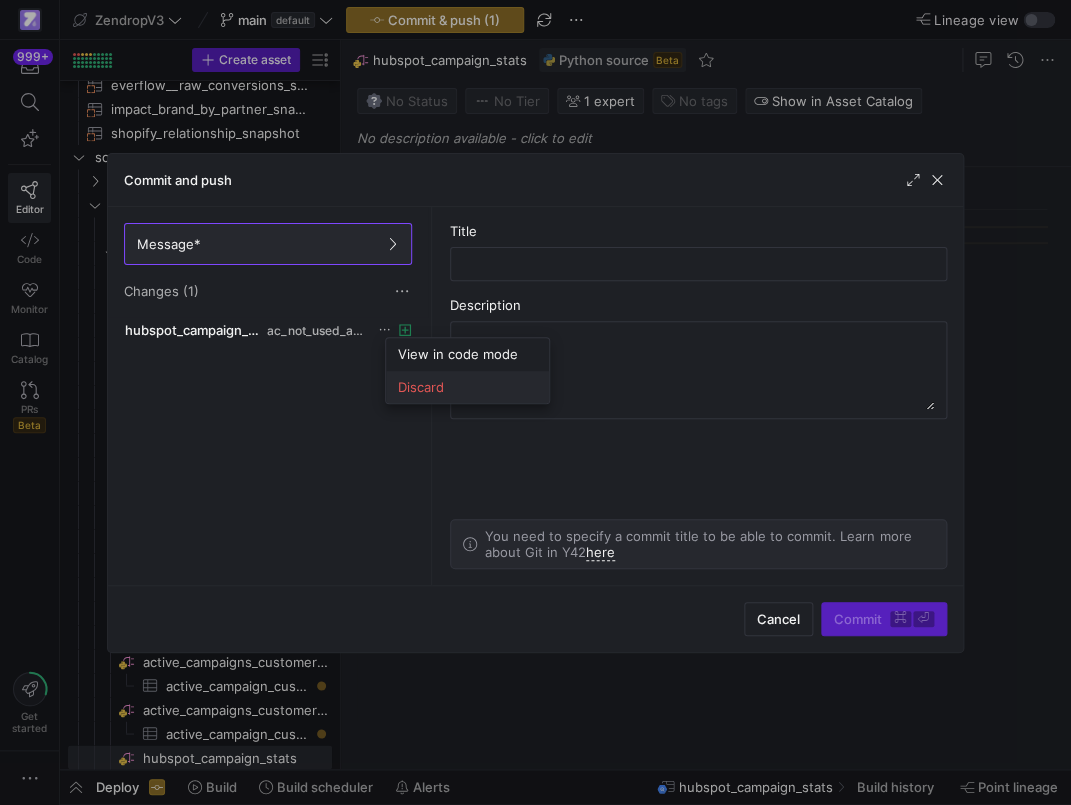 click on "Discard" at bounding box center [467, 387] 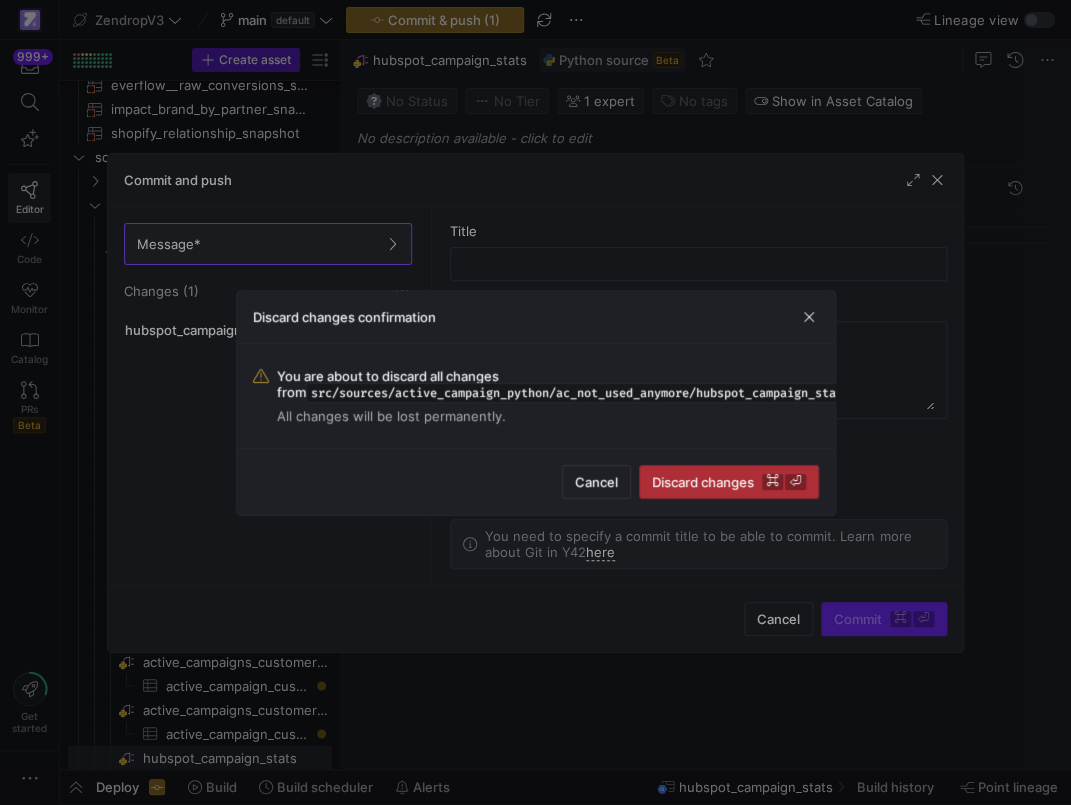 click on "Discard changes  ⌘ ⏎" at bounding box center [729, 482] 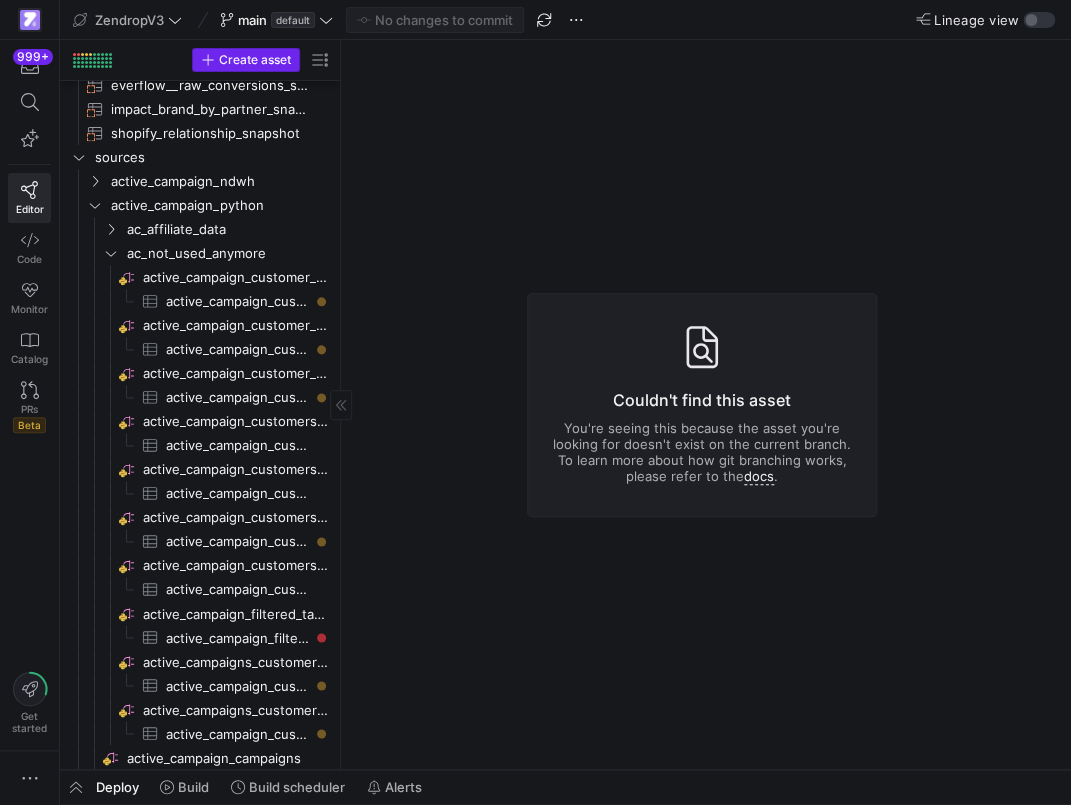 click at bounding box center [246, 60] 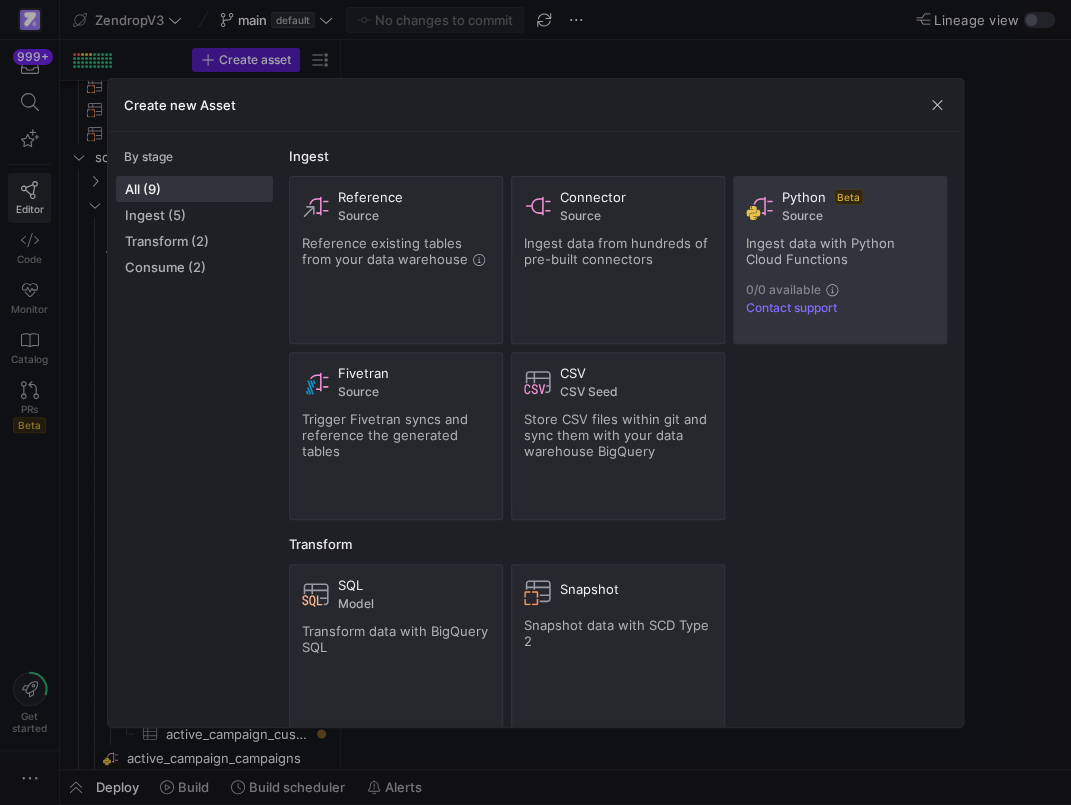 click on "Ingest data with Python Cloud Functions" 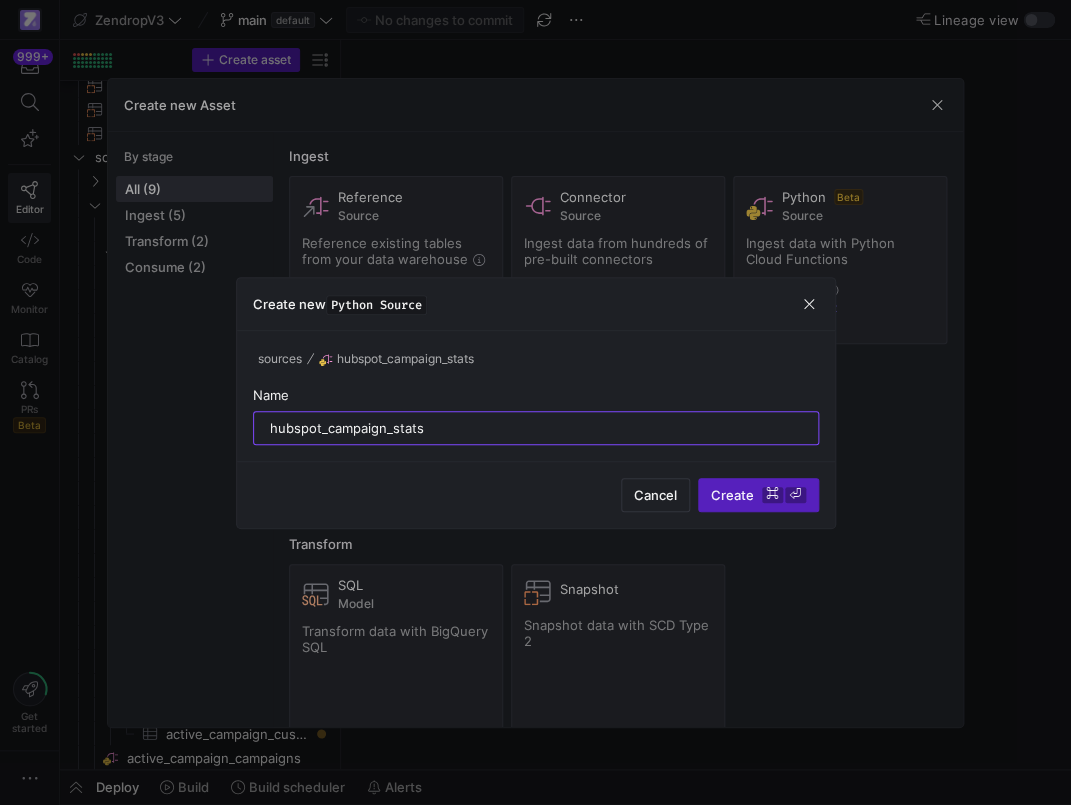 type on "hubspot_campaign_stats" 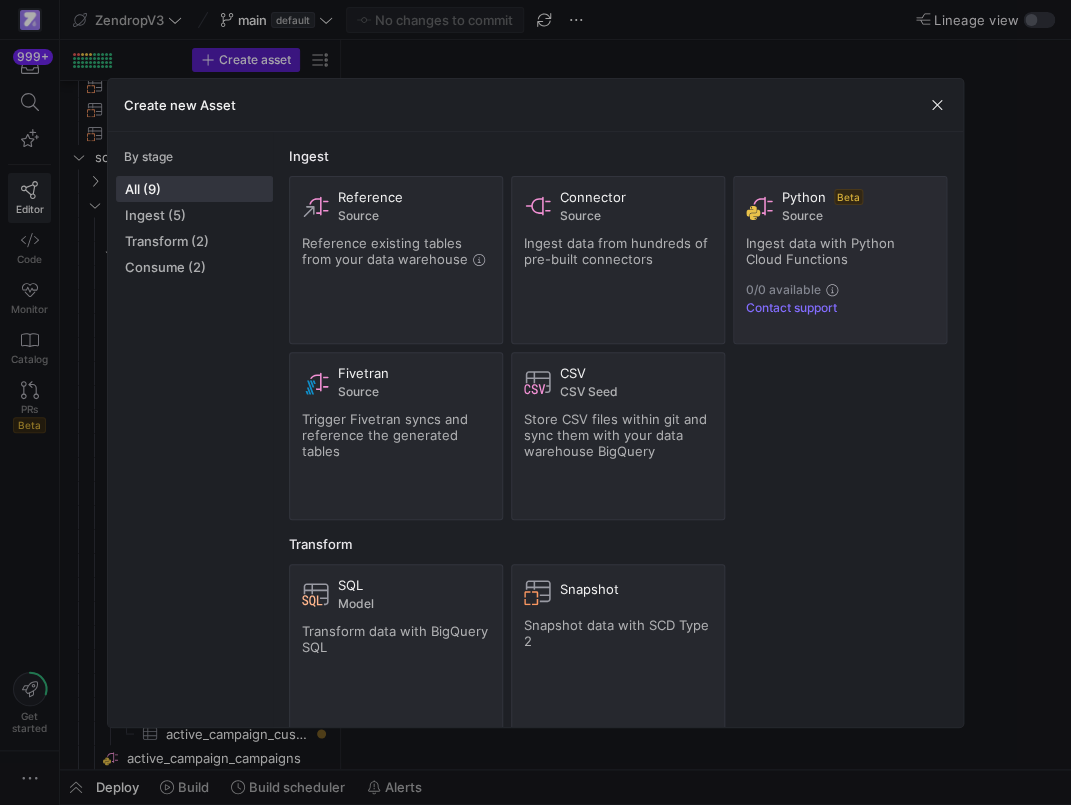 scroll, scrollTop: 1352, scrollLeft: 0, axis: vertical 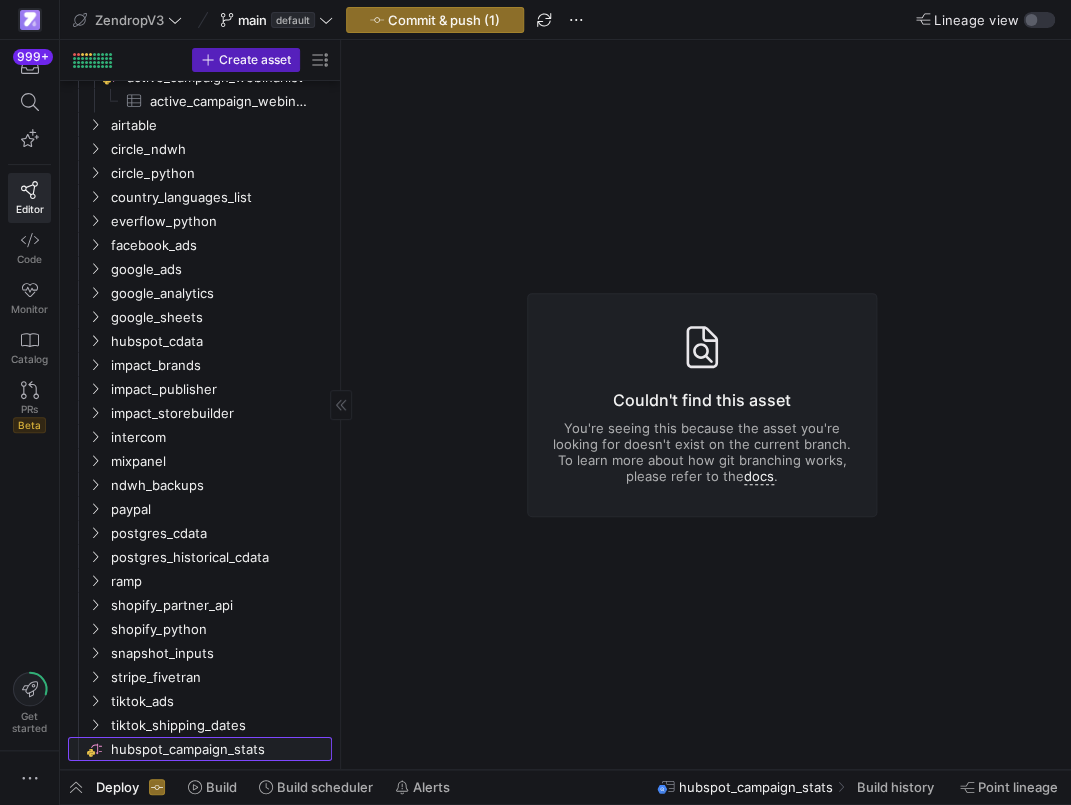 click on "hubspot_campaign_stats​​​​​​​​" 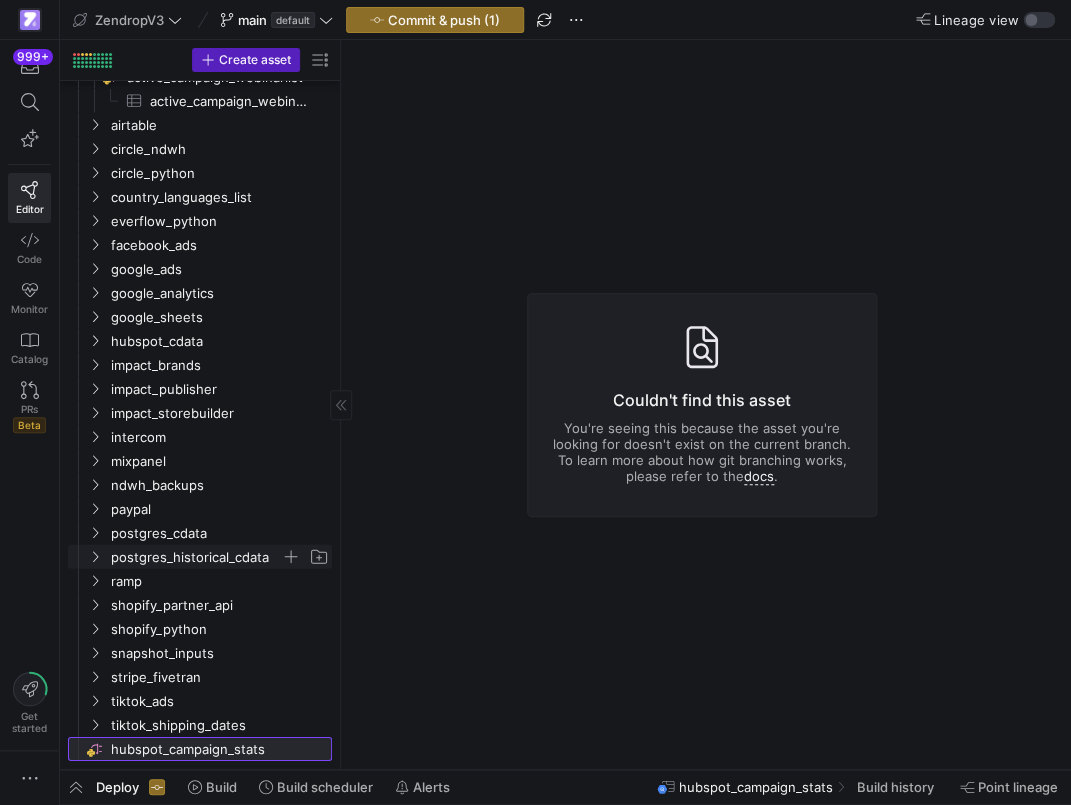 scroll, scrollTop: 1268, scrollLeft: 0, axis: vertical 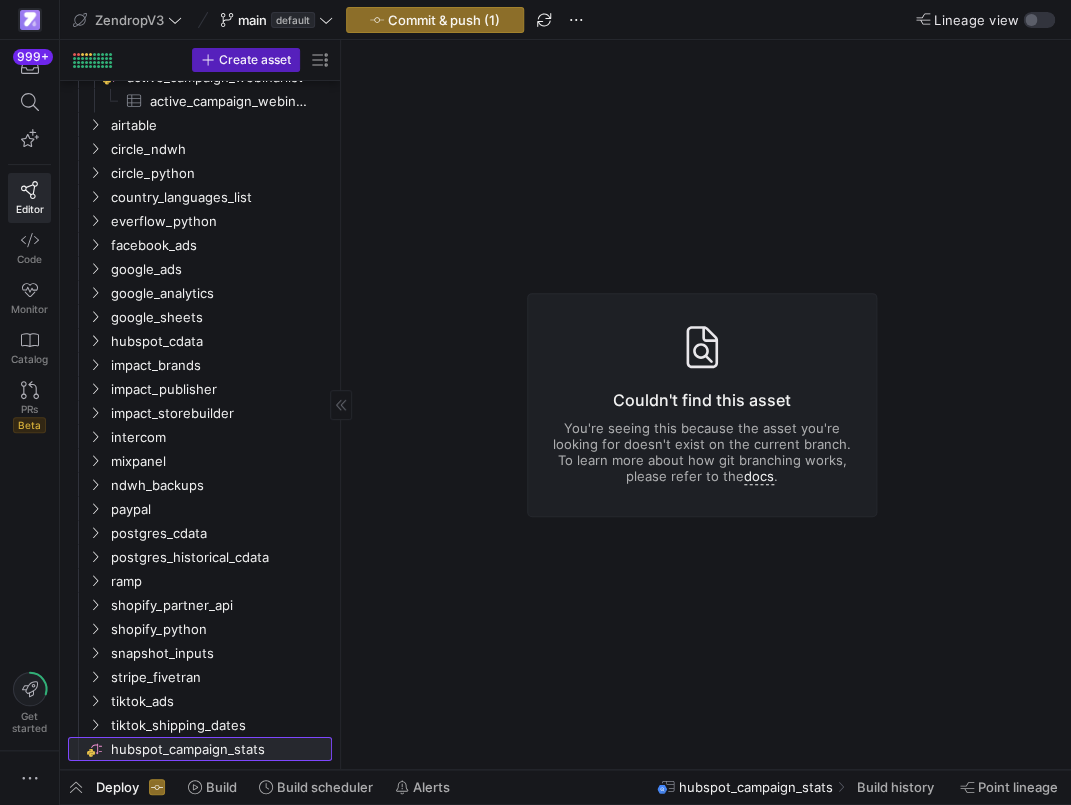 click on "hubspot_campaign_stats​​​​​​​​" 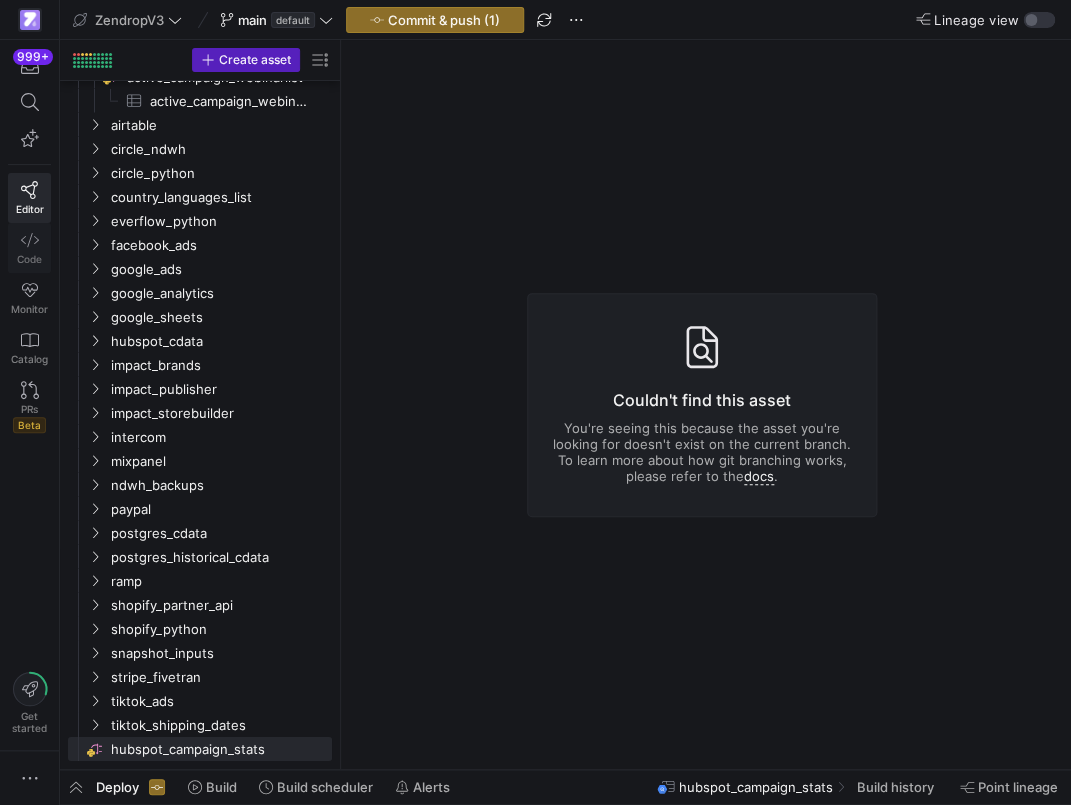 click on "Code" 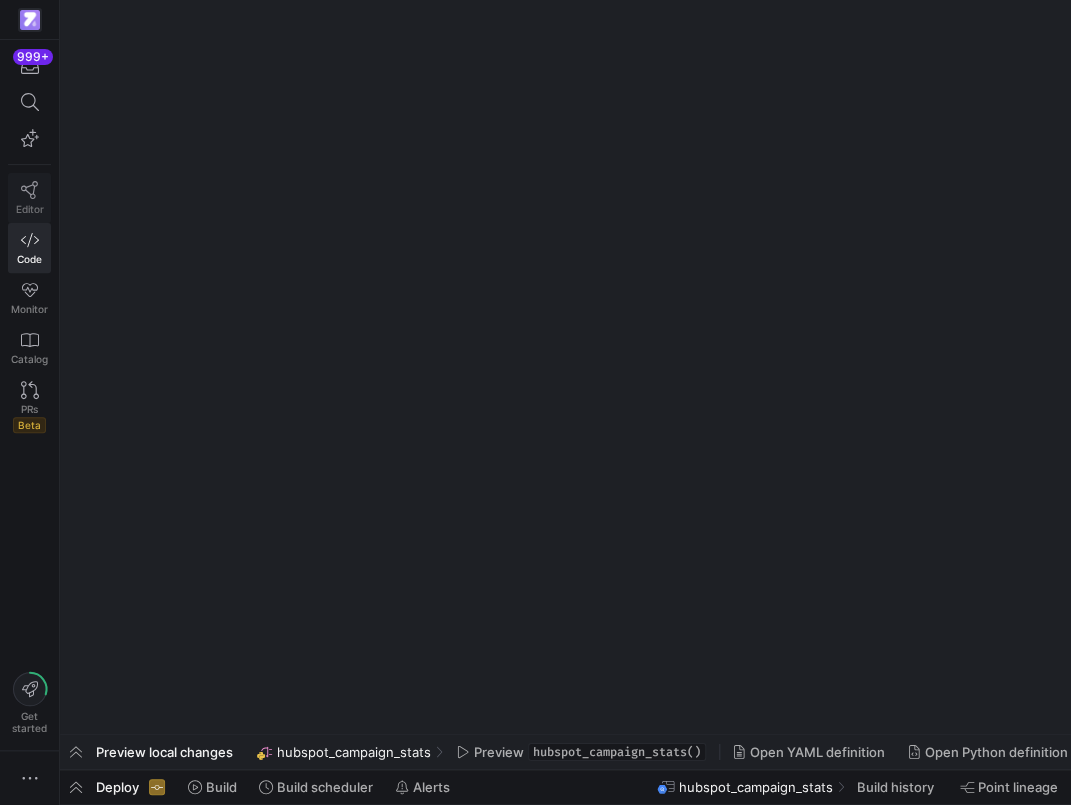 click on "Editor" 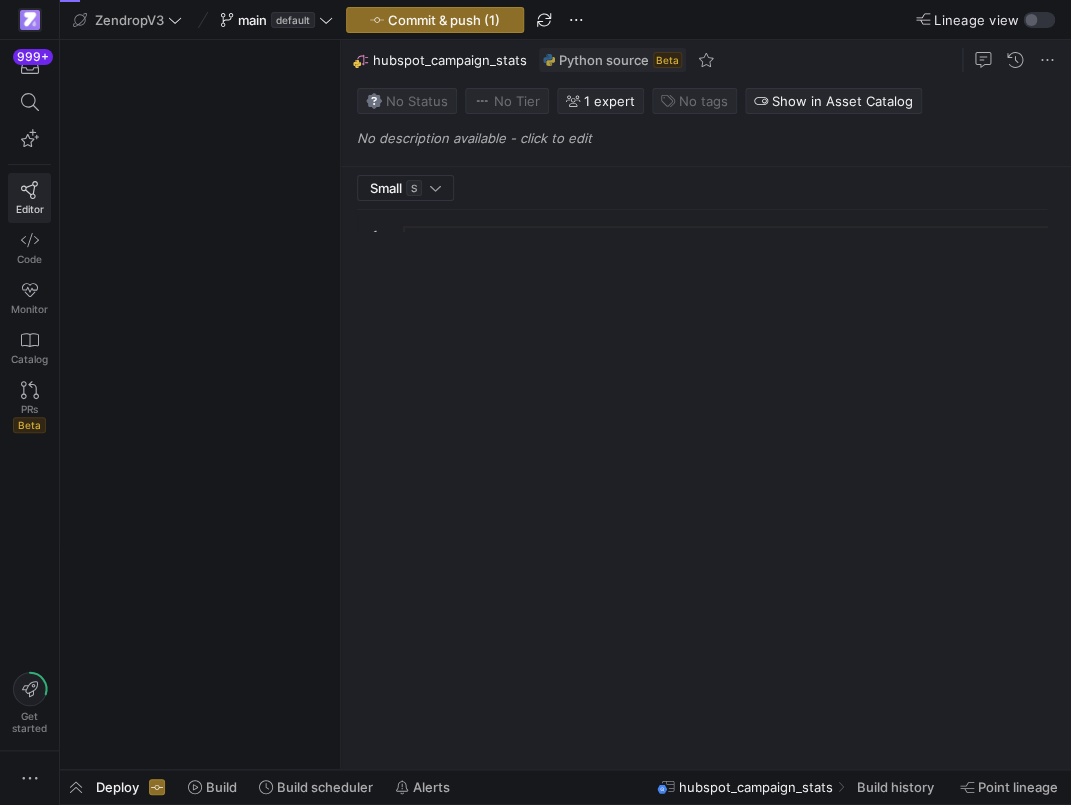 scroll, scrollTop: 632, scrollLeft: 0, axis: vertical 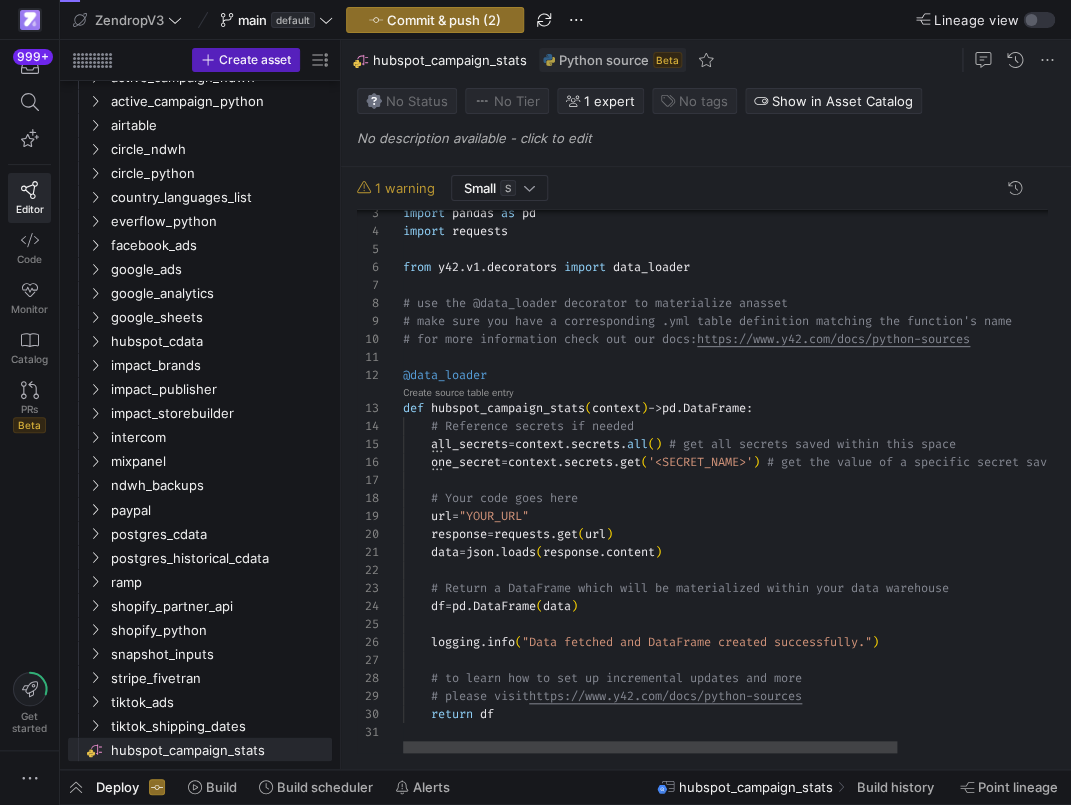 click on "import  pandas  as  pd import  requests from  y42 . v1 . decorators  import  data_loader # use the @data_loader decorator to materialize an  asset # make sure you have a corresponding .yml table de finition matching the function's name # for more information check out our docs:  https://www.y42.com/docs/python-sources @data_loader def  hubspot_campaign_stats ( context ) ->  pd . DataFrame :            # Reference secrets if needed             all_secrets  =  context . secrets . all ( )  # get all secrets saved within this space             one_secret  =  context . secrets . get ( '[SECRET_NAME]' )  # get the value of a specific secret saved within  this space             # Your code goes here             url  =  "YOUR_URL"             response  =  requests . get ( url )             data  =  json . loads ( response . content )             # Return a DataFrame which will be materialized wi thin your data warehouse             df  =  pd ." 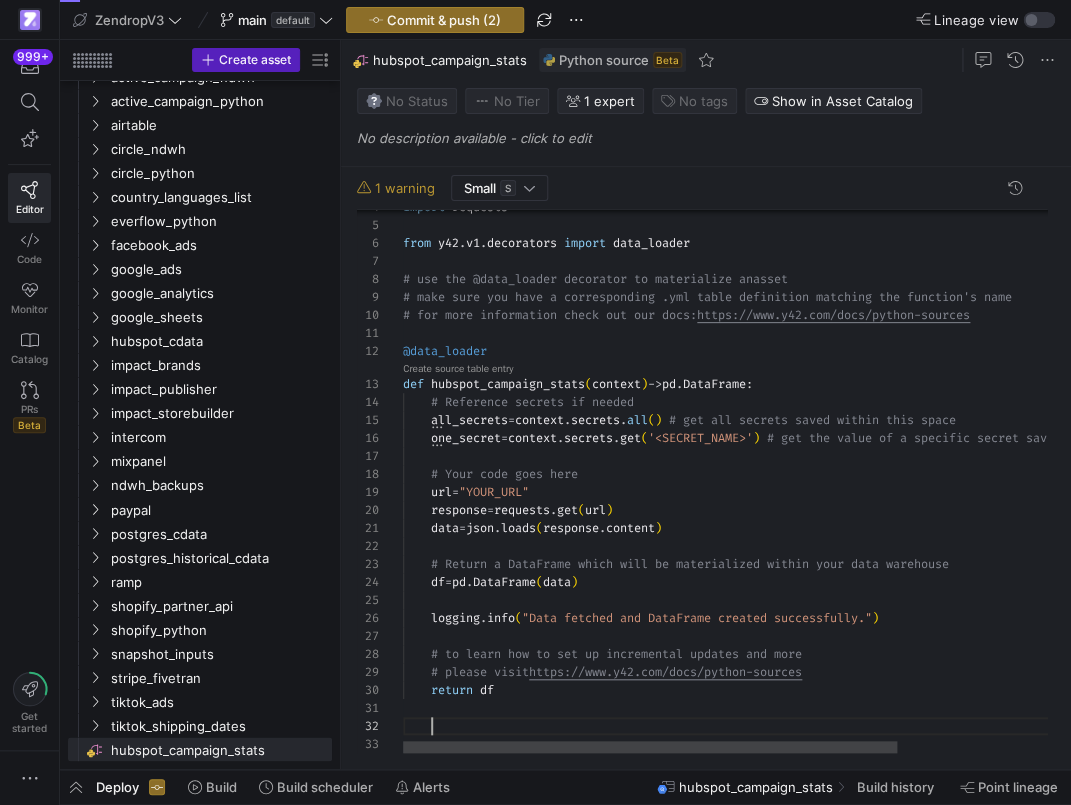 scroll, scrollTop: 36, scrollLeft: 29, axis: both 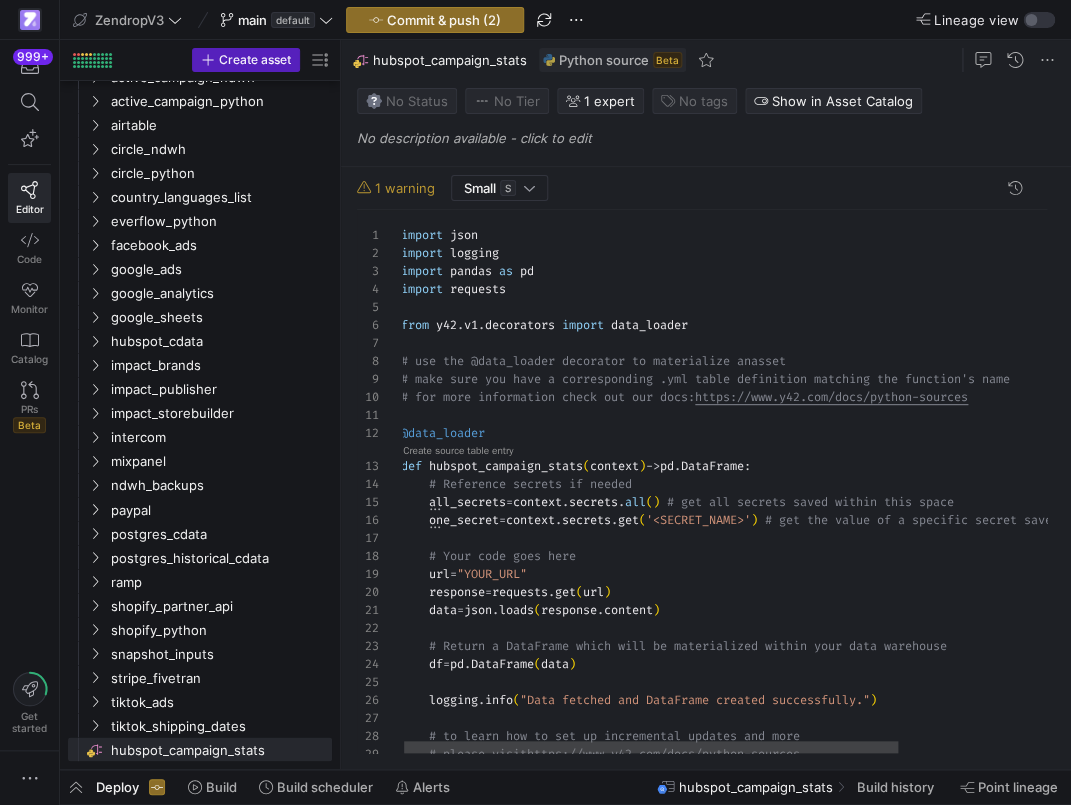 click on "from  y42 . v1 . decorators  import  data_loader # use the @data_loader decorator to materialize an  asset # make sure you have a corresponding .yml table de finition matching the function's name # for more information check out our docs:  https://www.y42.com/docs/python-sources @data_loader def   hubspot_campaign_stats ( context )  ->  pd . DataFrame :      # Reference secrets if needed      all_secrets  =  context . secrets . all ( )   # get all secrets saved within this space      one_secret  =  context . secrets . get ( '[SECRET_NAME]' )   # get the value of a specific secret saved within  this space      # Your code goes here      url  =  "YOUR_URL"      response  =  requests . get ( url )      data  =  json . loads ( response . content )      # Return a DataFrame which will be materialized wi thin your data warehouse      df  =  pd . DataFrame ( data )      logging . info ( )" 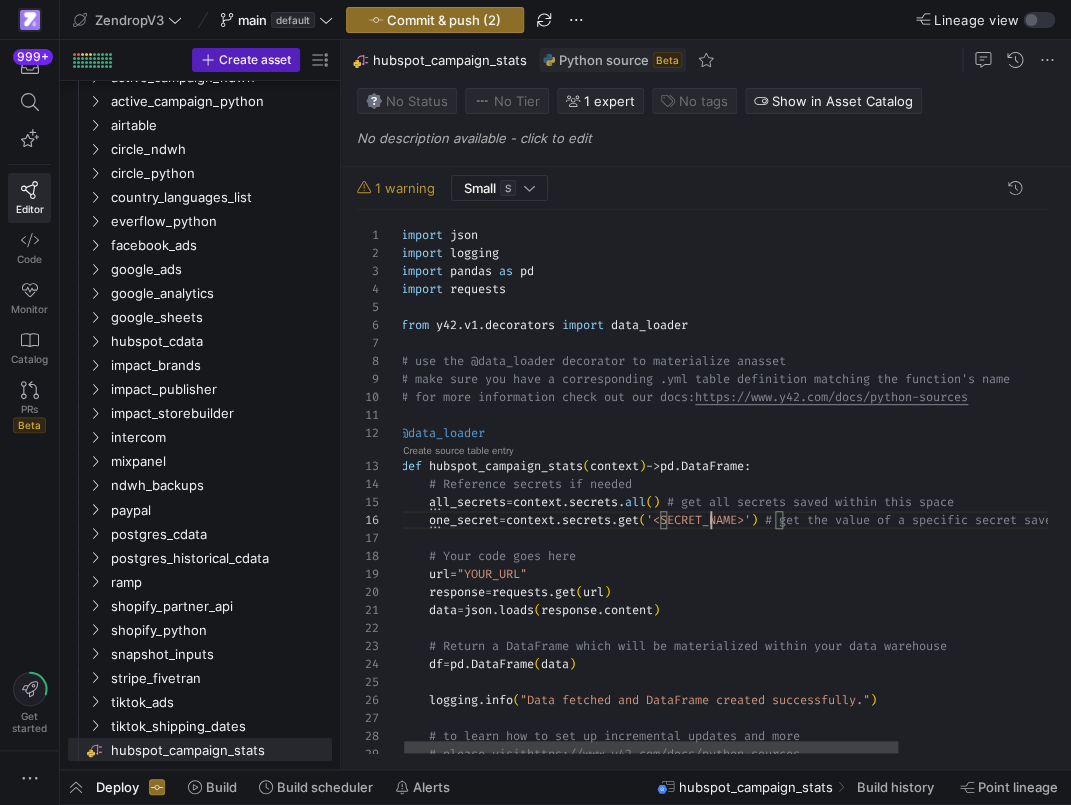 scroll, scrollTop: 90, scrollLeft: 360, axis: both 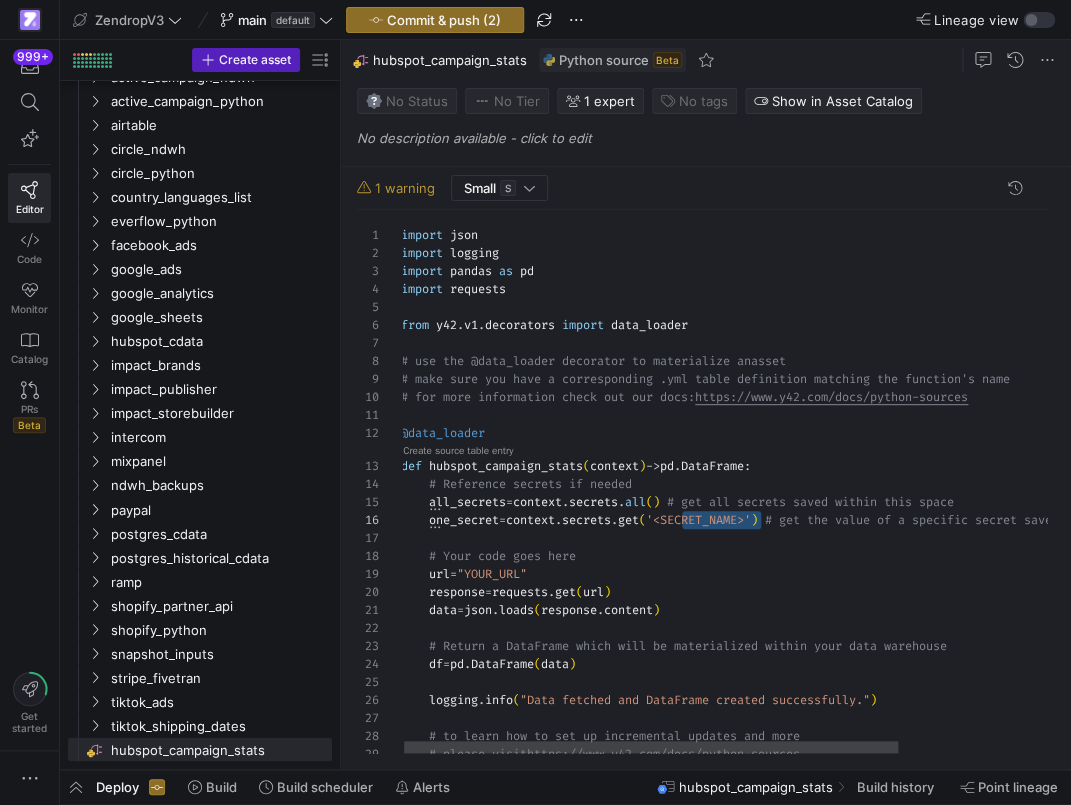 click on "from  y42 . v1 . decorators  import  data_loader # use the @data_loader decorator to materialize an  asset # make sure you have a corresponding .yml table de finition matching the function's name # for more information check out our docs:  https://www.y42.com/docs/python-sources @data_loader def   hubspot_campaign_stats ( context )  ->  pd . DataFrame :      # Reference secrets if needed      all_secrets  =  context . secrets . all ( )   # get all secrets saved within this space      one_secret  =  context . secrets . get ( '[SECRET_NAME]' )   # get the value of a specific secret saved within  this space      # Your code goes here      url  =  "YOUR_URL"      response  =  requests . get ( url )      data  =  json . loads ( response . content )      # Return a DataFrame which will be materialized wi thin your data warehouse      df  =  pd . DataFrame ( data )      logging . info ( )" 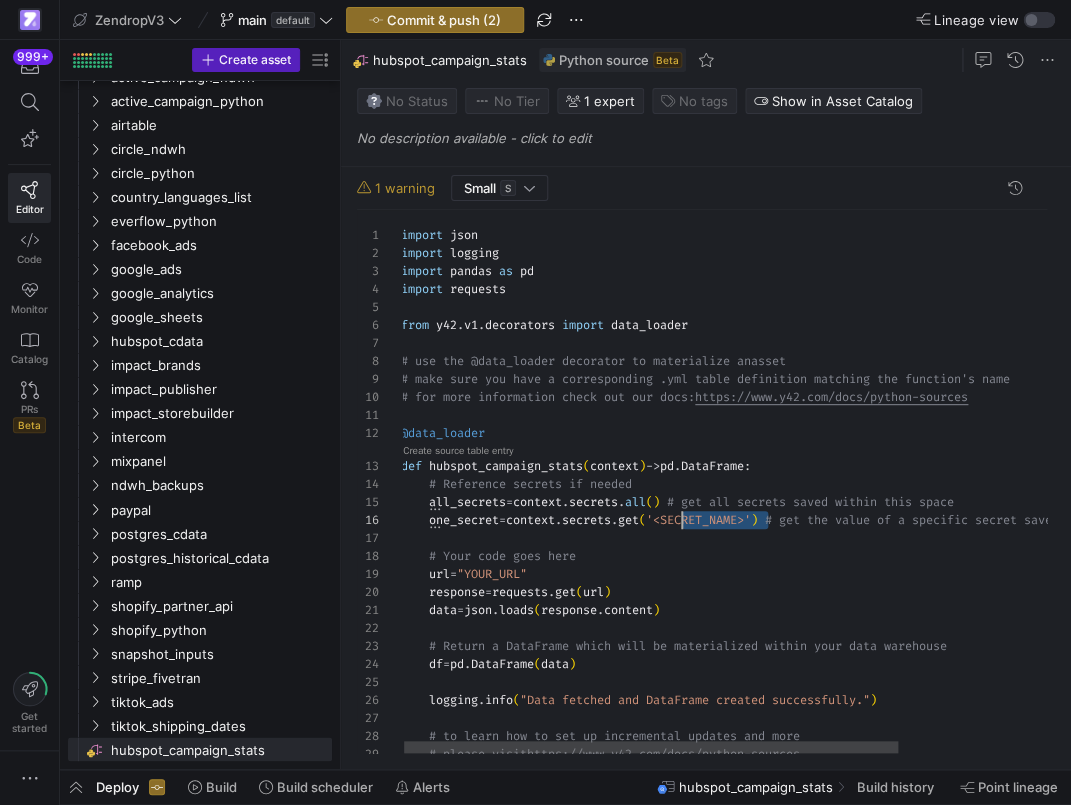 scroll, scrollTop: 90, scrollLeft: 274, axis: both 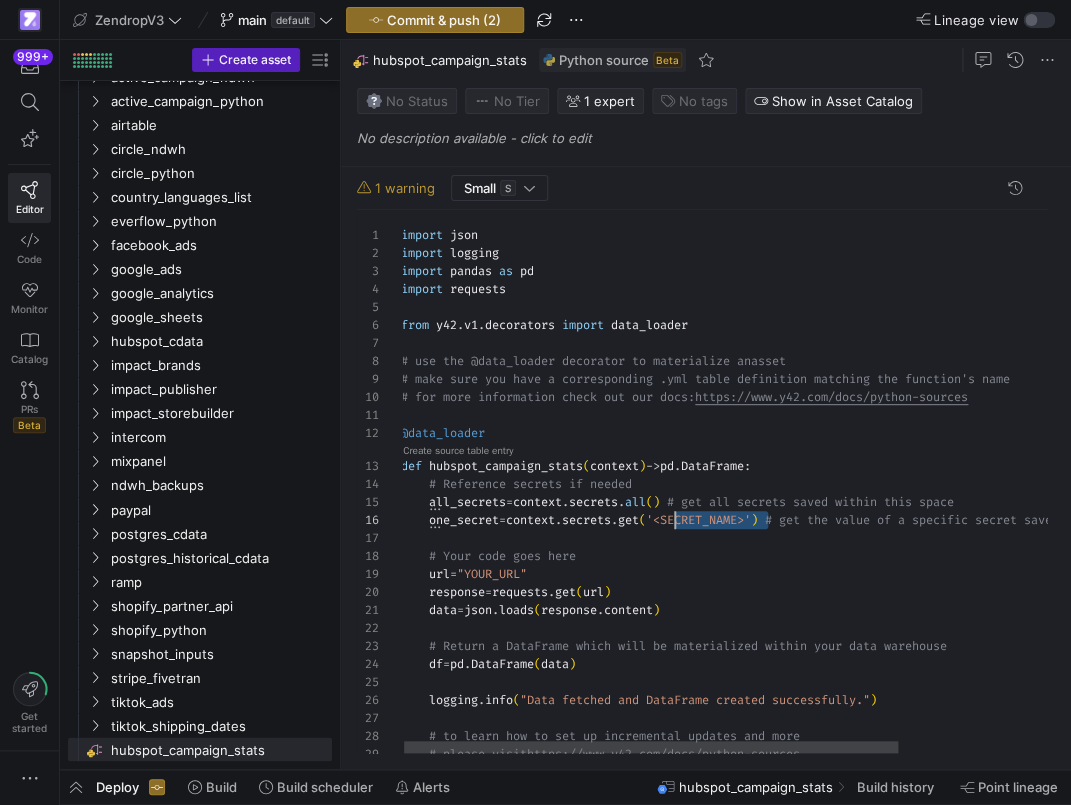 drag, startPoint x: 770, startPoint y: 523, endPoint x: 676, endPoint y: 519, distance: 94.08507 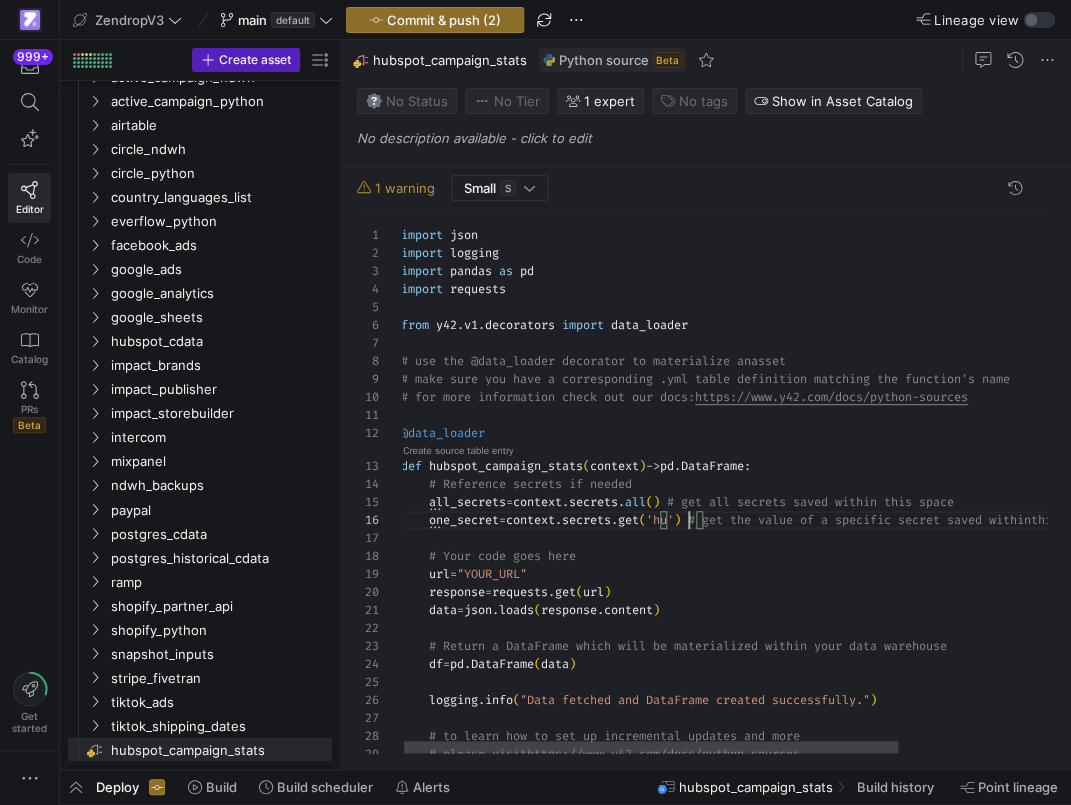 scroll, scrollTop: 90, scrollLeft: 295, axis: both 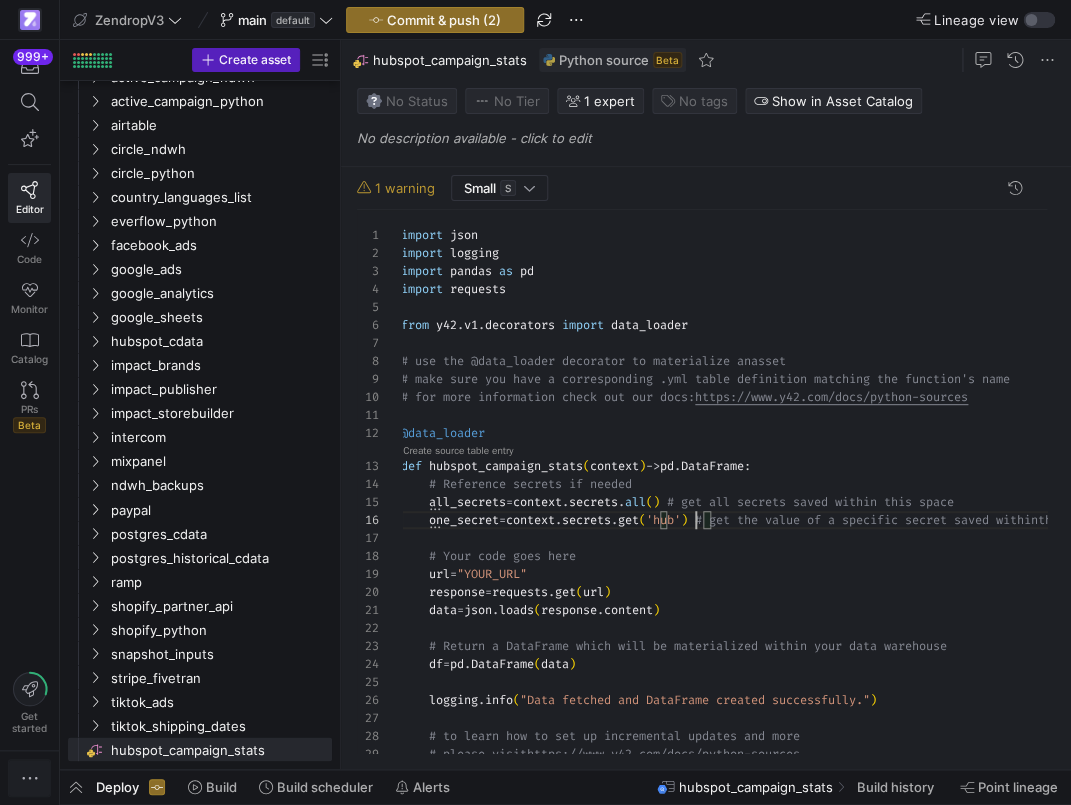 click 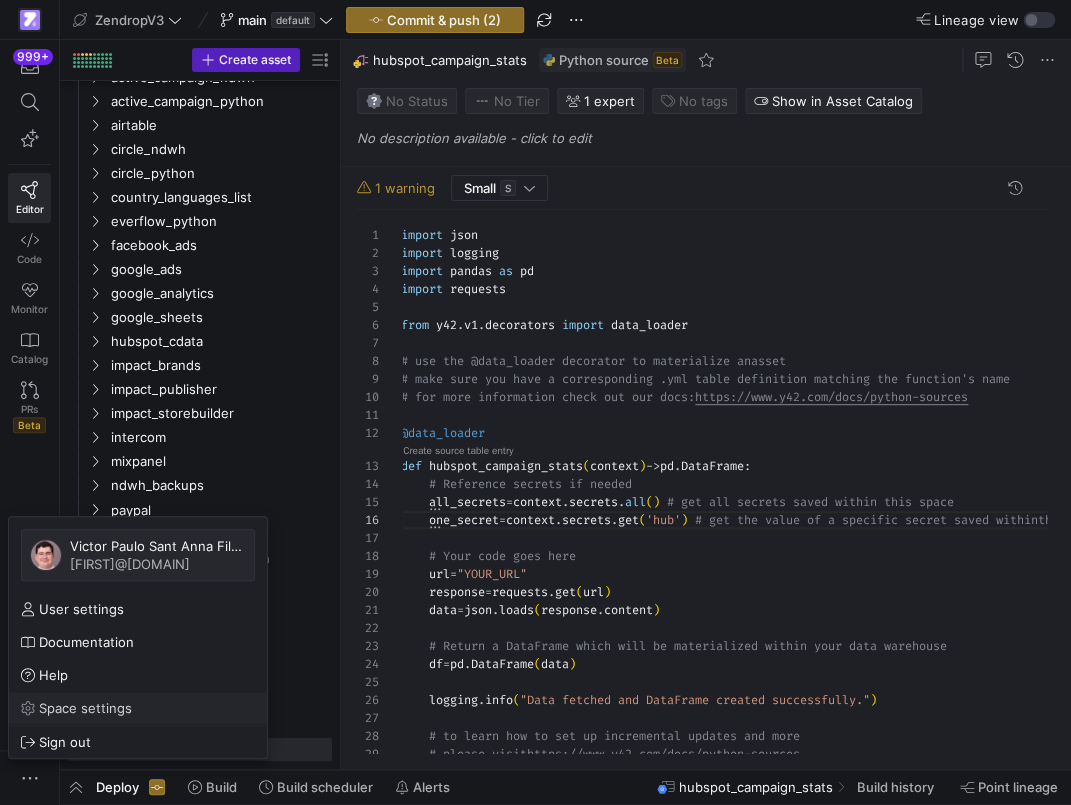 click on "Space settings" at bounding box center [85, 708] 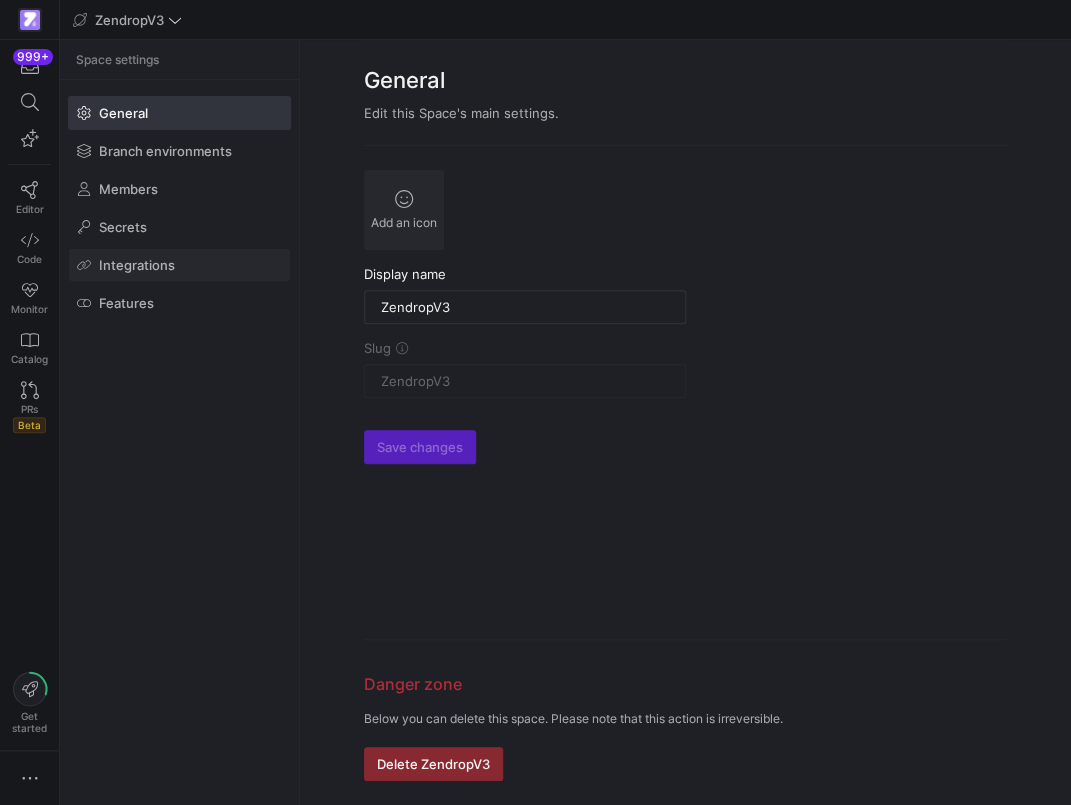 click 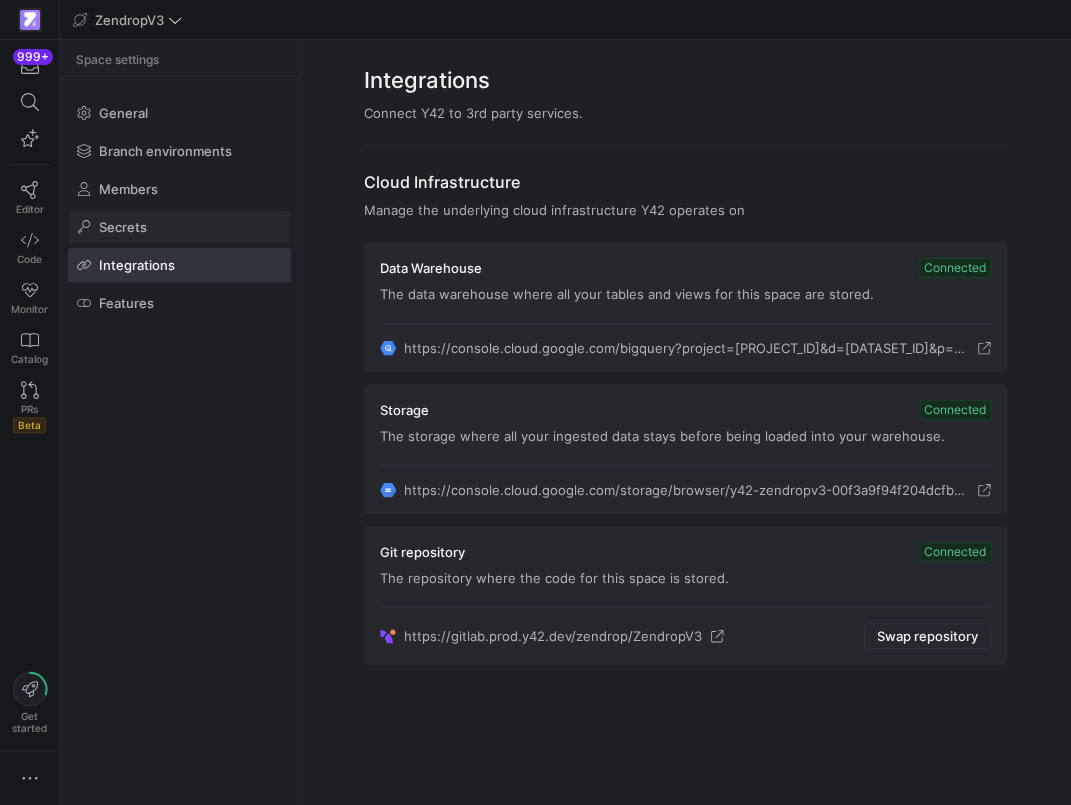 click 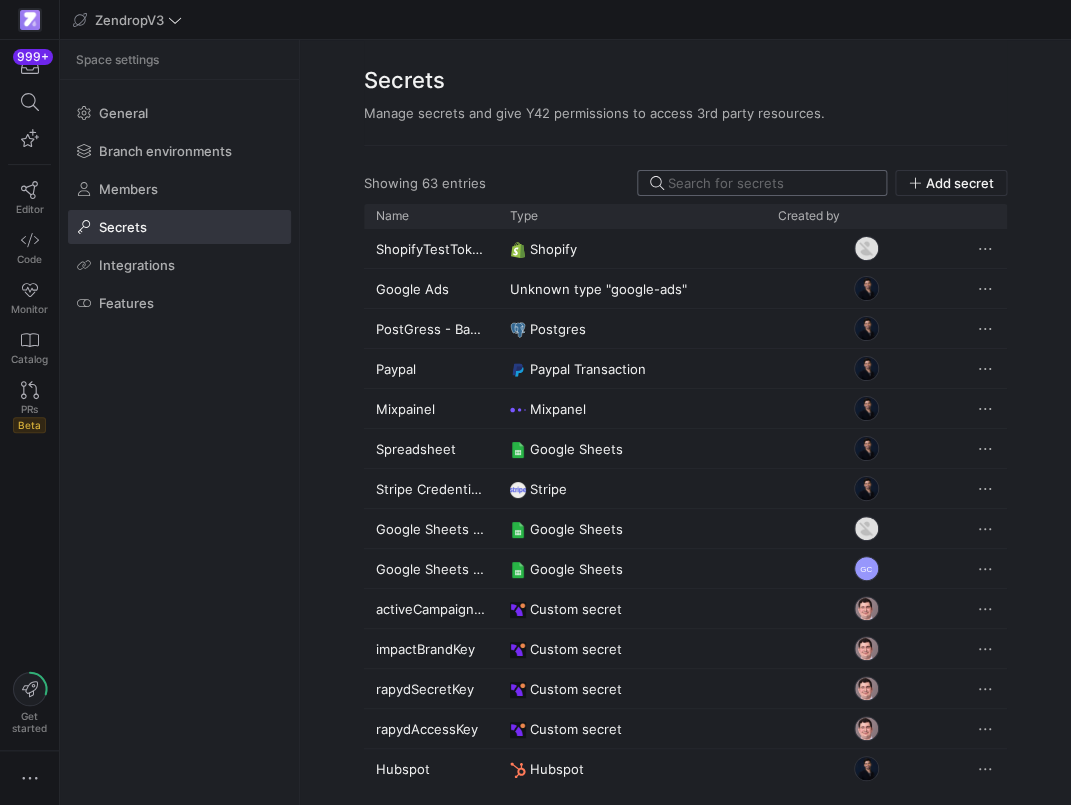 click at bounding box center [771, 183] 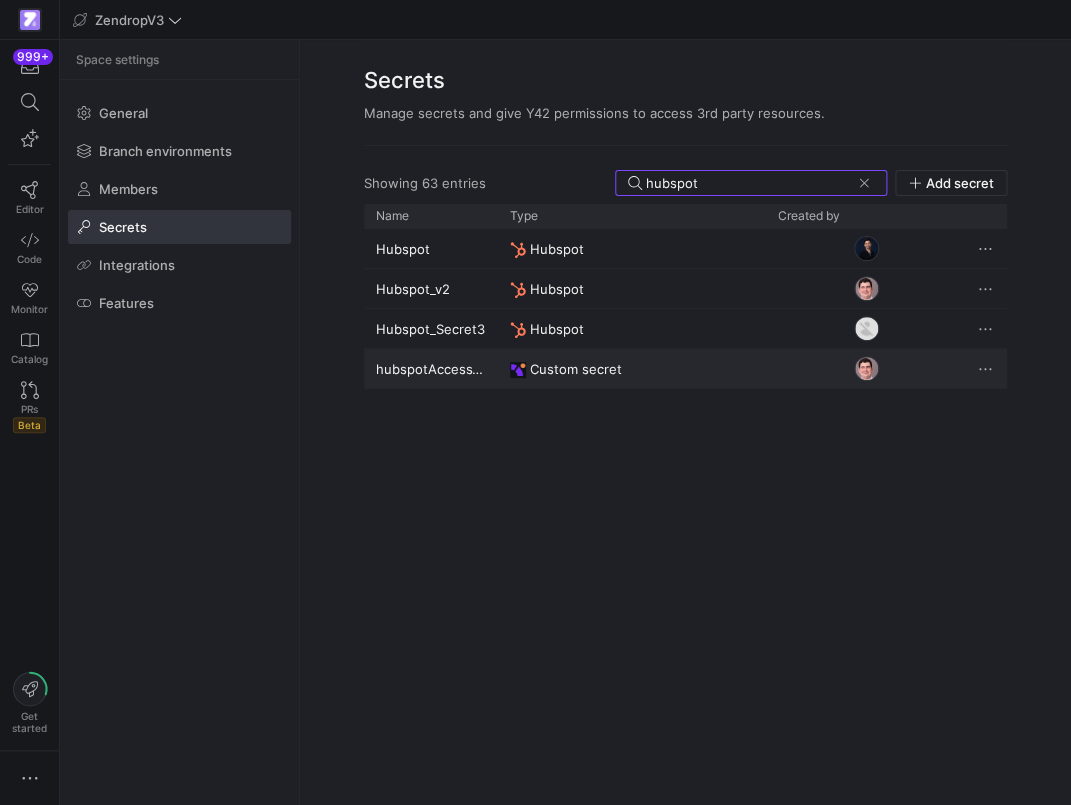 type on "hubspot" 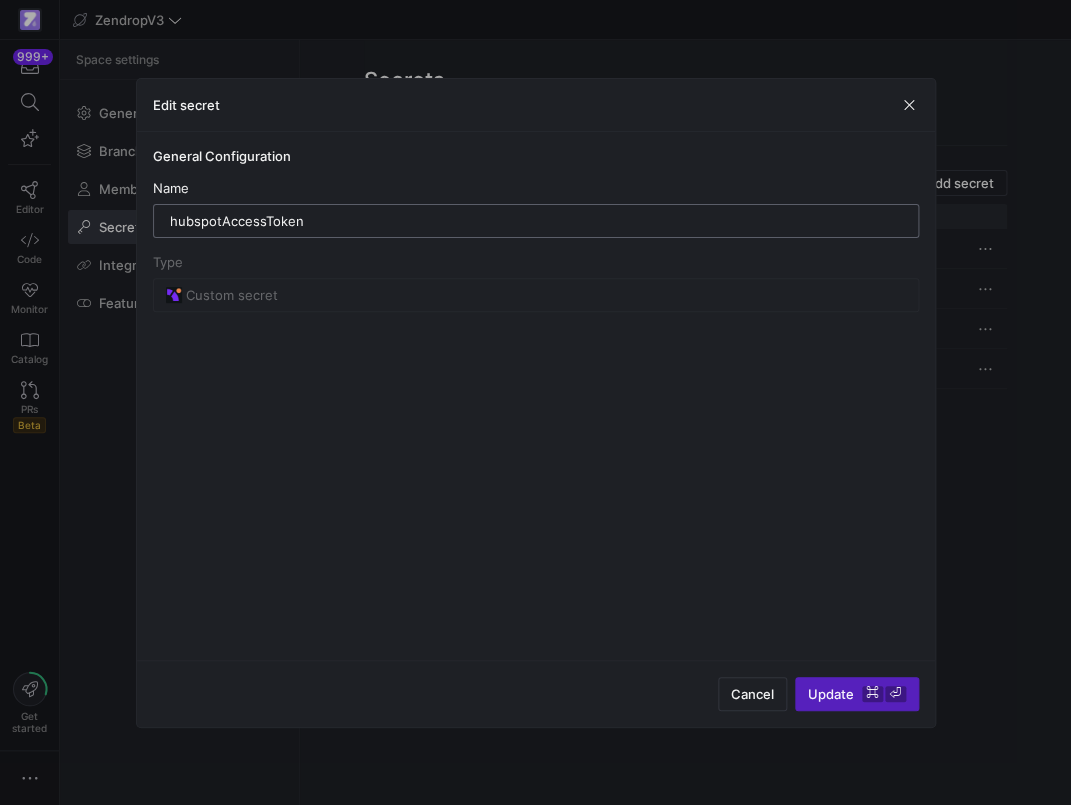 click on "hubspotAccessToken" at bounding box center [536, 221] 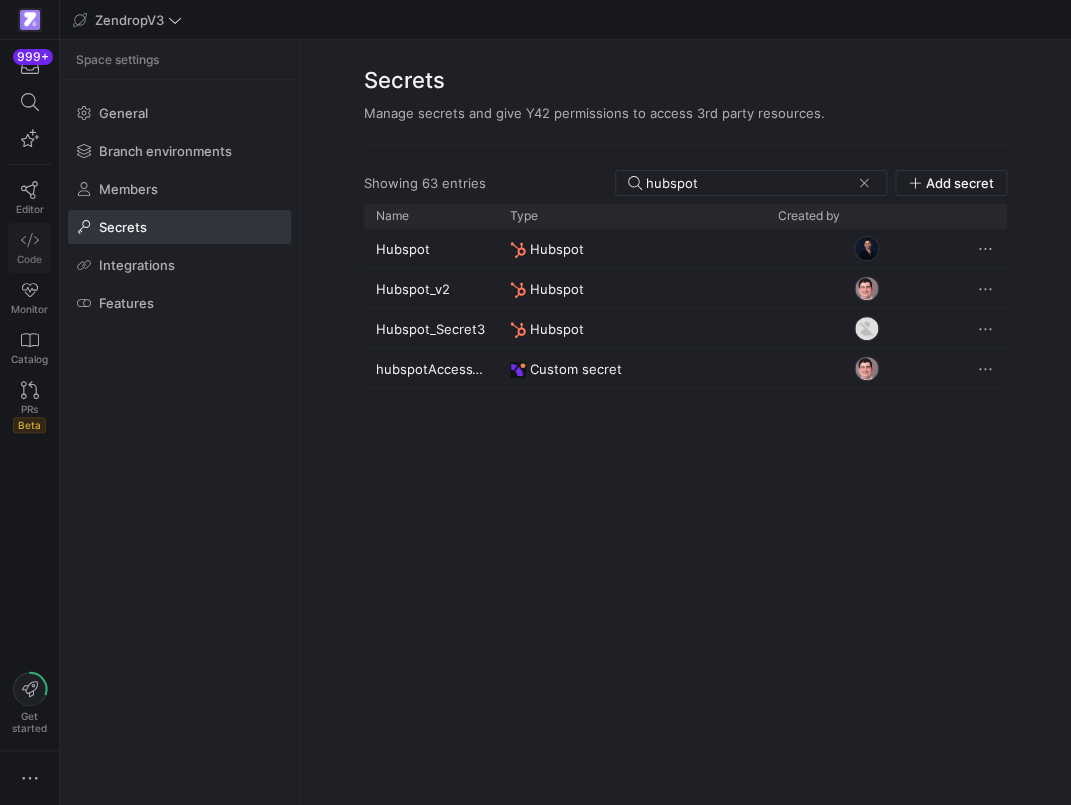 click 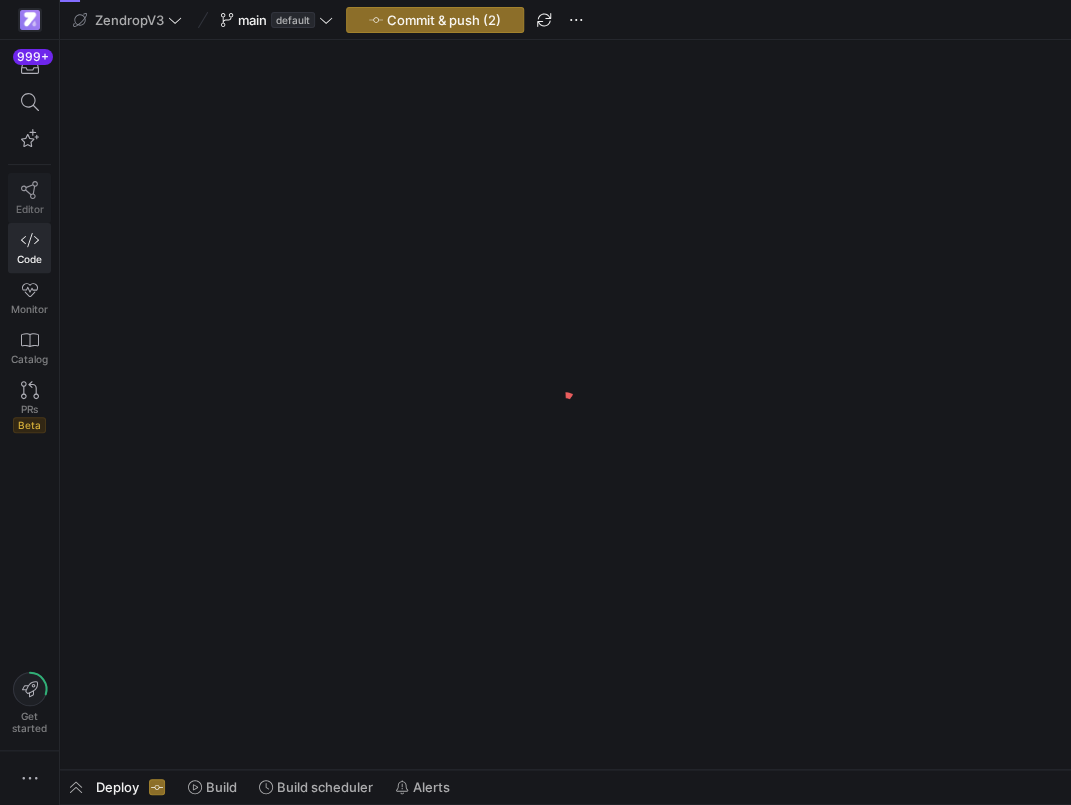 click on "Editor" 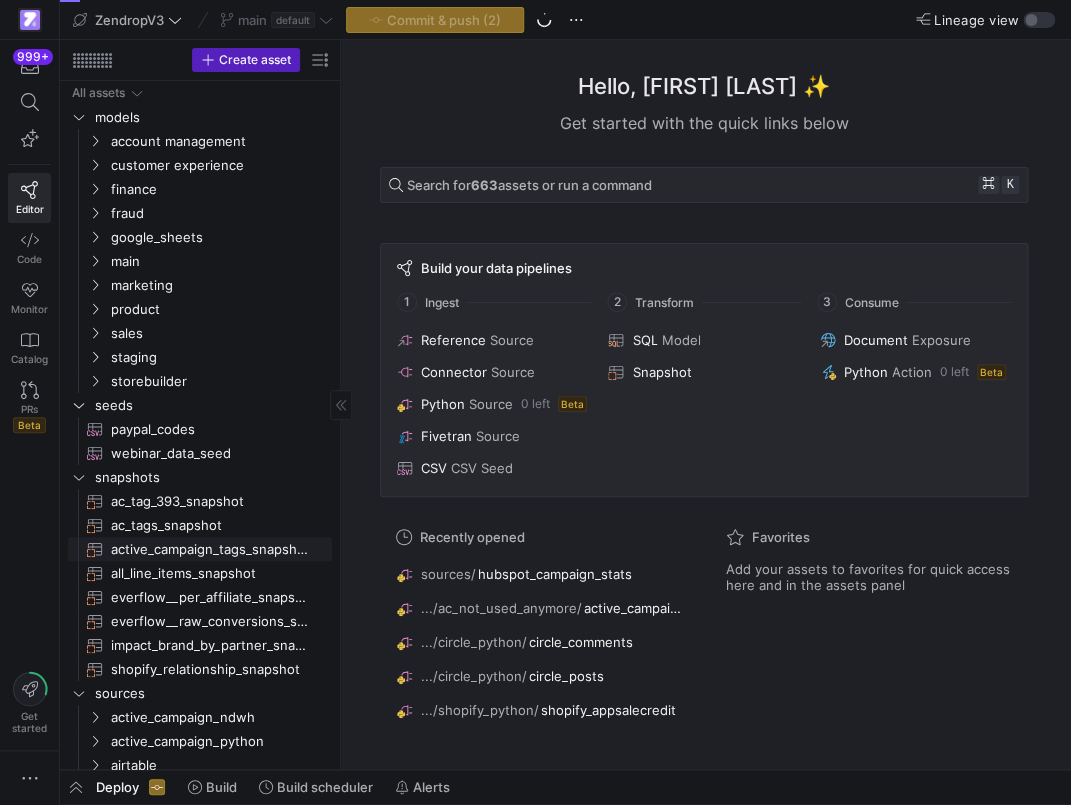 scroll, scrollTop: 140, scrollLeft: 0, axis: vertical 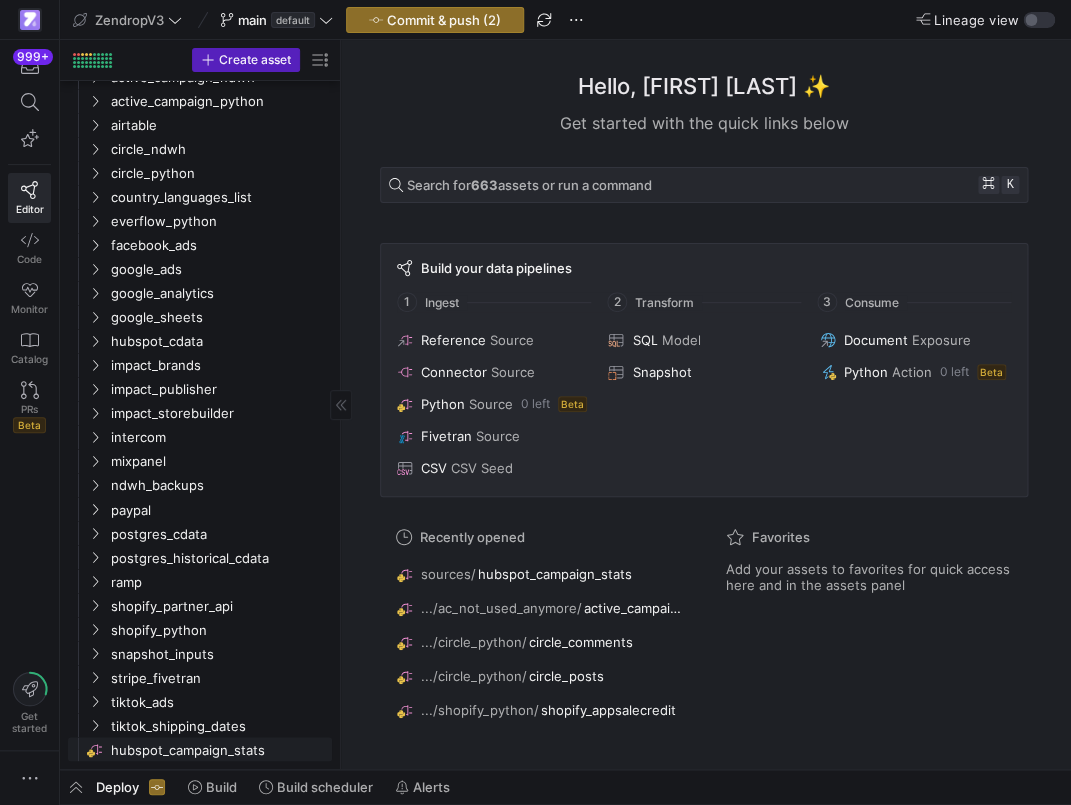 click on "hubspot_campaign_stats​​​​​​​​" 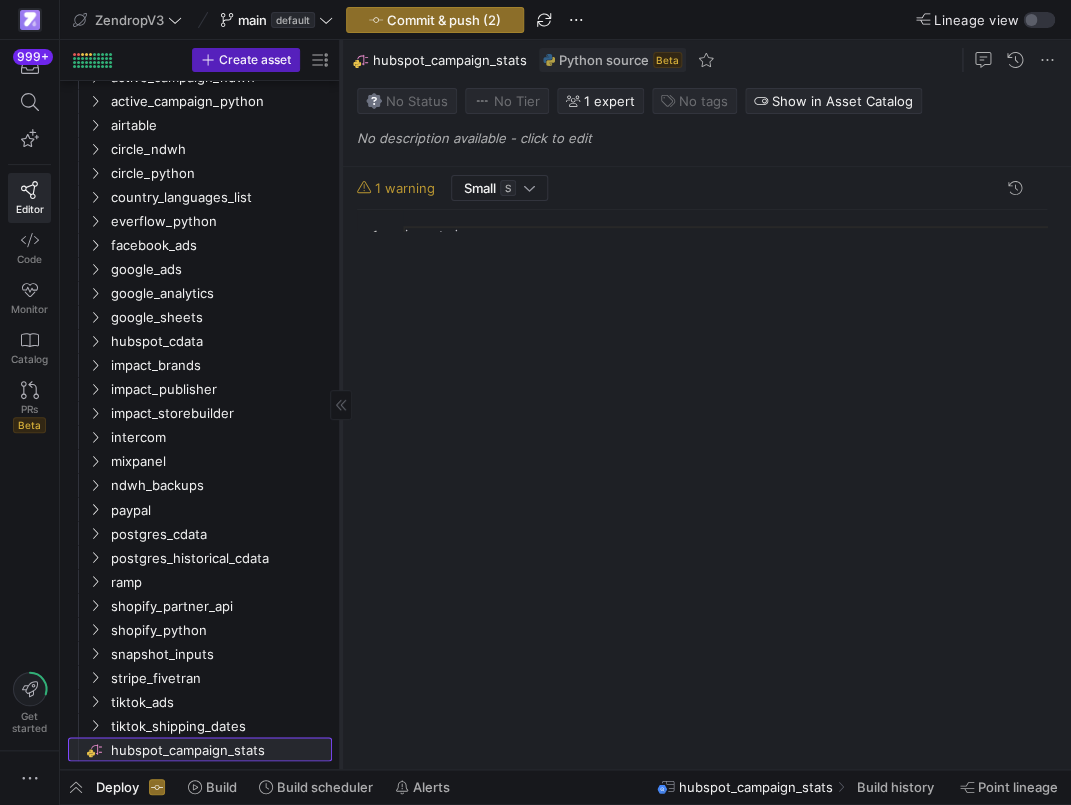 scroll, scrollTop: 180, scrollLeft: 0, axis: vertical 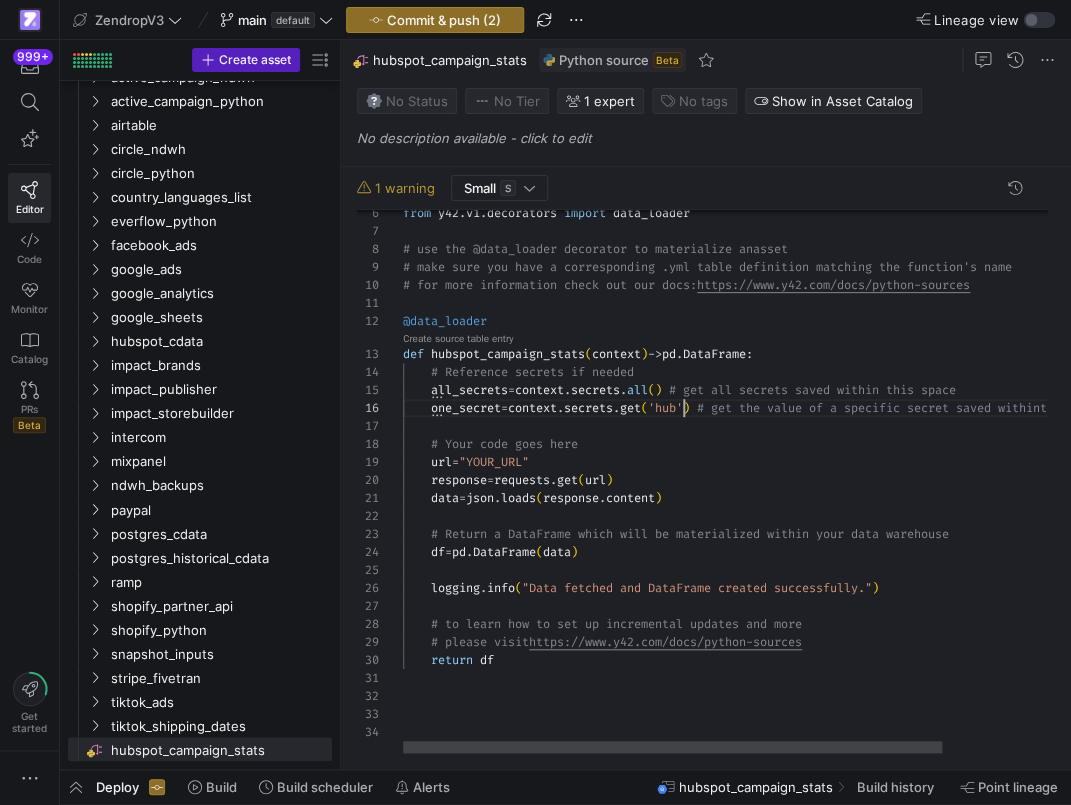 click on "from   y42 . v1 . decorators   import   data_loader # use the @data_loader decorator to materialize an  asset # make sure you have a corresponding .yml table de finition matching the function's name # for more information check out our docs:  https://www.y42.com/docs/python-sources @data_loader def   hubspot_campaign_stats ( context )  ->  pd . DataFrame :      # Reference secrets if needed      all_secrets  =  context . secrets . all ( )   # get all secrets saved within this space      one_secret  =  context . secrets . get ( 'hub' )   # get the value of a specific secret saved within  this space      # Your code goes here      url  =  "YOUR_URL"      response  =  requests . get ( url )      data  =  json . loads ( response . content )      # Return a DataFrame which will be materialized wi thin your data warehouse      df  =  pd . DataFrame ( data )      logging . info ( )" 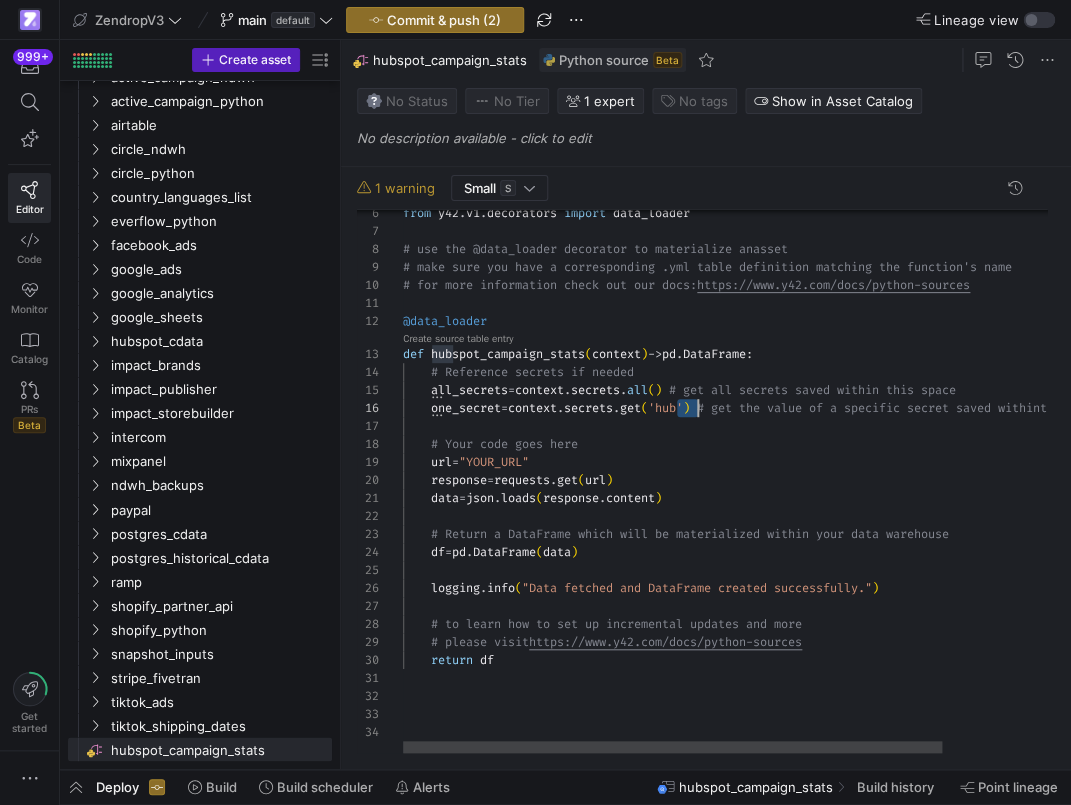 scroll, scrollTop: 90, scrollLeft: 403, axis: both 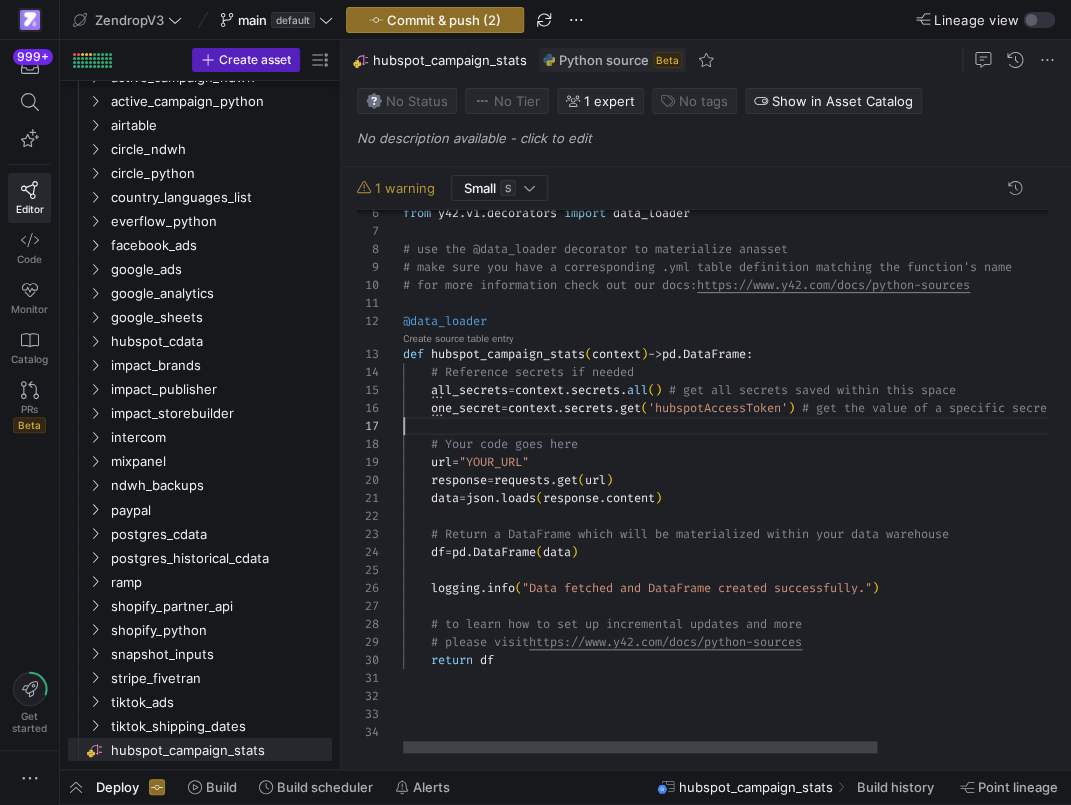 click on "from y42.v1.decorators import data_loader # use the @data_loader decorator to materialize an asset # make sure you have a corresponding .yml table de finition matching the function's name # for more information check out our docs: https://www.y42.com/docs/python-sources @data_loader def hubspot_campaign_stats(context) -> pd.DataFrame:
# Reference secrets if needed
all_secrets = context.secrets.all() # get all secrets saved within this space
one_secret = context.secrets.get('hubspotAccessToken') # get the value of a specific secret saved within this space
# Your code goes here
url = "YOUR_URL"
response = requests.get(url)
data = json.loads(response.content)
# Return a DataFrame which will be materialized wi thin your data warehouse
df = pd.DataFrame(data)
logging.info" 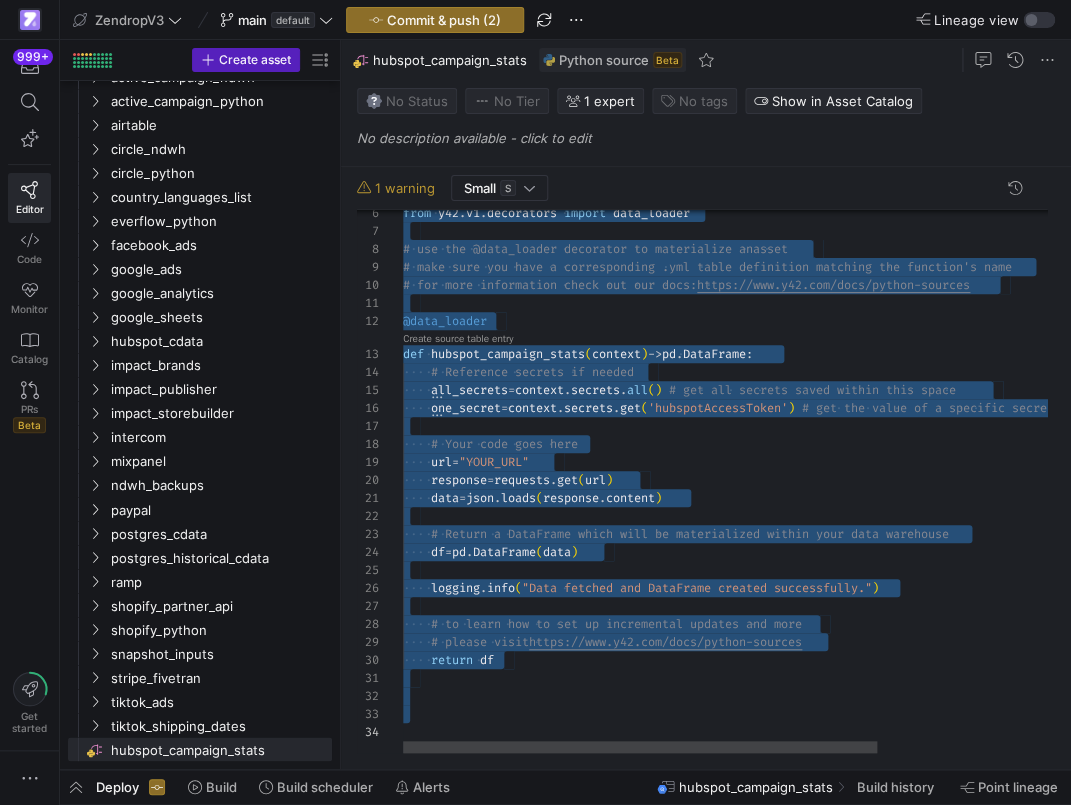 click on "from y42.v1.decorators import data_loader # use the @data_loader decorator to materialize an asset # make sure you have a corresponding .yml table de finition matching the function's name # for more information check out our docs: https://www.y42.com/docs/python-sources @data_loader def hubspot_campaign_stats(context) -> pd.DataFrame:
# Reference secrets if needed
all_secrets = context.secrets.all() # get all secrets saved within this space
one_secret = context.secrets.get('hubspotAccessToken') # get the value of a specific secret saved within this space
# Your code goes here
url = "YOUR_URL"
response = requests.get(url)
data = json.loads(response.content)
# Return a DataFrame which will be materialized wi thin your data warehouse
df = pd.DataFrame(data)
logging.info" 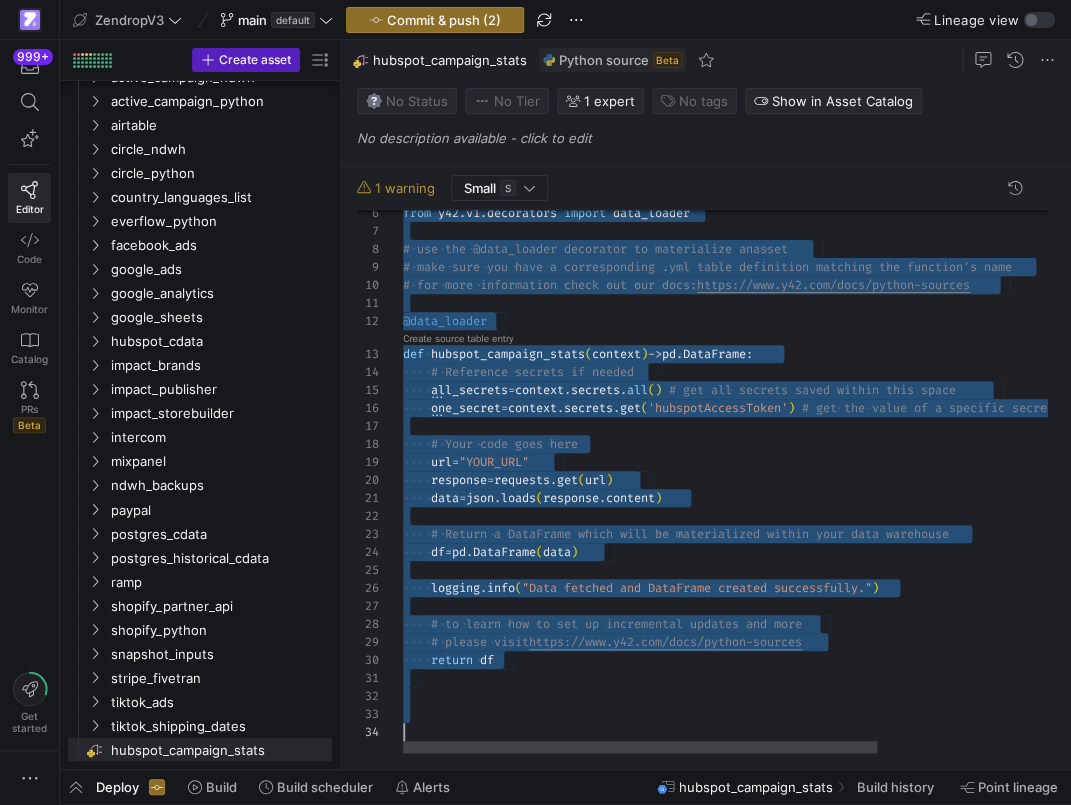click on "from y42.v1.decorators import data_loader # use the @data_loader decorator to materialize an asset # make sure you have a corresponding .yml table de finition matching the function's name # for more information check out our docs: https://www.y42.com/docs/python-sources @data_loader def hubspot_campaign_stats(context) -> pd.DataFrame:
# Reference secrets if needed
all_secrets = context.secrets.all() # get all secrets saved within this space
one_secret = context.secrets.get('hubspotAccessToken') # get the value of a specific secret saved within this space
# Your code goes here
url = "YOUR_URL"
response = requests.get(url)
data = json.loads(response.content)
# Return a DataFrame which will be materialized wi thin your data warehouse
df = pd.DataFrame(data)
logging.info" 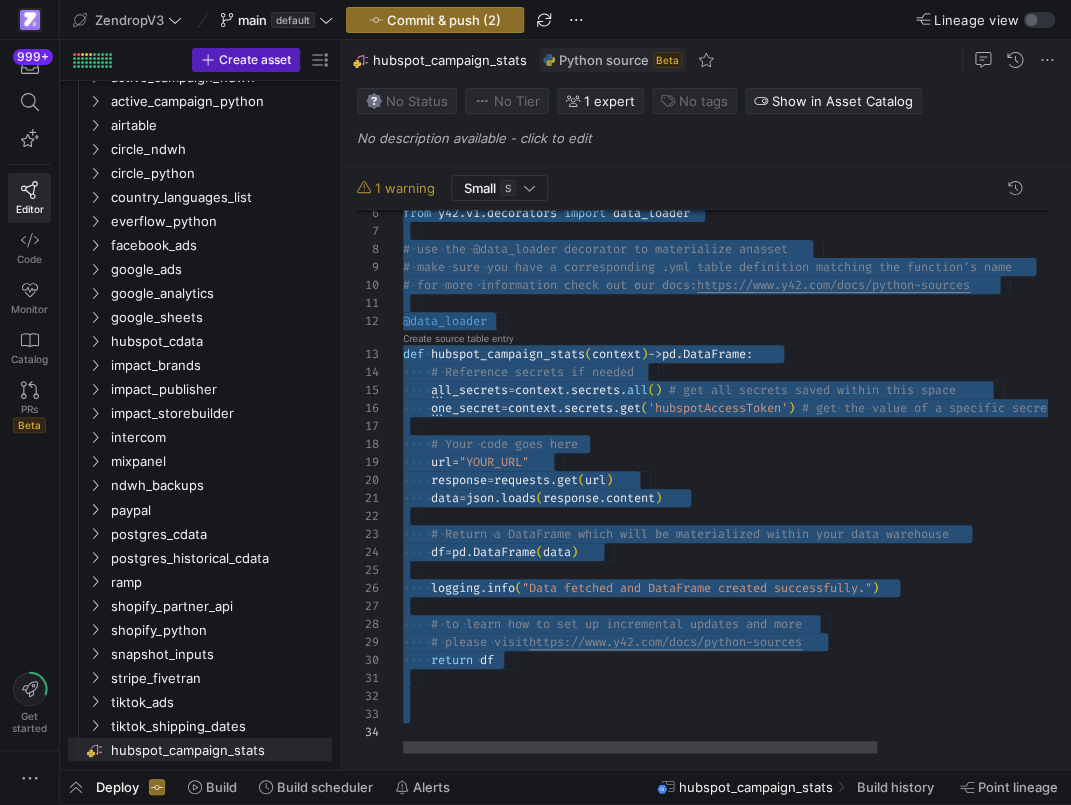 click on "from y42.v1.decorators import data_loader # use the @data_loader decorator to materialize an asset # make sure you have a corresponding .yml table de finition matching the function's name # for more information check out our docs: https://www.y42.com/docs/python-sources @data_loader def hubspot_campaign_stats(context) -> pd.DataFrame:
# Reference secrets if needed
all_secrets = context.secrets.all() # get all secrets saved within this space
one_secret = context.secrets.get('hubspotAccessToken') # get the value of a specific secret saved within this space
# Your code goes here
url = "YOUR_URL"
response = requests.get(url)
data = json.loads(response.content)
# Return a DataFrame which will be materialized wi thin your data warehouse
df = pd.DataFrame(data)
logging.info" 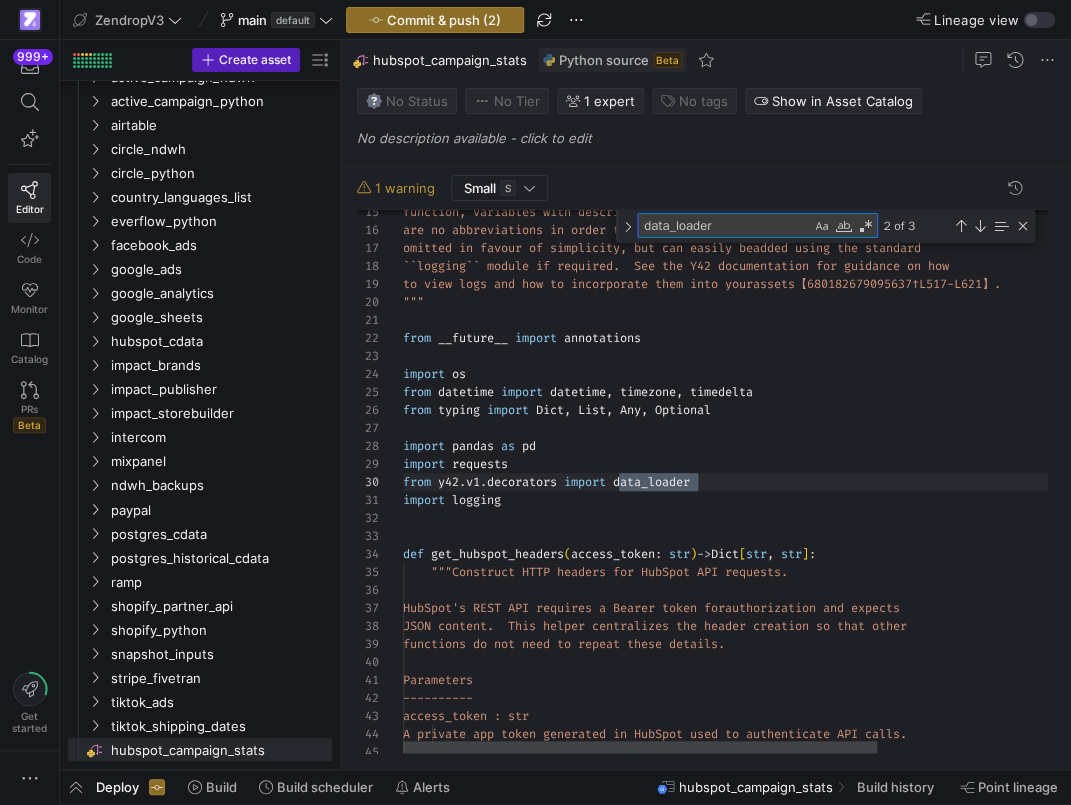 scroll, scrollTop: 144, scrollLeft: 86, axis: both 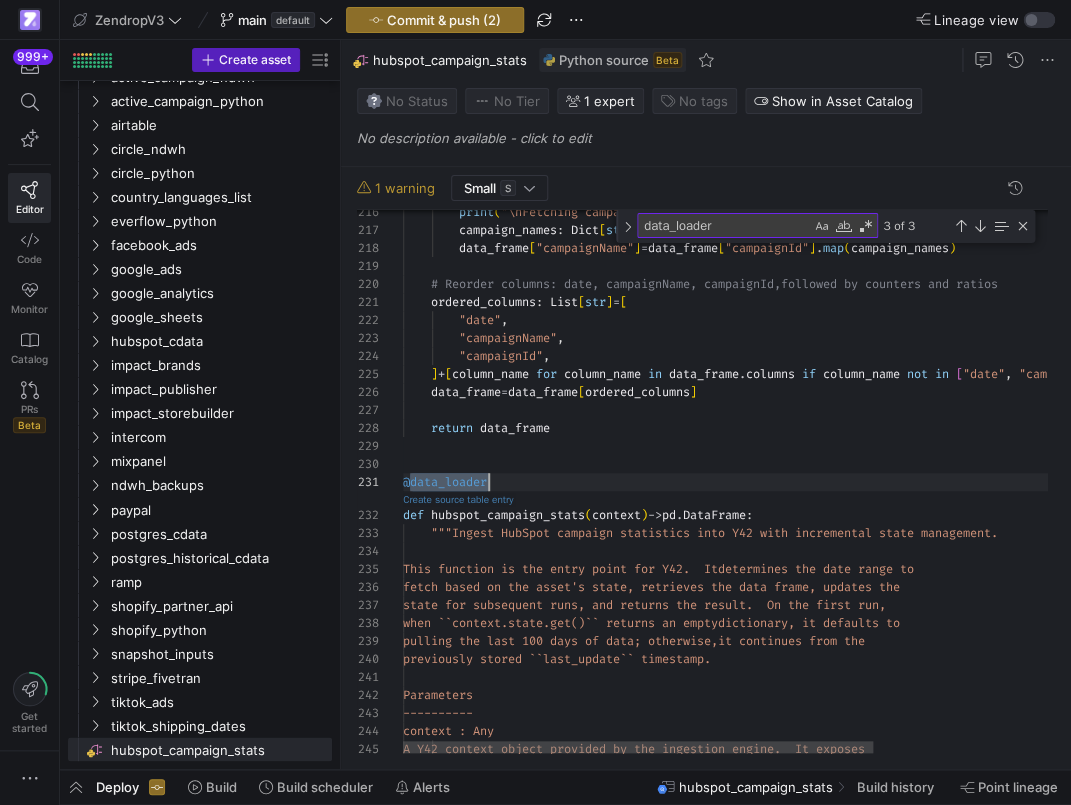 click on "Create source table entry" at bounding box center [458, 499] 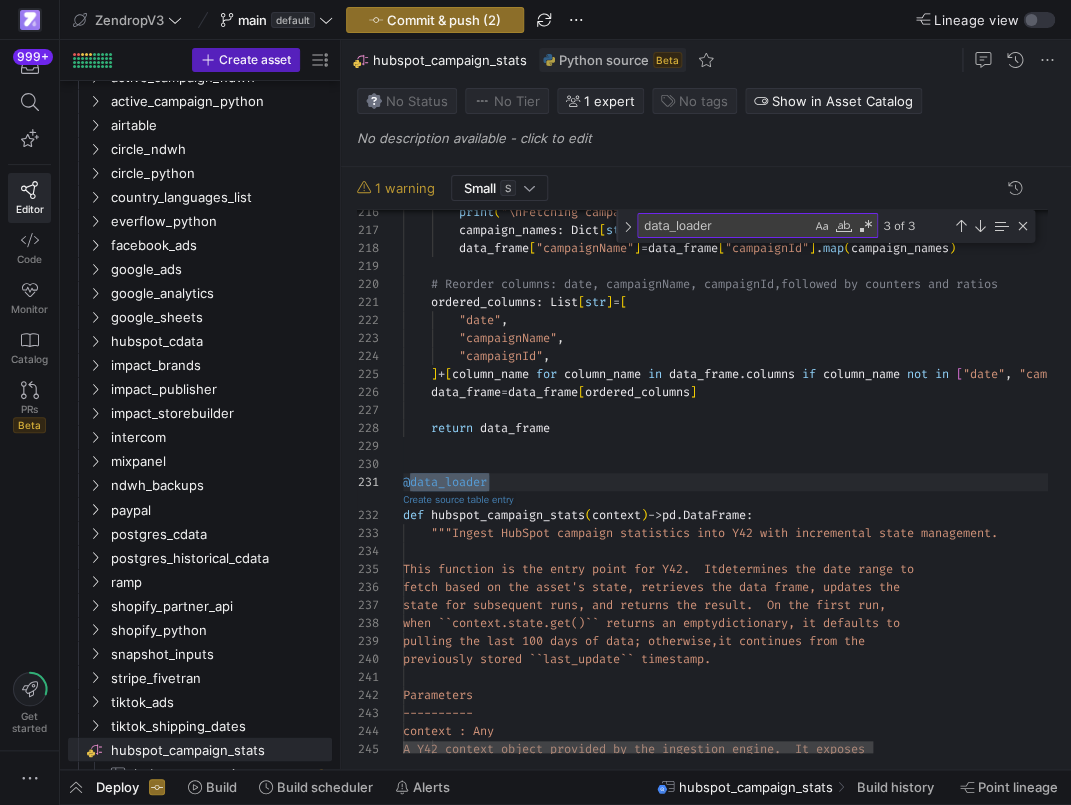 scroll, scrollTop: 0, scrollLeft: 86, axis: horizontal 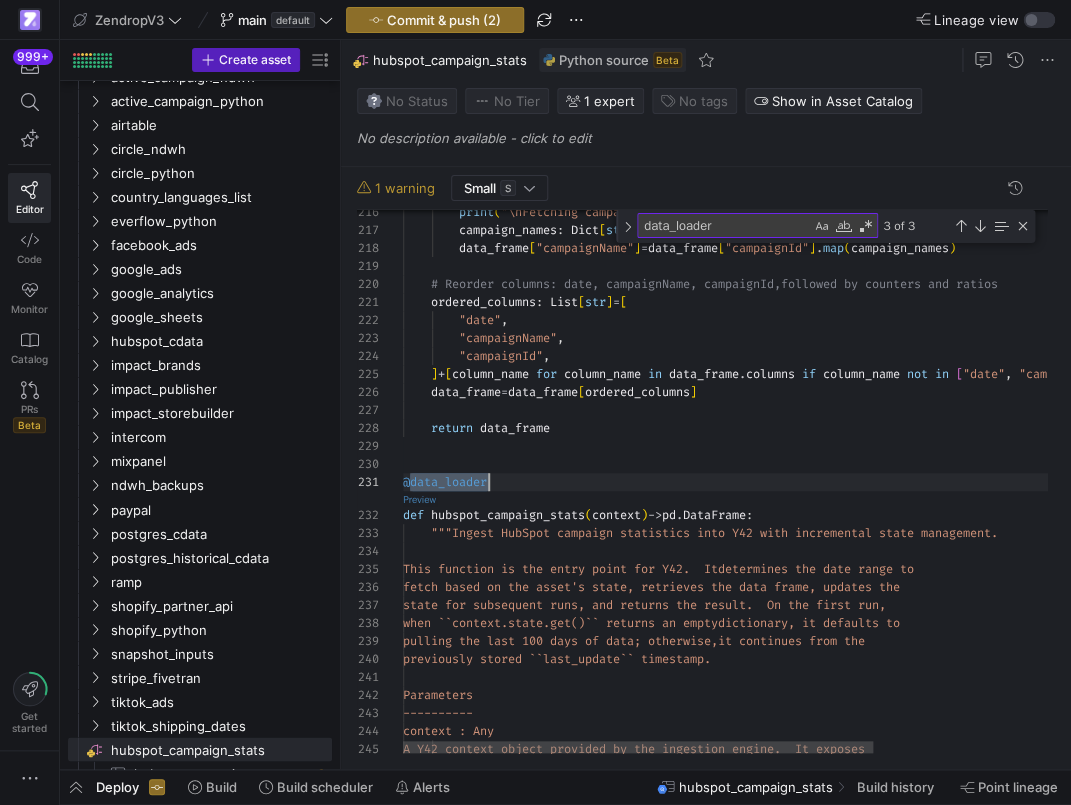 click on "1 warning  Small   S
216 217 218 219 220 221 222 223 224 225 226 227 228 229 230 231 232 233 234 235 236 237 238 239 240 241 242 243 244 245          print ( "\nFetching campaign names..." )          campaign_names :   Dict [ str ,   str ]  =  get_campaign_name_map ( token ,   unique_campaign_ids )          data_frame [ "campaignName" ]  =  data_frame [ "campaignId" ] . map ( campaign_names )      # Reorder columns: date, campaignName, campaignId,  followed by counters and ratios      ordered_columns :   List [ str ]  =  [          "date" ,          "campaignName" ,          "campaignId" ,      ]  +  [ column_name   for   column_name   in   data_frame . columns   if   column_name   not   in   [ "date" ,   "campaignId" ,   "campaignName" ] ]      data_frame  =  data_frame [ ordered_columns ]      return   data_frame @data_loader def   hubspot_campaign_stats ( context )  ->  pd . DataFrame :" 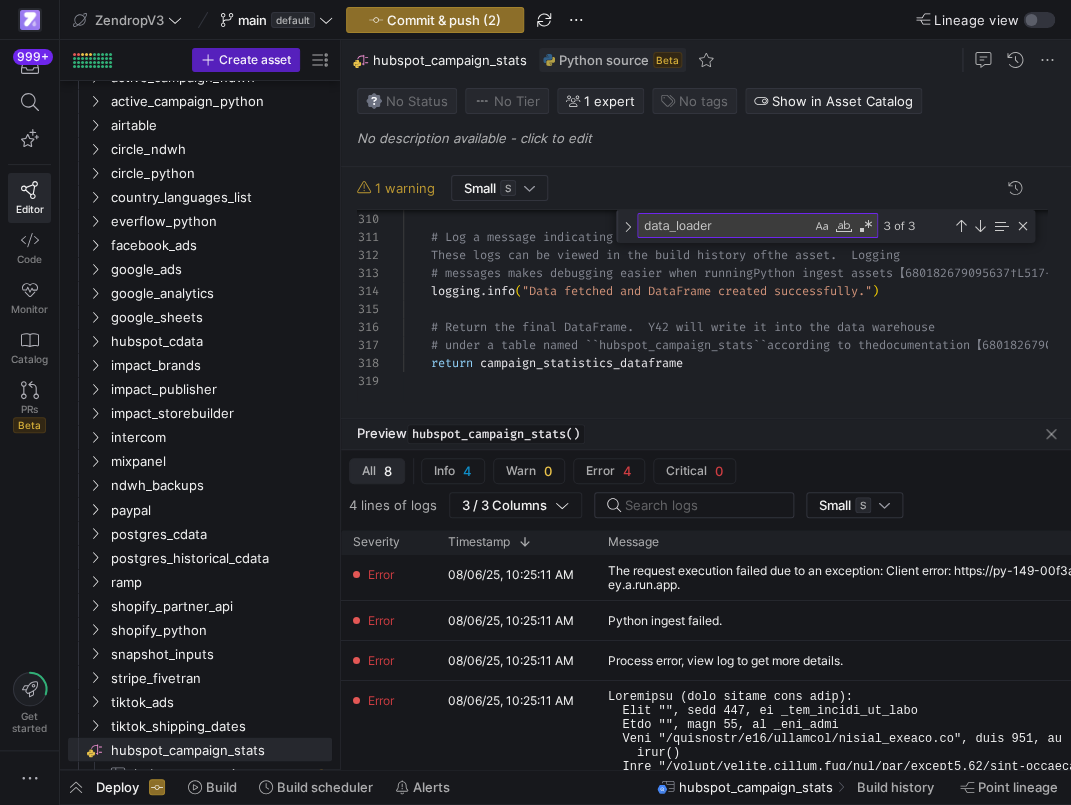 scroll, scrollTop: 91, scrollLeft: 0, axis: vertical 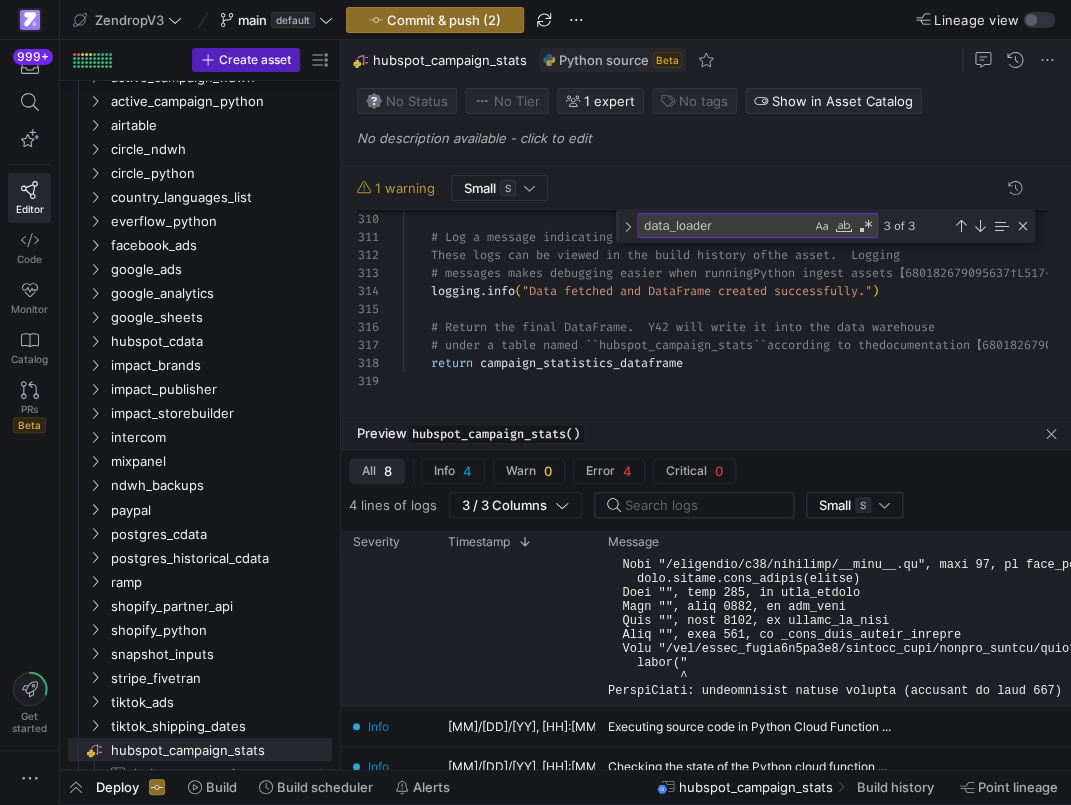 click at bounding box center [986, 474] 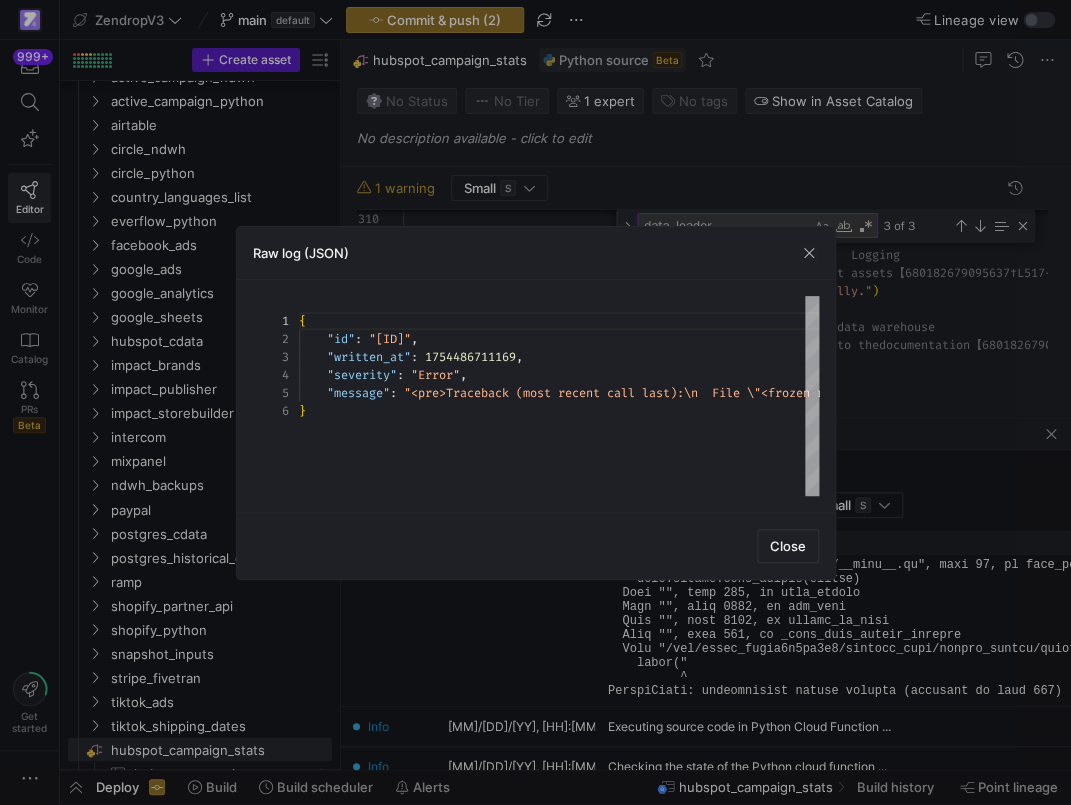 scroll, scrollTop: 72, scrollLeft: 0, axis: vertical 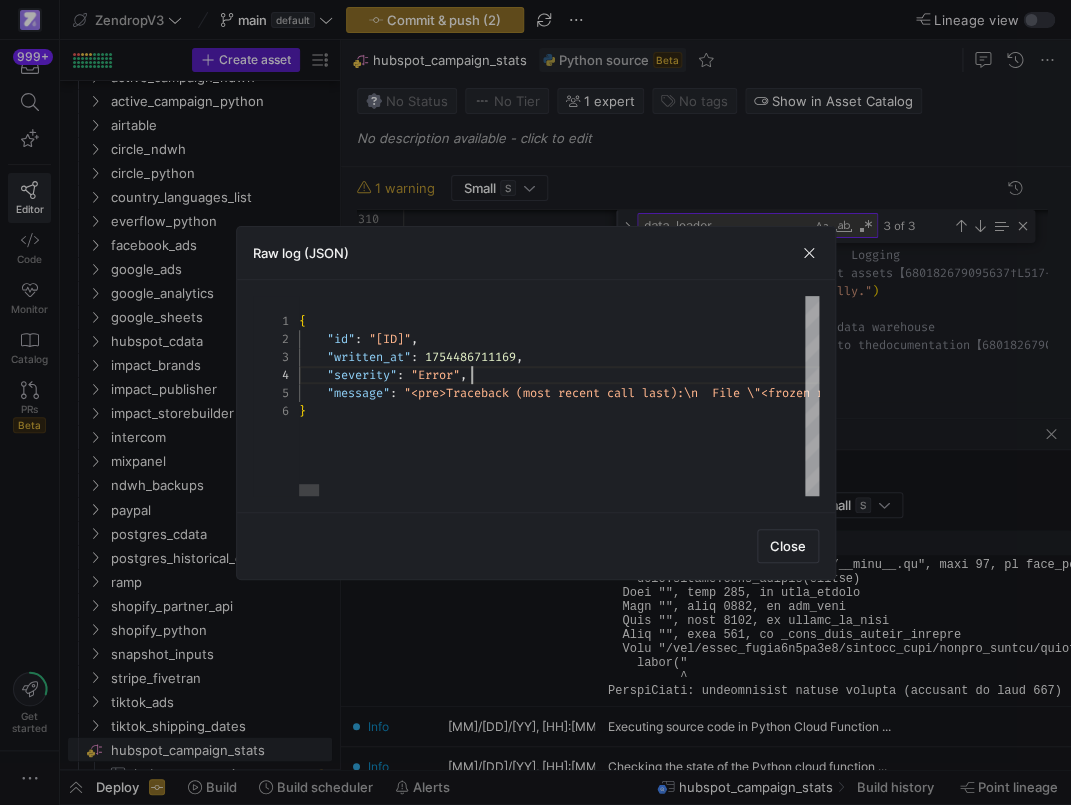 click on "{
"id" : 	"zTIo3uEqmu" , 		"written_at" : 	1754486711169 , 		"severity" : 	"Error" , 		"message" : 	"\u003cpre\u003eTraceback 	(most 	recent 	call 	last):\n	File 	\ "<frozen 	runpy>\", 	line 	198, 	 in 	_run_module_as_mai n\n	File 	\",<frozen 	runpy>\", 	line 	88, 	 in 	_run_cod e\n	File 	\"/workspace/y42/wrappers/python_ingest. py\", 	line 	100, 	 in 	<module>\n		main()\n	File 	\"/layers/google.python.pip/pip/lib/python3.11/site-packages/click/core.py\", 	line 	1157, 	 in 	__call__\n 		return 	self.main(*args, 	**kwargs)\n						^^^^^^^^^^^^^^^^^^^^^^^\n	File 	\"/layers/googl e.python.pip/pip/lib/python3.11/site-packages/clic k/core.py\", 	line 	1078, 	 in 	main\n		 rv 	= 	self.inv oke(ctx)\n						^^^^^^^^^^^^^^^^\n	File 	\"/lay ers/google.python.pip/pip/lib/python3.11/site-pack ages/click/core.py\", 	line 	1434, 	 in 	invoke\n		 re invoke 	ctx.invoke(self.callback, 	**ctx.params)\n						^^^^^^^^^^^^^^^^^^^^^^^^^^^^^^^^^^^^^^^^^^^^^^^^^^^^^^^^^^^^^^^^^^^^^^^^^^^^^^^^^^^^^^^^^^^^^^^^^^^^^^^^^^^^^^^^^^^^^^^^^^^^^^^^^^^^^^^^^^^^^^^^^^^^^^^^^^^^^^^^^^^^^^^^^^^^^^^^^^^^^^^^^^^^^^^^^^^^^^^^^^^^^^^^^^^^^^^^^^^^^^^^^^^^^^^^^^^^^^^^^^^^^^^^^^^^^^^^^^^^^^^^^^^^^^^^^^^^^^^^^^^^^^^^^^^^^^^^^^^^^^^^^^^^^^^^^^^^^^^^^^^^^^^^^^^^^^^^^^^^^^^^^^^^^^^^^^^^^^^^^^^^^^^^^^^^^^^^^^^^^^^^^^^^^^^^^^^^^^^^^^^^^^^^^^^^^^^^^^^^^^^^^^^^^^^^^^^^^^^^^^^^^^^^^^^^^^^^^^^^^^^^^^^^^^^^^^^^^^^^^^^^^^^^^^^^^^^^^^^^^^^^^^^^^^^^^^^^^^^^^^^^^^^^^^^^^^^^^^^^^^^^^^^^^^^^^^^^^^^^^^^^^^^^^^^^^^^^^^^^^^^^^^^^^^^^^^^^^^^^^^^^^^^^^^^^^^^^^^^^^^^^^^^^^^^^^^^^^^^^^^^^^^^^^^^^^^^^^^^^^^^^^^^^^^^^^^^^^^^^^^^^^^^^^^^^^^^^^^^^^^^^^^^^^^^^^^^^^^^^^^^^^^^^^^^^^^^^^^^^^^^^^^^^^^^^^^^^^^^^^^^^^^^^^^^^^^^^^^^^^^^^^^^^^^^^^^^^^^^^^^^^^^^^^^^^^^^^^^^^^^^^^^^^^^^^^^^^^^^^^^^^^^^^^^^^^^^^^^^^^^^^^^^^^^^^^^^^^^^^^^^^^^^^^^^^^^^^^^^^^^^^^^^^^^^^^^^^^^^^^^^^^^^^^^^^^^^^^^^^^^^^^^^^^^^^^^^^^^^^^^^^^^^^^^^^^^^^^^^^^^^^^^^^^^^^^^^^^^^^^^^^^^^^^^^^^^^^^^^^^^^^^^^^^^^^^^^^^^^^^^^^^^^^^^^^^^^^^^^^^^^^^^^^^^^^^^^^^^^^^^^^^^^^^^^^^^^^^^^^^^^^^^^^^^^^^^^^^^^^^^^^^^^^^^^^^^^^^^^^^^^^^^^^^^^^^^^^^^^^^^^^^^^^^^^^^^^^^^^^^^^^^^^^^^^^^^^^^^^^^^^^^^^^^^^^^^^^^^^^^^^^^^^^^^^^^^^^^^^^^^^^^^^^^^^^^^^^^^^^^^^^^^^^^^^^^^^^^^^^^^^^^^^^^^^^^^^^^^^^^^^^^^^^^^^^^^^^^^^^^^^^^^^^^^^^^^^^^^^^^^^^^^^^^^^^^^^^^^^^^^^^^^^^^^^^^^^^^^^^^^^^^^^^^^^^^^^^^^^^^^^^^^^^^^^^^^^^^^^^^^^^^^^^^^^^^^^^^^^^^^^^^^^^^^^^^^^^^^^^^^^^^^^^^^^^^^^^^^^^^^^^^^^^^^^^^^^^^^^^^^^^^^^^^^^^^^^^^^^^^^^^^^^^^^^^^^^^^^^^^^^^^^^^^^^^^^^^^^^^^^^^^^^^^^^^^^^^^^^^^^^^^^^^^^^^^^^^^^^^^^^^^^^^^^^^^^^^^^^^^^^^^^^^^^^^^^^^^^^^^^^^^^^^^^^^^^^^^^^^^^^^^^^^^^^^^^^^^^^^^^^^^^^^^^^^^^^^^^^^^^^^^^^^^^^^^^^^^^^^^^^^^^^^^^^^^^^^^^^^^^^^^^^^^^^^^^^^^^^^^^^^^^^^^^^^^^^^^^^^^^^^^^^^^^^^^^^^^^^^^^^^^^^^^^^^^^^^^^^^^^^^^^^^^^^^^^^^^^^^^^^^^^^^^^^^^^^^^^^^^^^^^^^^^^^^^^^^^^^^^^^^^^^^^^^^^^^^^^^^^^^^^^^^^^^^^^^^^^^^^^^^^^^^^^^^^^^^^^^^^^^^^^^^^^^^^^^^^^^^^^^^^^^^^^^^^^^^^^^^^^^^^^^^^^^^^^^^^^^^^^^^^^^^^^^^^^^^^^^^^^^^^^^^^^^^^^^^^^^^^^^^^^^^^^^^^^^^^^^^^^^^^^^^^^^^^^^^^^^^^^^^^^^^^^^^^^^^^^^^^^^^^^^^^^^^^^^^^^^^^^^^^^^^^^^^^^^^^^^^^^^^^^^^^^^^^^^^^^^^^^^^^^^^^^^^^^^^^^^^^^^^^^^^^^^^^^^^^^^^^^^^^^^^^^^^^^^^^^^^^^^^^^^^^^^^^^^^^^^^^^^^^^^^^^^^^^^^^^^^^^^^^^^^^^^^^^^^^^^^^^^^^^^^^^^^^^^^^^^^^^^^^^^^^^^^^^^^^^^^^^^^^^^^^^^^^^^^^^^^^^^^^^^^^^^^^^^^^^^^^^^^^^^^^^^^^^^^^^^^^^^^^^^^^^^^^^^^^^^^^^^^^^^^^^^^^^^^^^^^^^^^^^^^^^^^^^^^^^^^^^^^^^^^^^^^^^^^^^^^^^^^^^^^^^^^^^^^^^^^^^^^^^^^^^^^^^^^^^^^^^^^^^^^^^^^^^^^^^^^^^^^^^^^^^^^^^^^^^^^^^^^^^^^^^^^^^^^^^^^^^^^^^^^^^^^^^^^^^^^^^^^^^^^^^^^^^^^^^^^^^^^^^^^^^^^^^^^^^^^^^^^^^^^^^^^^^^^^^^^^^^^^^^^^^^^^^^^^^^^^^^^^^^^^^^^^^^^^^^^^^^^^^^^^^^^^^^^^^^^^^^^^^^^^^^^^^^^^^^^^^^^^^^^^^^^^^^^^^^^^^^^^^^^^^^^^^^^^^^^^^^^^^^^^^^^^^^^^^^^^^^^^^^^^^^^^^^^^^^^^^^^^^^^^^^^^^^^^^^^^^^^^^^^^^^^^^^^^^^^^^^^^^^^^^^^^^^^^^^^^^^^^^^^^^^^^^^^^^^^^^^^^^^^^^^^^^^^^^^^^^^^^^^^^^^^^^^^^^^^^^^^^^^^^^^^^^^^^^^^^^^^^^^^^^^^^^^^^^^^^^^^^^^^^^^^^^^^^^^^^^^^^^^^^^^^^^^^^^^^^^^^^^^^^^^^^^^^^^^^^^^^^^^^^^^^^^^^^^^^^^^^^^^^^^^^^^^^^^^^^^^^^^^^^^^^^^^^^^^^^^^^^^^^^^^^^^^^^^^^^^^^^^^^^^^^^^^^^^^^^^^^^^^^^^^^^^^^^^^^^^^^^^^^^^^^^^^^^^^^^^^^^^^^^^^^^^^^^^^^^^^^^^^^^^^^^^^^^^^^^^^^^^^^^^^^^^^^^^^^^^^^^^^^^^^^^^^^^^^^^^^^^^^^^^^^^^^^^^^^^^^^^^^^^^^^^^^^^^^^^^^^^^^^^^^^^^^^^^^^^^^^^^^^^^^^^^^^^^^^^^^^^^^^^^^^^^^^^^^^^^^^^^^^^^^^^^^^^^^^^^^^^^^^^^^^^^^^^^^^^^^^^^^^^^^^^^^^^^^^^^^^^^^^^^^^^^^^^^^^^^^^^^^^^^^^^^^^^^^^^^^^^^^^^^^^^^^^^^^^^^^^^^^^^^^^^^^^^^^^^^^^^^^^^^^^^^^^^^^^^^^^^^^^^^^^^^^^^^^^^^^^^^^^^^^^^^^^^^^^^^^^^^^^^^^^^^^^^^^^^^^^^^^^^^^^^^^^^^^^^^^^^^^^^^^^^^^^^^^^^^^^^^^^^^^^^^^^^^^^^^^^^^^^^^^^^^^^^^^^^^^^^^^^^^^^^^^^^^^^^^^^^^^^^^^^^^^^^^^^^^^^^^^^^^^^^^^^^^^^^^^^^^^^^^^^^^^^^^^^^^^^^^^^^^^^^^^^^^^^^^^^^^^^^^^^^^^^^^^^^^^^^^^^^^^^^^^^^^^^^^^^^^^^^^^^^^^^^^^^^^^^^^^^^^^^^^^^^^^^^^^^^^^^^^^^^^^^^^^^^^^^^^^^^^^^^^^^^^^^^^^^^^^^^^^^^^^^^^^^^^^^^^^^^^^^^^^^^^^^^^^^^^^^^^^^^^^^^^^^^^^^^^^^^^^^^^^^^^^^^^^^^^^^^^^^^^^^^^^^^^^^^^^^^^^^^^^^^^^^^^^^^^^^^^^^^^^^^^^^^^^^^^^^^^^^^^^^^^^^^^^^^^^^^^^^^^^^^^^^^^^^^^^^^^^^^^^^^^^^^^^^^^^^^^^^^^^^^^^^^^^^^^^^^^^^^^^^^^^^^^^^^^^^^^^^^^^^^^^^^^^^^^^^^^^^^^^^^^^^^^^^^^^^^^^^^^^^^^^^^^^^^^^^^^^^^^^^^^^^^^^^^^^^^^^^^^^^^^^^^^^^^^^^^^^^^^^^^^^^^^^^^^^^^^^^^^^^^^^^^^^^^^^^^^^^^^^^^^^^^^^^^^^^^^^^^^^^^^^^^^^^^^^^^^^^^^^^^^^^^^^^^^^^^^^^^^^^^^^^^^^^^^^^^^^^^^^^^^^^^^^^^^^^^^^^^^^^^^^^^^^^^^^^^^^^^^^^^^^^^^^^^^^^^^^^^^^^^^^^^^^^^^^^^^^^^^^^^^^^^^^^^^^^^^^^^^^^^^^^^^^^^^^^^^^^^^^^^^^^^^^^^^^^^^^^^^^^^^^^^^^^^^^^^^^^^^^^^^^^^^^^^^^^^^^^^^^^^^^^^^^^^^^^^^^^^^^^^^^^^^^^^^^^^^^^^^^^^^^^^^^^^^^^^^^^^^^^^^^^^^^^^^^^^^^^^^^^^^^^^^^^^^^^^^^^^^^^^^^^^^^^^^^^^^^^^^^^^^^^^^^^^^^^^^^^^^^^^^^^^^^^^^^^^^^^^^^^^^^^^^^^^^^^^^^^^^^^^^^^" at bounding box center (7333, 396) 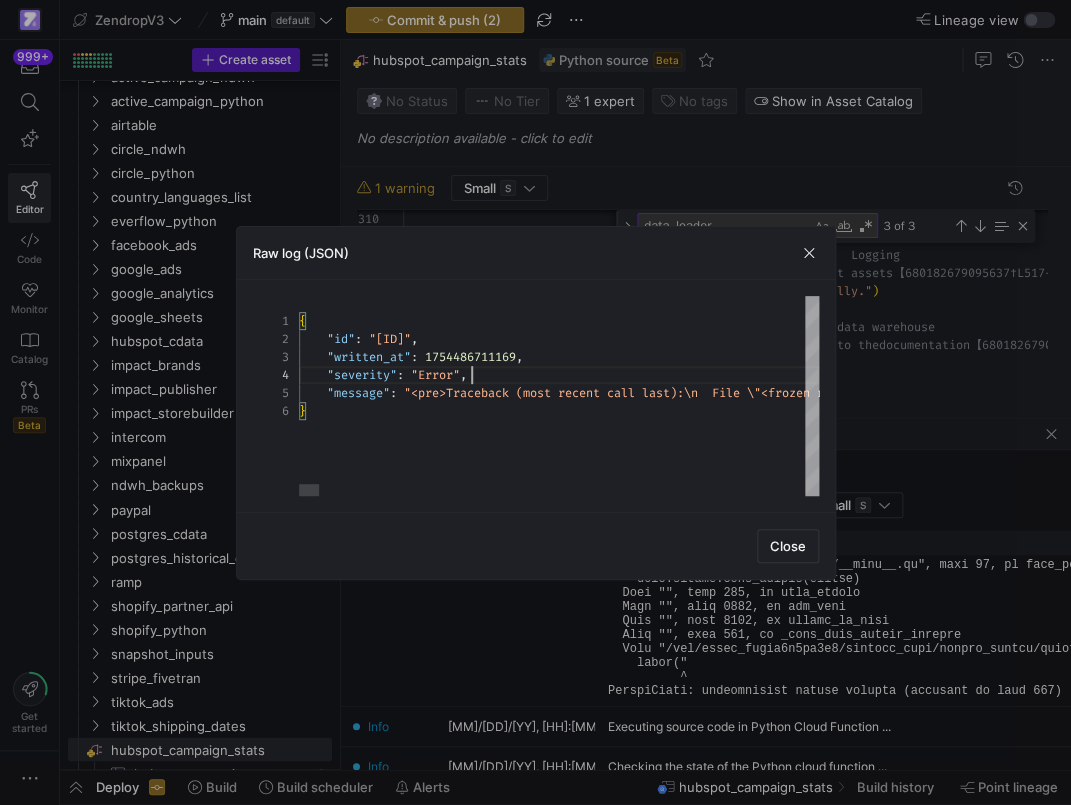 scroll, scrollTop: 0, scrollLeft: 7, axis: horizontal 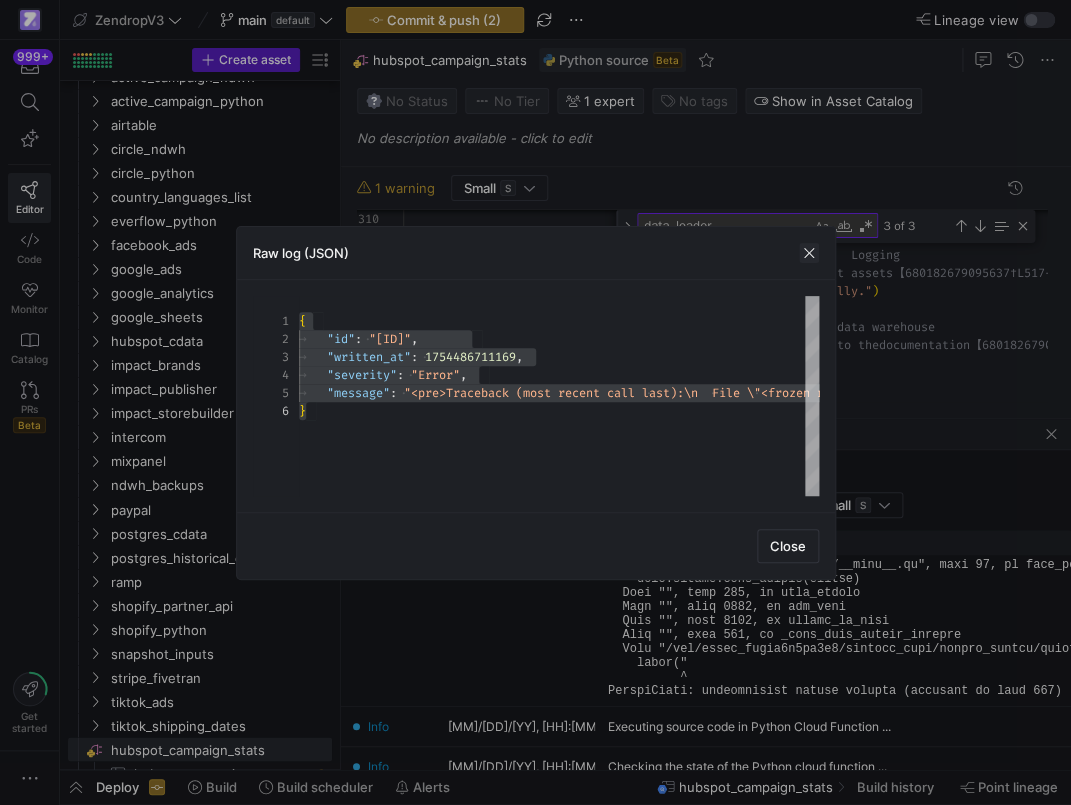 click at bounding box center (809, 253) 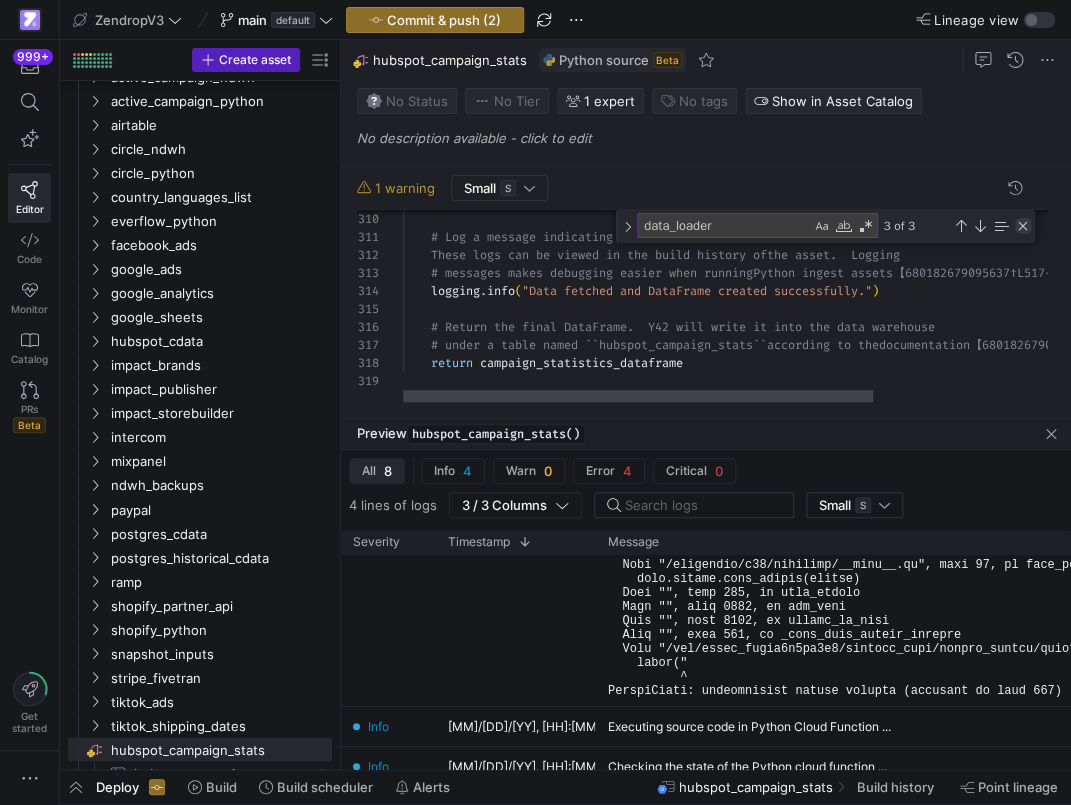 click 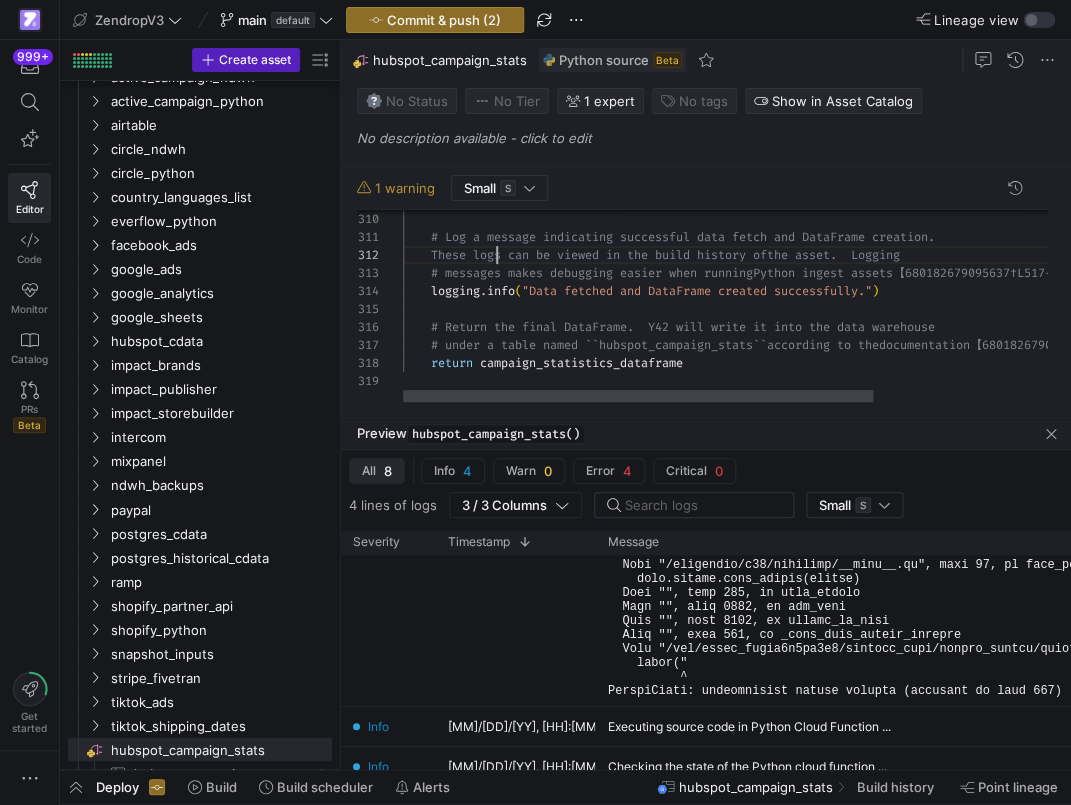 click on "# Log a message indicating successful data fetch a nd DataFrame creation. # These logs can be viewed in the build history of the asset. Logging messages makes debugging easier when running Python ingest assets[ID]. logging info("Data fetched and DataFrame created successfully.") # Return the final DataFrame. Y42 will write it into the data warehouse # under a table named ``hubspot_campaign_stats`` according to the documentation[ID]. return campaign_statistics_dataframe" 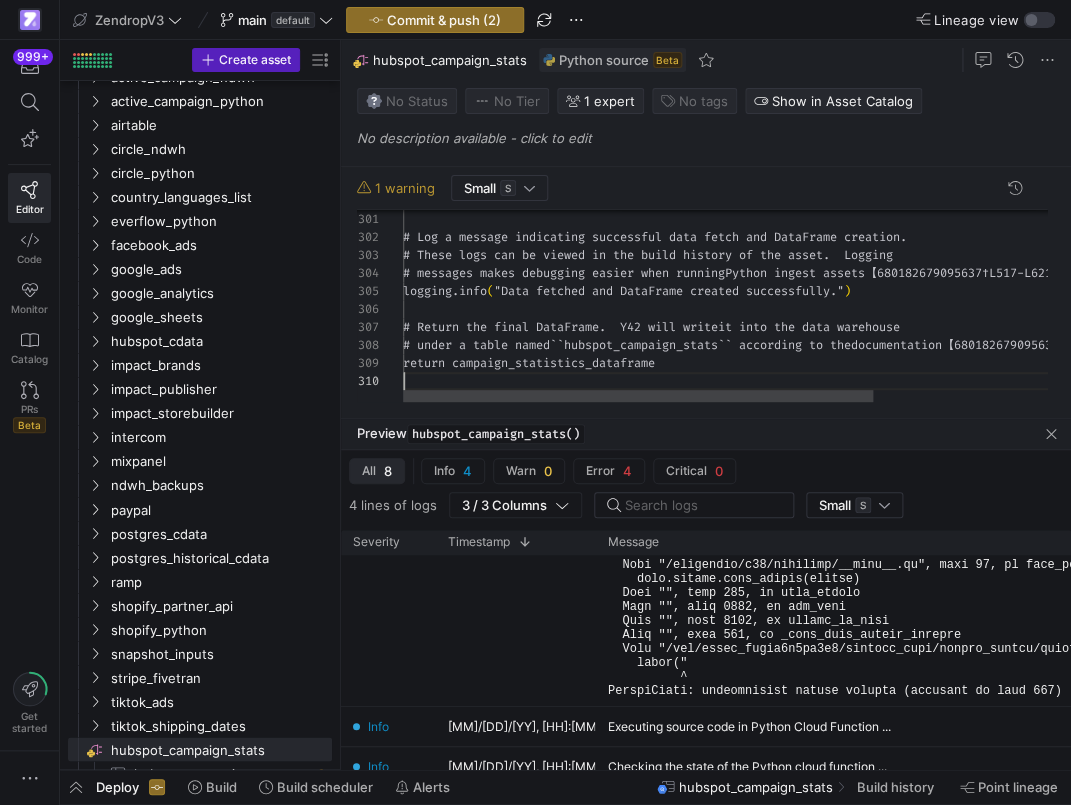 scroll, scrollTop: 144, scrollLeft: 0, axis: vertical 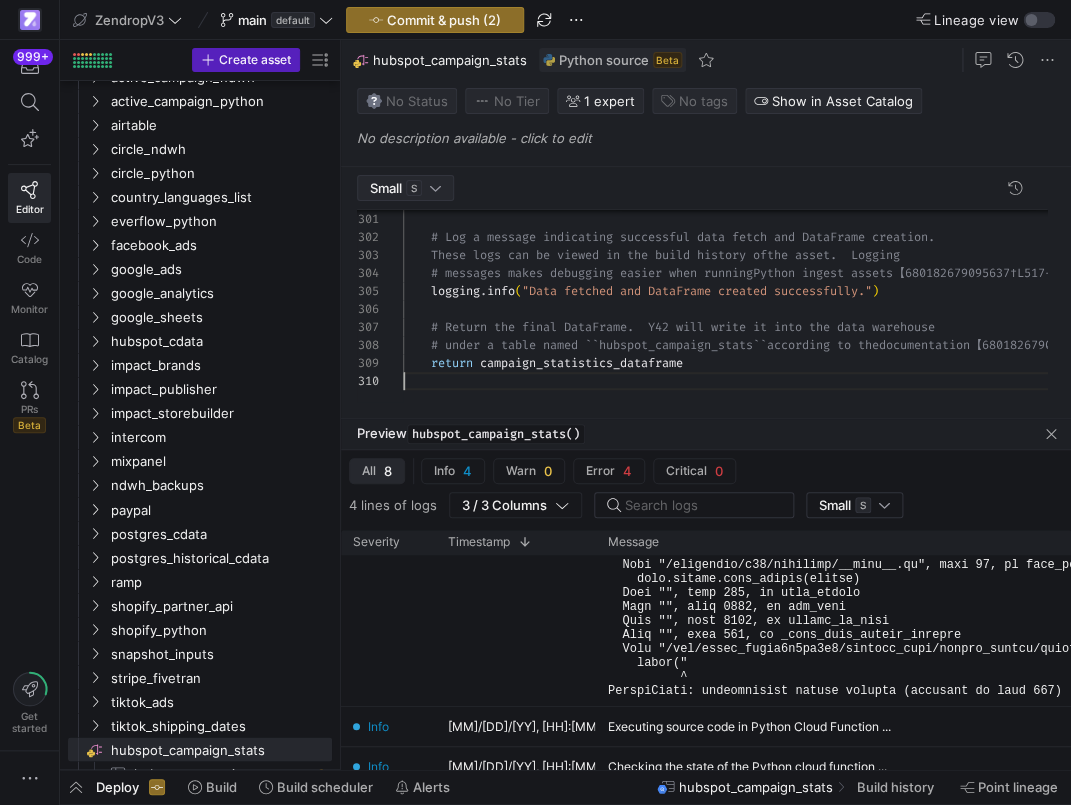 click at bounding box center (435, 188) 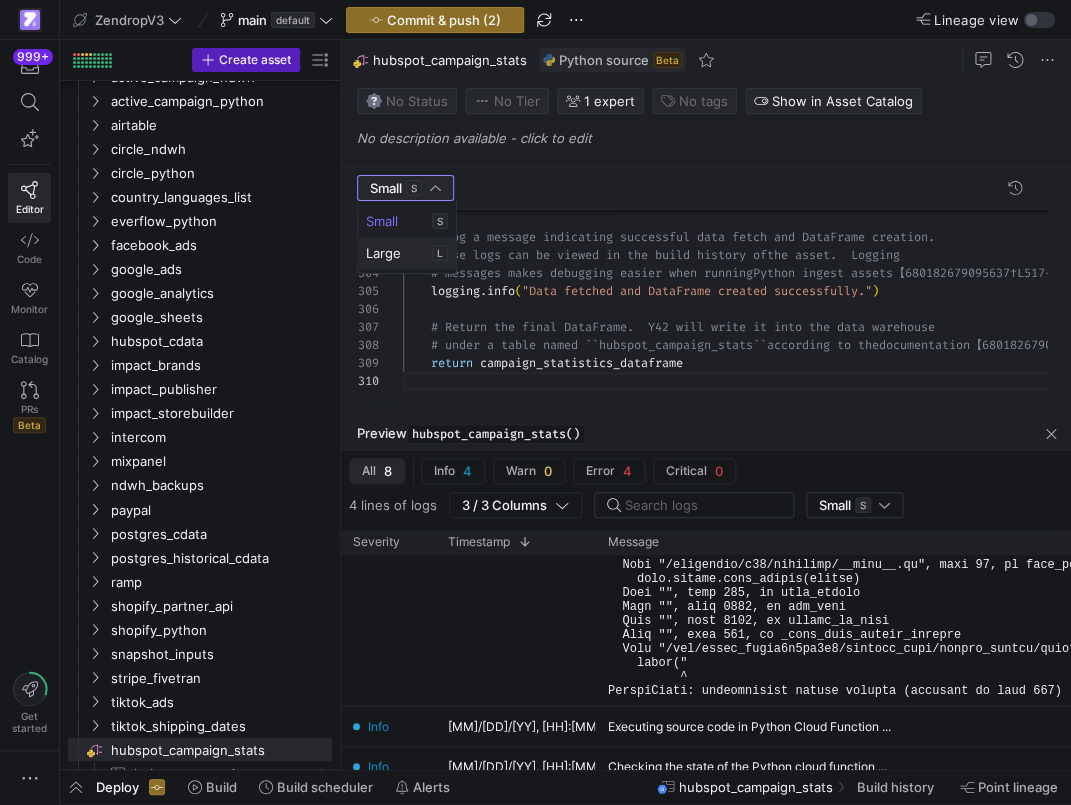 click on "Large  L" at bounding box center [407, 253] 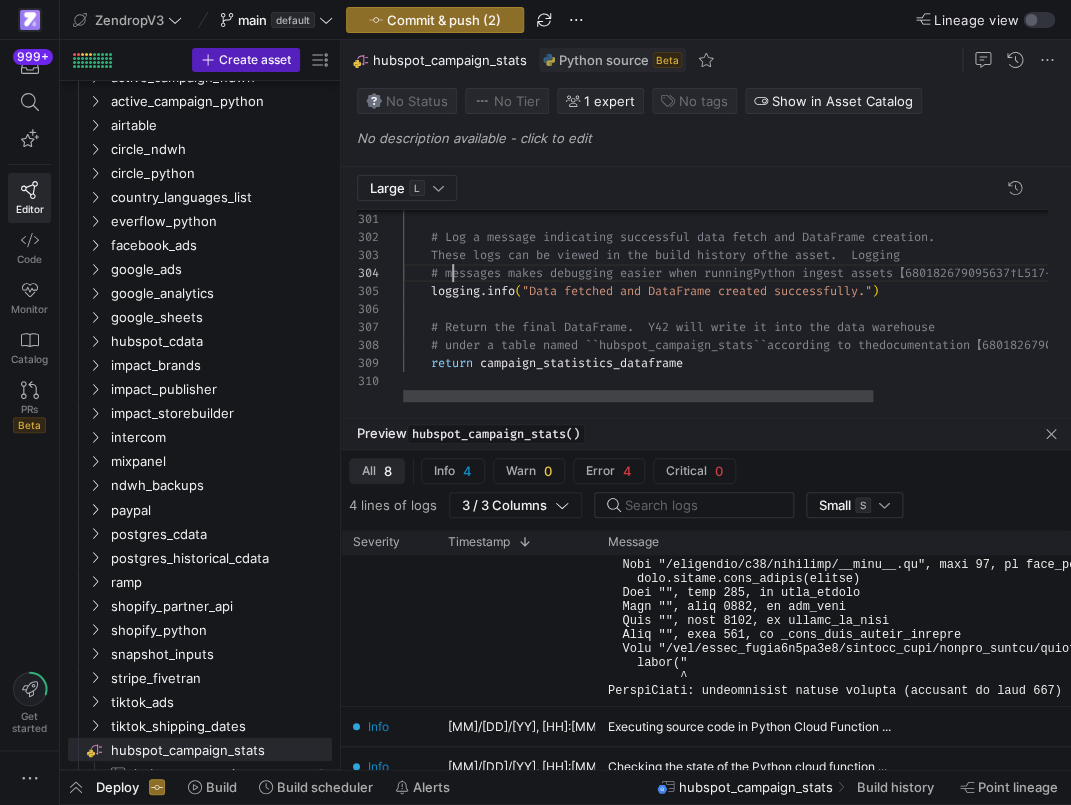 click on "# Log a message indicating successful data fetch a nd DataFrame creation. # These logs can be viewed in the build history of the asset. Logging messages makes debugging easier when running Python ingest assets[ID]. logging info("Data fetched and DataFrame created successfully.") # Return the final DataFrame. Y42 will write it into the data warehouse # under a table named ``hubspot_campaign_stats`` according to the documentation[ID]. return campaign_statistics_dataframe" 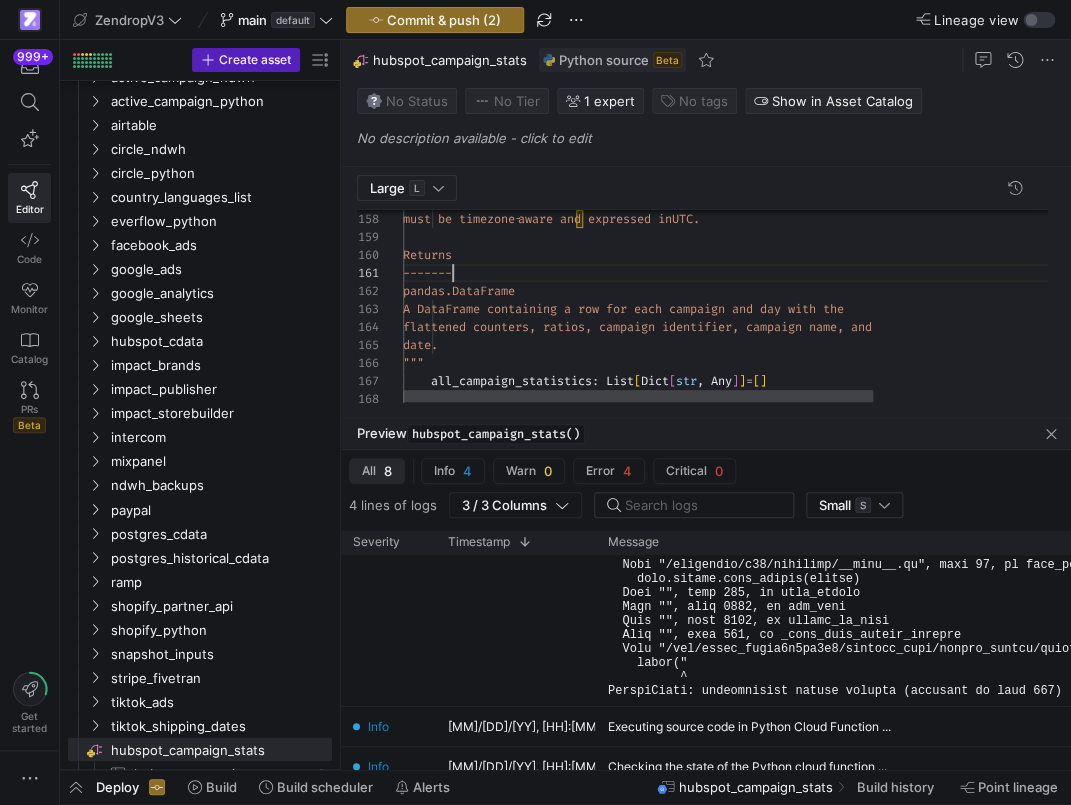 click on "pandas.DataFrame         A DataFrame containing a row for each camp aign and day with the         flattened counters, ratios, campaign ident ifier, campaign name, and         date.     """      all_campaign_statistics :   List [ Dict [ str ,   Any ] ]  =  [ ]" 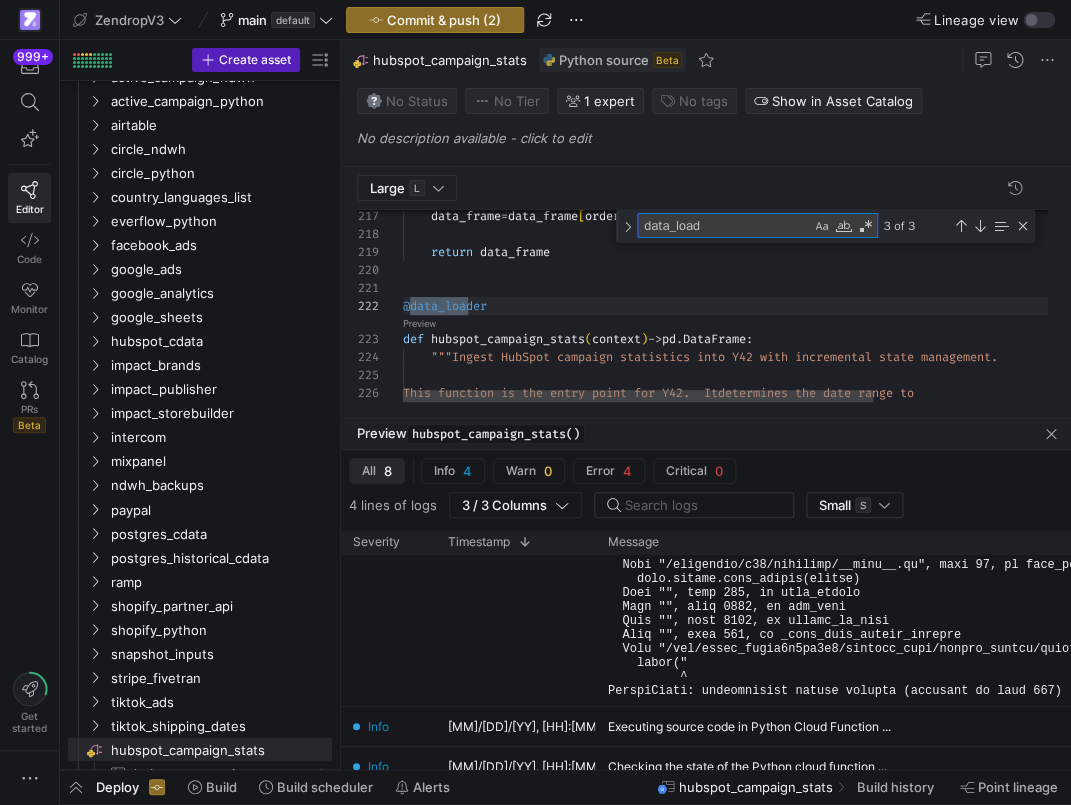 scroll, scrollTop: 162, scrollLeft: 72, axis: both 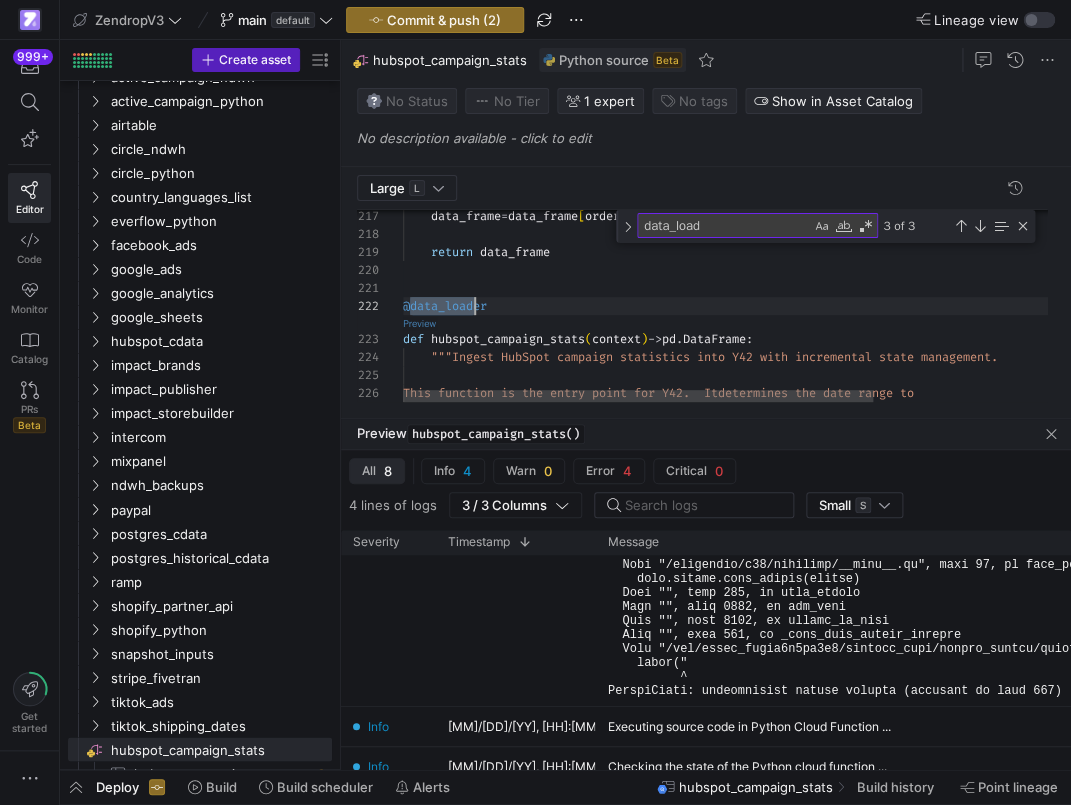 click on "Preview" at bounding box center [419, 323] 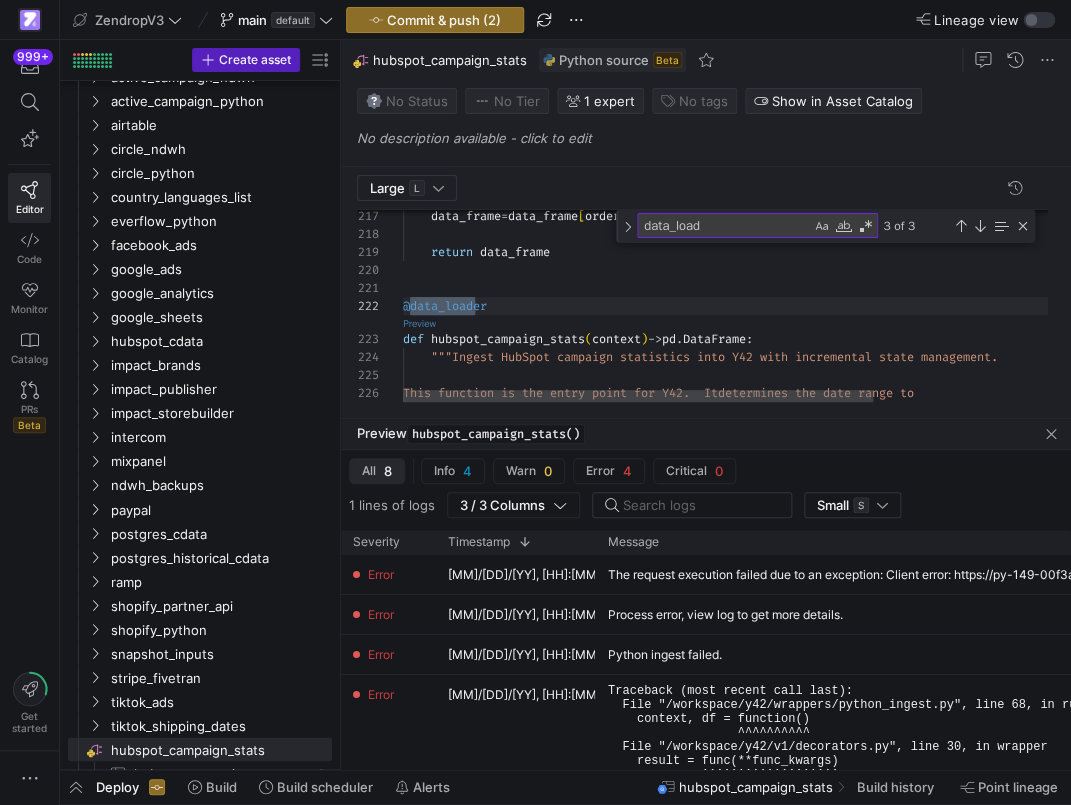 scroll, scrollTop: 18, scrollLeft: 72, axis: both 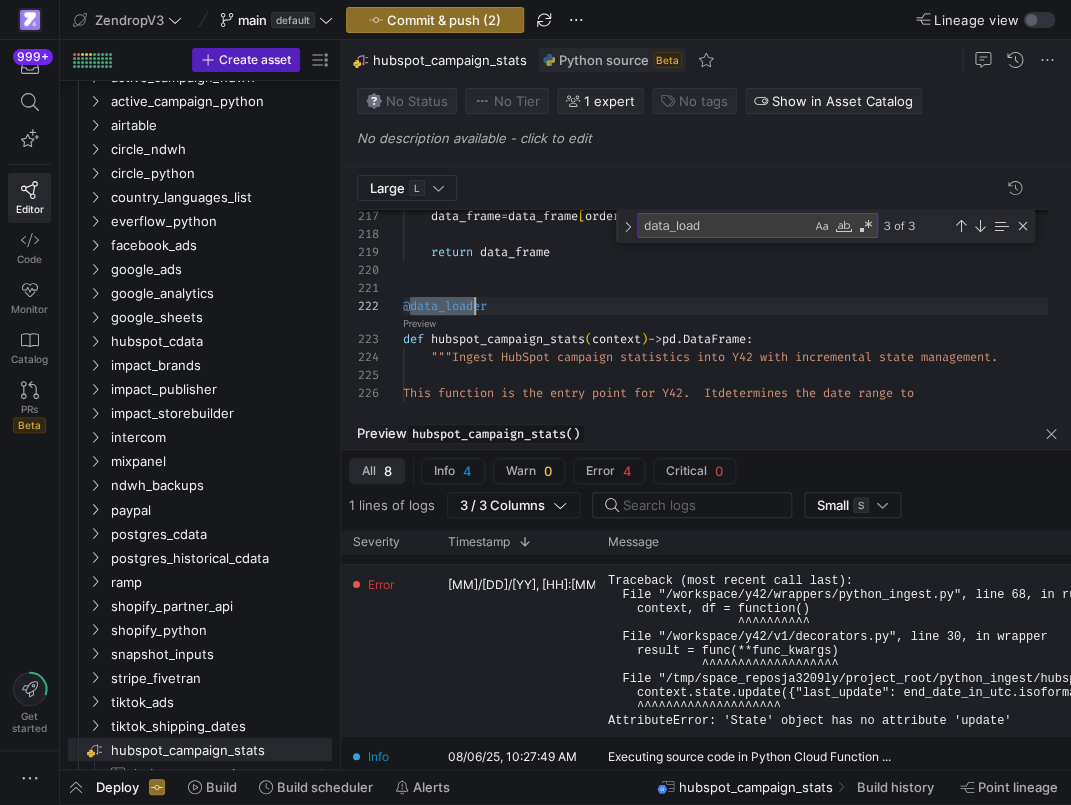 click on "Traceback (most recent call last):
File "/workspace/y42/wrappers/python_ingest.py", line 68, in run
context, df = function()
^^^^^^^^^^
File "/workspace/y42/v1/decorators.py", line 30, in wrapper
result = func(**func_kwargs)
^^^^^^^^^^^^^^^^^^^
File "/tmp/space_reposja3209ly/project_root/python_ingest/hubspot_campaign_stats.py", line 300, in hubspot_campaign_stats
context.state.update({"last_update": end_date_in_utc.isoformat()})  # type: ignore[arg-type]
^^^^^^^^^^^^^^^^^^^^
AttributeError: 'State' object has no attribute 'update'" at bounding box center [1051, 651] 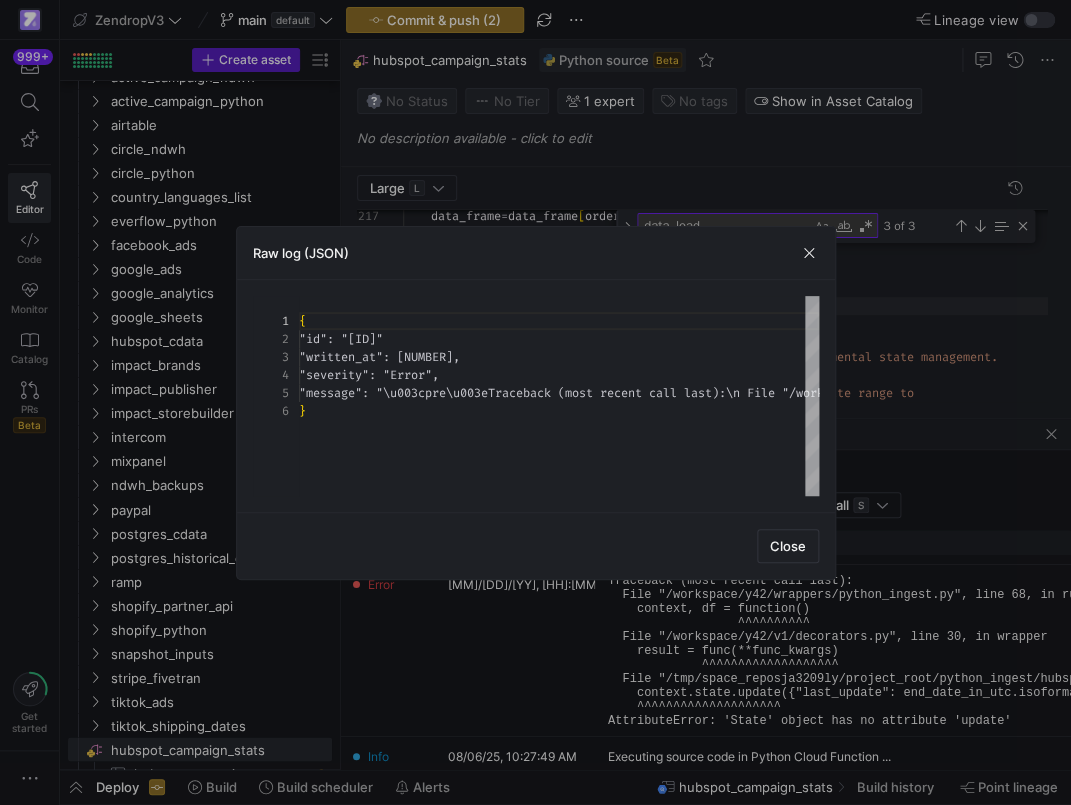 scroll, scrollTop: 72, scrollLeft: 0, axis: vertical 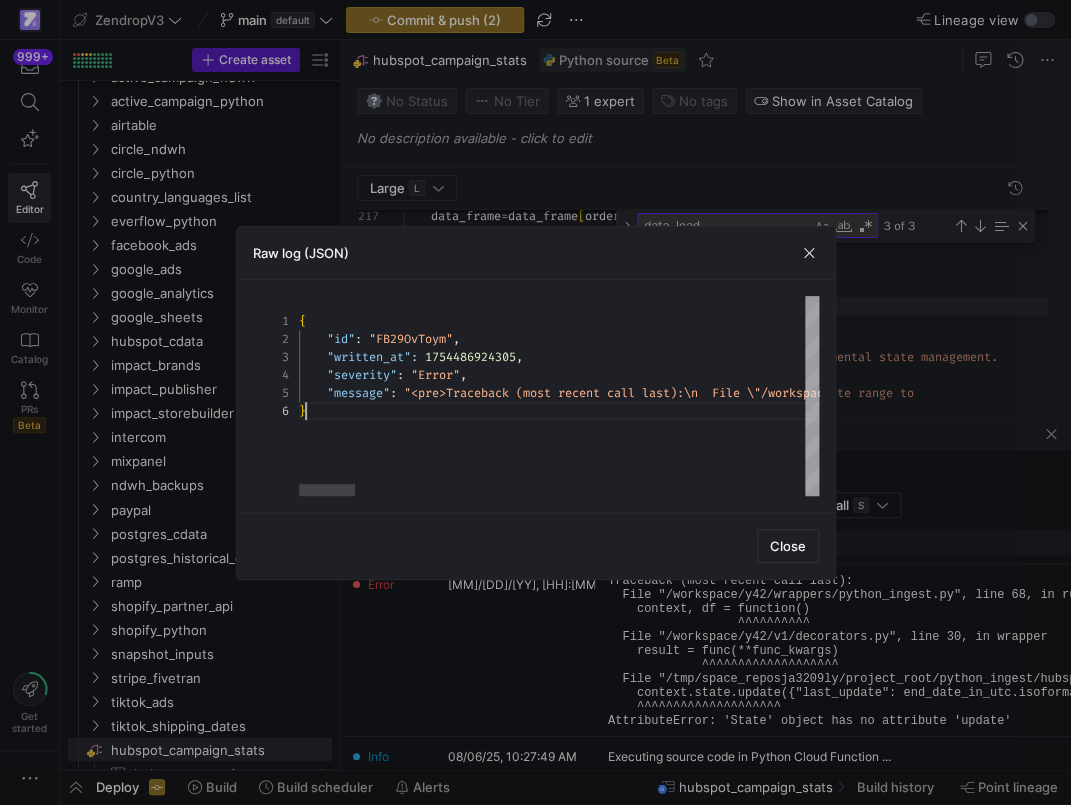 click on "{
"id" : "FB29OvToym" , 		"written_at" : 	1754486924305 , 		"severity" : 	"Error" , 		"message" : 	"\u003cpre\u003eTraceback 	(most 	recent 	call 	last):\n	File 	\ "/workspace/y42/wrappers/python_ingest.py\", 	line 	 68, 	in 	run\n		context, 	 df 	= 	function()\n									^^^^^^^^^^\n	File 	\"/workspace/y42/v1/d ecorators.py\", 	line 	30, 	in 	wrapper\n		result 	= 	 func(**func_kwargs)\n							^^^^^^^^^^^^^^^^ ^^^\n	File 	\"/tmp/space_reposja3209ly/project_roo t/python_ingest/hubspot_campaign_stats.py\", 	line 	 300, 	in 	hubspot_campaign_stats\n		context.state. update({\"last_update\": 	end_date_in_utc.isoformat ()})  # type: ignore[arg-type]\n						^^^^^^^^^^^^^^ ^^^^^^\nAttributeError: 'State' 	object 	has 	no 	attr ibute 	'update'\n</pre>" }" at bounding box center [2617, 396] 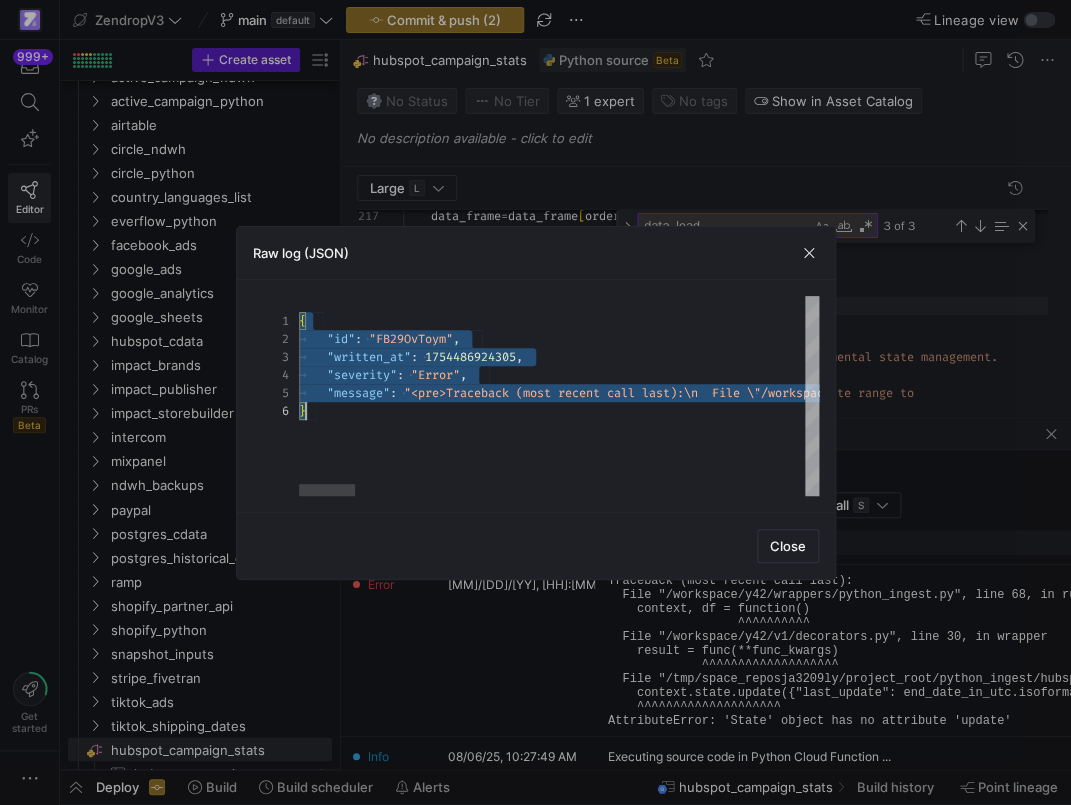 scroll, scrollTop: 0, scrollLeft: 7, axis: horizontal 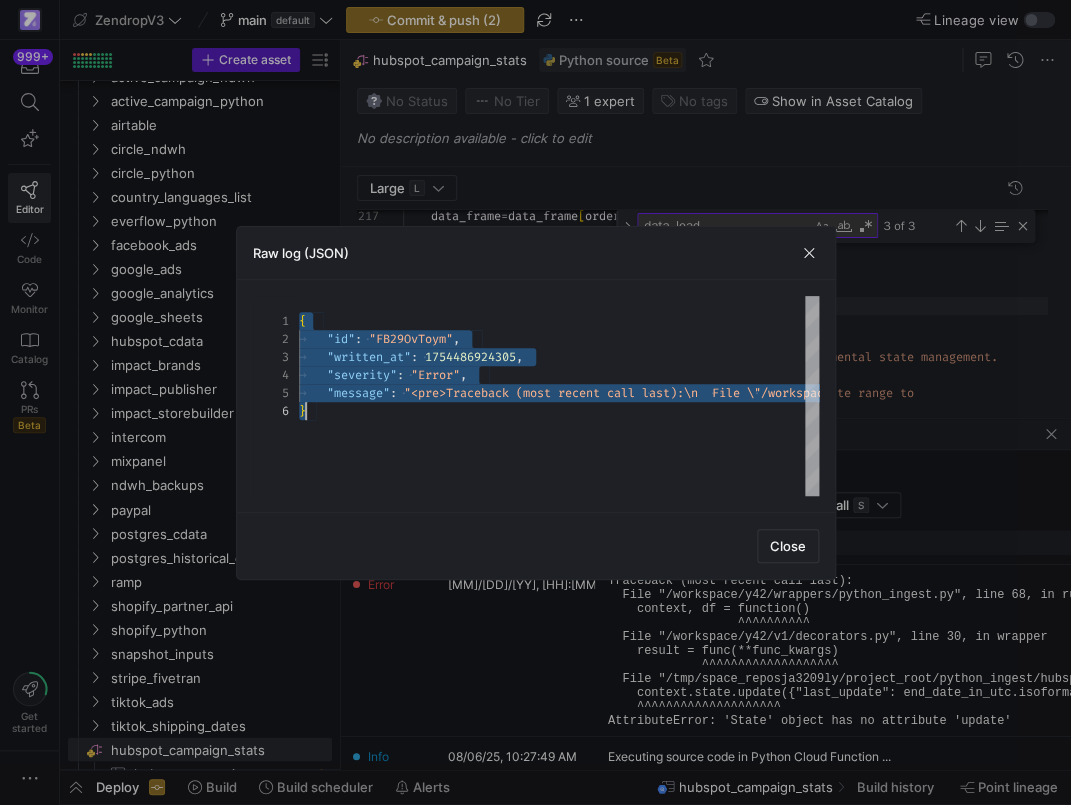 click at bounding box center [535, 402] 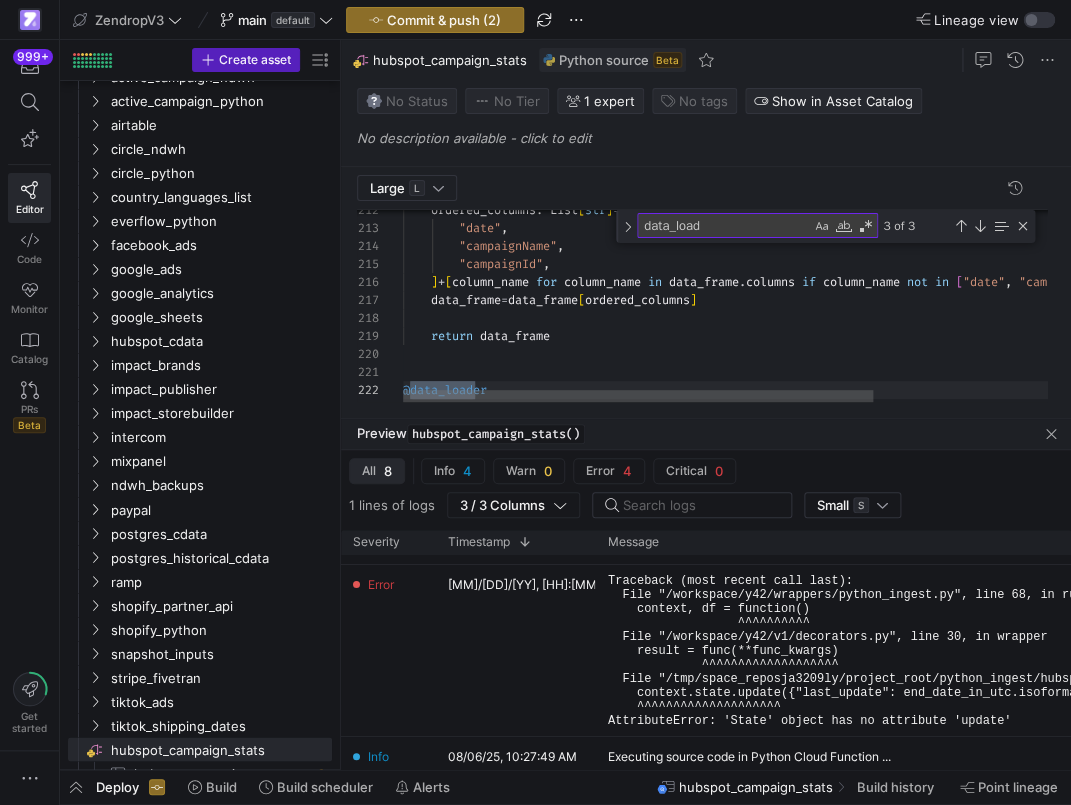 click on "data_frame  =  data_frame [ ordered_columns ]            return  data_frame @data_loader            ]  +  [ column_name  for  column_name  in  data_frame . columns  if  column_name  not  in  [ "date" ,  "campaignId" ,  "campaignName" ] ]                    "campaignId" ,                    "campaignName" ,                    "date" ,                    ordered_columns :  List [ str ]  =  [" 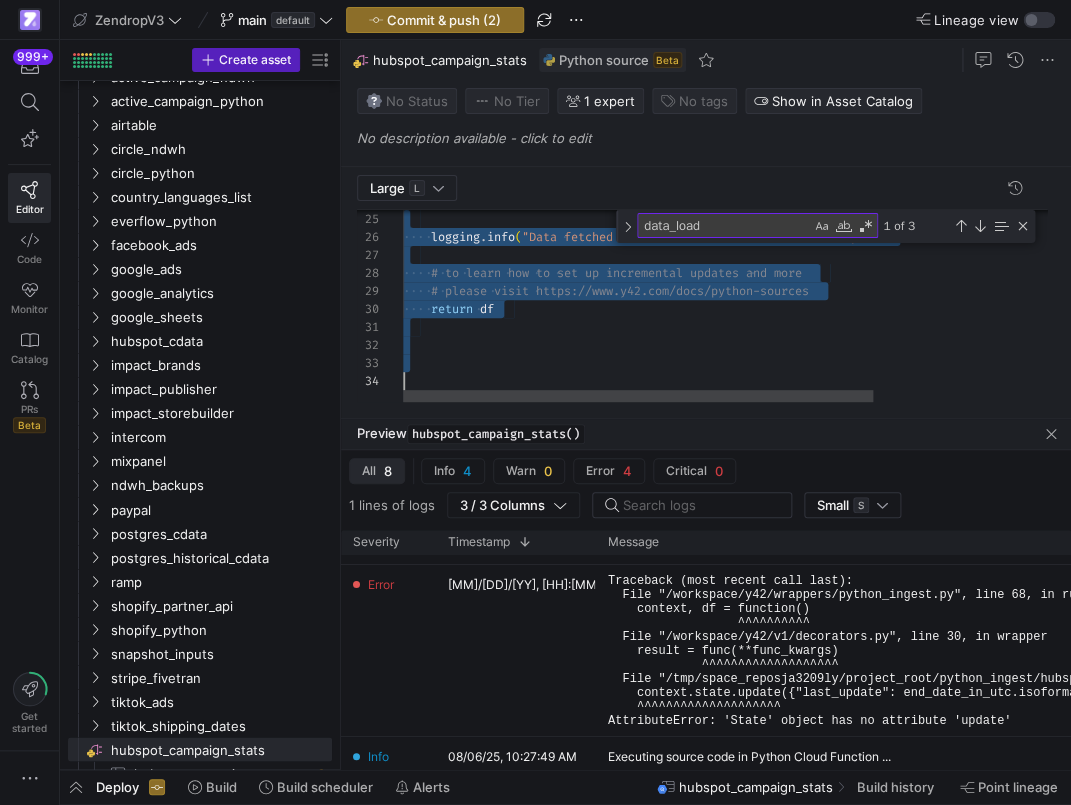 scroll, scrollTop: 90, scrollLeft: 295, axis: both 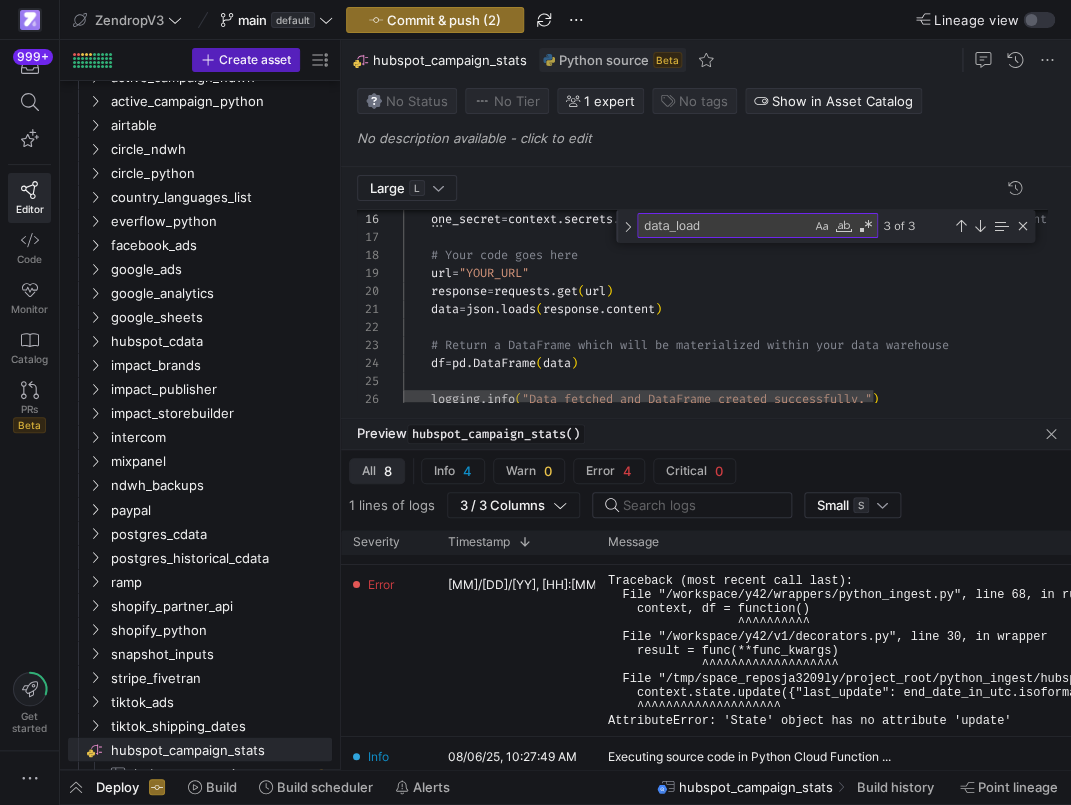 click on "logging . info ( "Data fetched and DataFrame created successfully." )             one_secret  =  context . secrets . get ( '[hub]' )  # get the value of a specific secret saved within  this space             # Your code goes here             url  =  "YOUR_URL"             response  =  requests . get ( url )             data  =  json . loads ( response . content )             # Return a DataFrame which will be materialized wi thin your data warehouse             df  =  pd . DataFrame ( data )" 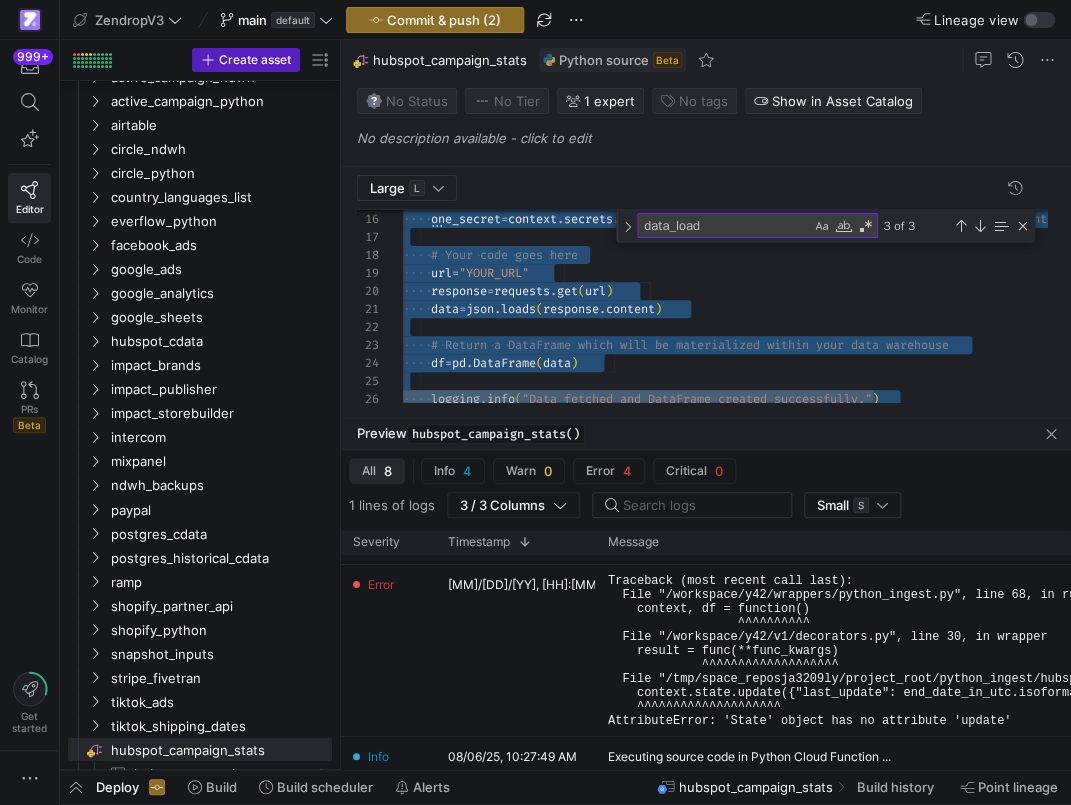 click on "logging . info ( "Data fetched and DataFrame created successfully." )             one_secret  =  context . secrets . get ( '[hub]' )  # get the value of a specific secret saved within  this space             # Your code goes here             url  =  "YOUR_URL"             response  =  requests . get ( url )             data  =  json . loads ( response . content )             # Return a DataFrame which will be materialized wi thin your data warehouse             df  =  pd . DataFrame ( data )" 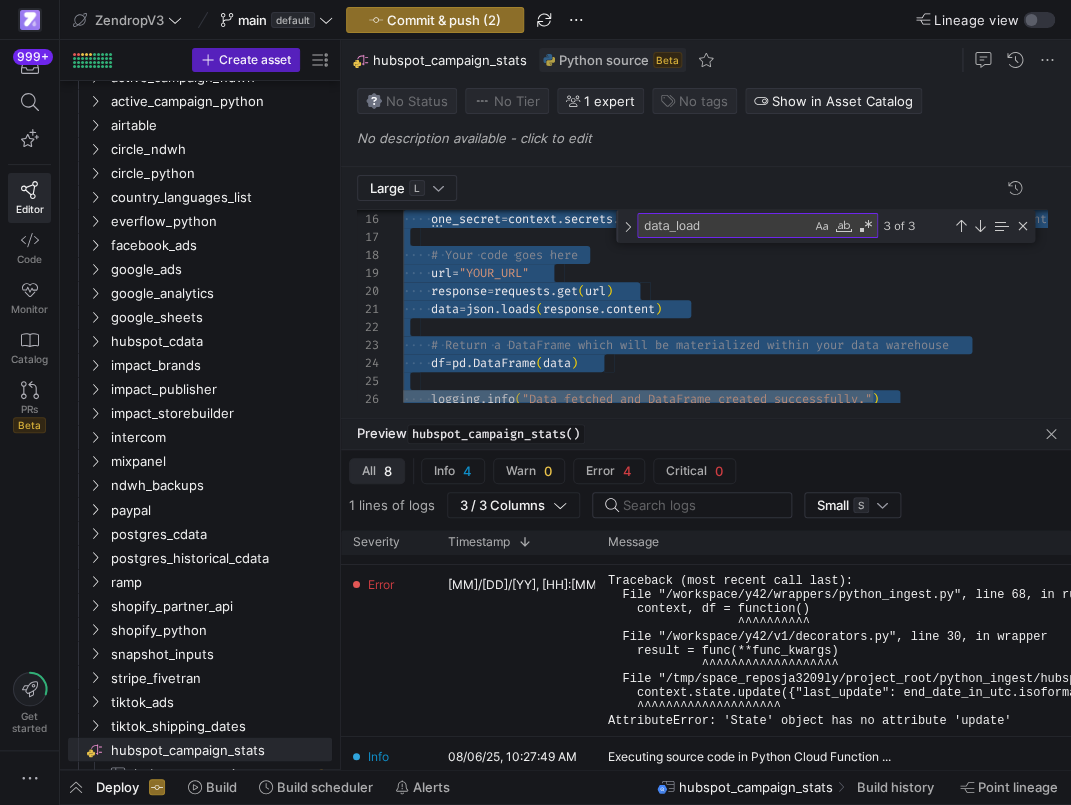scroll, scrollTop: 0, scrollLeft: 158, axis: horizontal 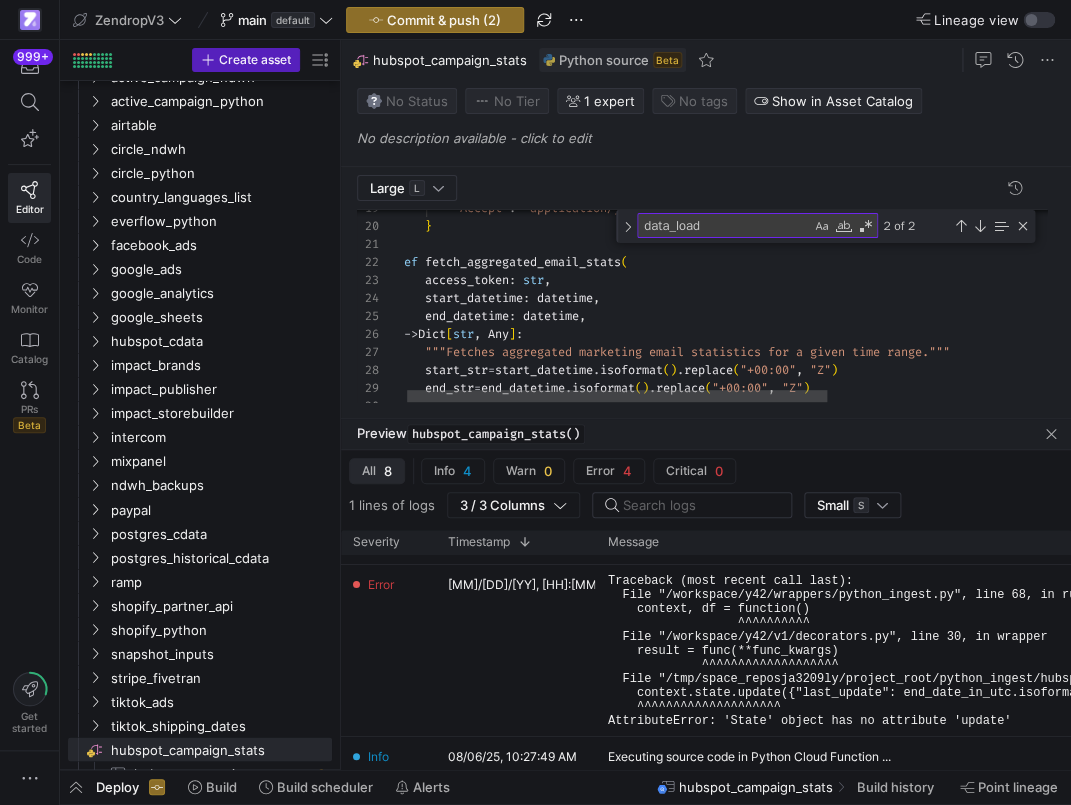 click on ""Accept" :  "application/json" ,    } def  fetch_aggregated_email_stats (   access_token :  str ,   start_datetime :  datetime ,   end_datetime :  datetime , ) ->  Dict [ str ,  Any ] :    """Fetches  aggregated  marketing  email  statistics  f or  a  given  time  range."""    start_str  =  start_datetime . isoformat ( ) . replace ( "+00:00" ,  "Z" )    end_str  =  end_datetime . isoformat ( ) . replace ( "+00:00" ,  "Z" )" 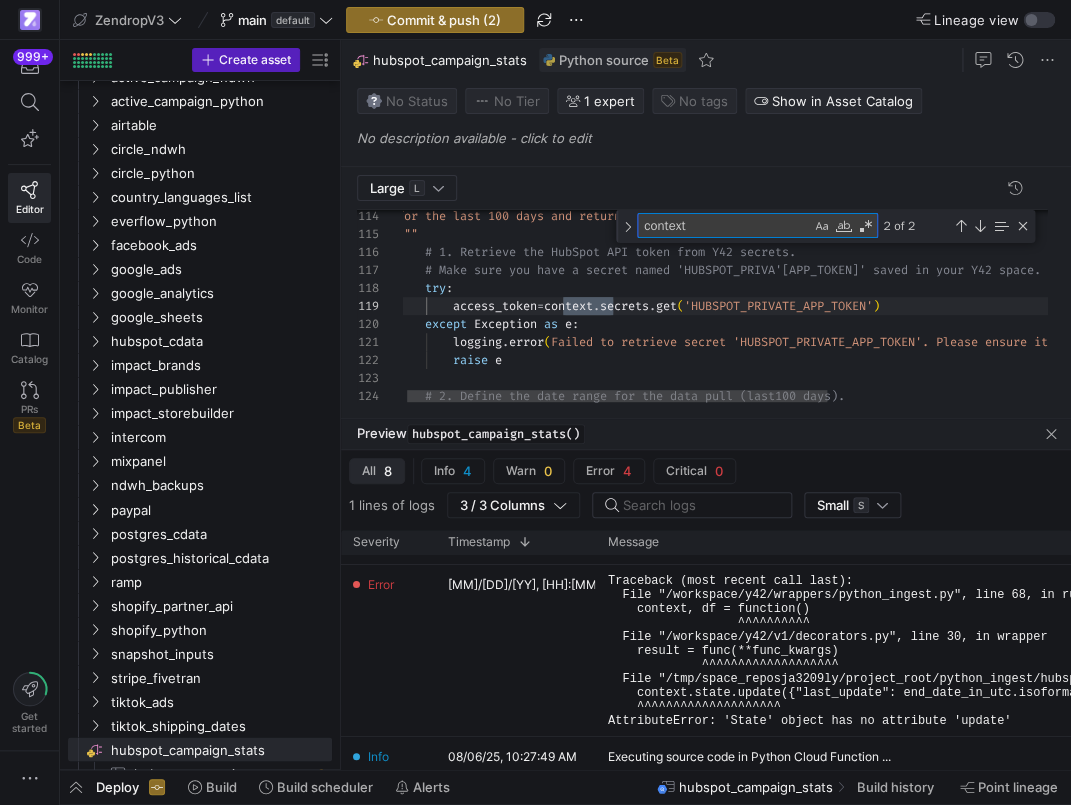 scroll, scrollTop: 180, scrollLeft: 216, axis: both 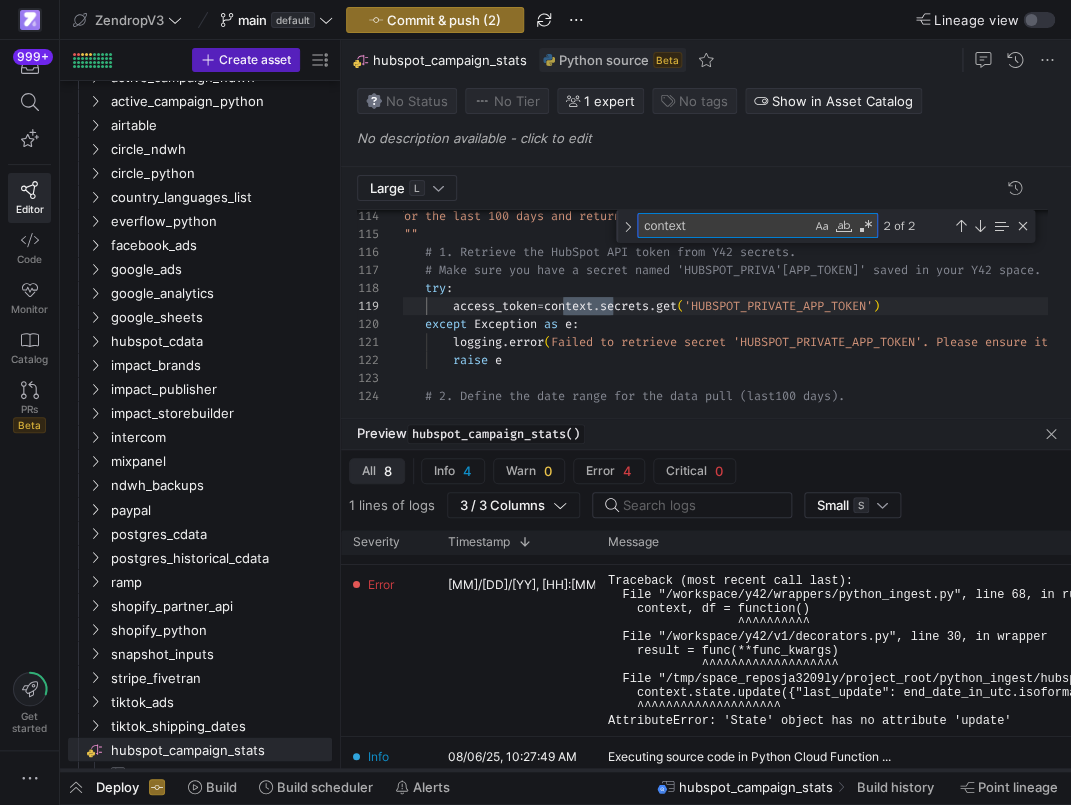 type on "context" 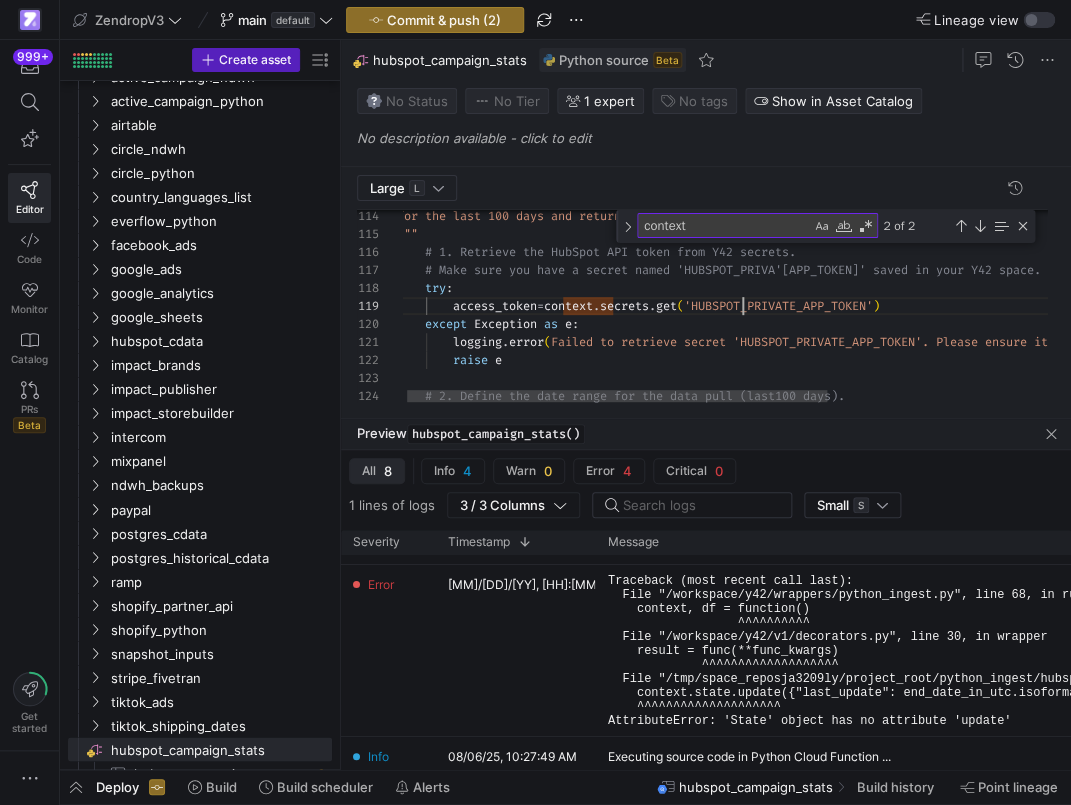 click on "for the last 100 days and returns them as a pa ndas DataFrame.      """      # 1. Retrieve the HubSpot API token from Y42 secre ts.      # Make sure you have a secret named 'HUBSPOT_PRIVA TE_APP_TOKEN' saved in your Y42 space.      try :          access_token  =  context . secrets . get ( 'HUBSPOT_PRIVATE_APP_TOKEN' )      except   Exception   as   e :          logging . error ( "Failed to retrieve secret 'HUBSPOT_PRIVATE_APP_TO KEN'. Please ensure it is configured correctly." )          raise   e      # 2. Define the date range for the data pull (last  100 days)." 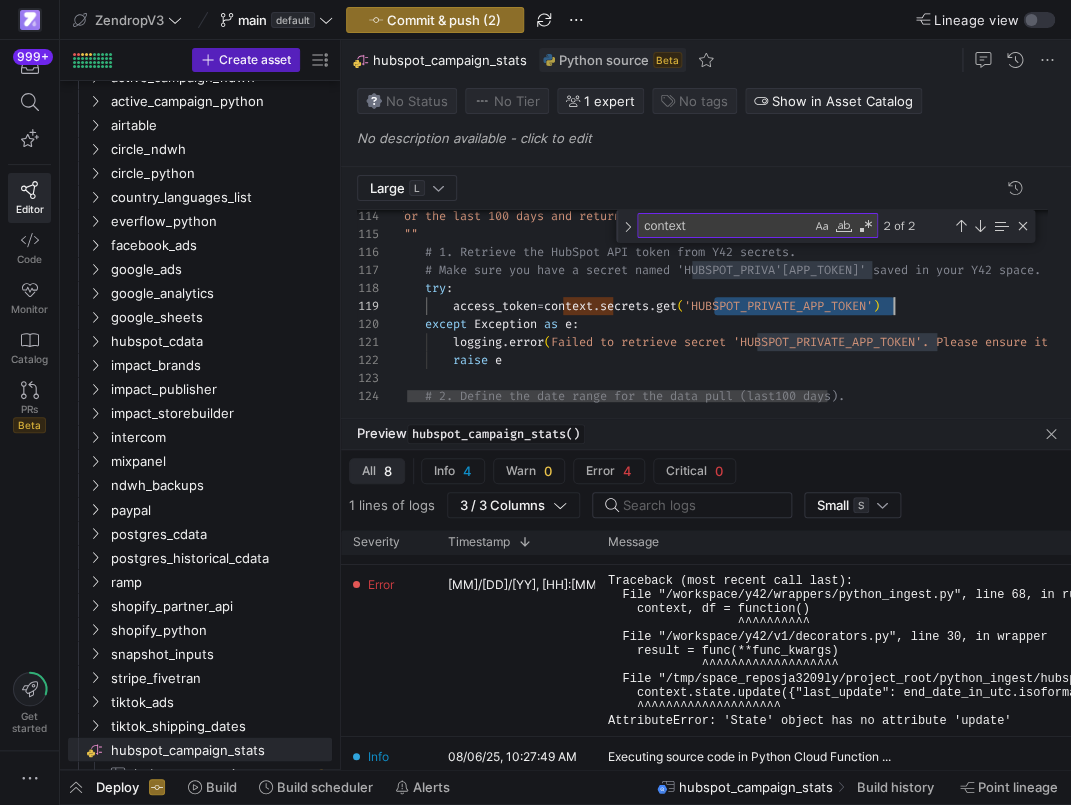 scroll, scrollTop: 144, scrollLeft: 446, axis: both 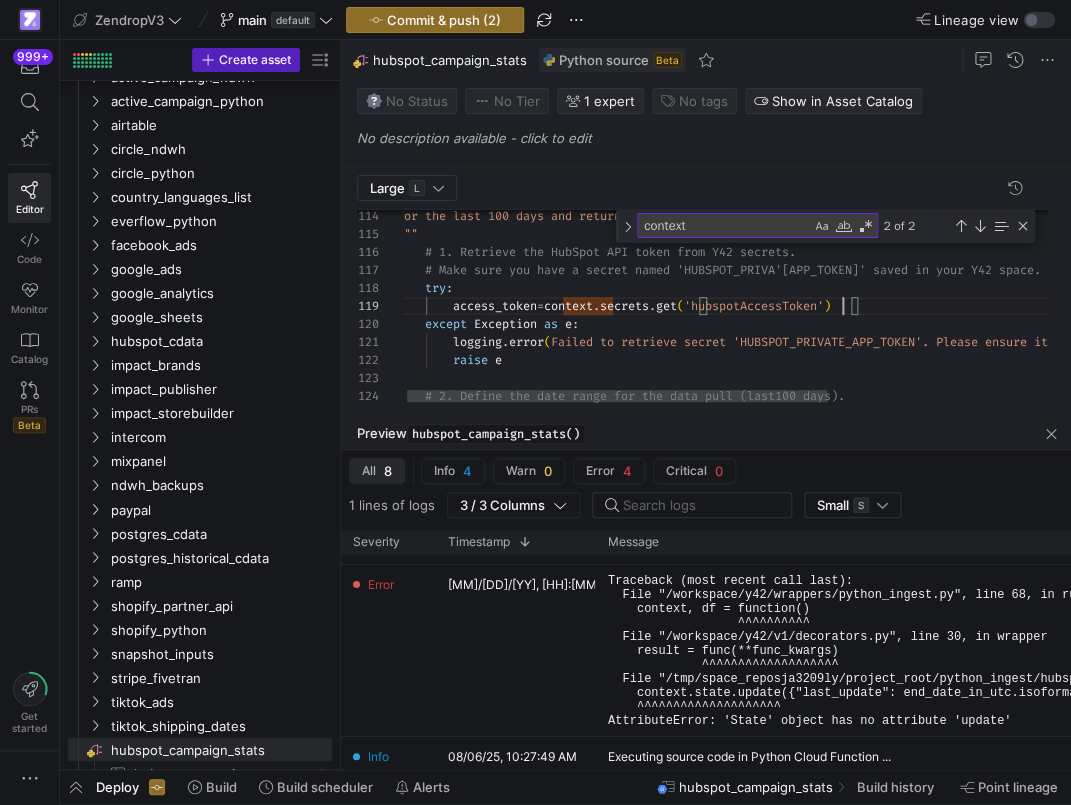 click on "for the last 100 days and returns them as a pa ndas DataFrame.     """      # 1. Retrieve the HubSpot API token from Y42 secre ts.      # Make sure you have a secret named 'HUBSPOT_PRIVA TE_APP_TOKEN' saved in your Y42 space.      try :          access_token  =  context . secrets . get ( 'hubspotAccessToken' )      except   Exception   as   e :          logging . error ( "Failed to retrieve secret 'HUBSPOT_PRIVATE_APP_TO KEN'. Please ensure it is configured correctly." )          raise   e      # 2. Define the date range for the data pull (last  100 days)." 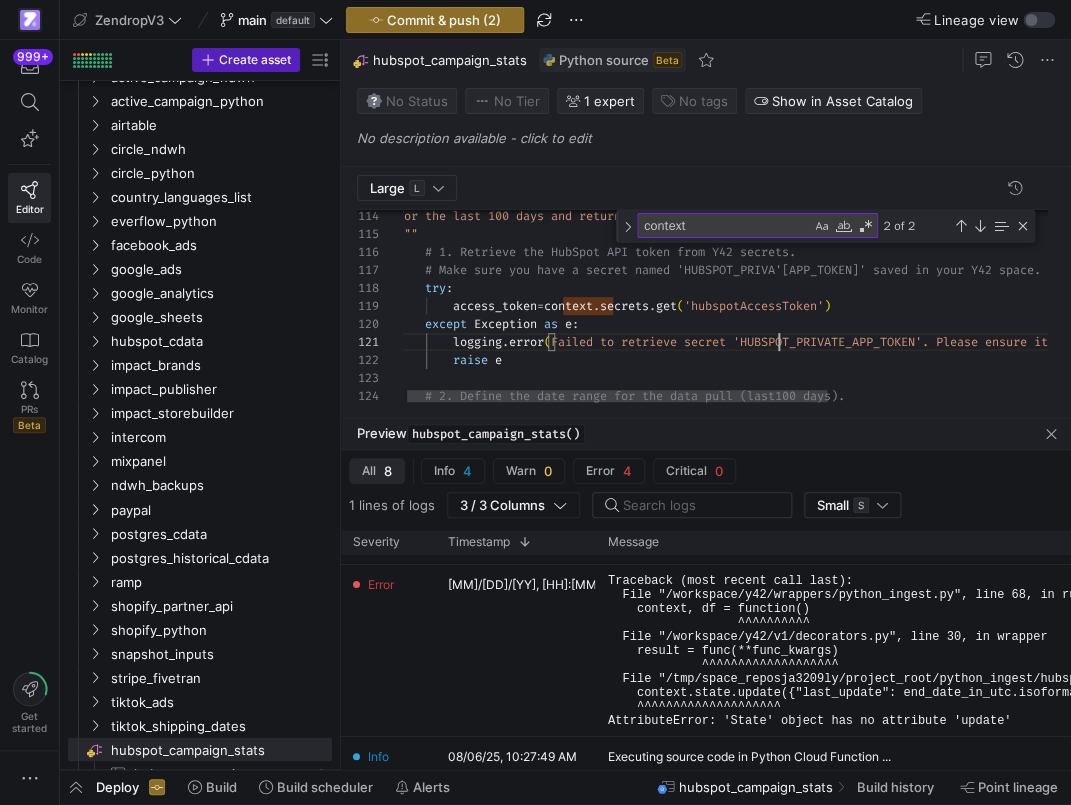 click on "for the last 100 days and returns them as a pa ndas DataFrame.     """      # 1. Retrieve the HubSpot API token from Y42 secre ts.      # Make sure you have a secret named 'HUBSPOT_PRIVA TE_APP_TOKEN' saved in your Y42 space.      try :          access_token  =  context . secrets . get ( 'hubspotAccessToken' )      except   Exception   as   e :          logging . error ( "Failed to retrieve secret 'HUBSPOT_PRIVATE_APP_TO KEN'. Please ensure it is configured correctly." )          raise   e      # 2. Define the date range for the data pull (last  100 days)." 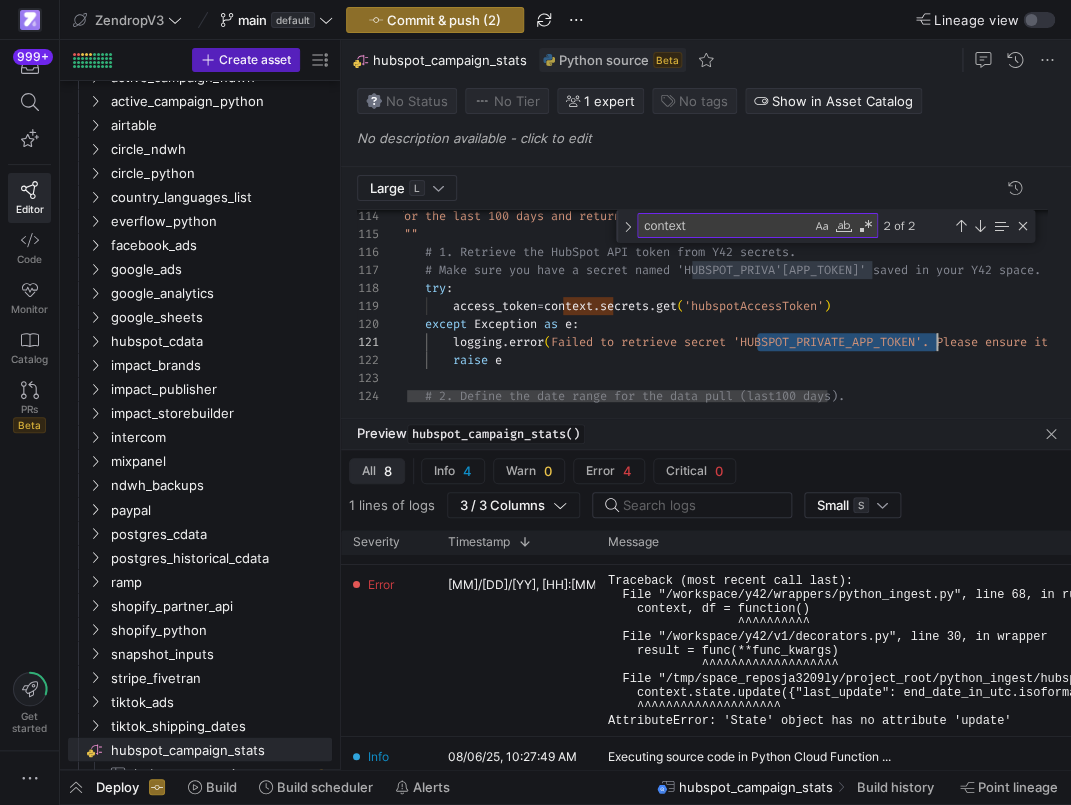 scroll, scrollTop: 0, scrollLeft: 490, axis: horizontal 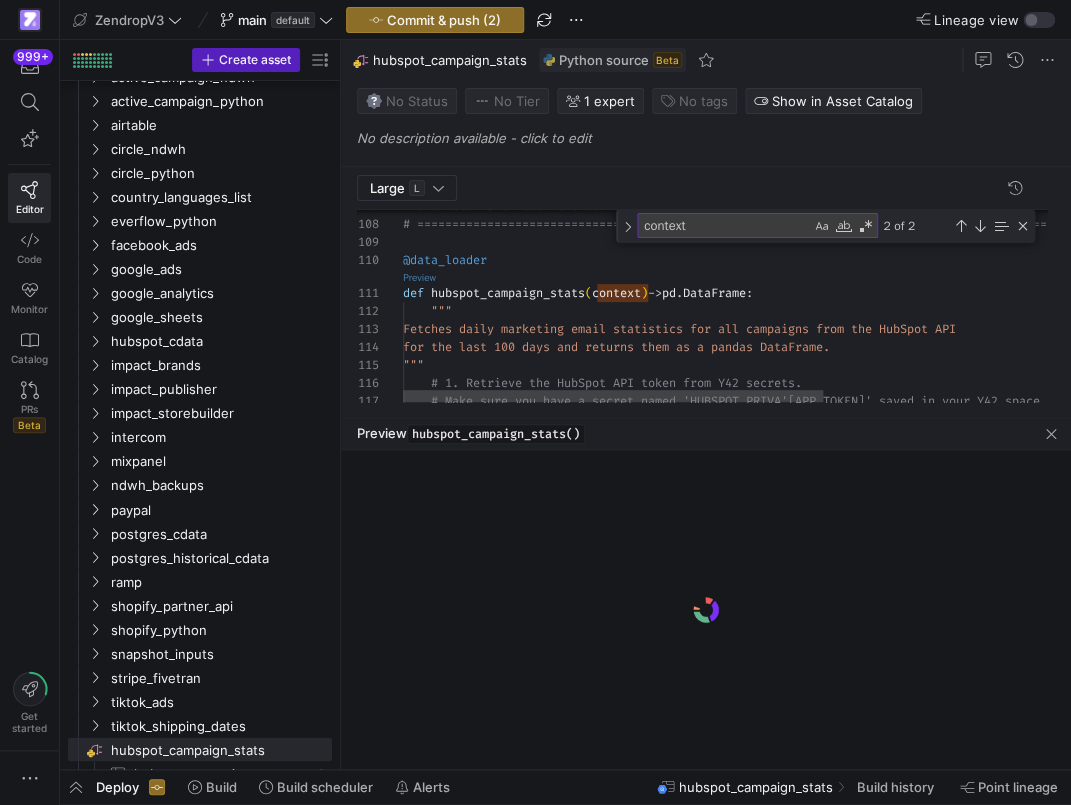 click on "Preview" at bounding box center (419, 277) 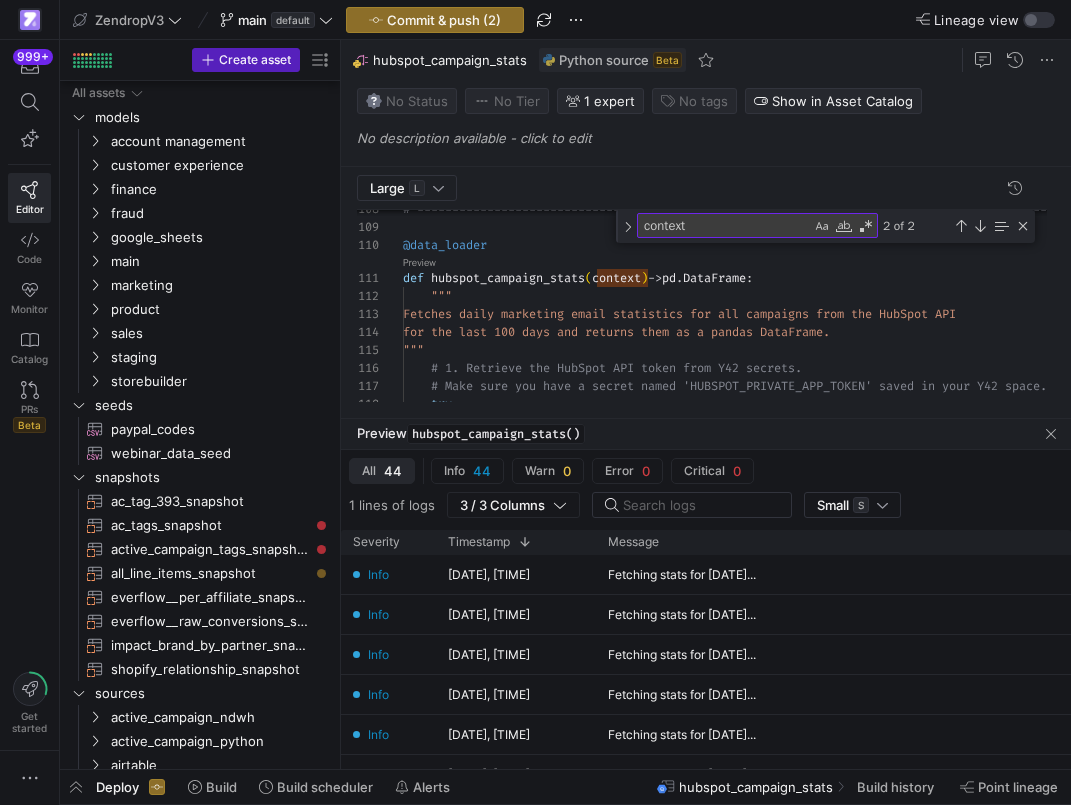 scroll, scrollTop: 0, scrollLeft: 0, axis: both 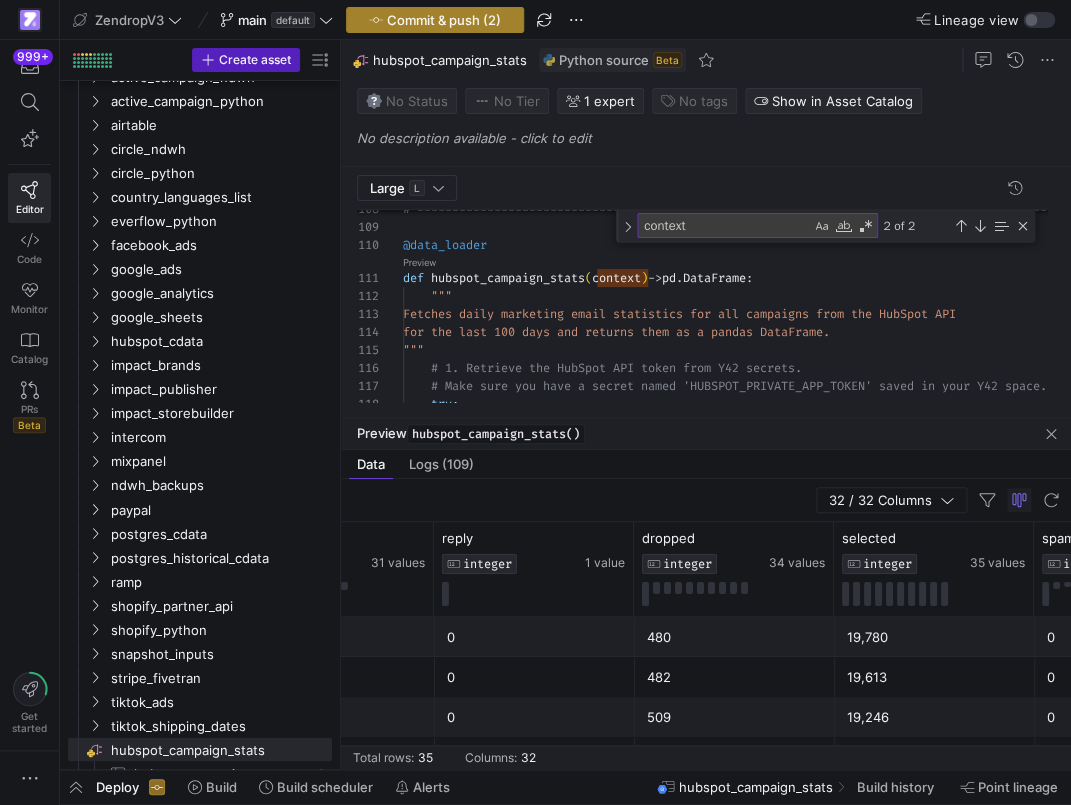 click on "Commit & push (2)" at bounding box center [444, 20] 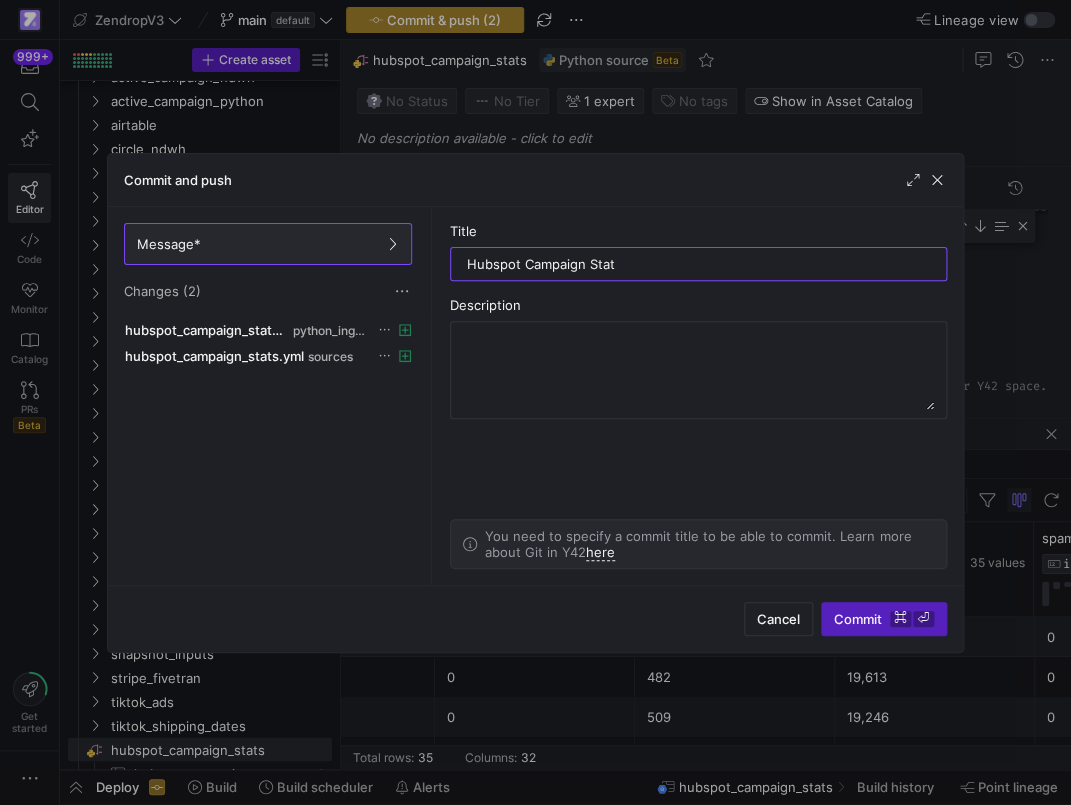 type on "Hubspot Campaign Stats" 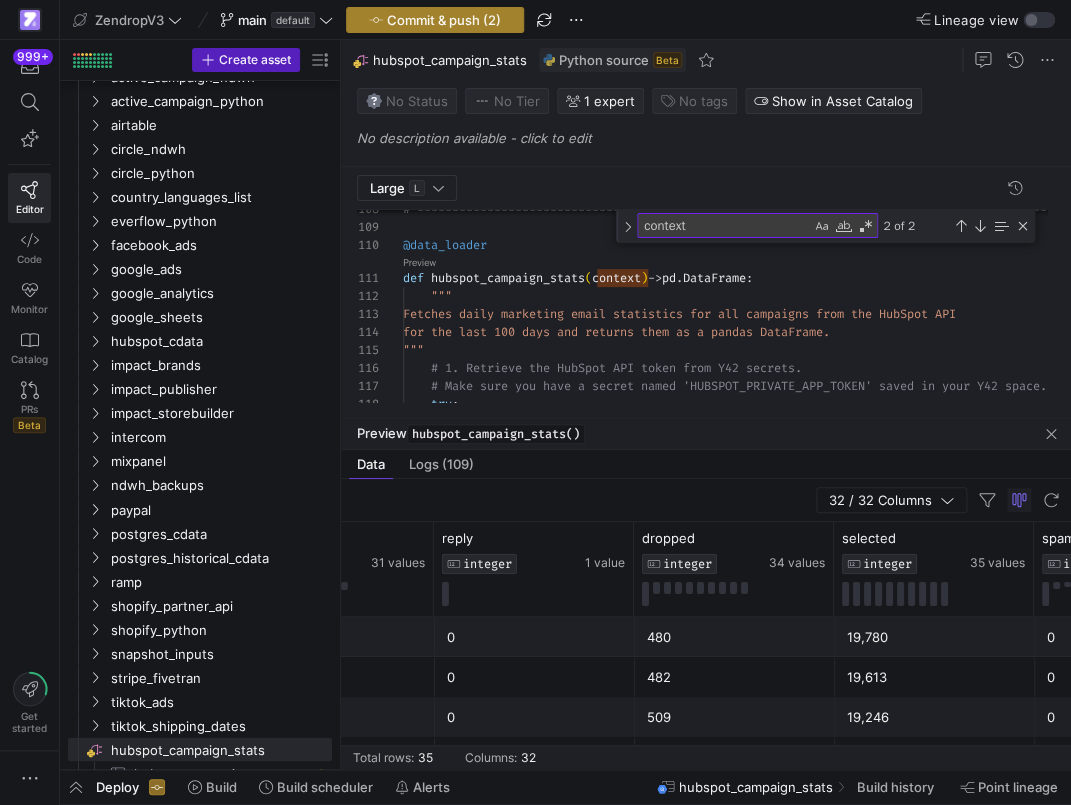 type 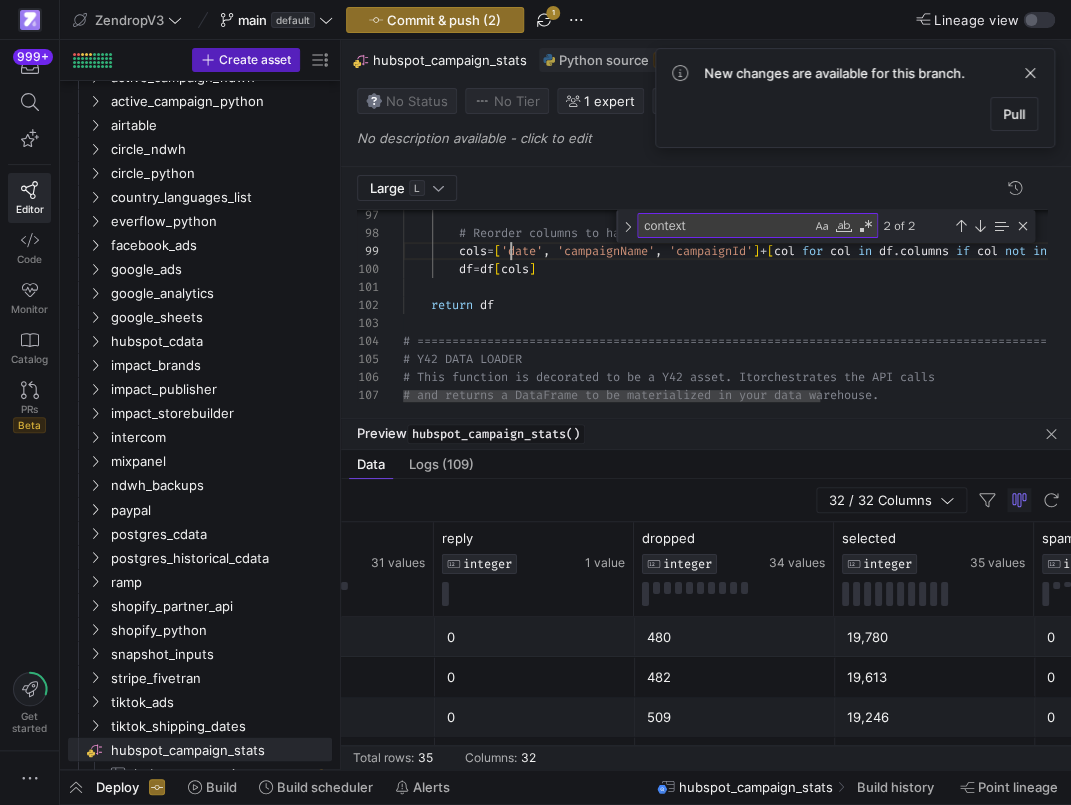 scroll, scrollTop: 144, scrollLeft: 108, axis: both 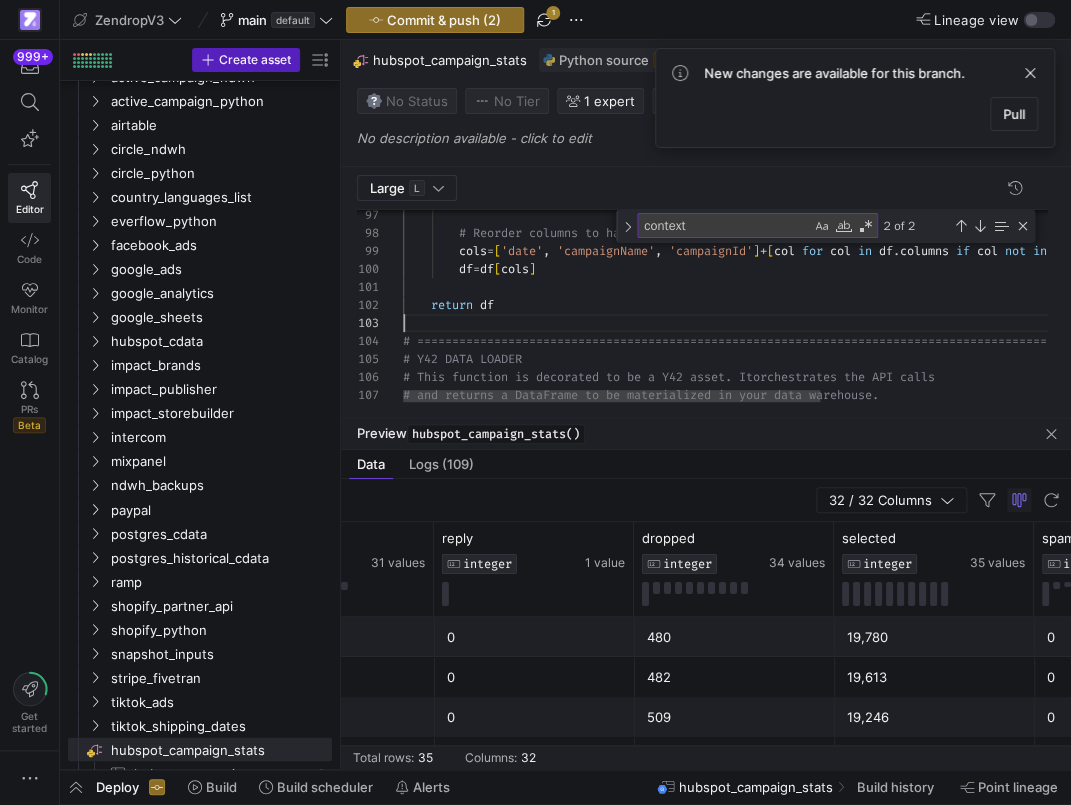 click on "# Reorder columns to have date, name, and ID first          cols  =  [ 'date' ,   'campaignName' ,   'campaignId' ]  +  [ col   for   col   in   df . columns   if   col   not   in   [ 'date' ,   'campaignId' ,   'campaignName' ] ]          df  =  df [ cols ]      return   df # ================================================ ================================================= # Y42 DATA LOADER # This function is decorated to be a Y42 asset. It  orchestrates the API calls # and returns a DataFrame to be materialized in yo ur data warehouse." 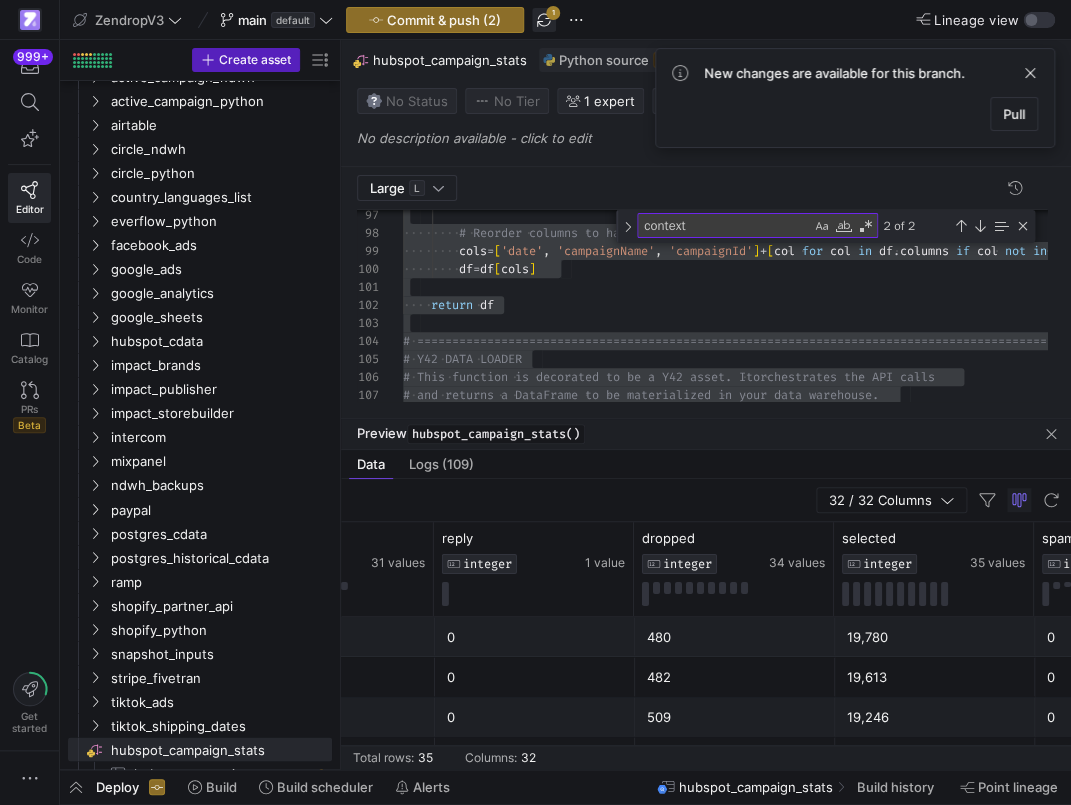 click 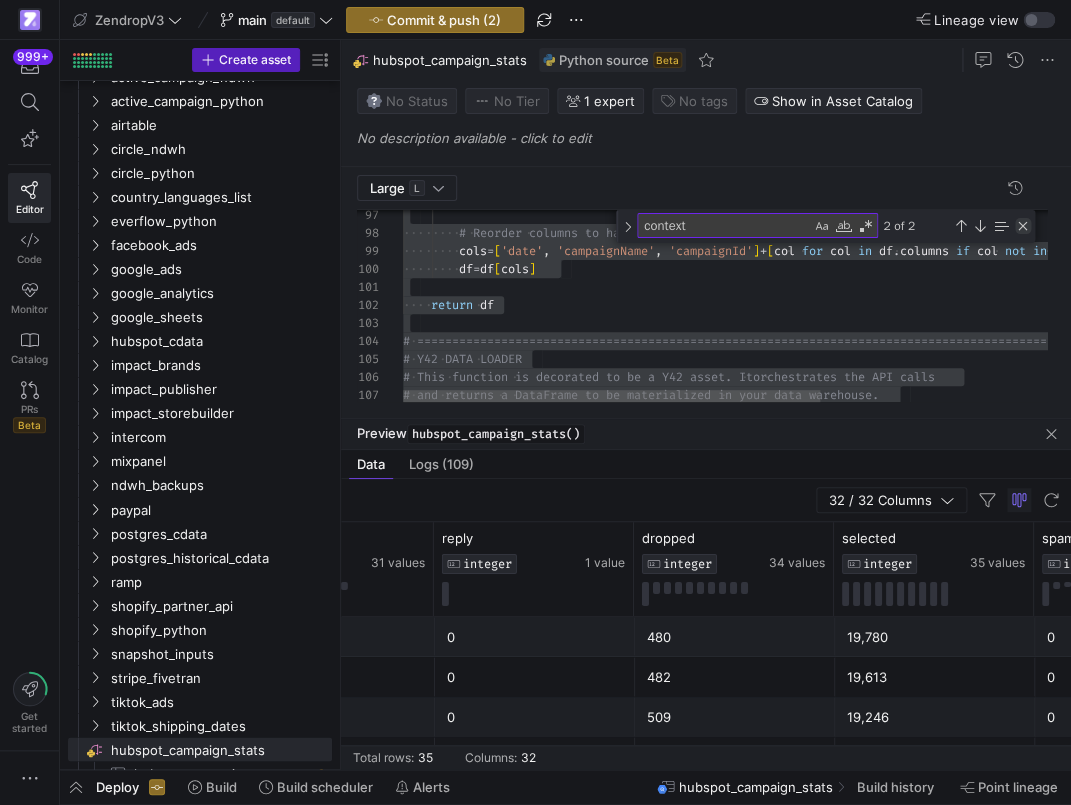 click 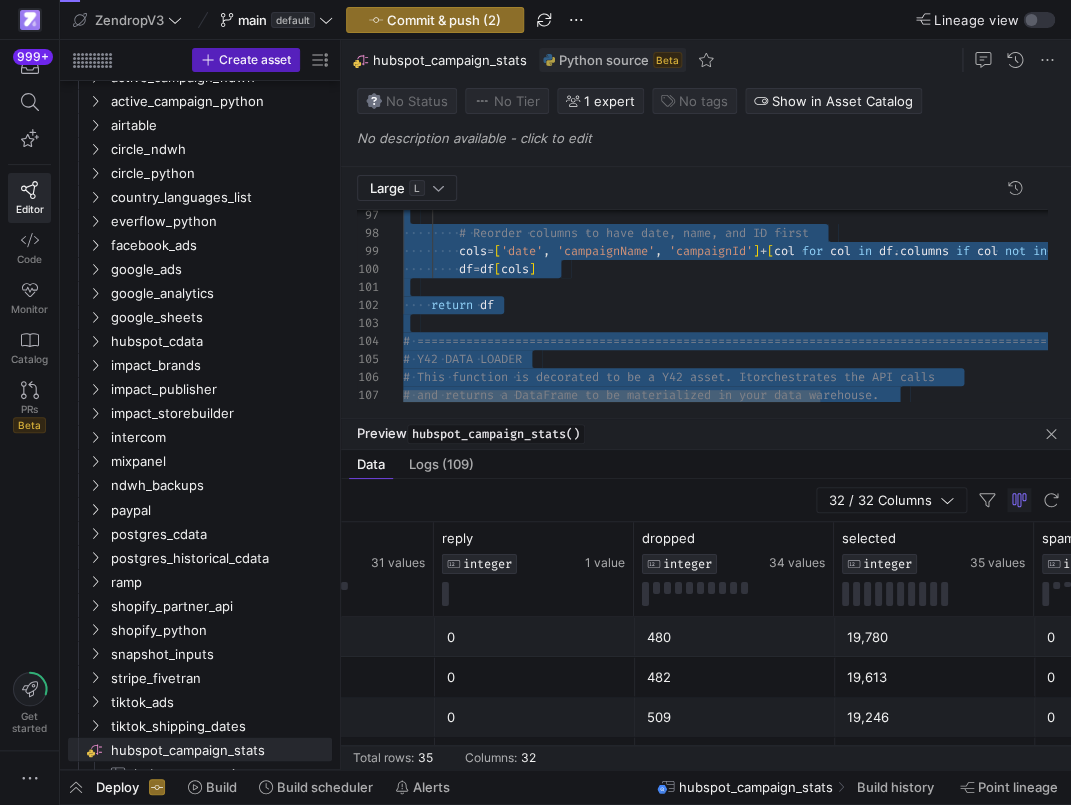 click on "# Reorder columns to have date, name, and ID first          cols  =  [ 'date' ,   'campaignName' ,   'campaignId' ]  +  [ col   for   col   in   df . columns   if   col   not   in   [ 'date' ,   'campaignId' ,   'campaignName' ] ]          df  =  df [ cols ]      return   df # ================================================ ================================================= # Y42 DATA LOADER # This function is decorated to be a Y42 asset. It  orchestrates the API calls # and returns a DataFrame to be materialized in yo ur data warehouse." 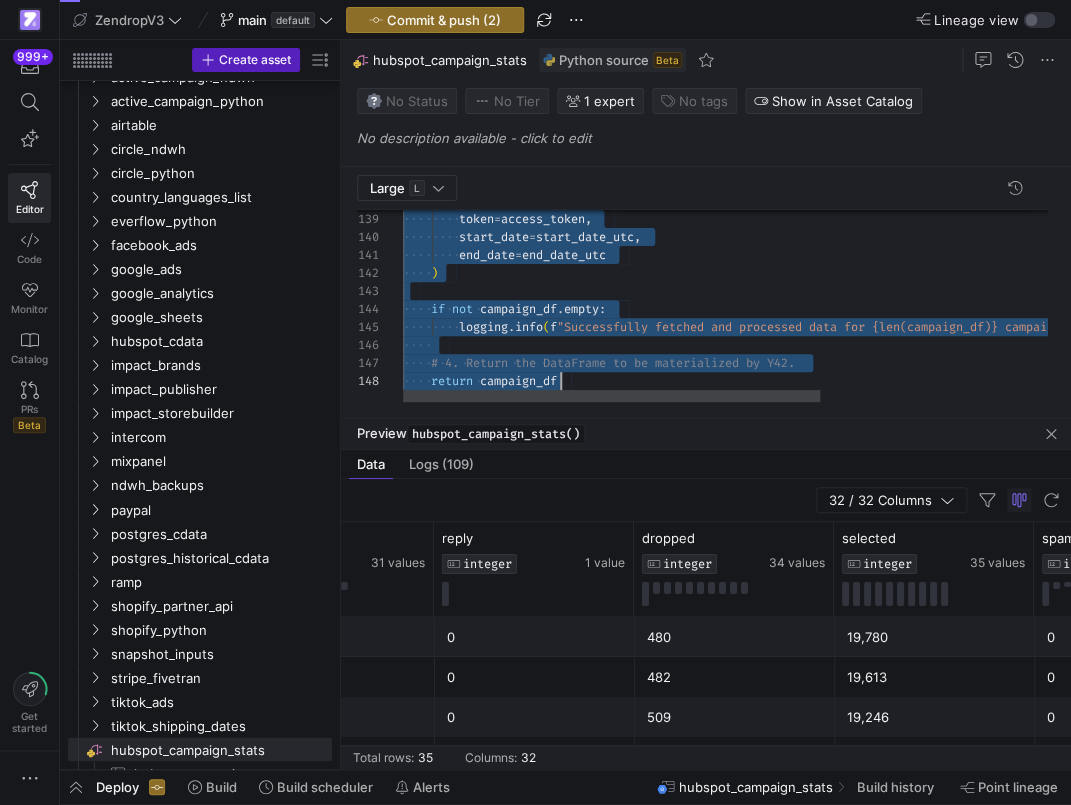 scroll, scrollTop: 0, scrollLeft: 158, axis: horizontal 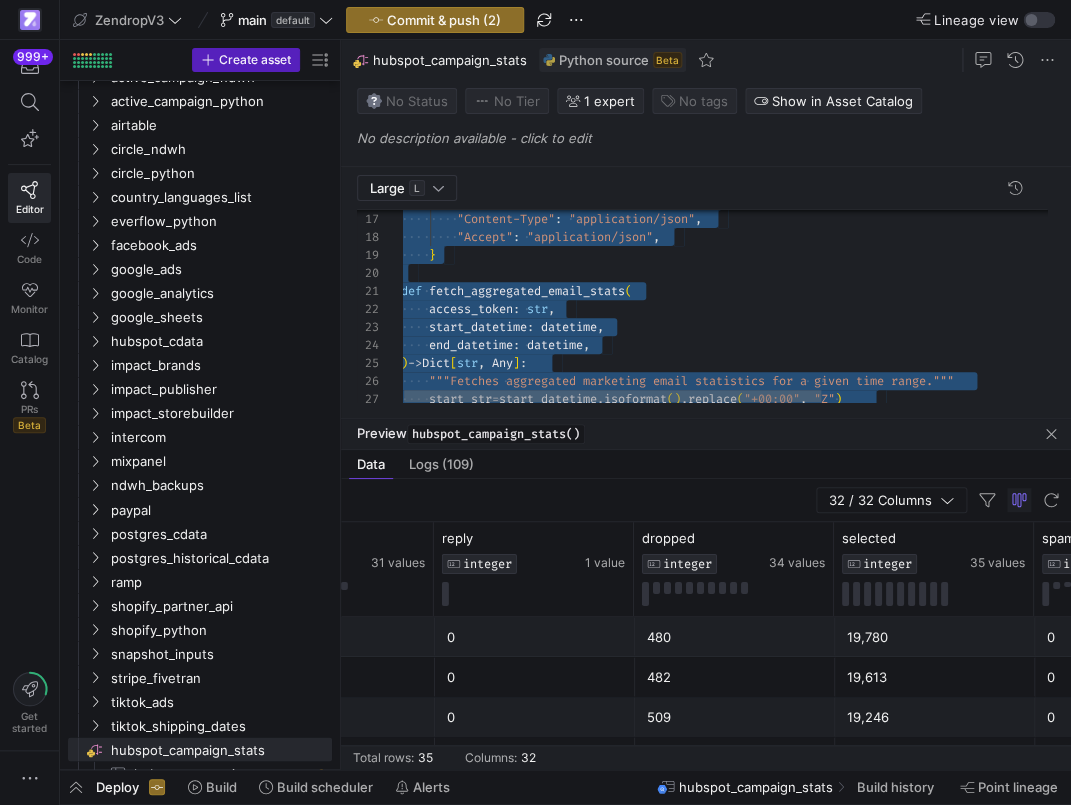 click on ""Content-Type" :   "application/json" ,          "Accept" :   "application/json" ,      } def   fetch_aggregated_email_stats (      access_token :   str ,      start_datetime :   datetime ,      end_datetime :   datetime , )  ->  Dict [ str ,   Any ] :      """Fetches aggregated marketing email statistics f or a given time range."""      start_str  =  start_datetime . isoformat ( ) . replace ( "+00:00" ,   "Z" )" 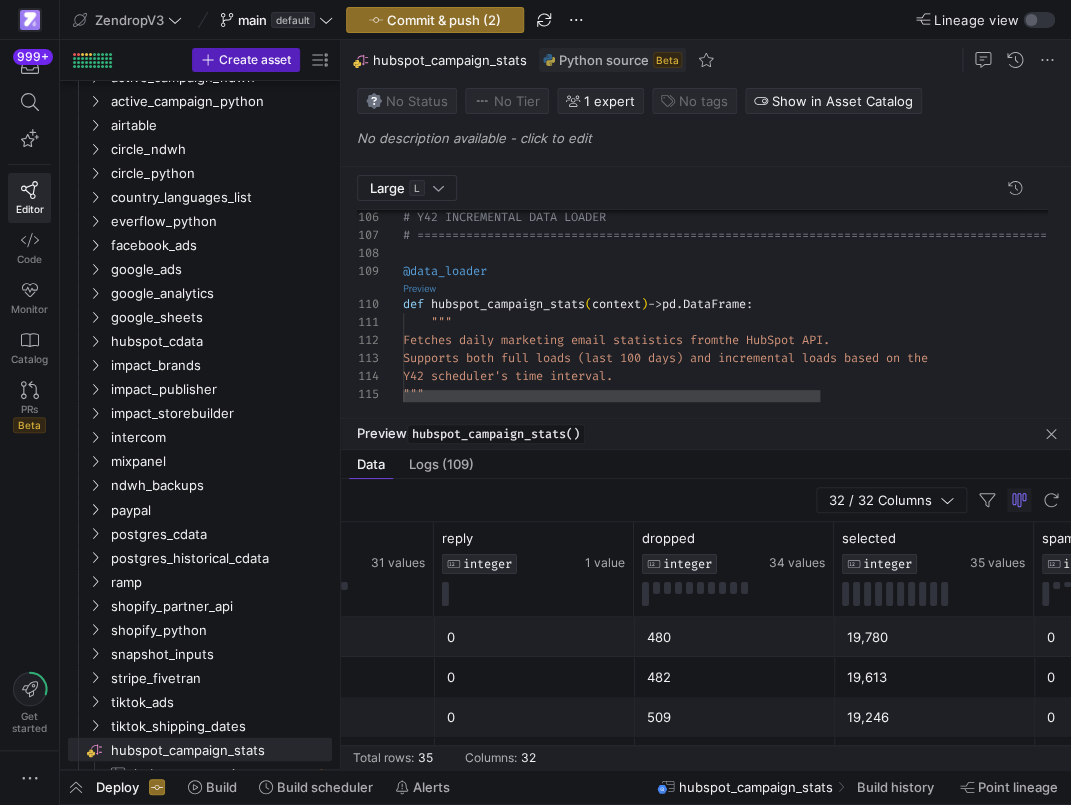 click on "Preview" at bounding box center [419, 288] 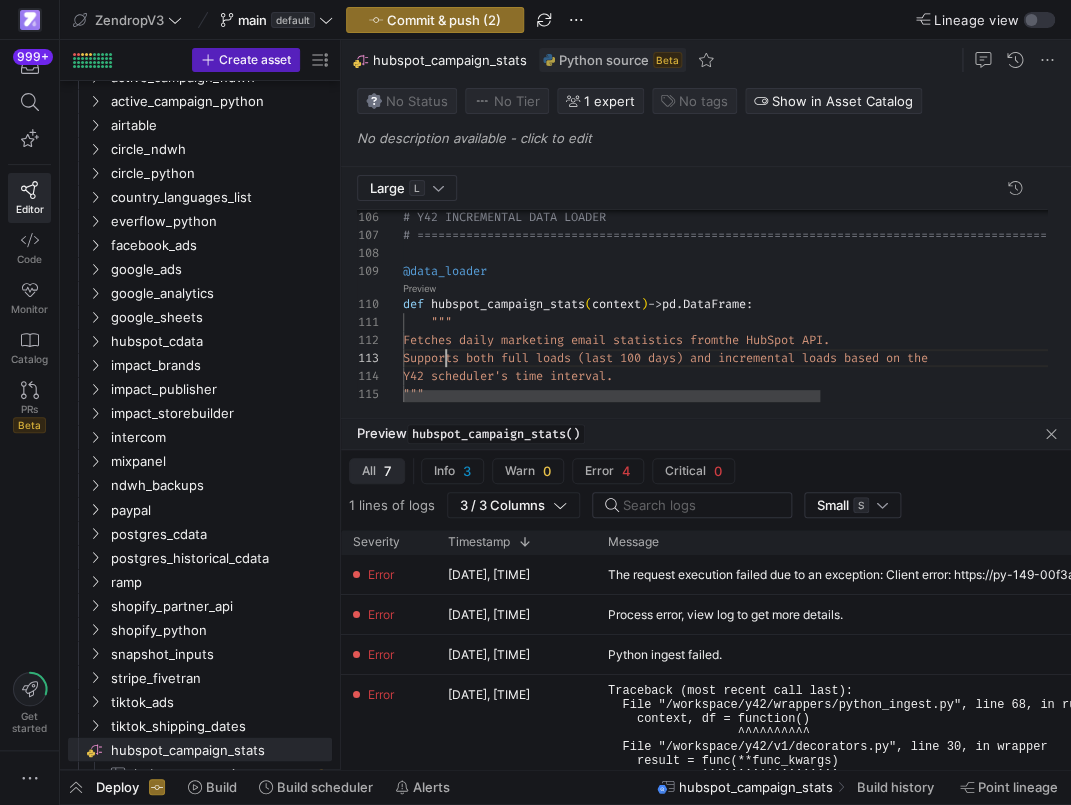 scroll, scrollTop: 36, scrollLeft: 43, axis: both 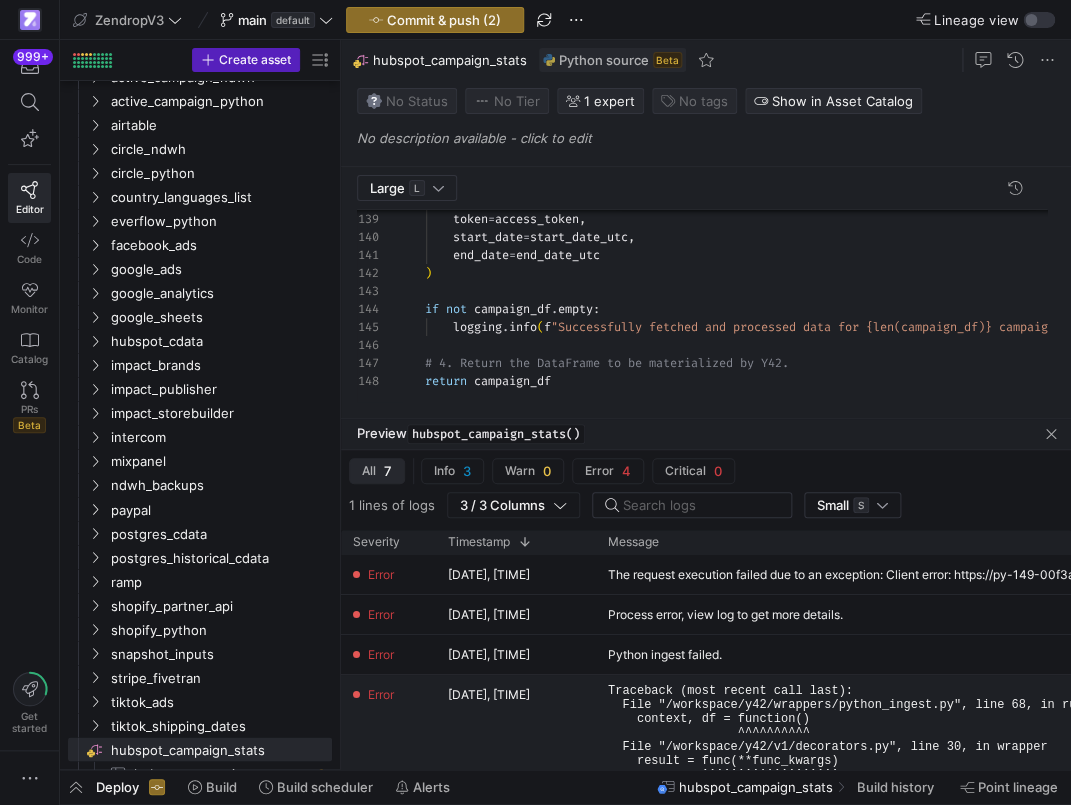 click on "Traceback (most recent call last):
File "/workspace/y42/wrappers/python_ingest.py", line 68, in run
context, df = function()
^^^^^^^^^^
File "/workspace/y42/v1/decorators.py", line 30, in wrapper
result = func(**func_kwargs)
^^^^^^^^^^^^^^^^^^^
File "/tmp/space_reposnyzvujev/project_root/python_ingest/hubspot_campaign_stats.py", line 124, in hubspot_campaign_stats
if context.is_incremental:
^^^^^^^^^^^^^^^^^^^^^^
AttributeError: 'Context' object has no attribute 'is_incremental'" at bounding box center (1051, 761) 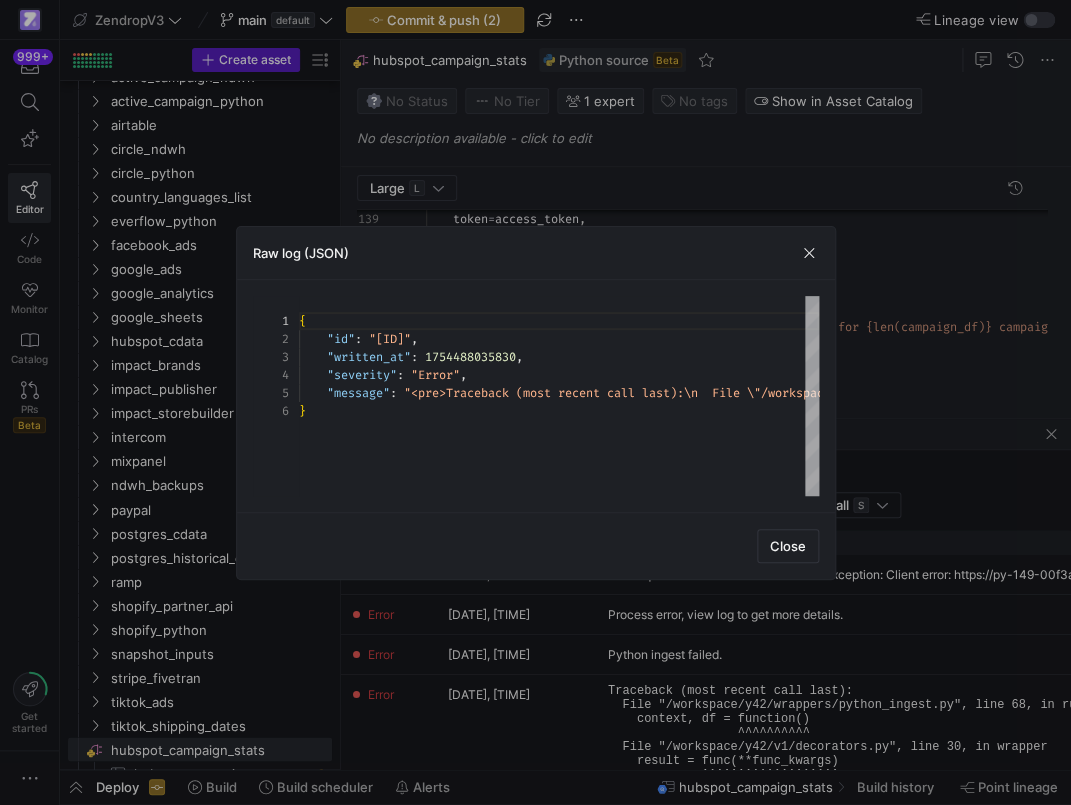 scroll, scrollTop: 72, scrollLeft: 0, axis: vertical 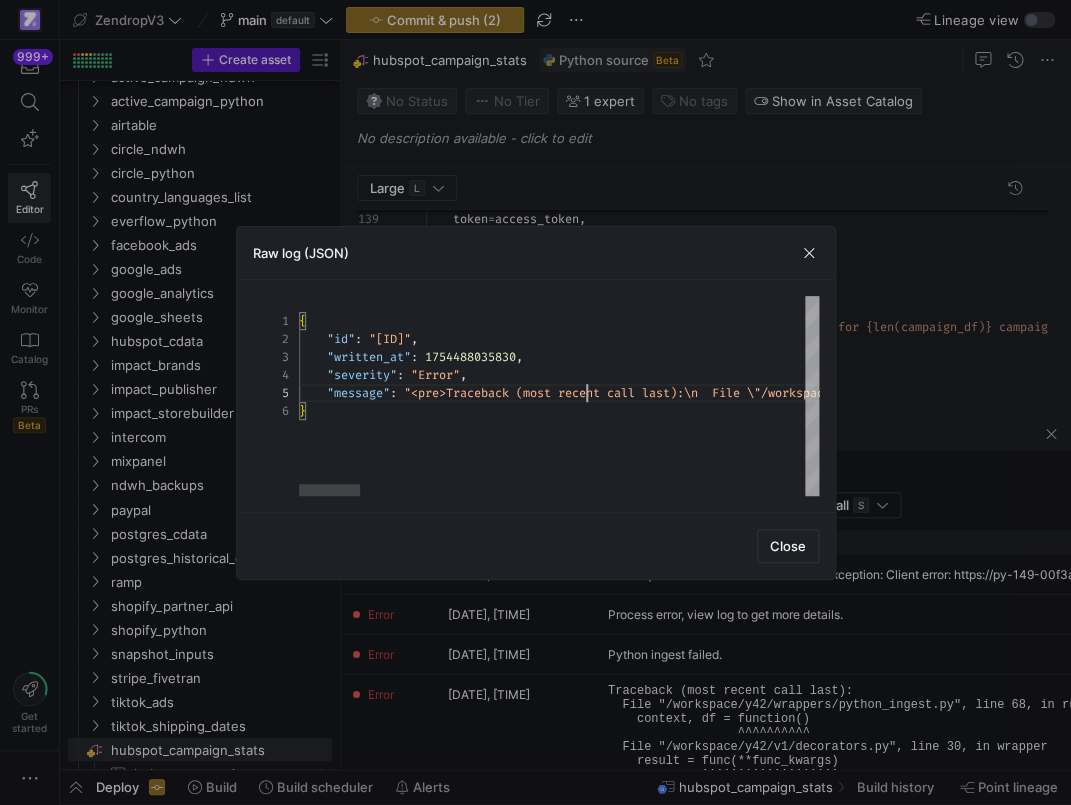 click on "{      "id" :   "LJNUo7PM1O" ,      "written_at" :   1754488035830 ,      "severity" :   "Error" ,      "message" :   "<pre>Traceback (most recent call last):\n  File \ "/workspace/y42/wrappers/python_ingest.py\", line  68, in run\n    context, df = function()\n                   ^^^^^^^^^^\n  File \"/workspace/y42/v1/d ecorators.py\", line 30, in wrapper\n    result =  func(**func_kwargs)\n             ^^^^^^^^^^^^^^^^ ^^^\n  File \"/tmp/space_reposnyzvujev/project_roo t/python_ingest/hubspot_campaign_stats.py\", line  124, in hubspot_campaign_stats\n    if context.is_ incremental:\n       ^^^^^^^^^^^^^^^^^^^^^^\nAttri buteError: 'Context' object has no attribute 'is_i ncremental'\n</pre>" }" at bounding box center [2426, 396] 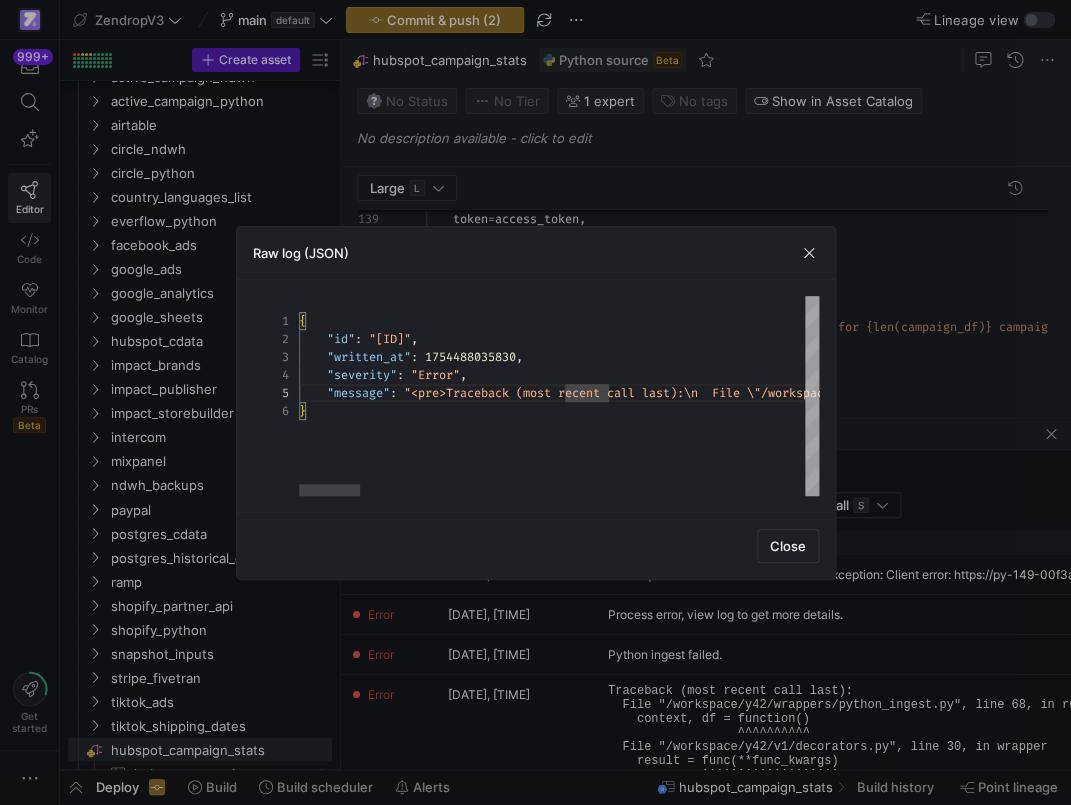 scroll, scrollTop: 0, scrollLeft: 7, axis: horizontal 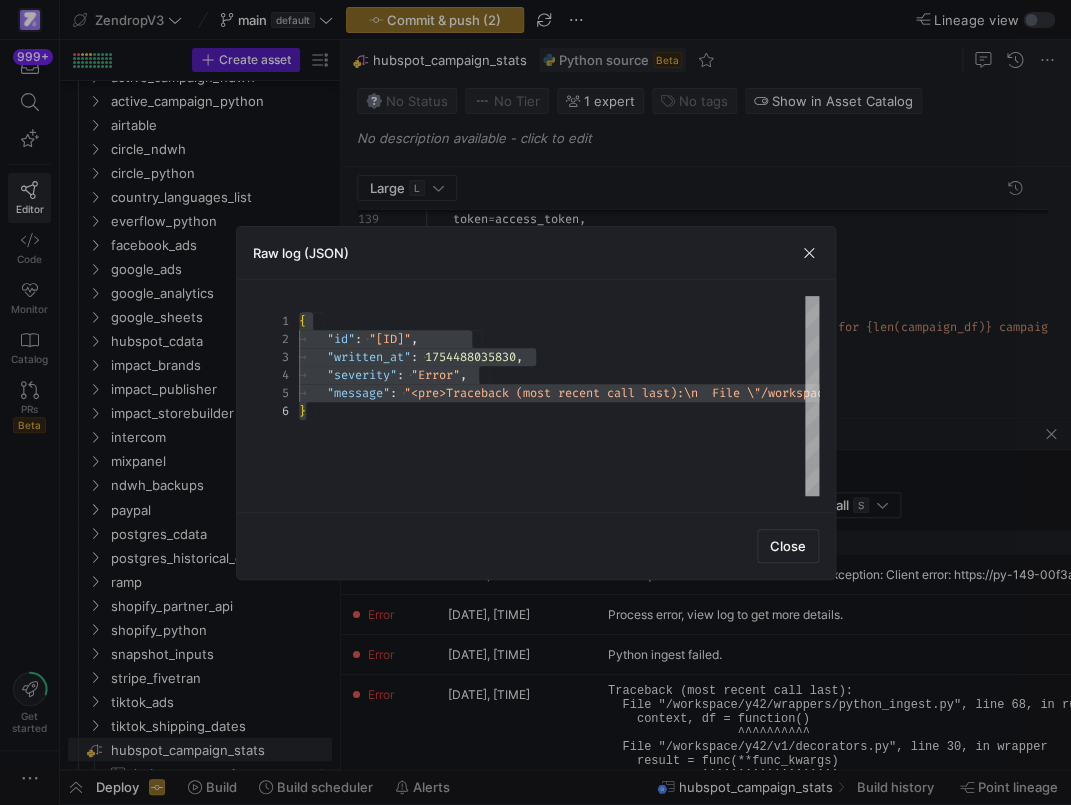 click at bounding box center (535, 402) 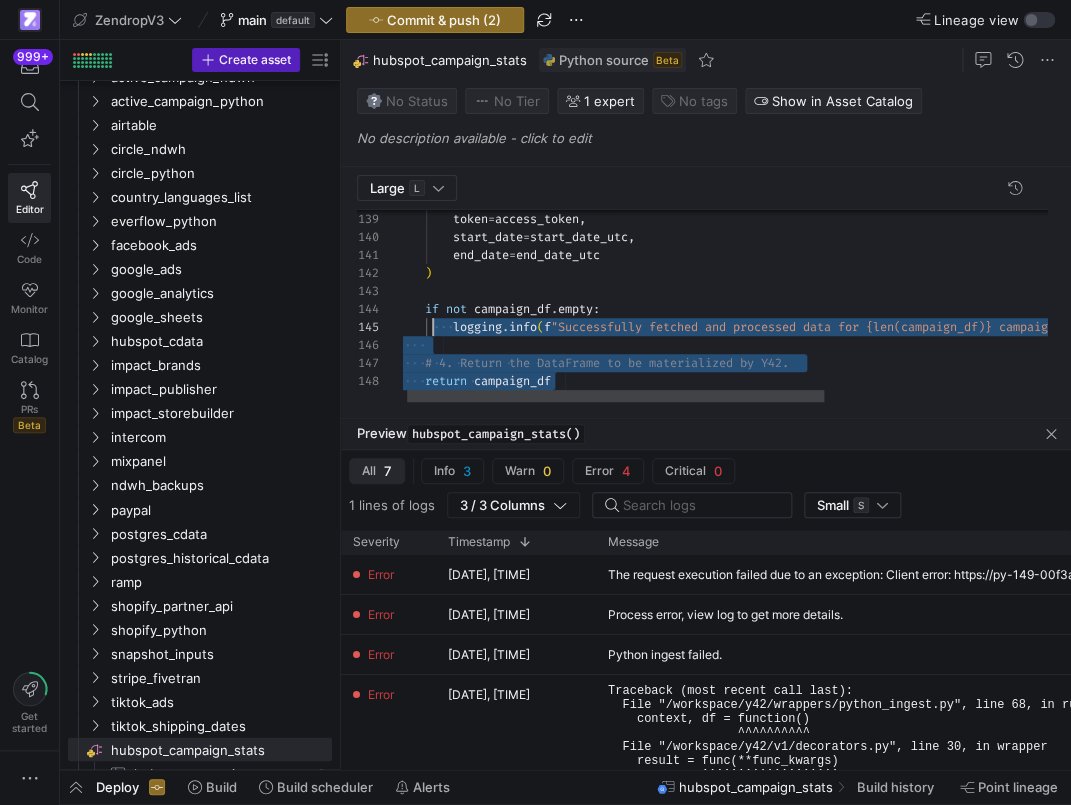 drag, startPoint x: 575, startPoint y: 388, endPoint x: 429, endPoint y: 316, distance: 162.78821 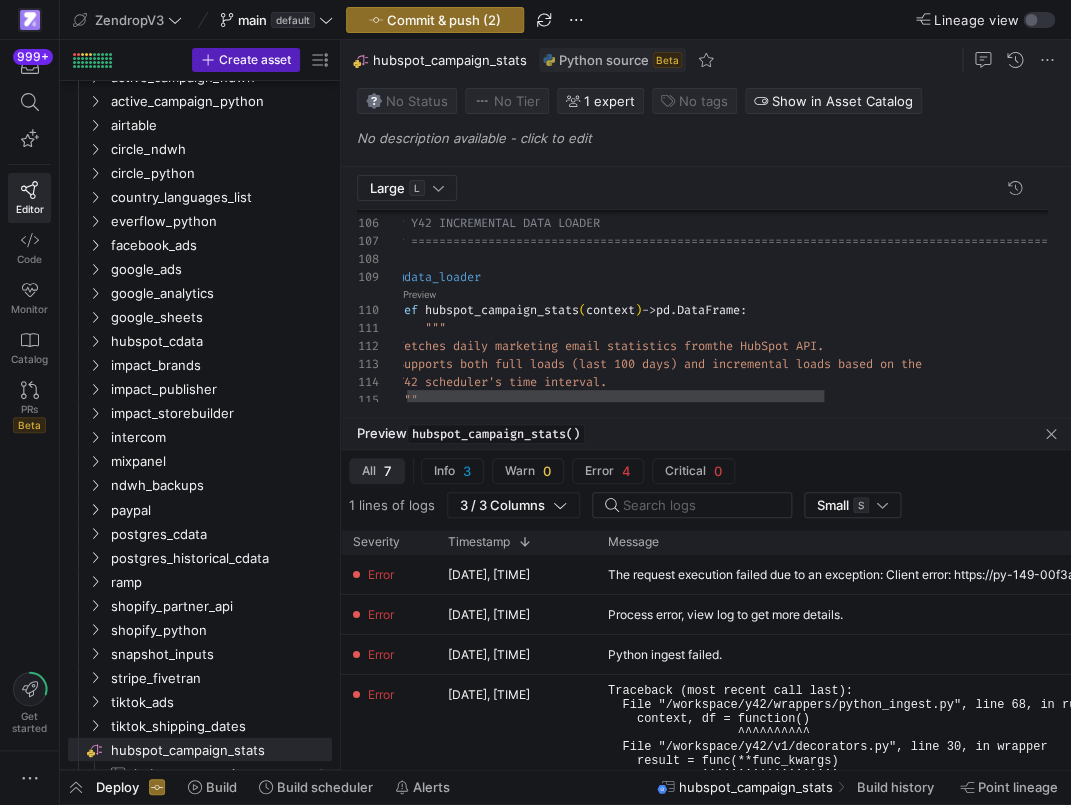 click on """"     Y42 scheduler's time interval.     Supports both full loads (last 100 days) and i ncremental loads based on the     Fetches daily marketing email statistics from  the HubSpot API.      """ def   hubspot_campaign_stats ( context )  ->  pd . DataFrame : @data_loader # ================================================ ================================================= # Y42 INCREMENTAL DATA LOADER # ================================================ =================================================" 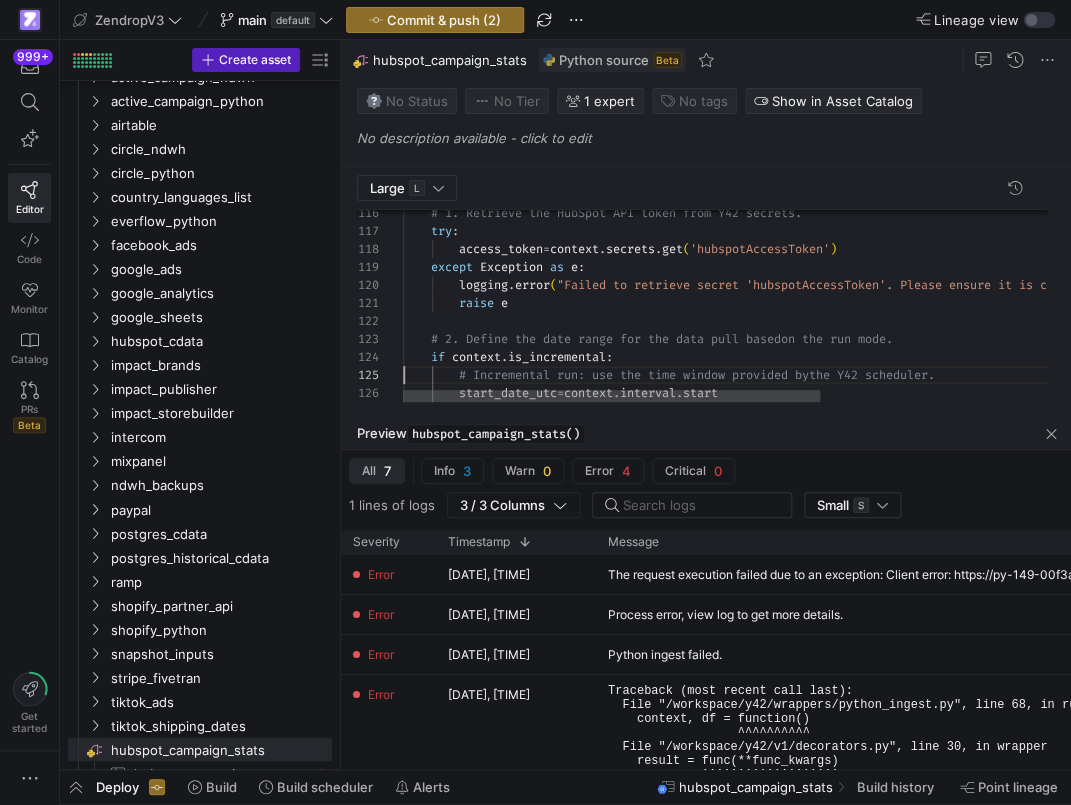 scroll, scrollTop: 54, scrollLeft: 0, axis: vertical 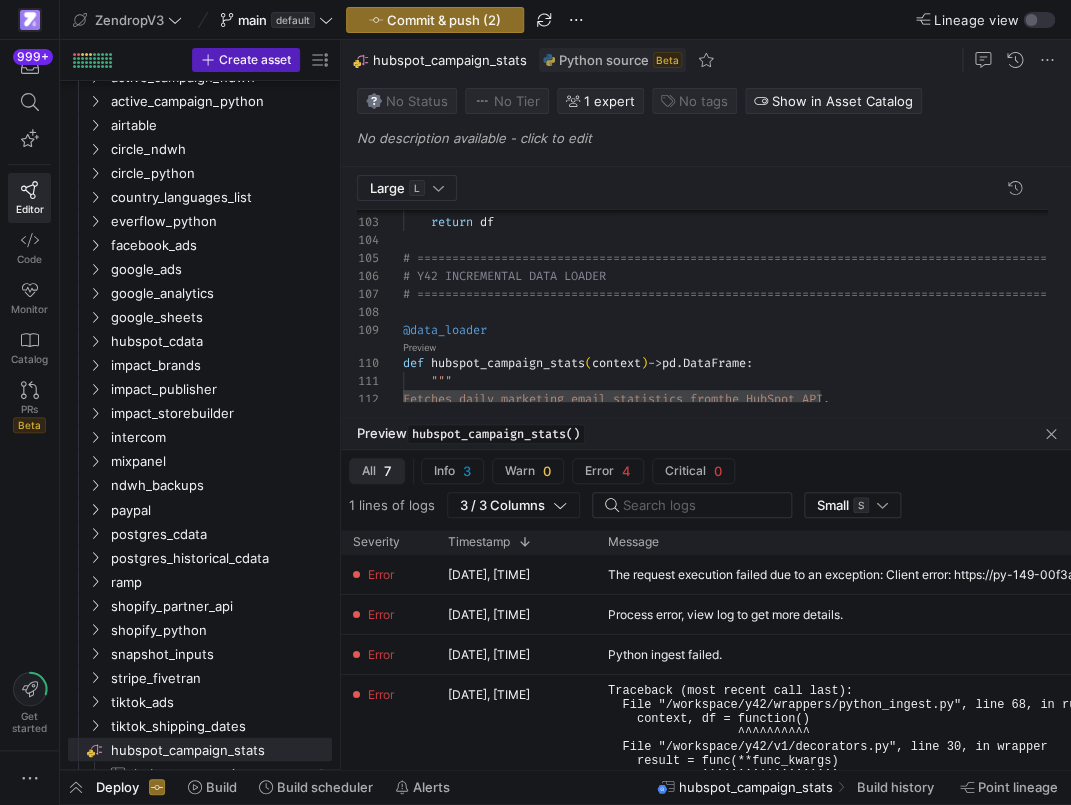 click on "Fetches daily marketing email statistics from  the HubSpot API.      """ def   hubspot_campaign_stats ( context )  ->  pd . DataFrame : @data_loader # ================================================ ================================================= # Y42 INCREMENTAL DATA LOADER # ================================================ =================================================      return   df" 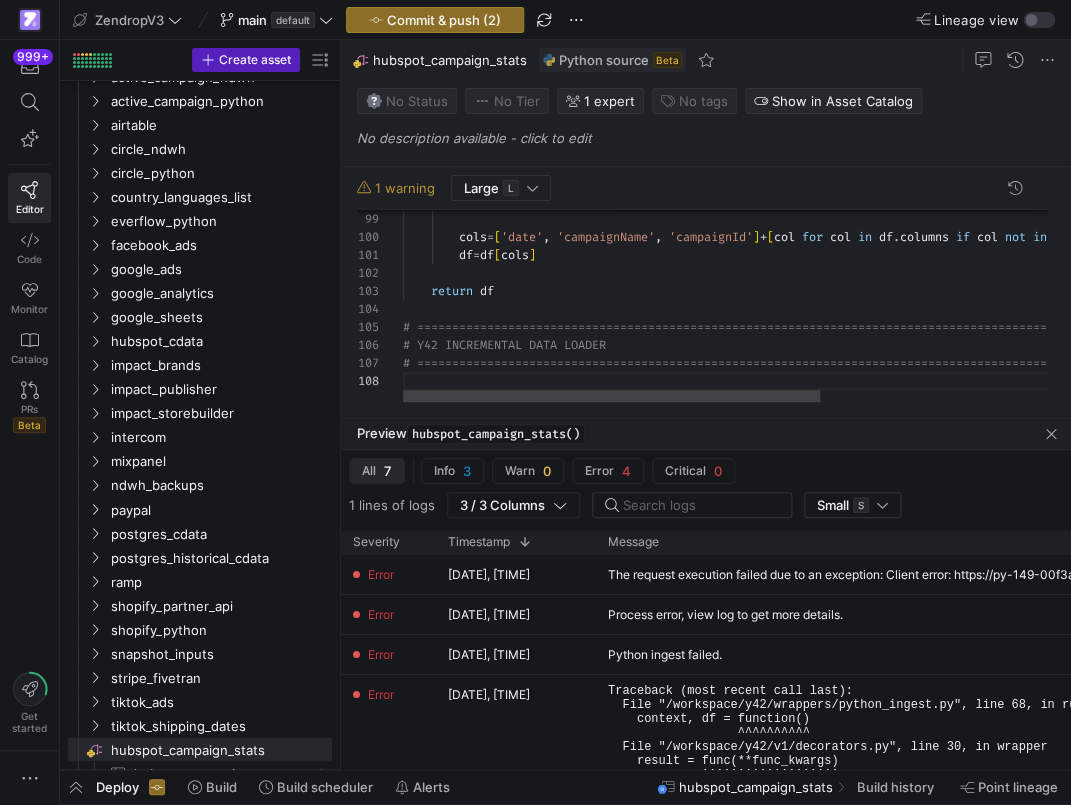 scroll, scrollTop: 18, scrollLeft: 158, axis: both 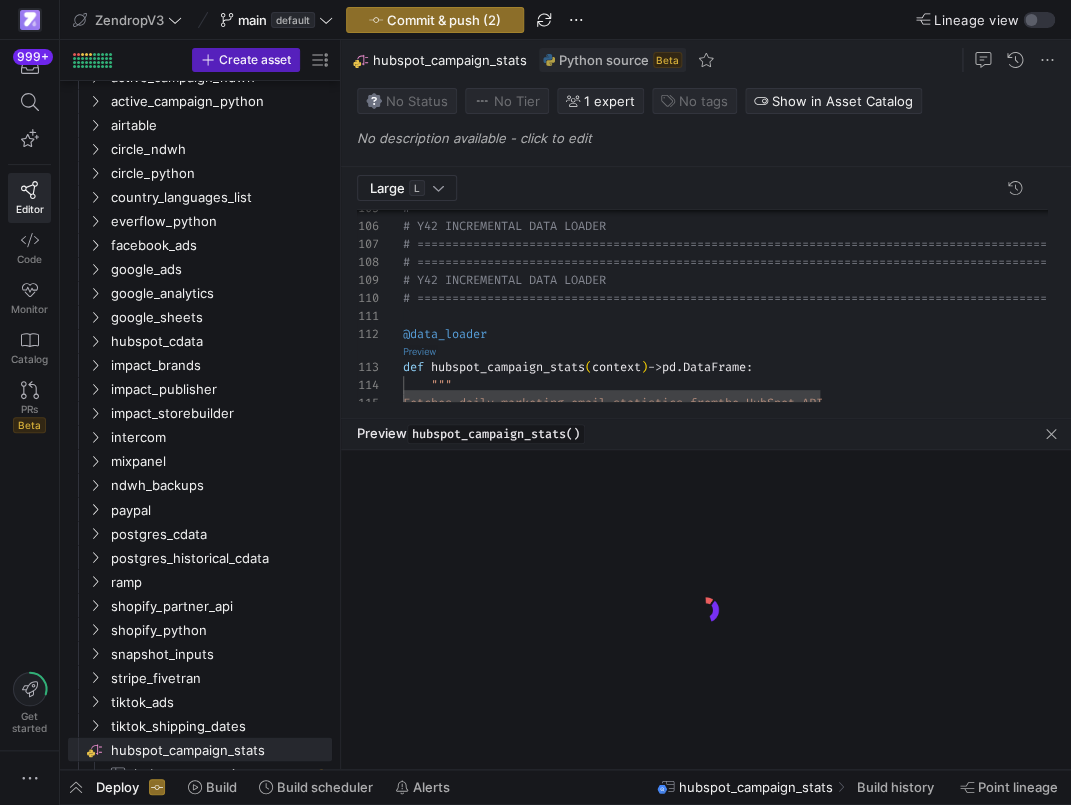 click on "Preview" at bounding box center [419, 351] 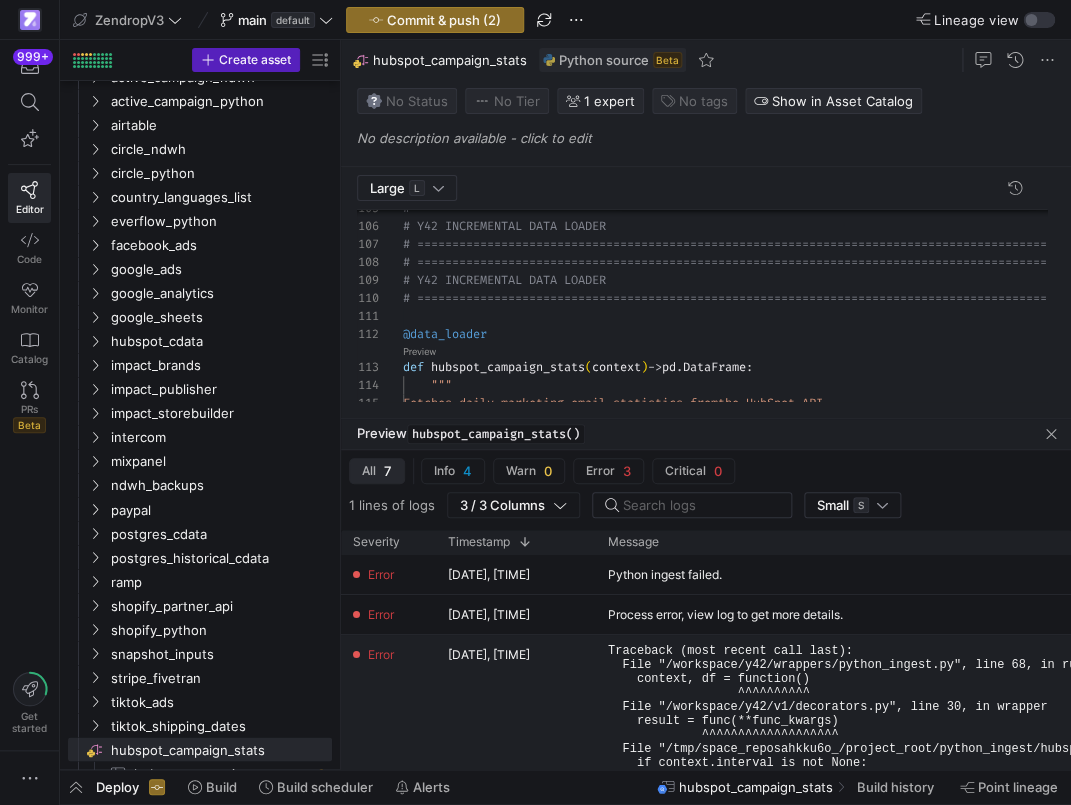 scroll, scrollTop: 69, scrollLeft: 0, axis: vertical 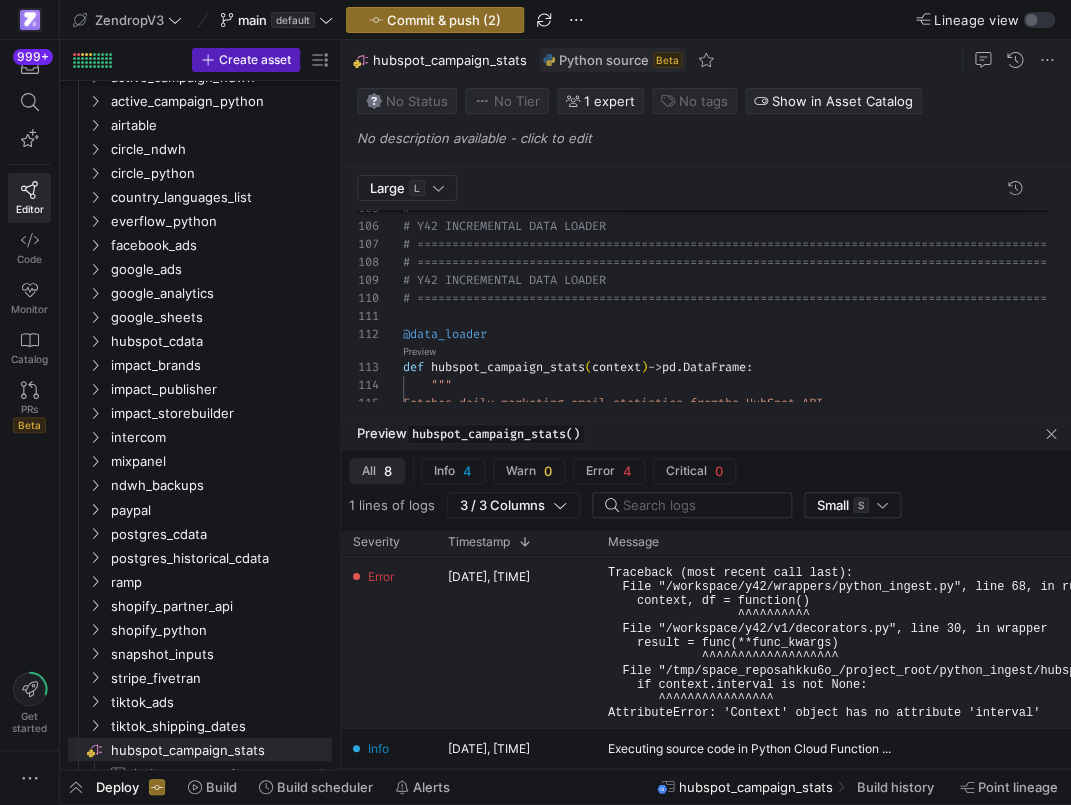 click on "Traceback (most recent call last):
File "/workspace/y42/wrappers/python_ingest.py", line 68, in run
context, df = function()
^^^^^^^^^^
File "/workspace/y42/v1/decorators.py", line 30, in wrapper
result = func(**func_kwargs)
^^^^^^^^^^^^^^^^^^^
File "/tmp/space_reposahkku6o_/project_root/python_ingest/hubspot_campaign_stats.py", line 128, in hubspot_campaign_stats
if context.interval is not None:
^^^^^^^^^^^^^^^^
AttributeError: 'Context' object has no attribute 'interval'" at bounding box center [1051, 643] 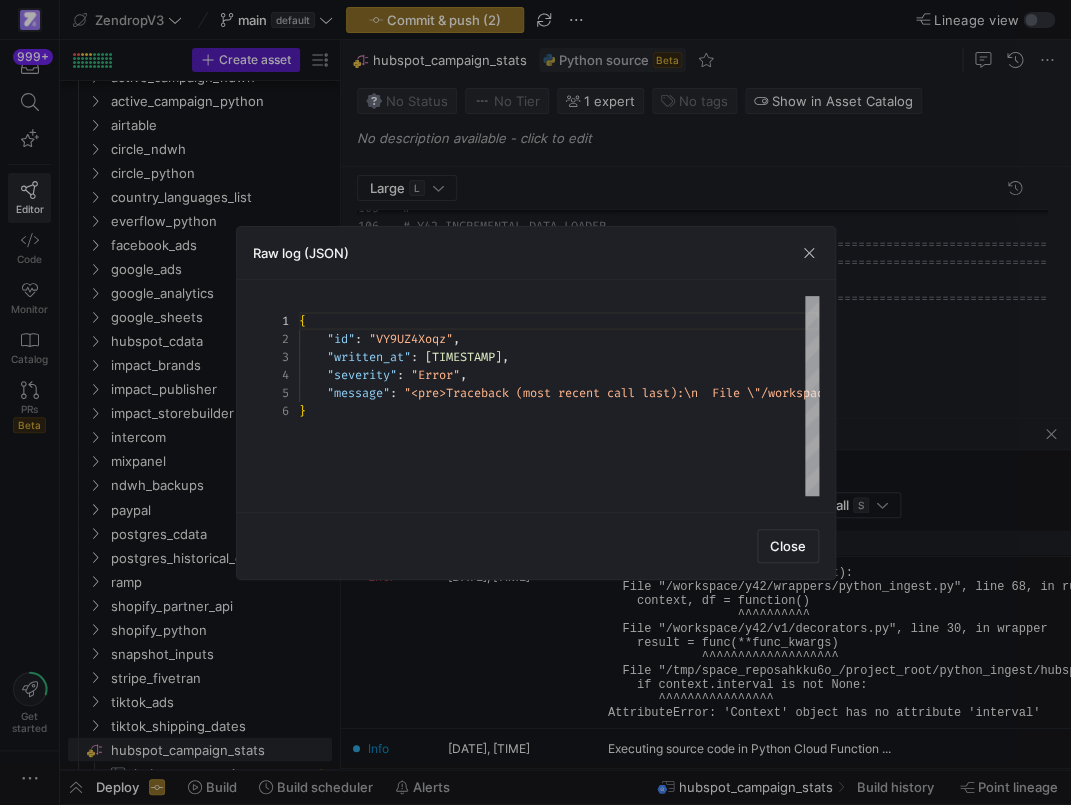 scroll, scrollTop: 72, scrollLeft: 0, axis: vertical 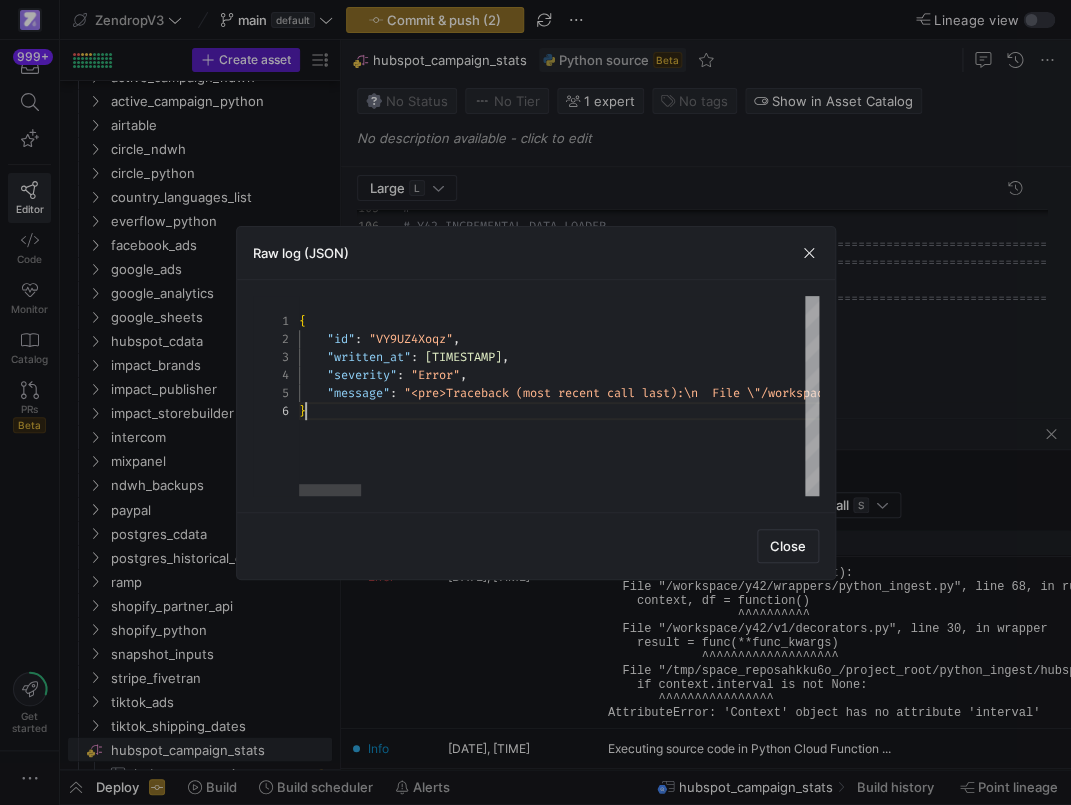 click on "{      "id" :   "VY9UZ4Xoqz" ,      "written_at" :   1754488229819 ,      "severity" :   "Error" ,      "message" :   "<pre>Traceback (most recent call last):\n  File \ "/workspace/y42/wrappers/python_ingest.py\", line  68, in run\n    context, df = function()\n                   ^^^^^^^^^^\n  File \"/workspace/y42/v1/d ecorators.py\", line 30, in wrapper\n    result =  func(**func_kwargs)\n             ^^^^^^^^^^^^^^^^ ^^^\n  File \"/tmp/space_reposahkku6o_/project_roo t/python_ingest/hubspot_campaign_stats.py\", line  128, in hubspot_campaign_stats\n    if context.int erval is not None:\n       ^^^^^^^^^^^^^^^^\nAttri buteError: 'Context' object has no attribute 'inte rval'\n</pre>" }" at bounding box center (2404, 396) 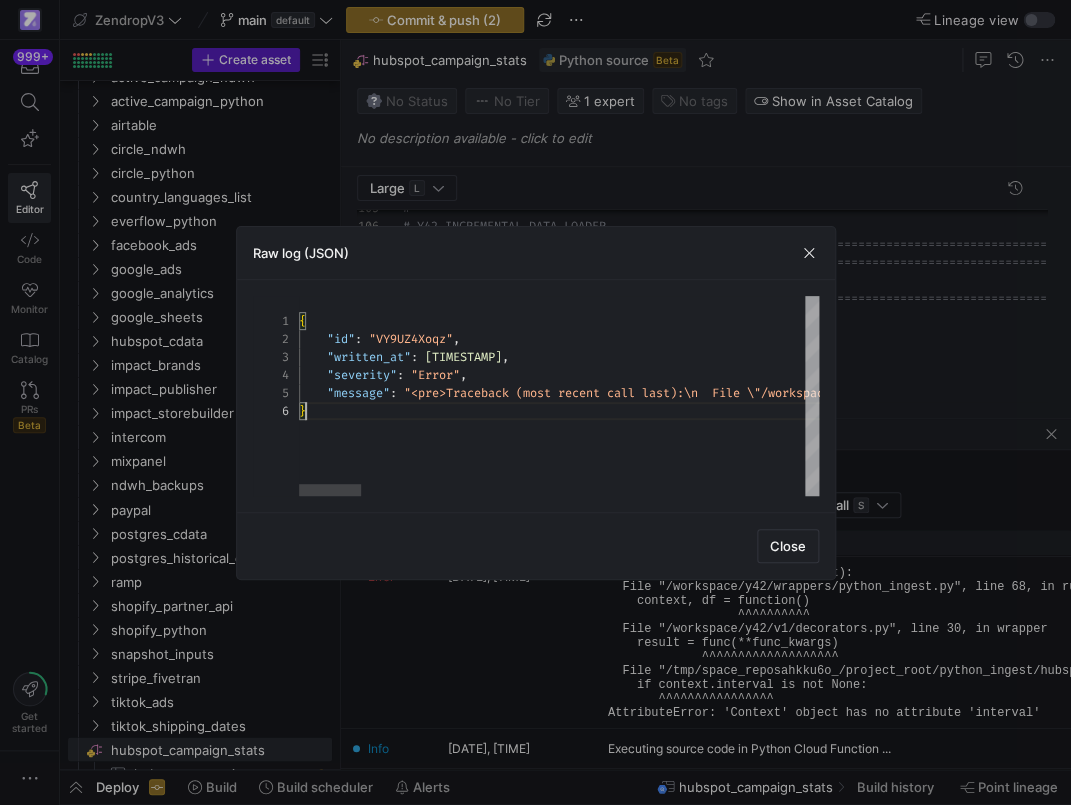scroll, scrollTop: 0, scrollLeft: 7, axis: horizontal 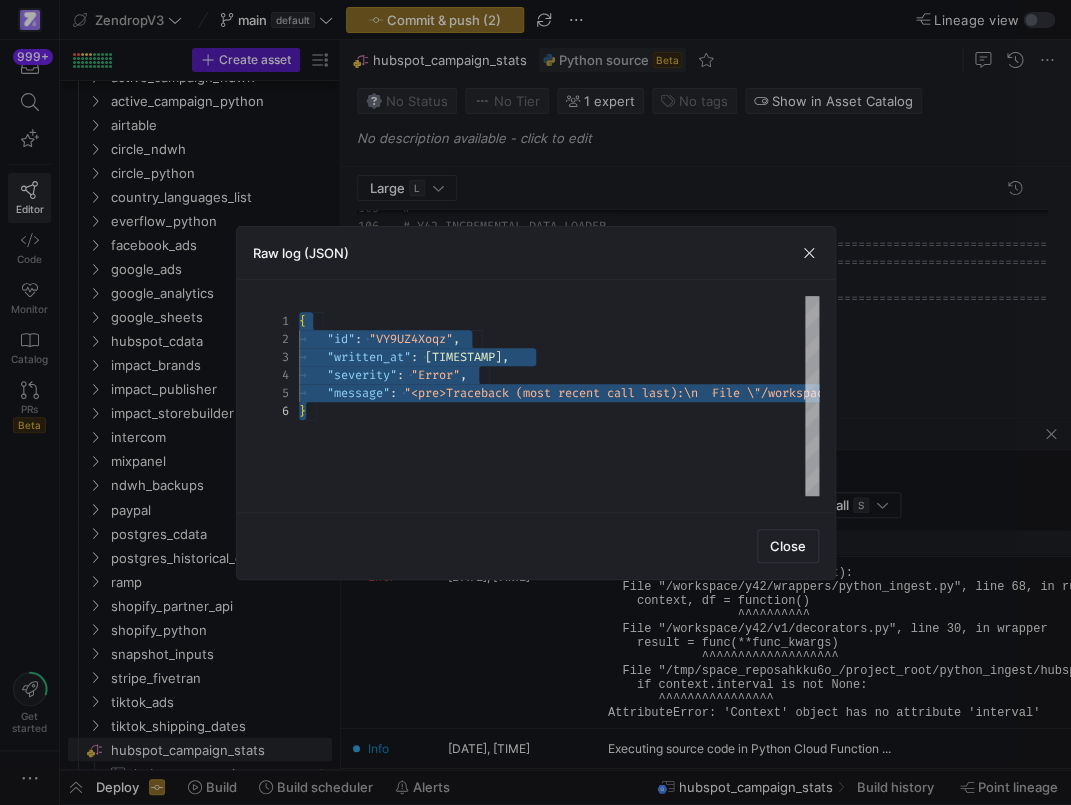click at bounding box center [535, 402] 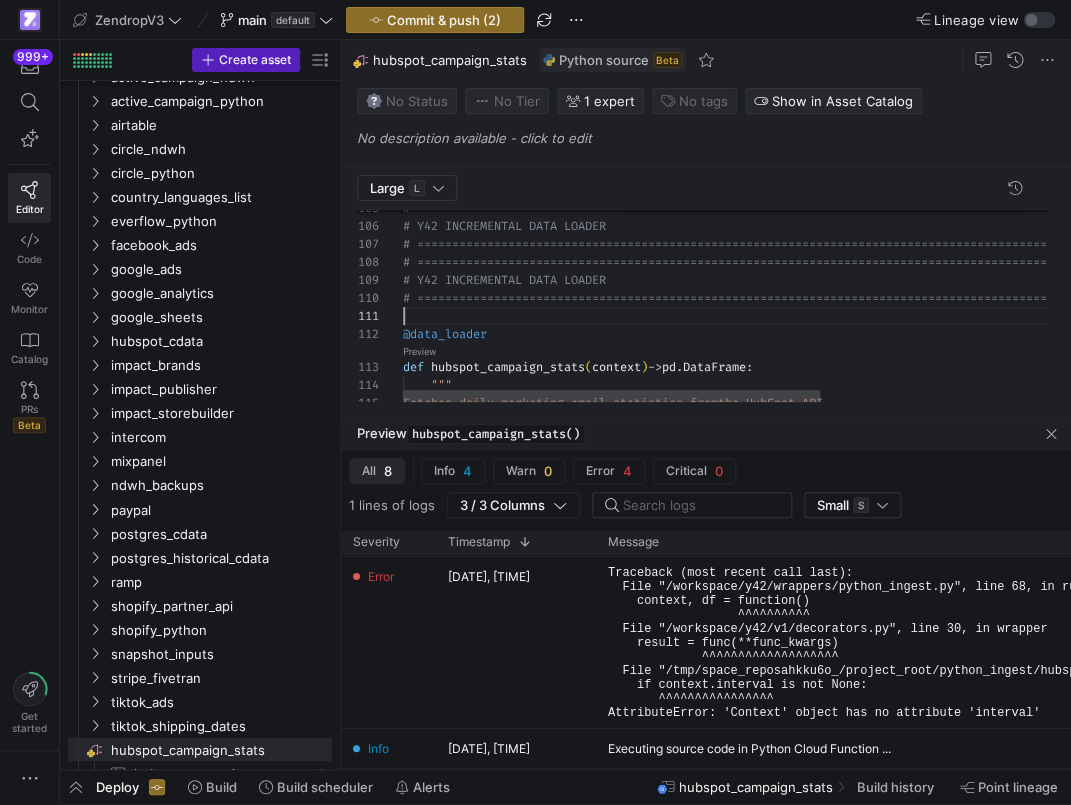 click on "Fetches daily marketing email statistics from  the HubSpot API.      """ def   hubspot_campaign_stats ( context )  ->  pd . DataFrame : @data_loader # ================================================ ================================================= # Y42 INCREMENTAL DATA LOADER # ================================================ ================================================= # ================================================ ================================================= # Y42 INCREMENTAL DATA LOADER # ================================================ =================================================" 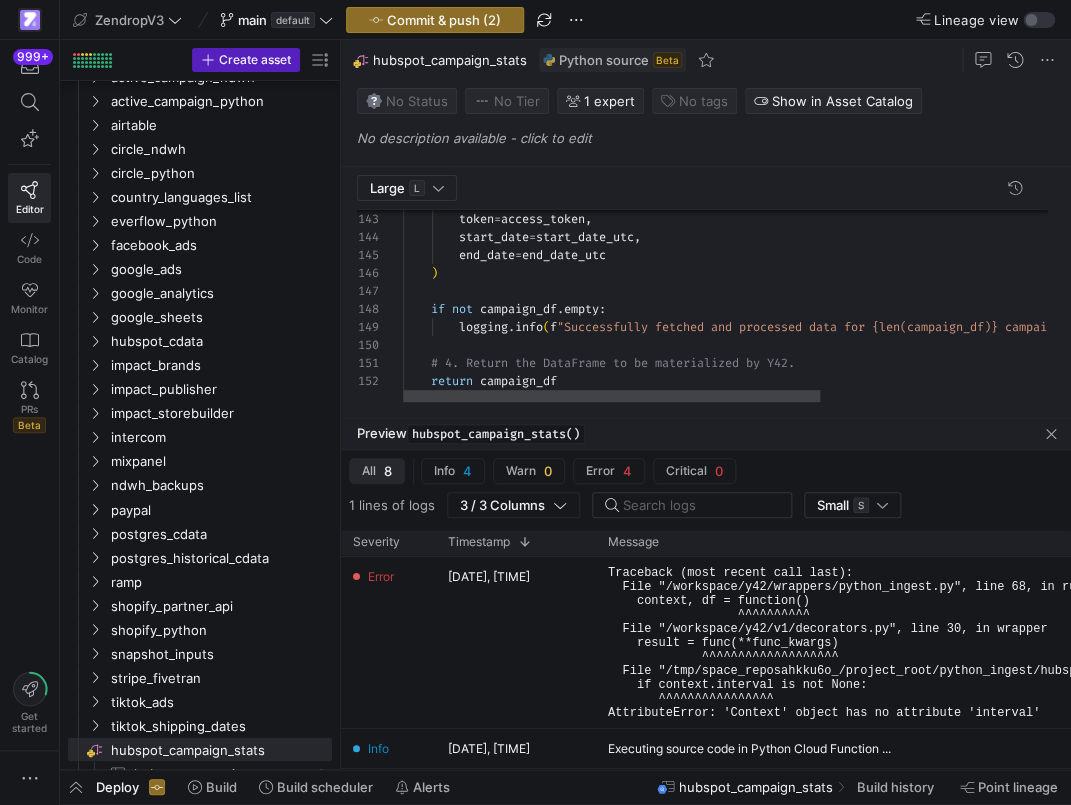 scroll, scrollTop: 0, scrollLeft: 158, axis: horizontal 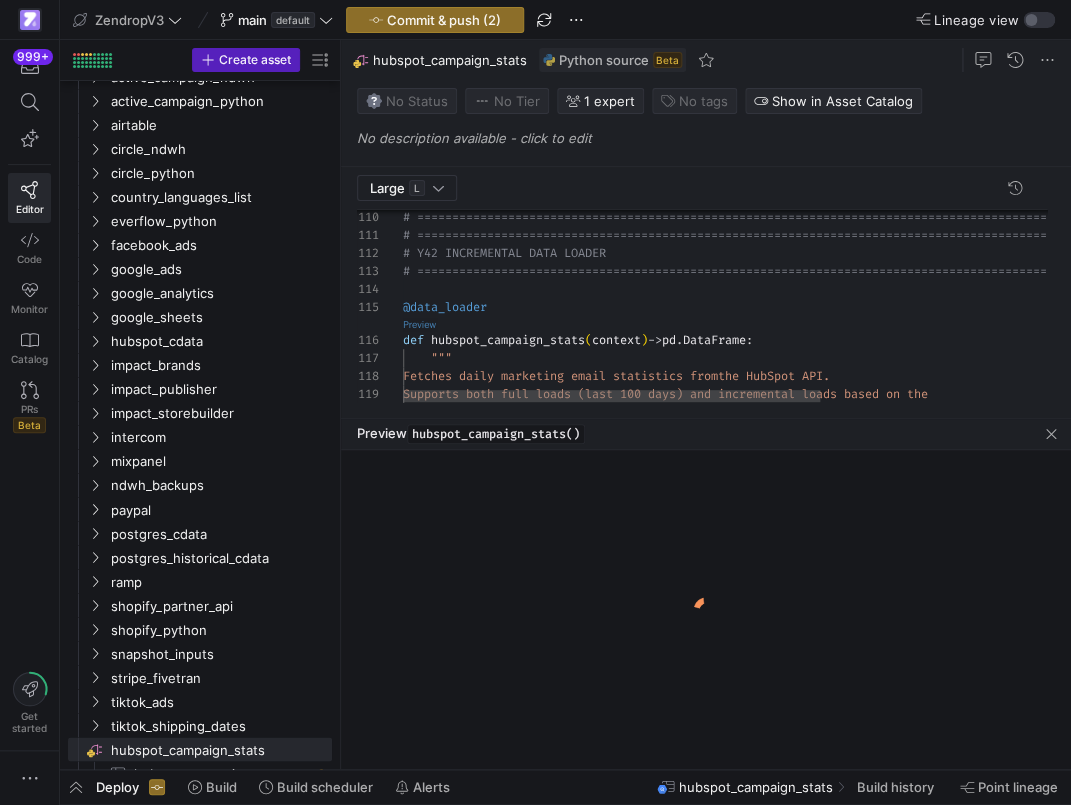 click on "Preview" at bounding box center [419, 324] 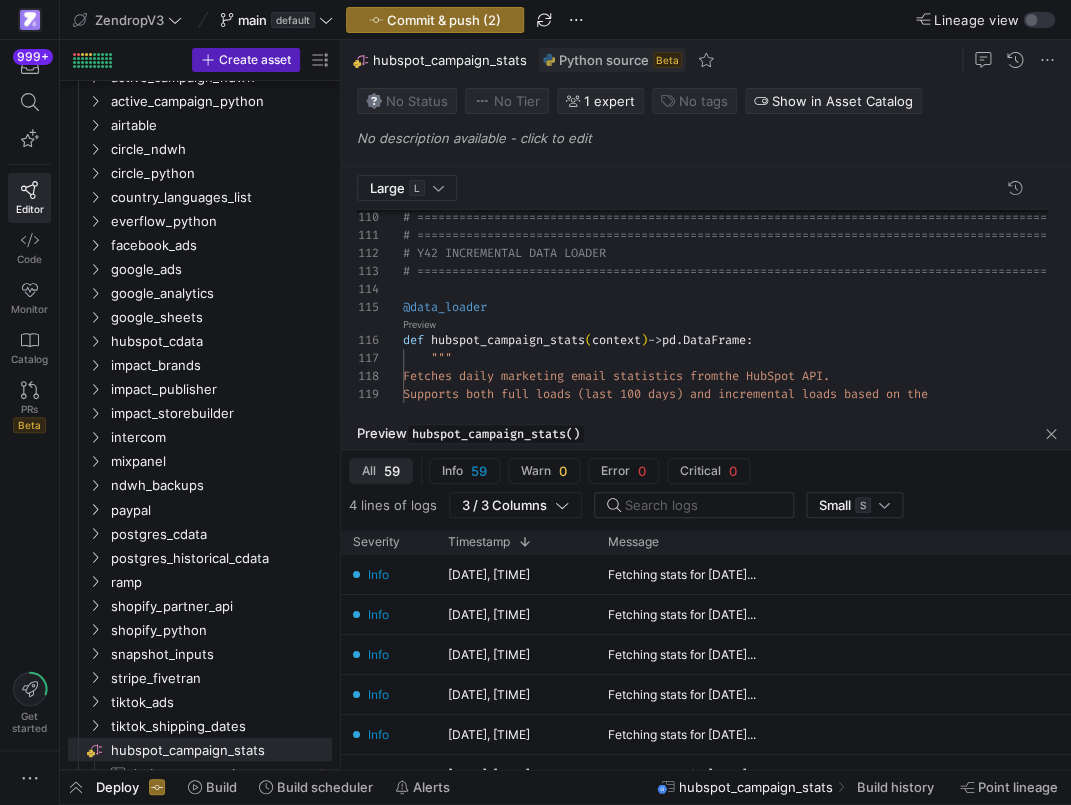 click on "ZendropV3  main   default
Commit & push (2) Lineage view" 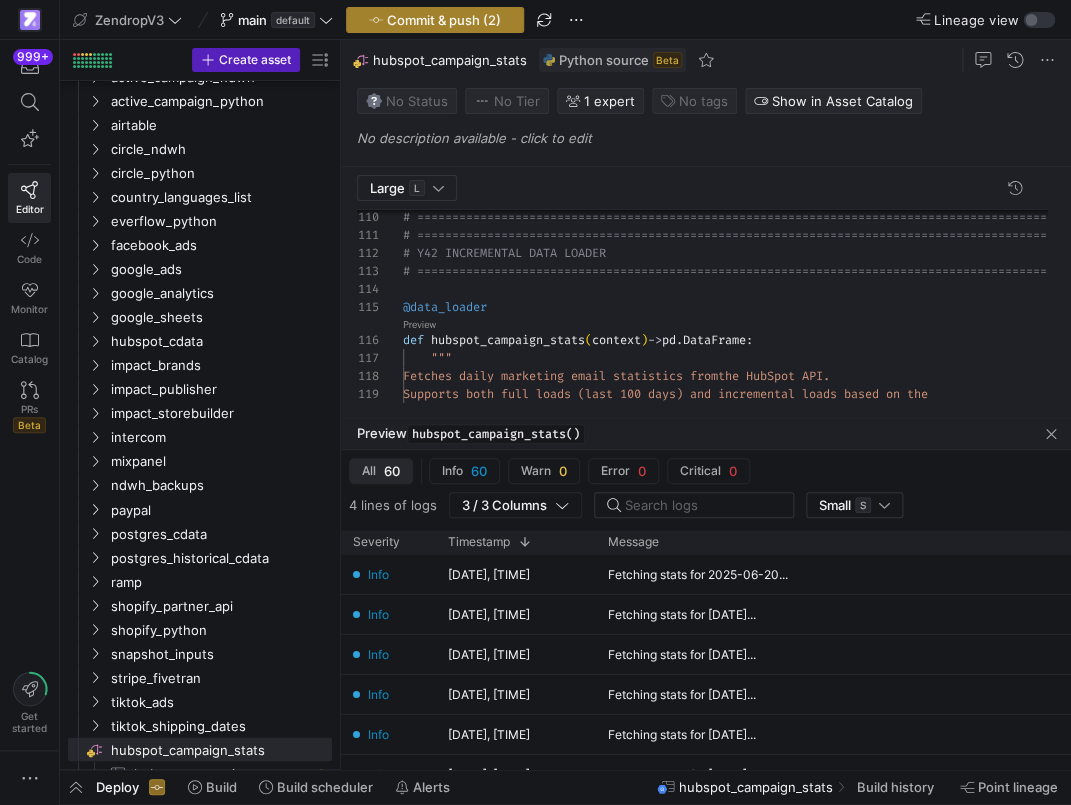 click on "Commit & push (2)" at bounding box center [444, 20] 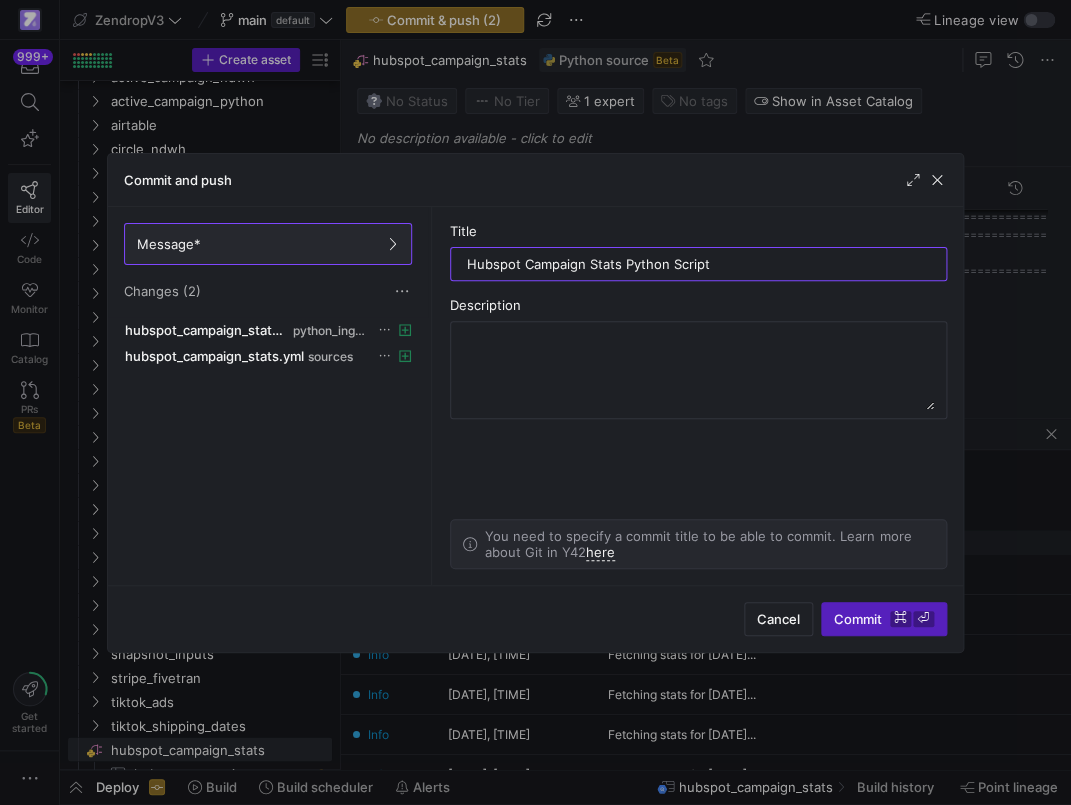 type on "Hubspot Campaign Stats Python Script" 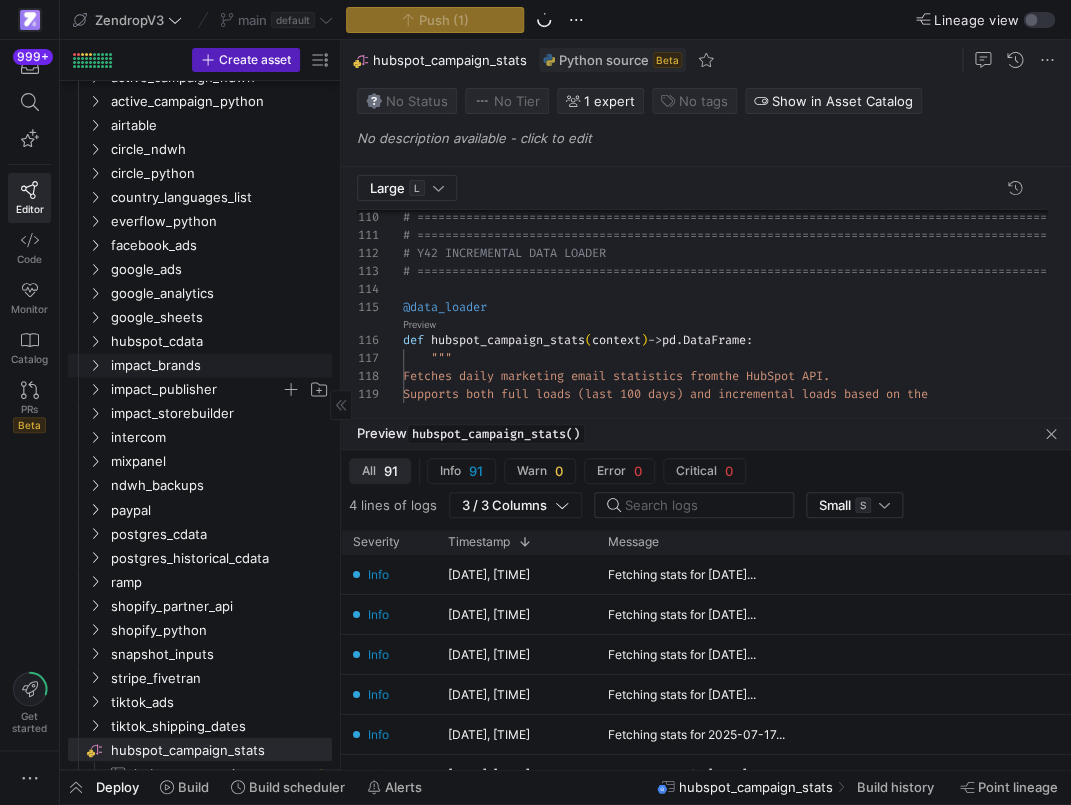 scroll, scrollTop: 634, scrollLeft: 0, axis: vertical 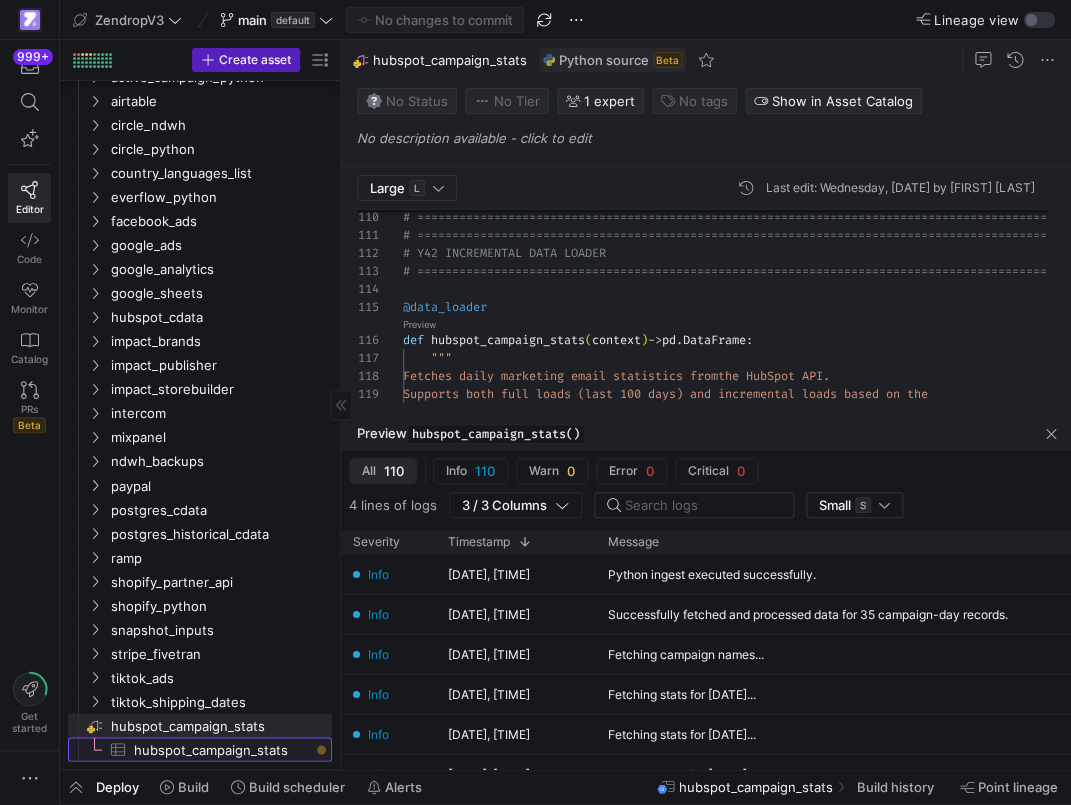 click on "hubspot_campaign_stats​​​​​​​​​" 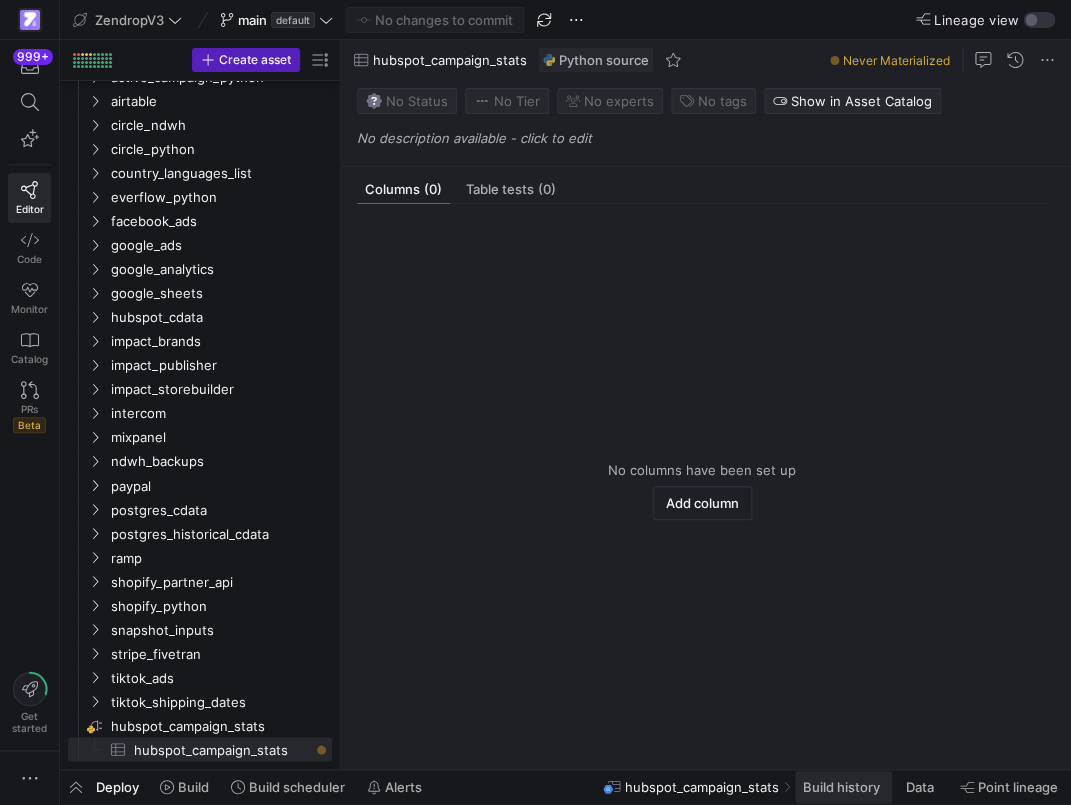 click on "Build history" 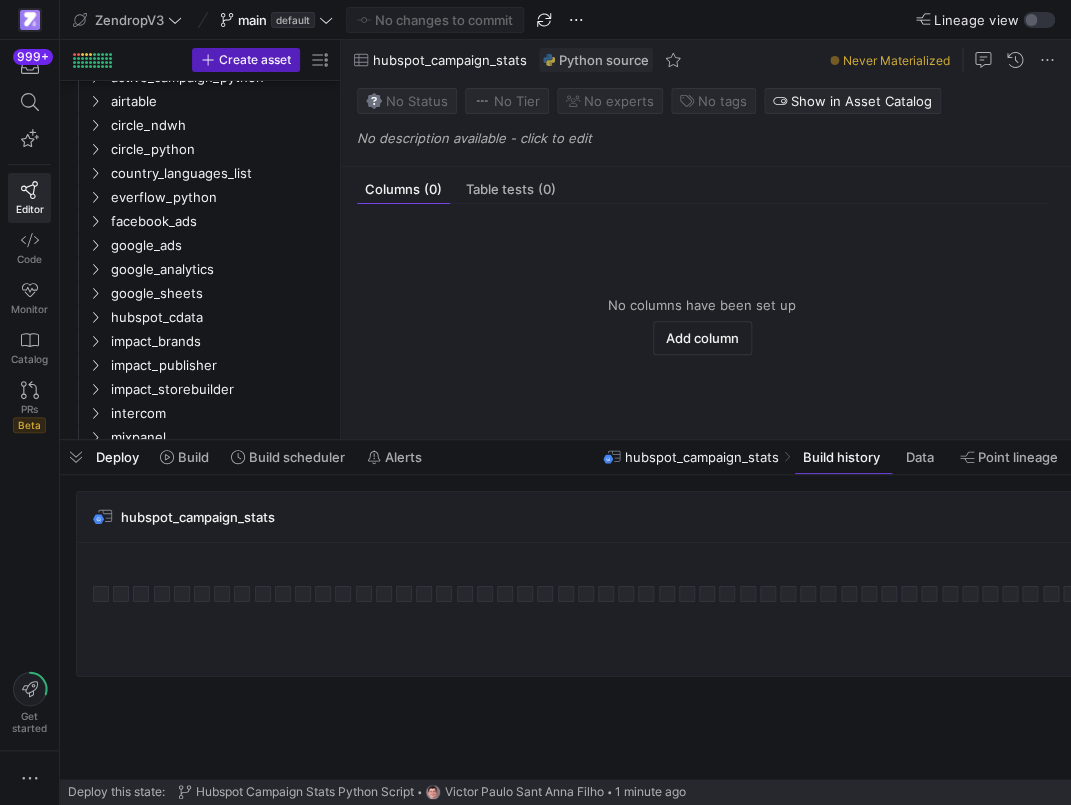 scroll, scrollTop: 0, scrollLeft: 223, axis: horizontal 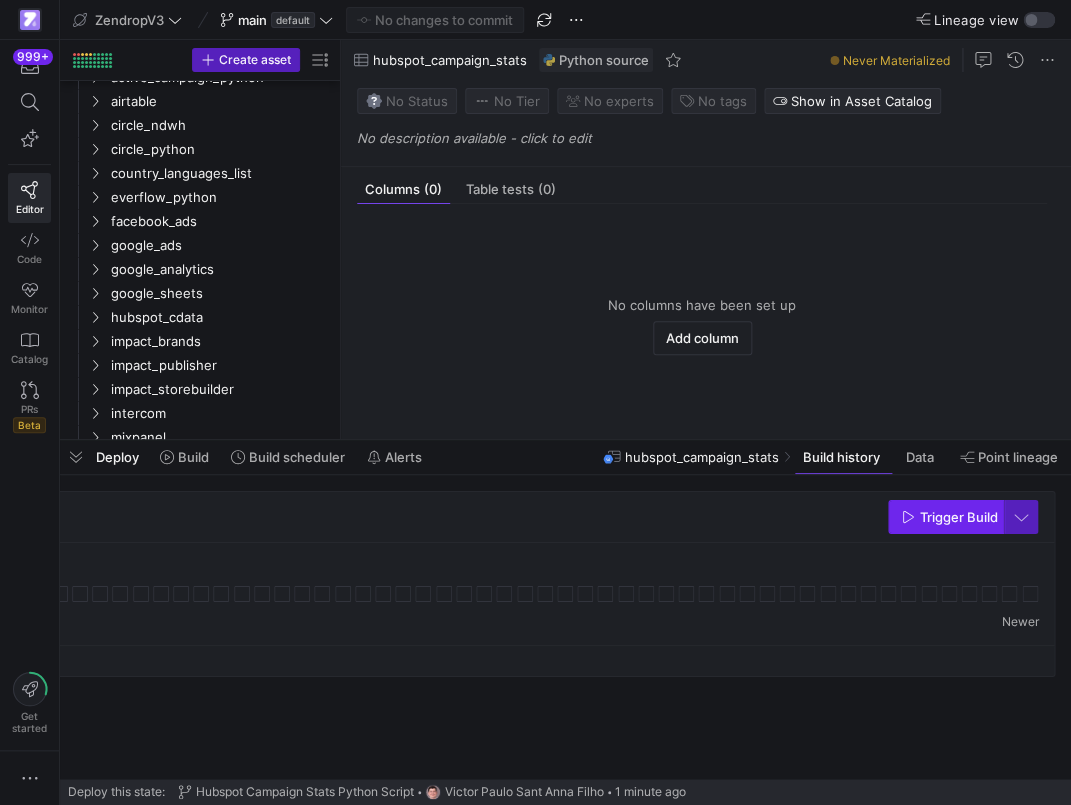 click 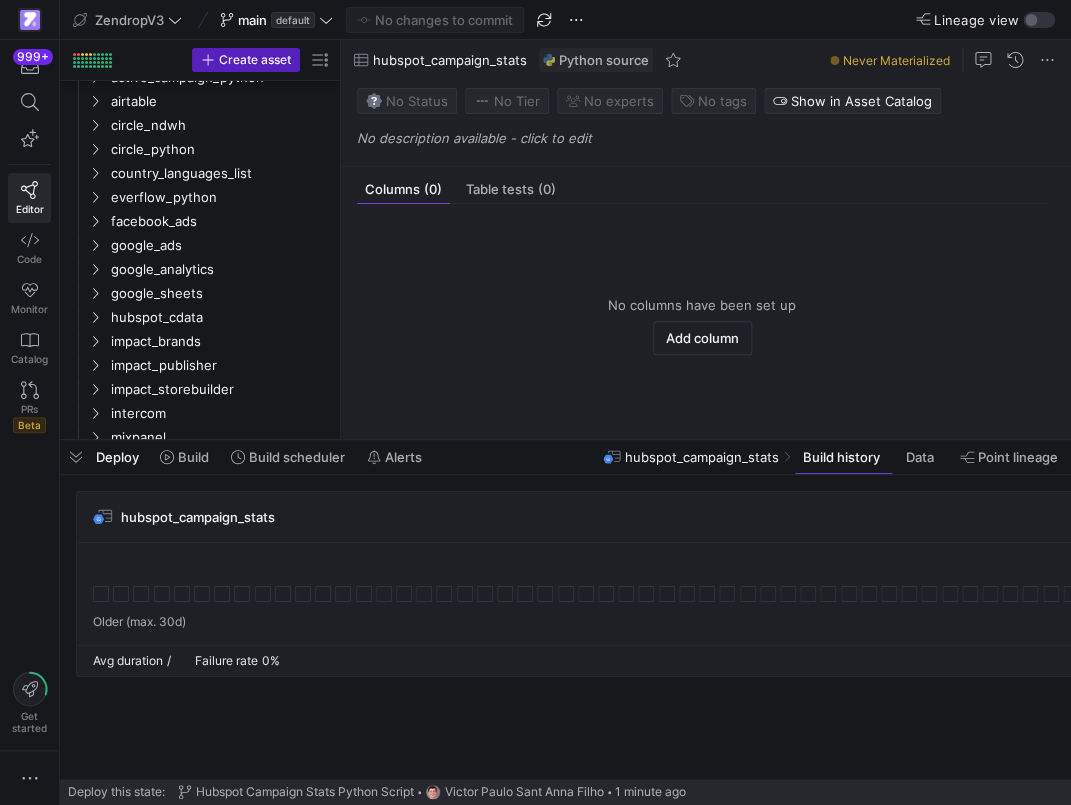 scroll, scrollTop: 0, scrollLeft: 0, axis: both 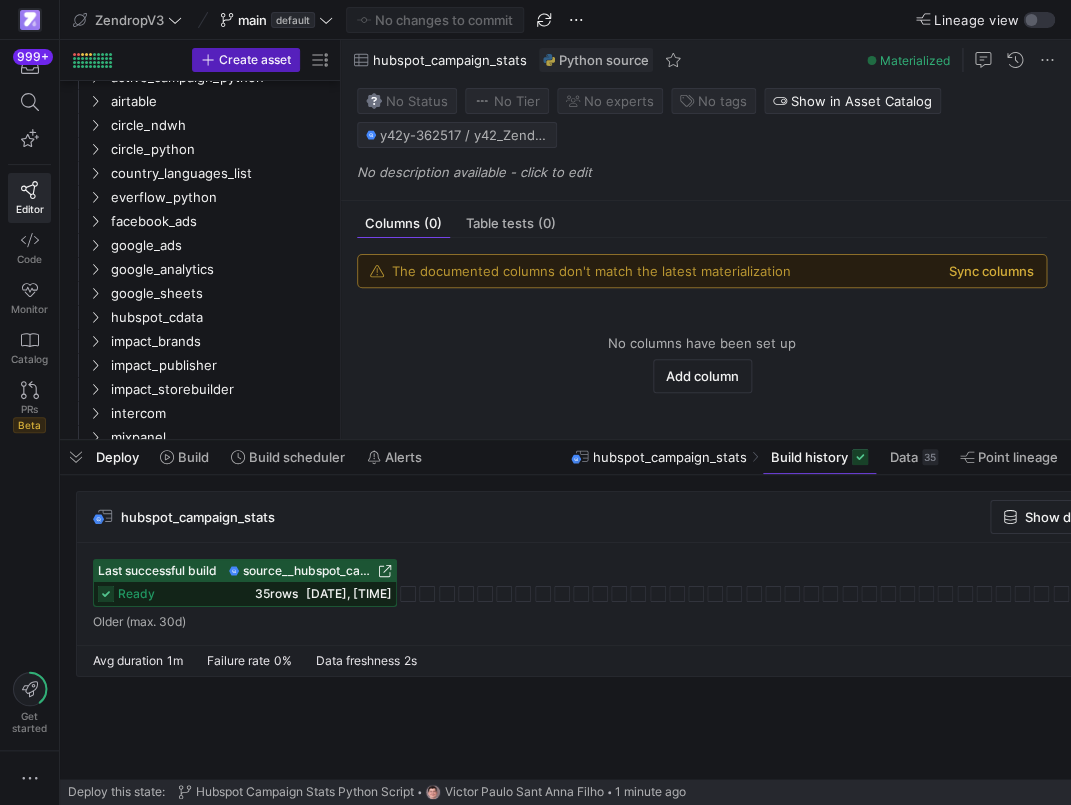 click on "Sync columns" 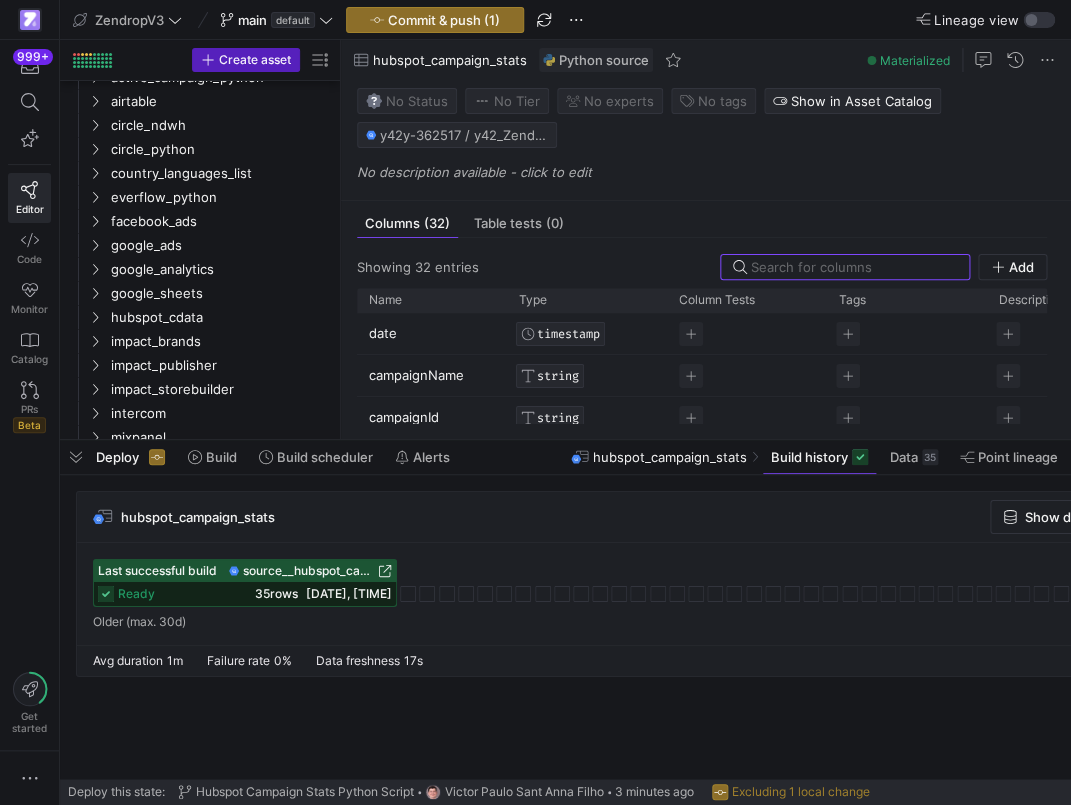 scroll, scrollTop: 82, scrollLeft: 0, axis: vertical 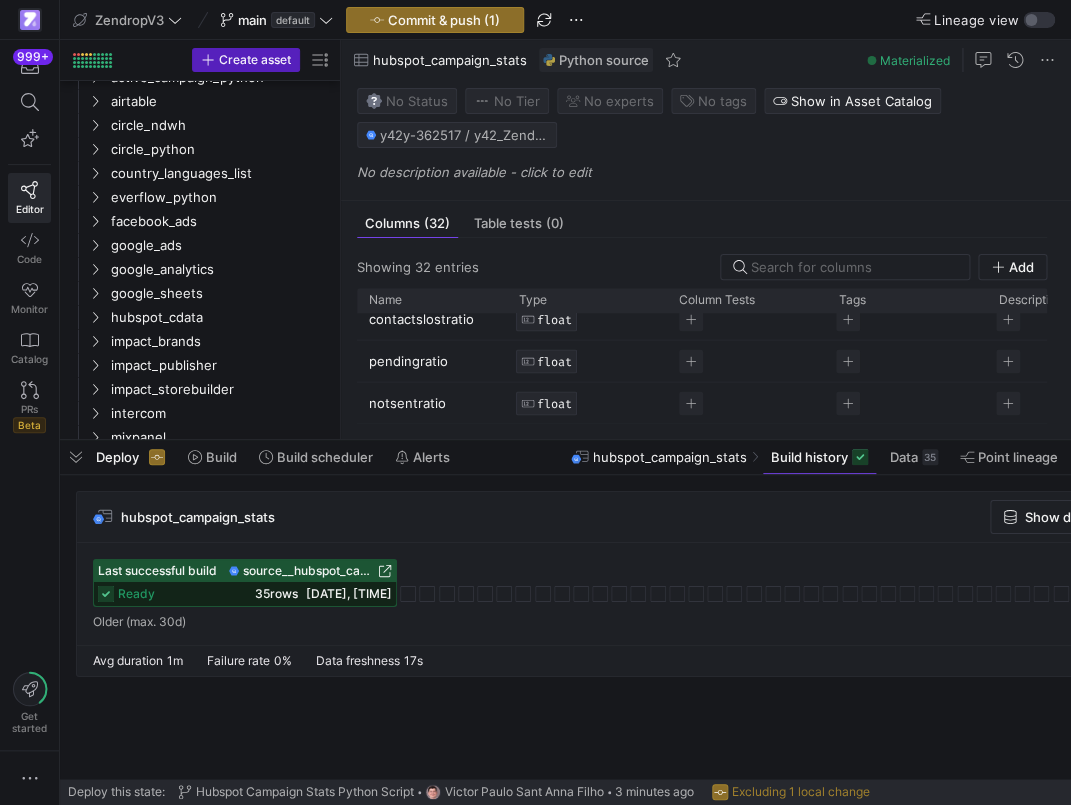 click on "hubspot_campaign_stats" 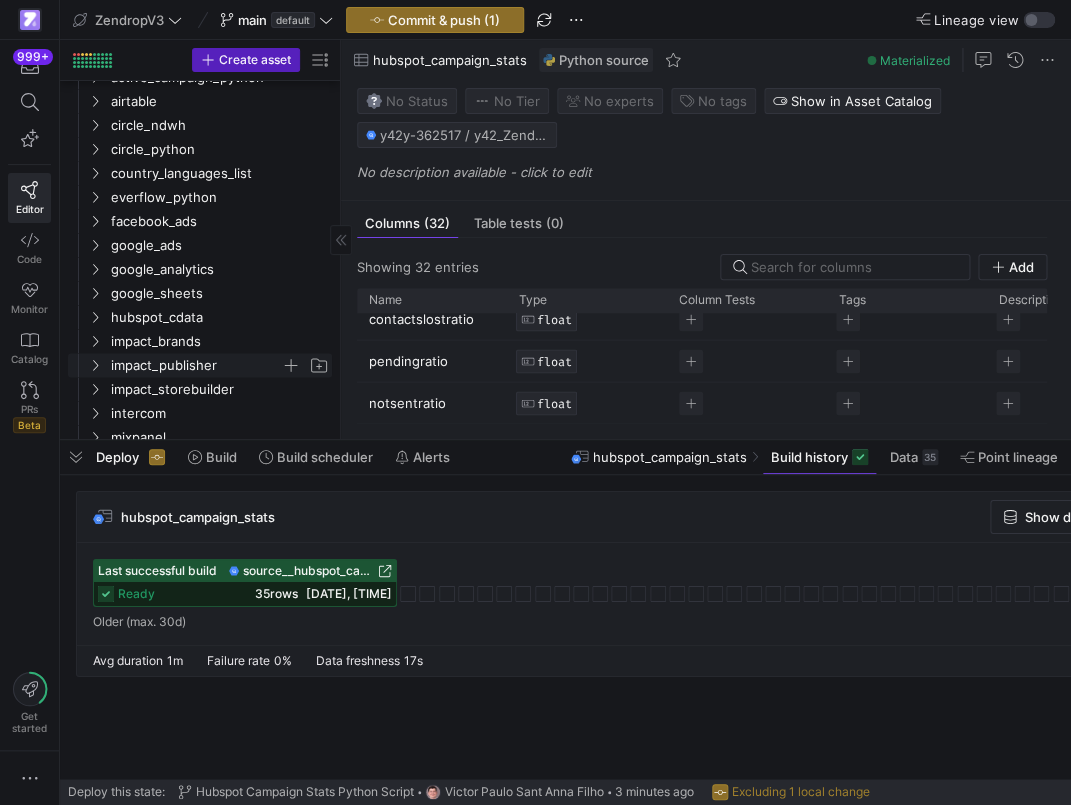 scroll, scrollTop: 755, scrollLeft: 0, axis: vertical 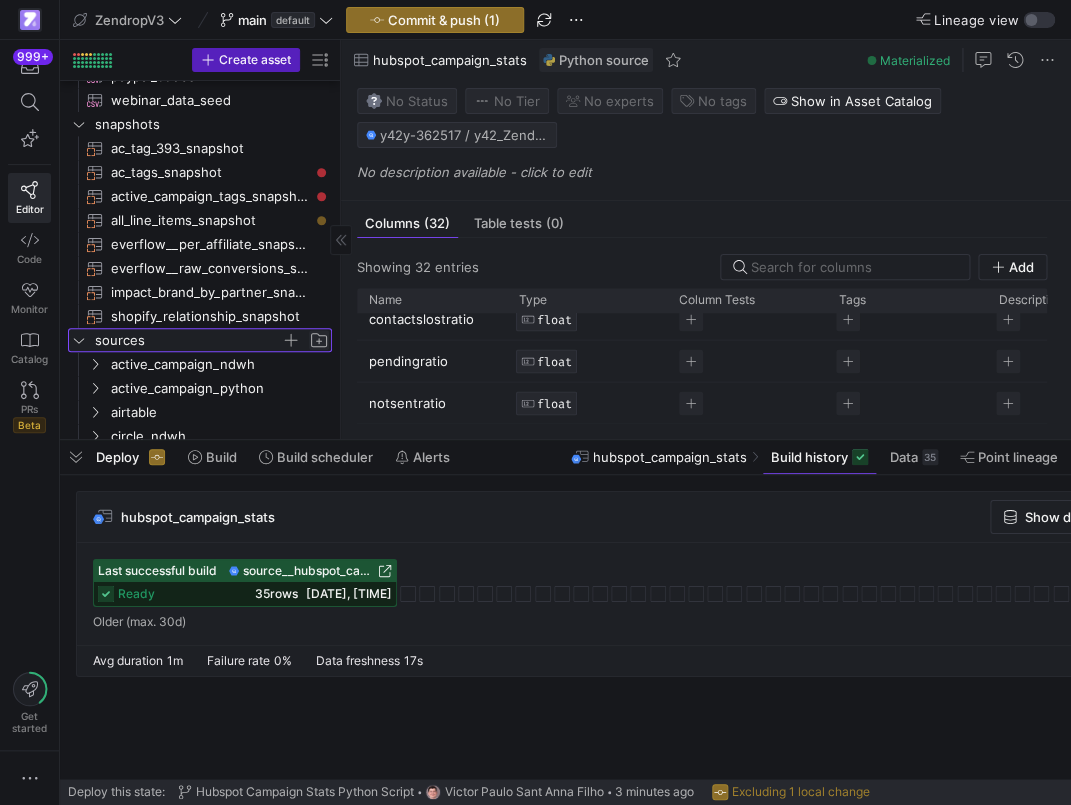 click 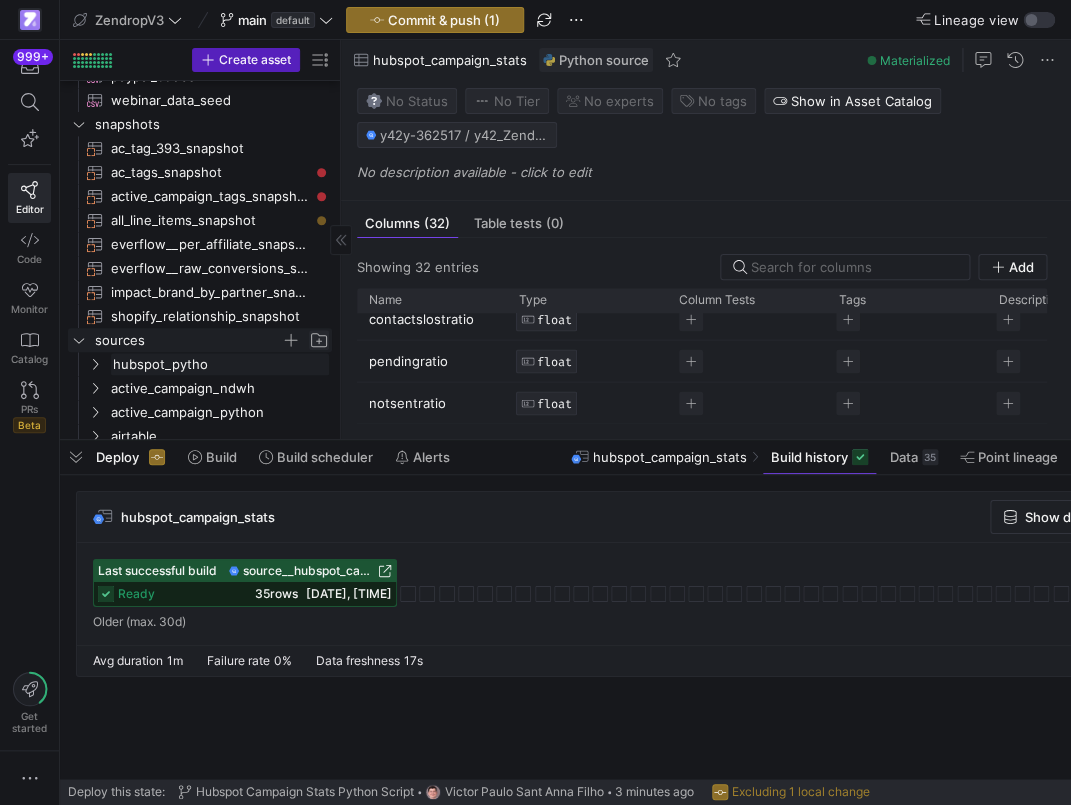 type on "hubspot_python" 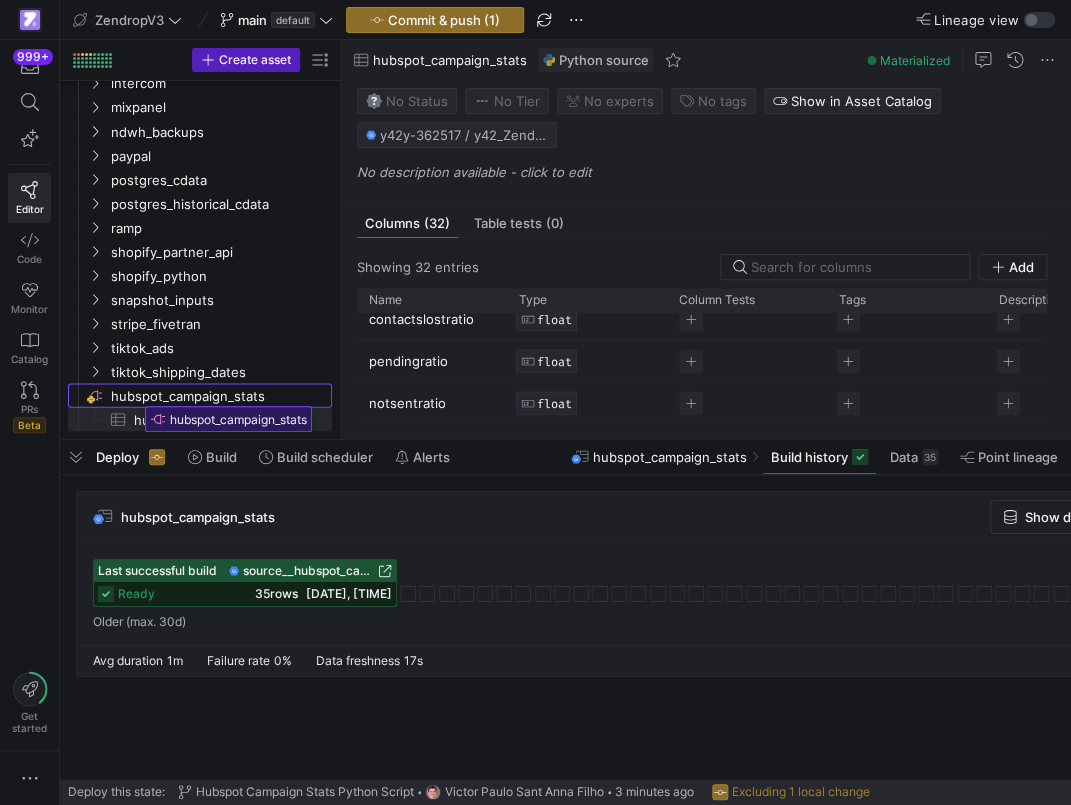 drag, startPoint x: 162, startPoint y: 390, endPoint x: 139, endPoint y: 399, distance: 24.698177 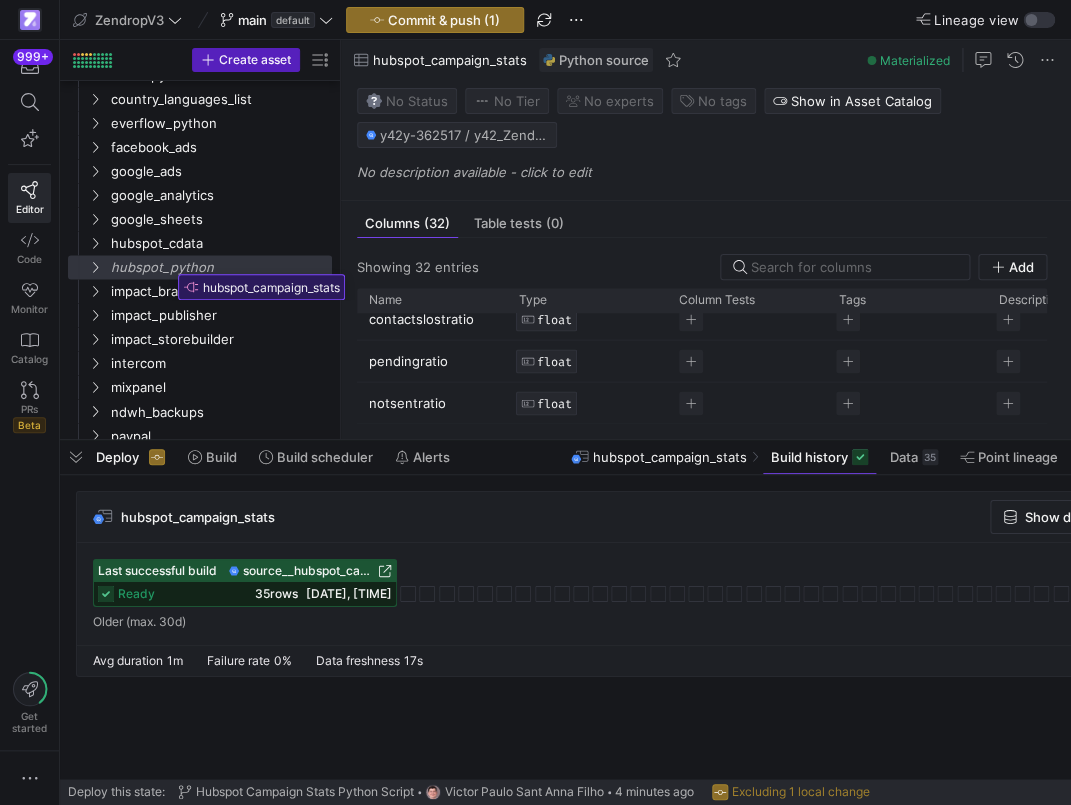 drag, startPoint x: 150, startPoint y: 396, endPoint x: 172, endPoint y: 267, distance: 130.86252 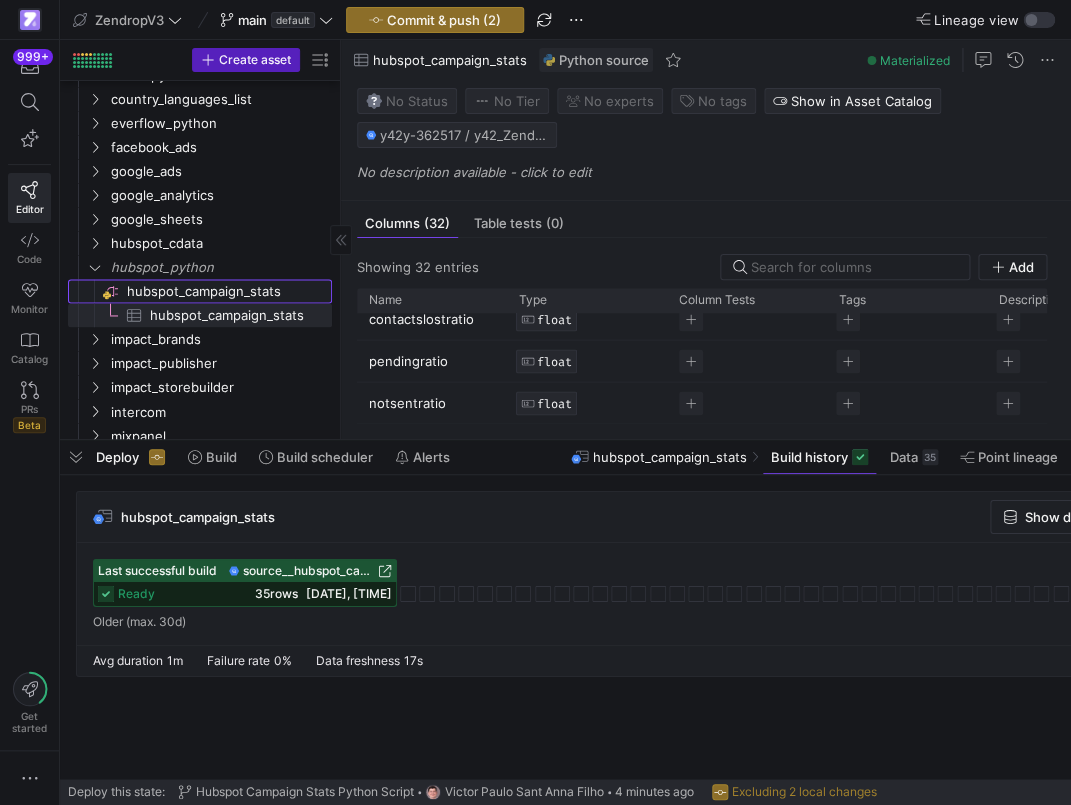 click on "hubspot_campaign_stats​​​​​​​​" 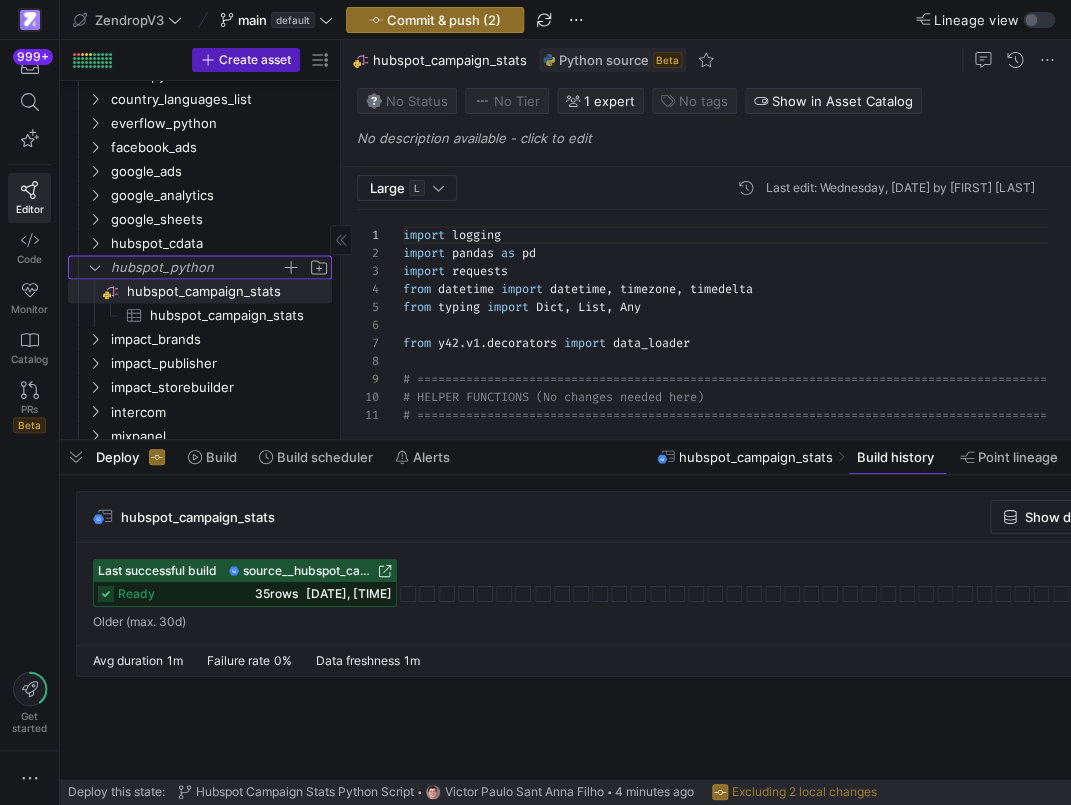 click on "hubspot_python" 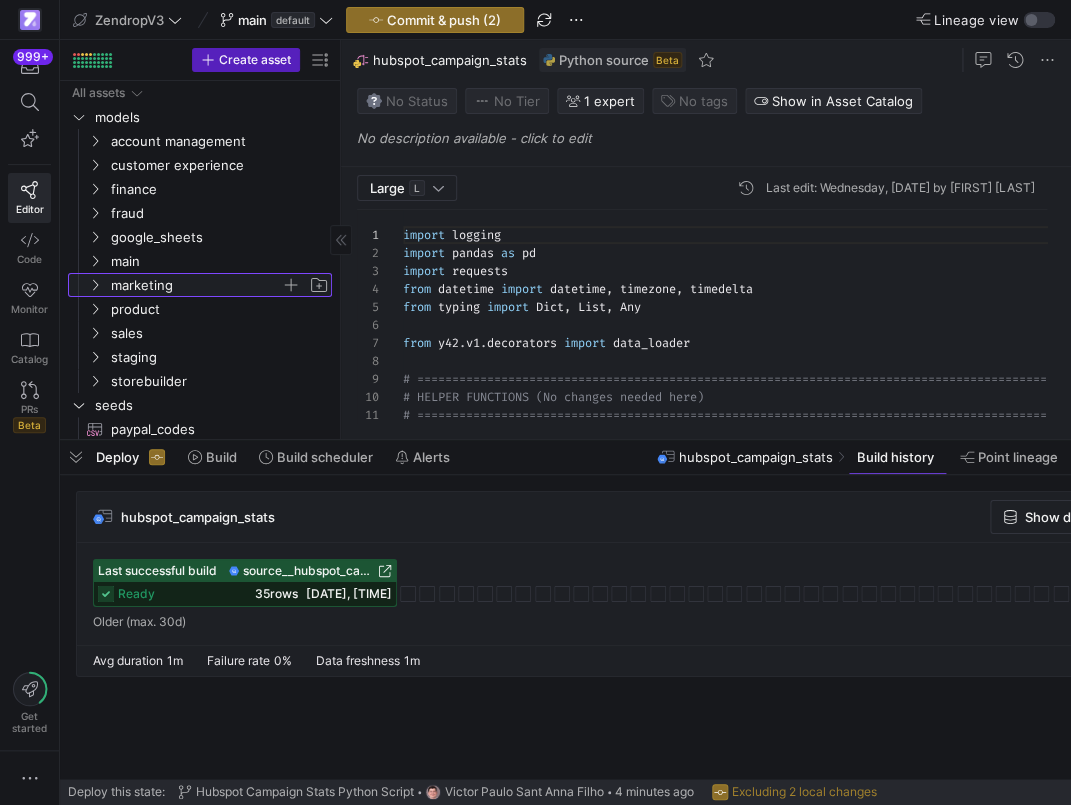 click on "marketing" 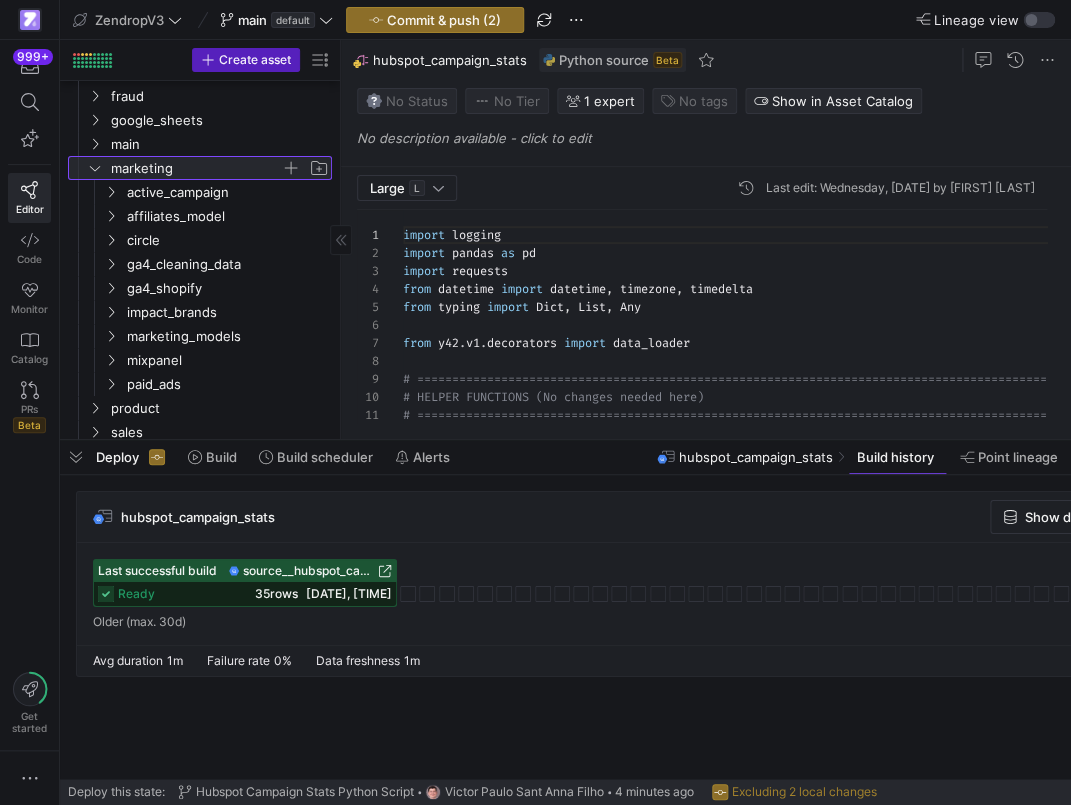 click on "marketing" 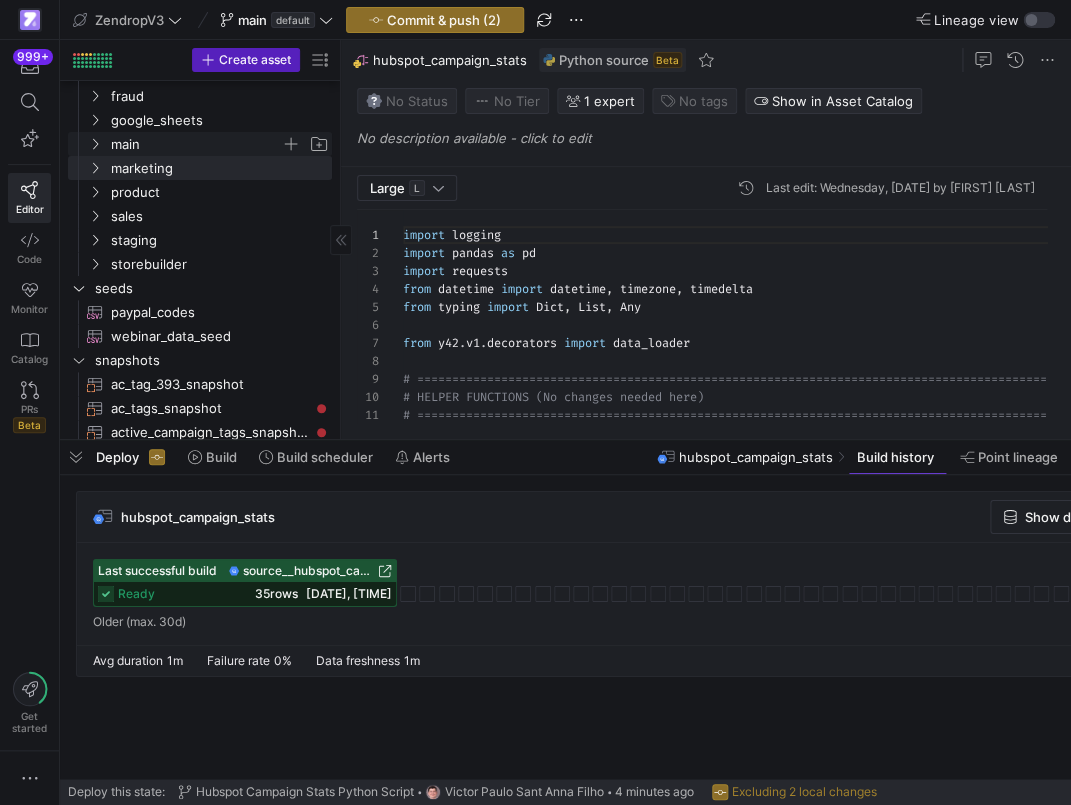 click on "main" 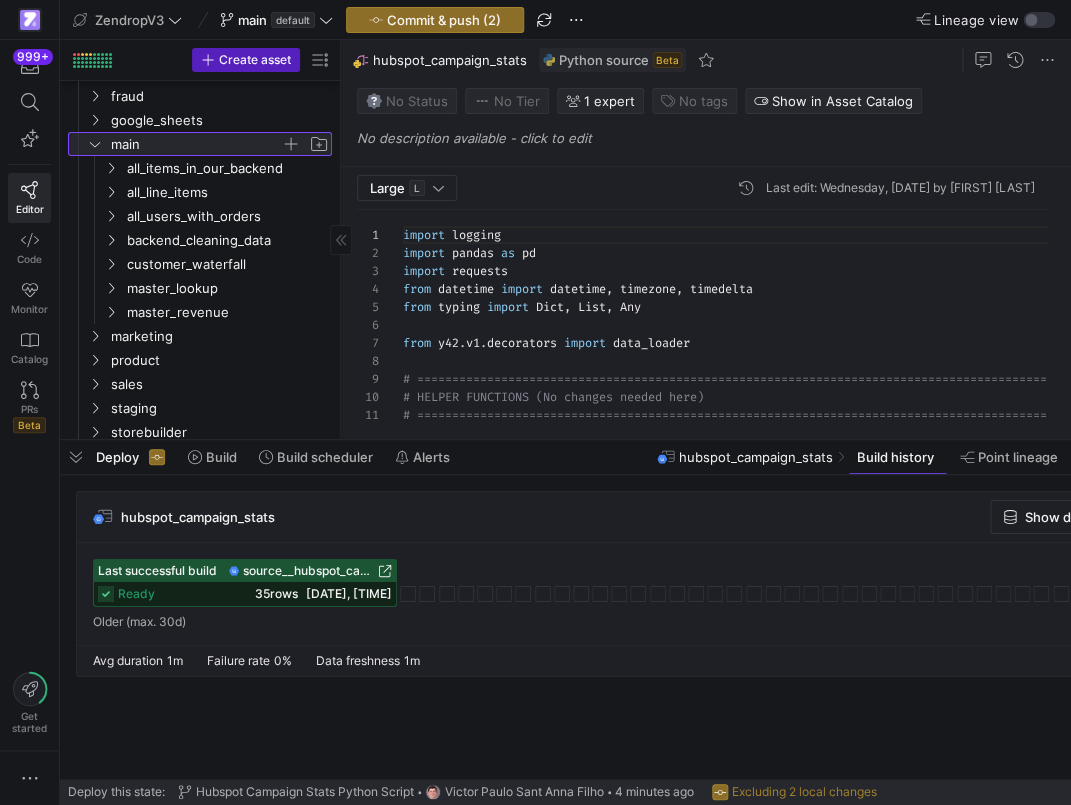 click on "main" 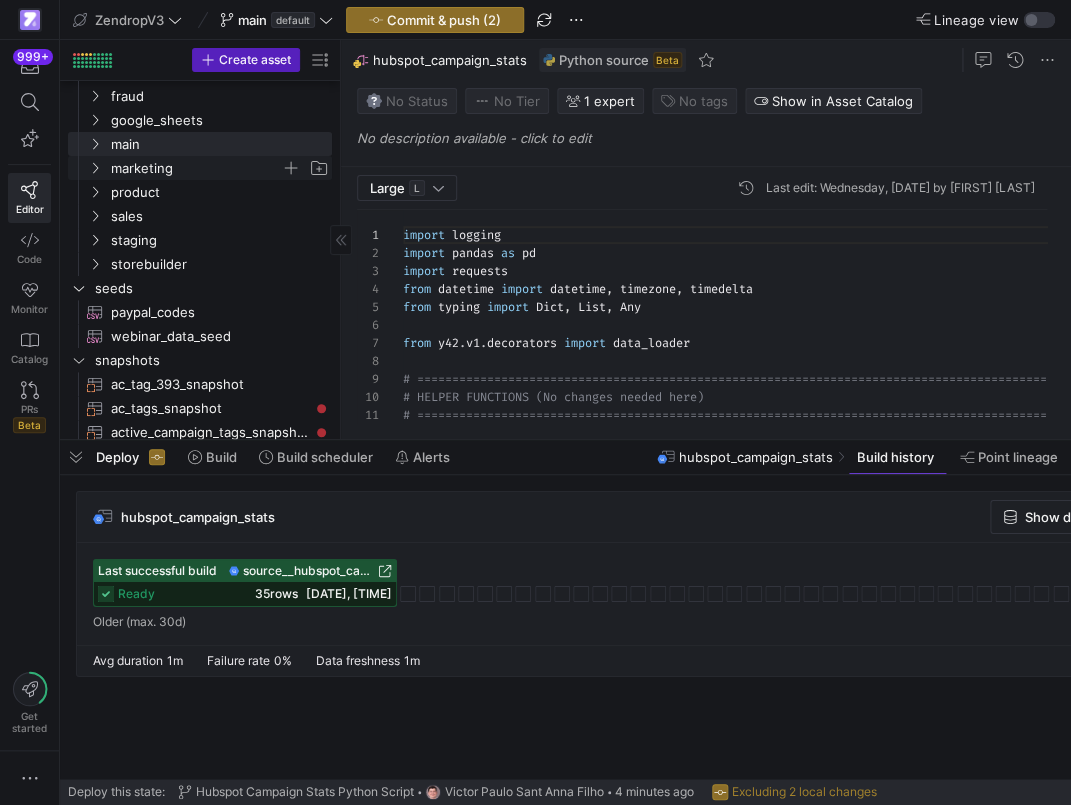 click on "marketing" 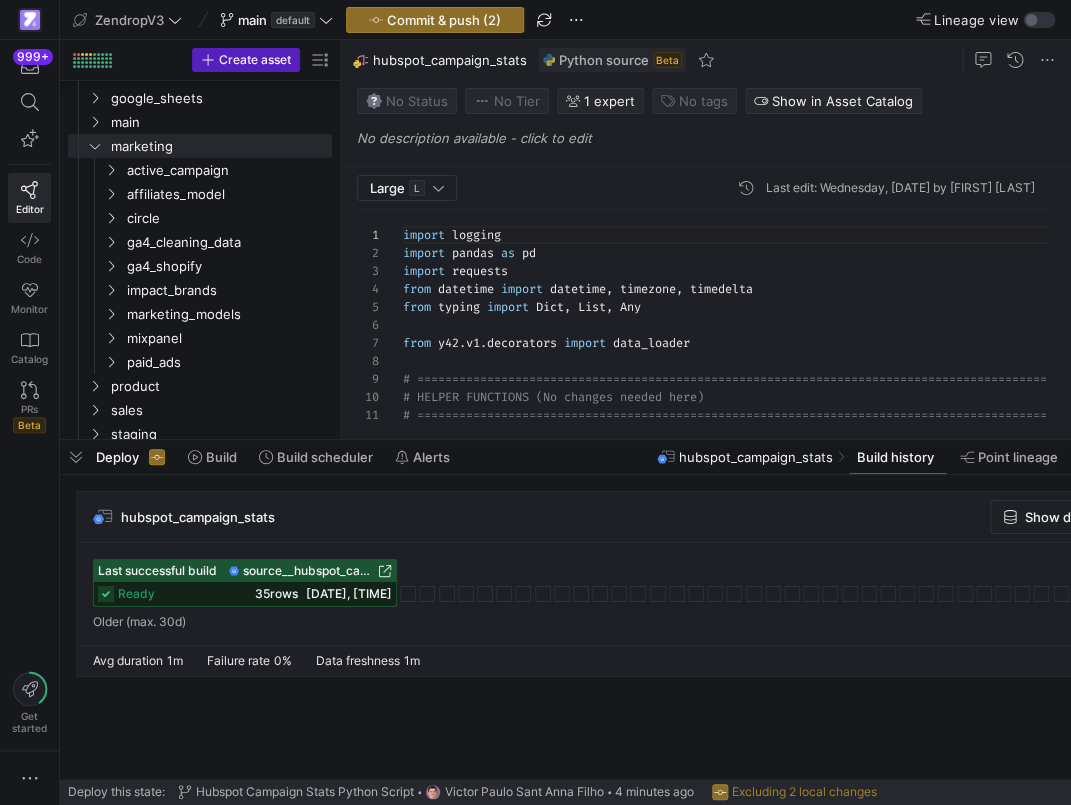 click on "source__hubspot_campaign_stats__hubspot_campaign_stats" 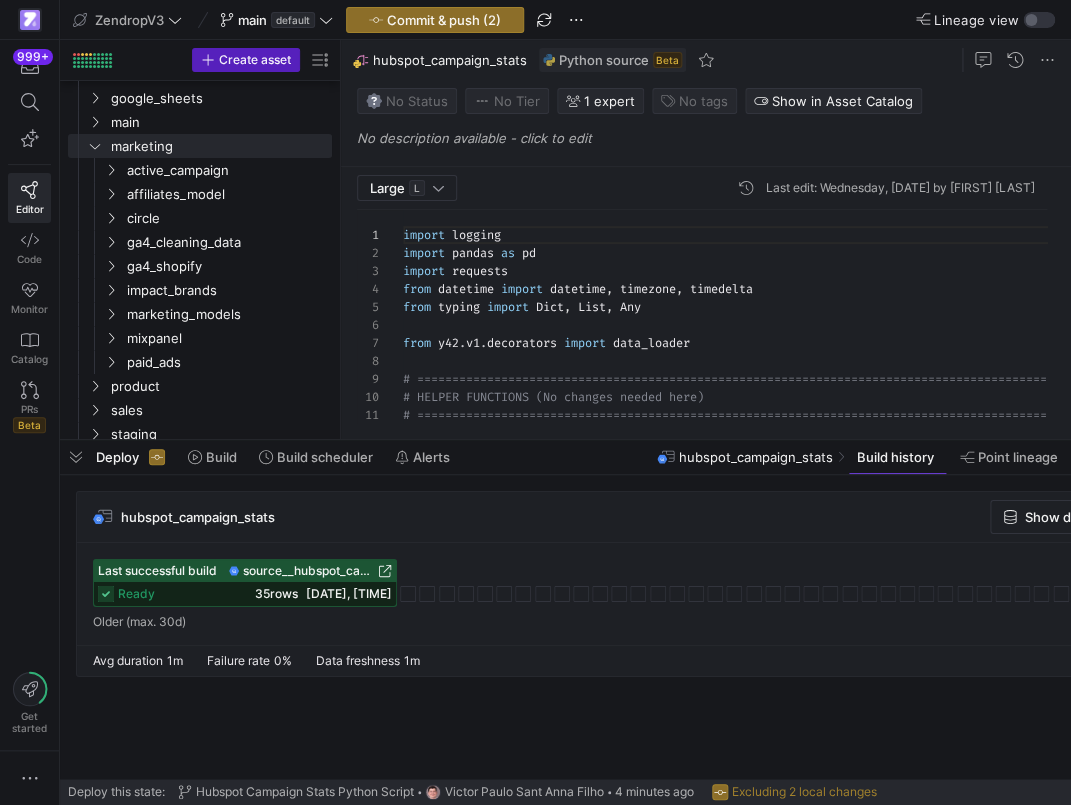 click on "No description available - click to edit" 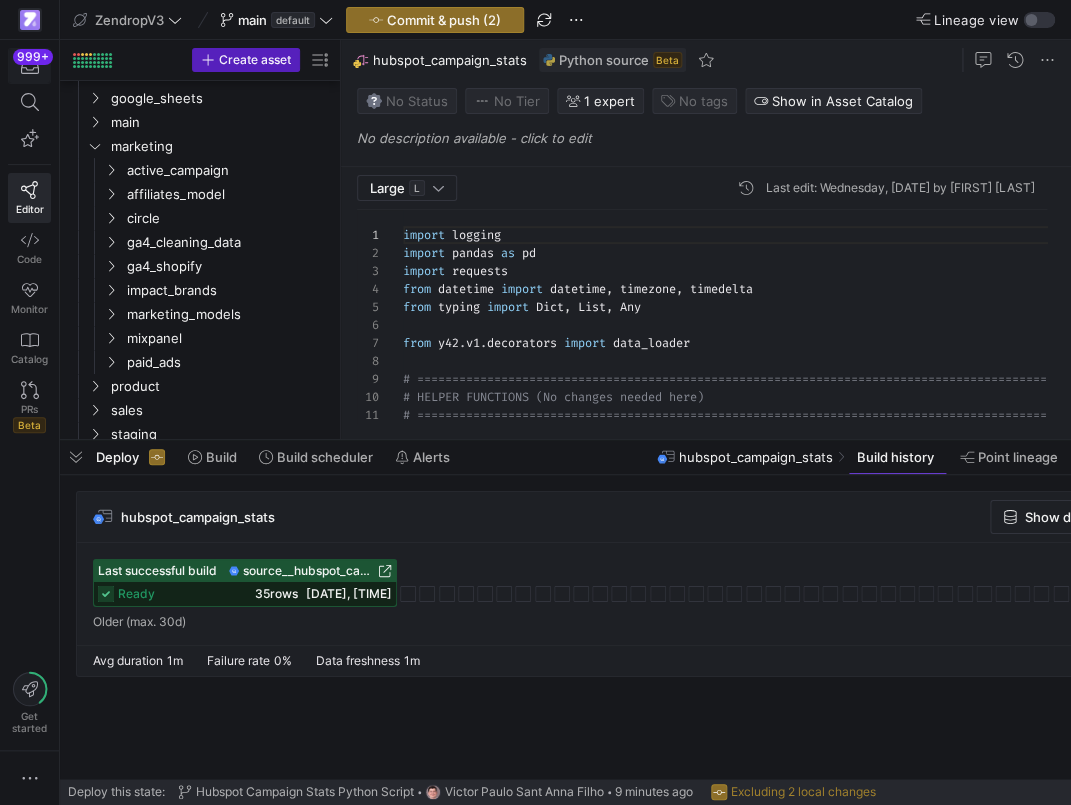 click on "999+" at bounding box center (33, 57) 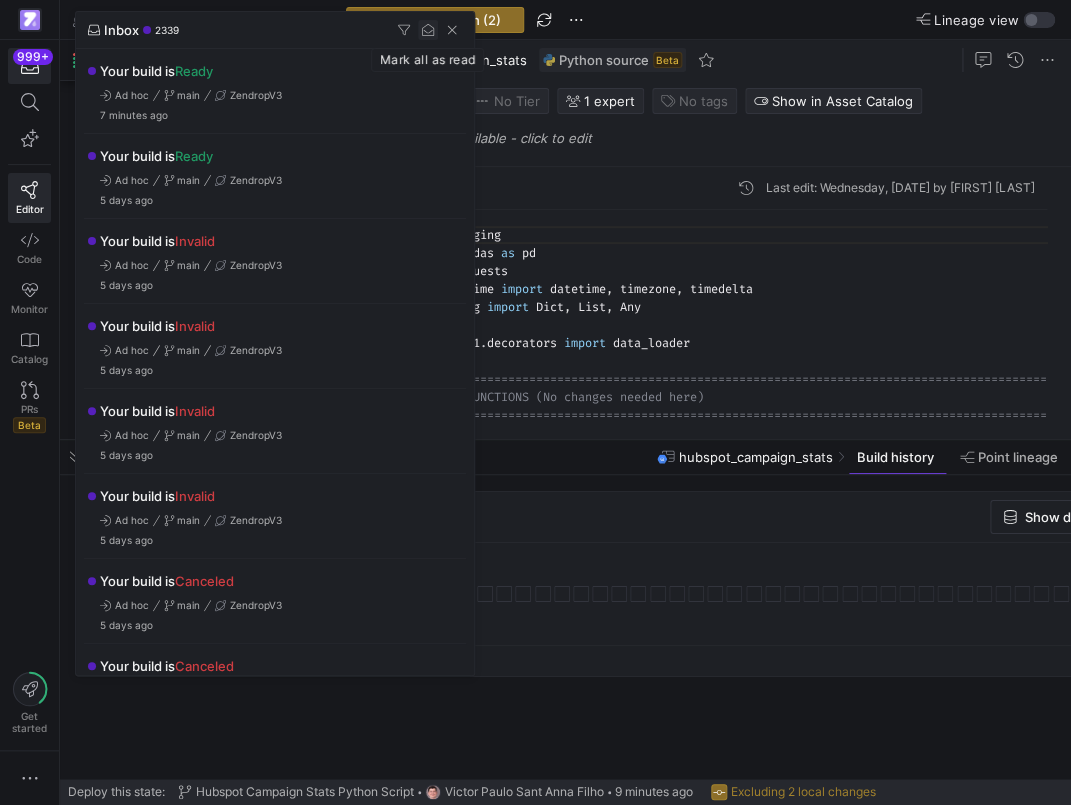 click at bounding box center [428, 30] 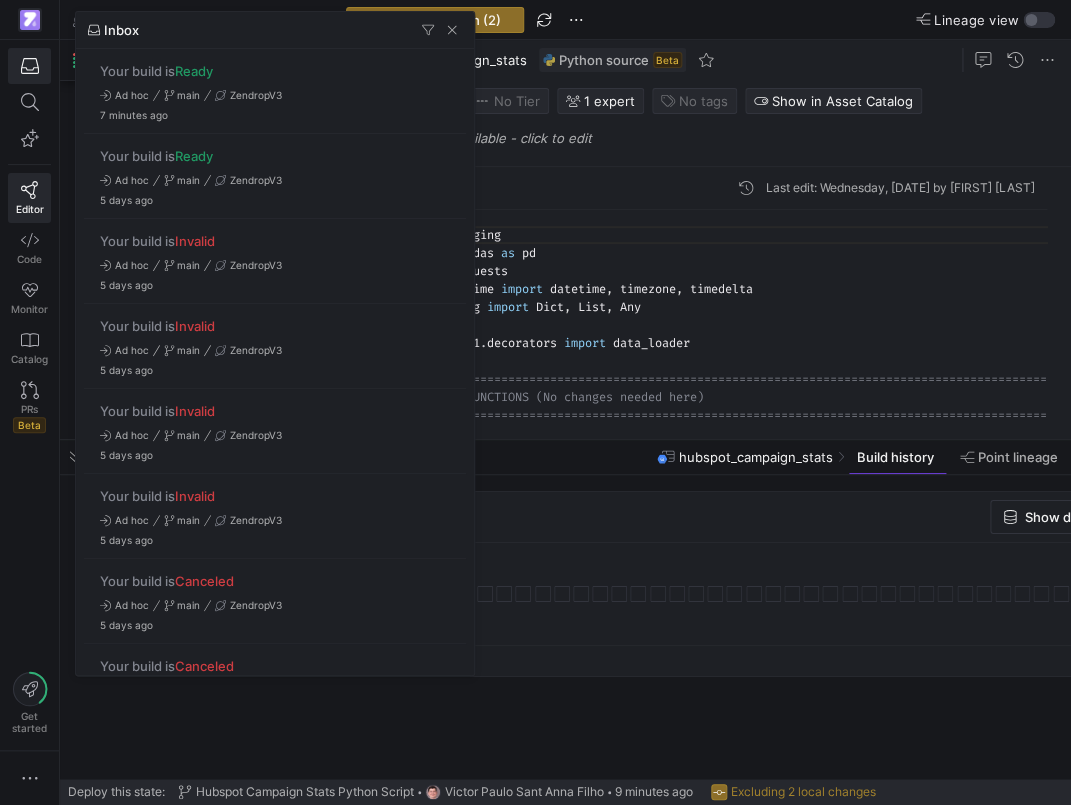 click at bounding box center [535, 402] 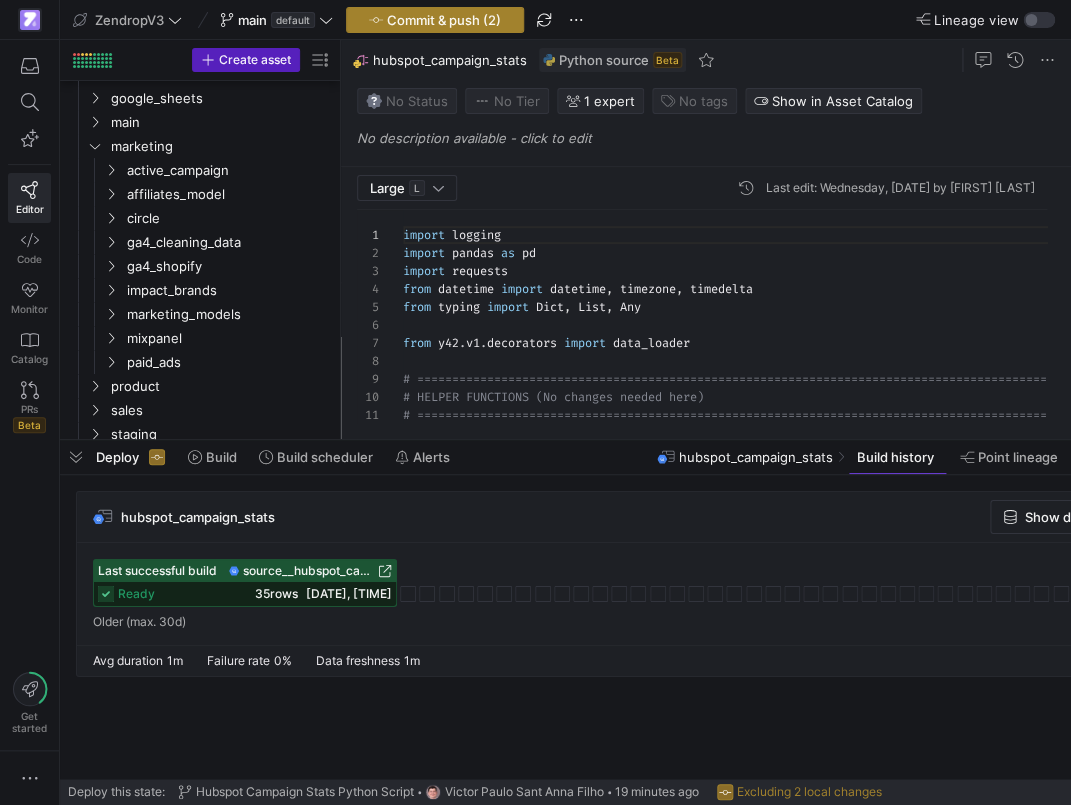 click on "Commit & push (2)" at bounding box center [444, 20] 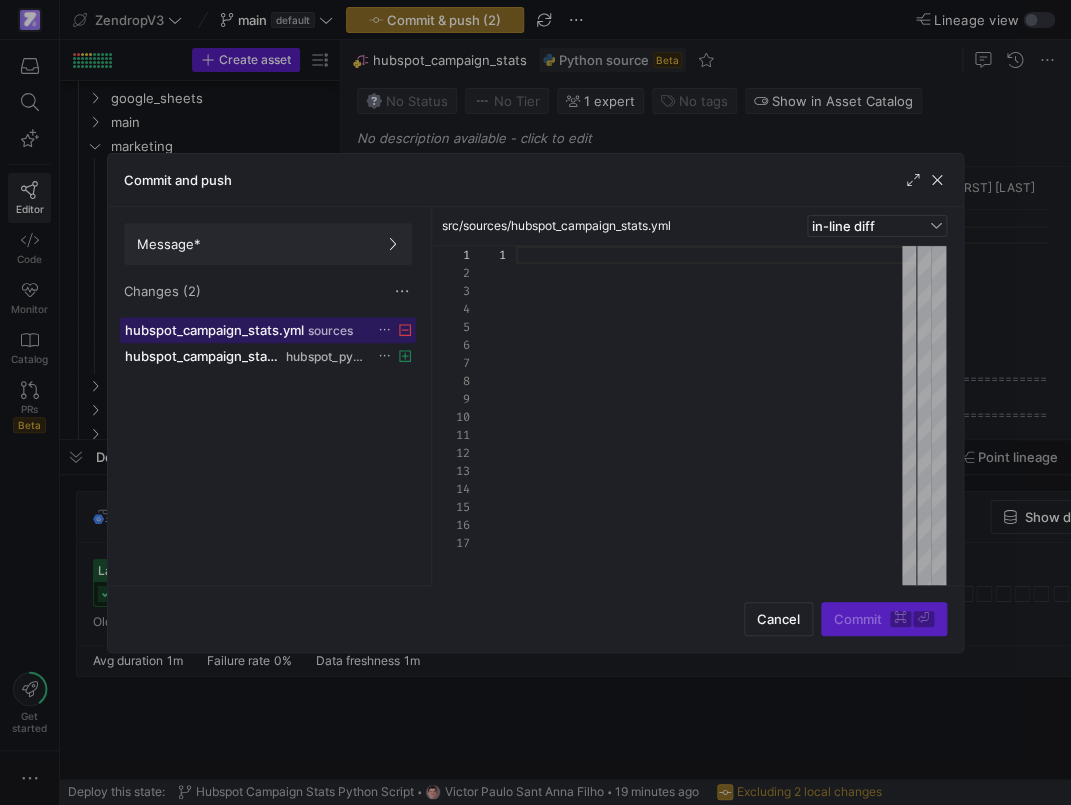 click on "hubspot_campaign_stats.yml" at bounding box center [214, 330] 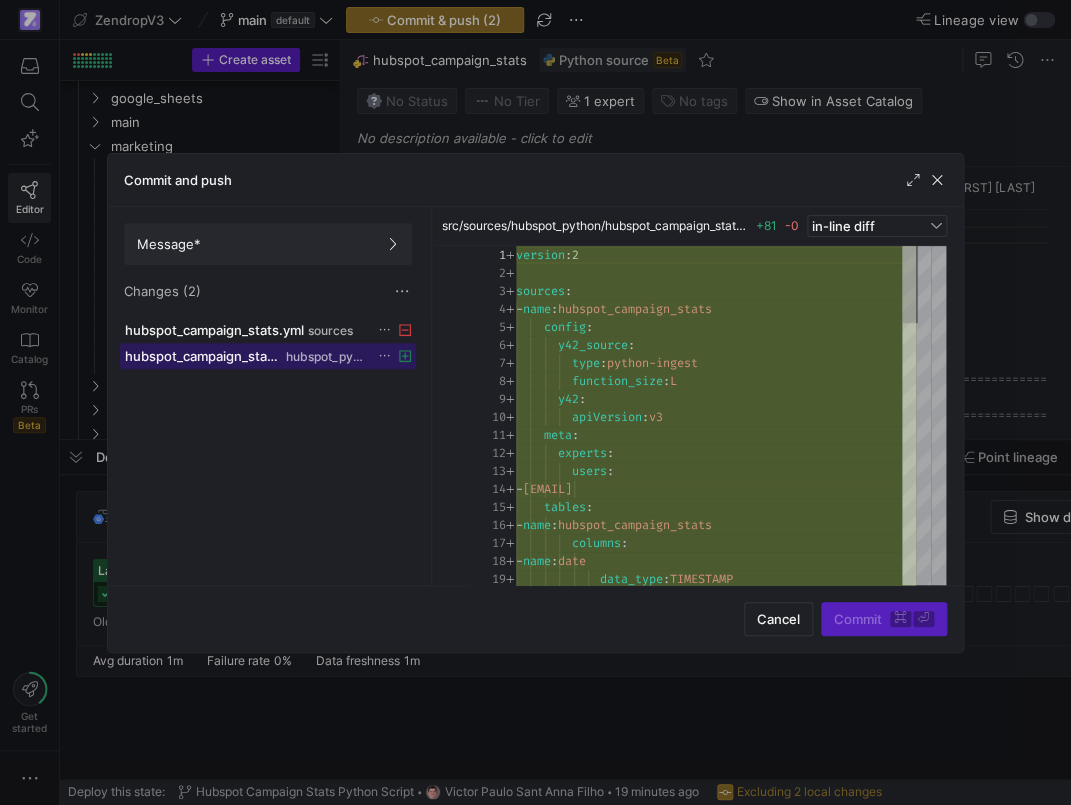 click on "hubspot_campaign_stats.yml" at bounding box center (203, 356) 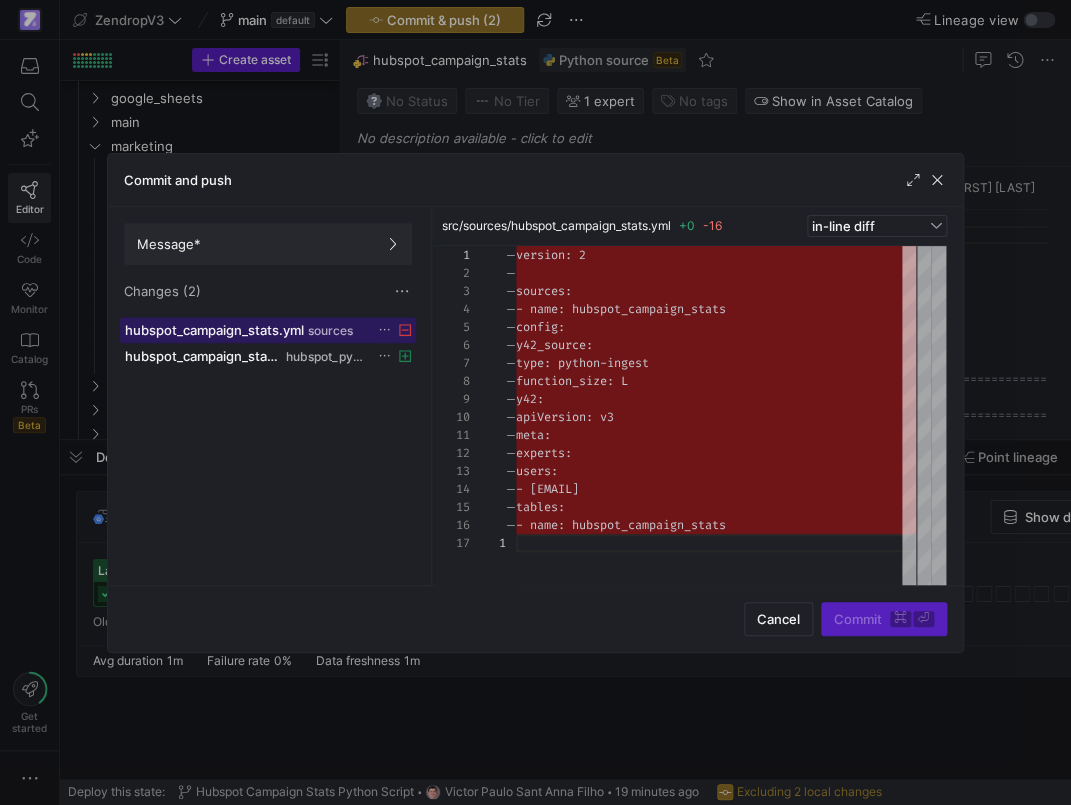 click on "hubspot_campaign_stats.yml" at bounding box center [214, 330] 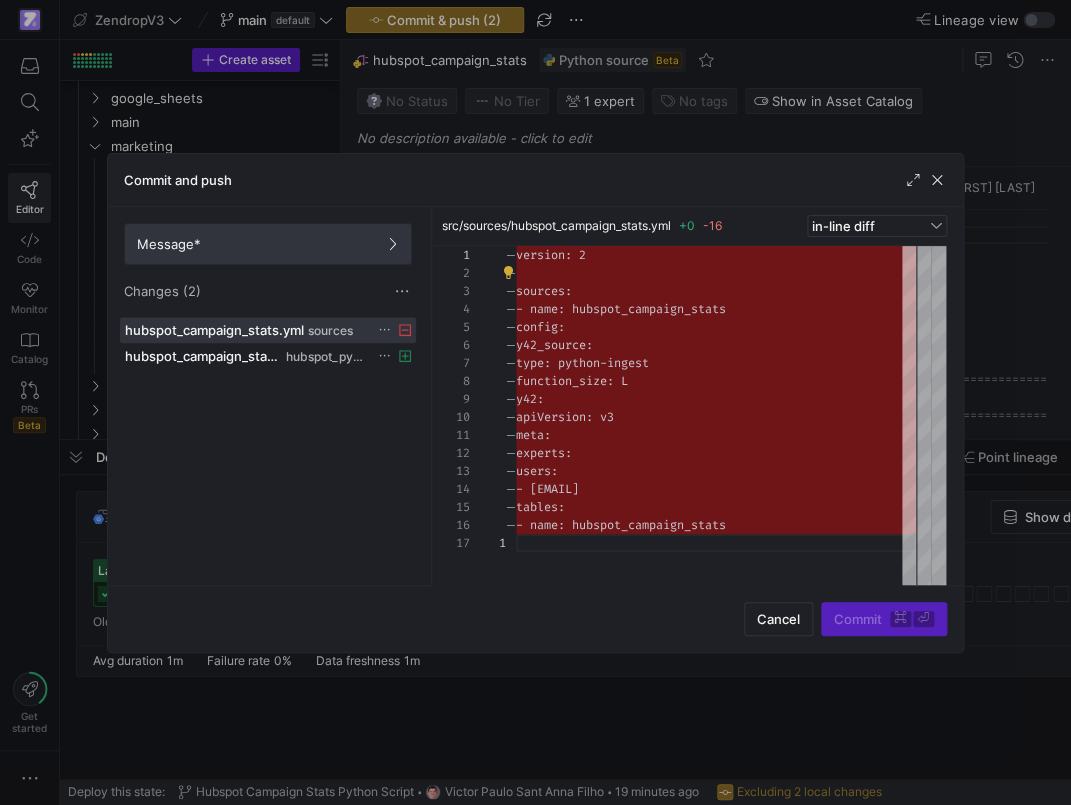 click on "Message*" at bounding box center [268, 244] 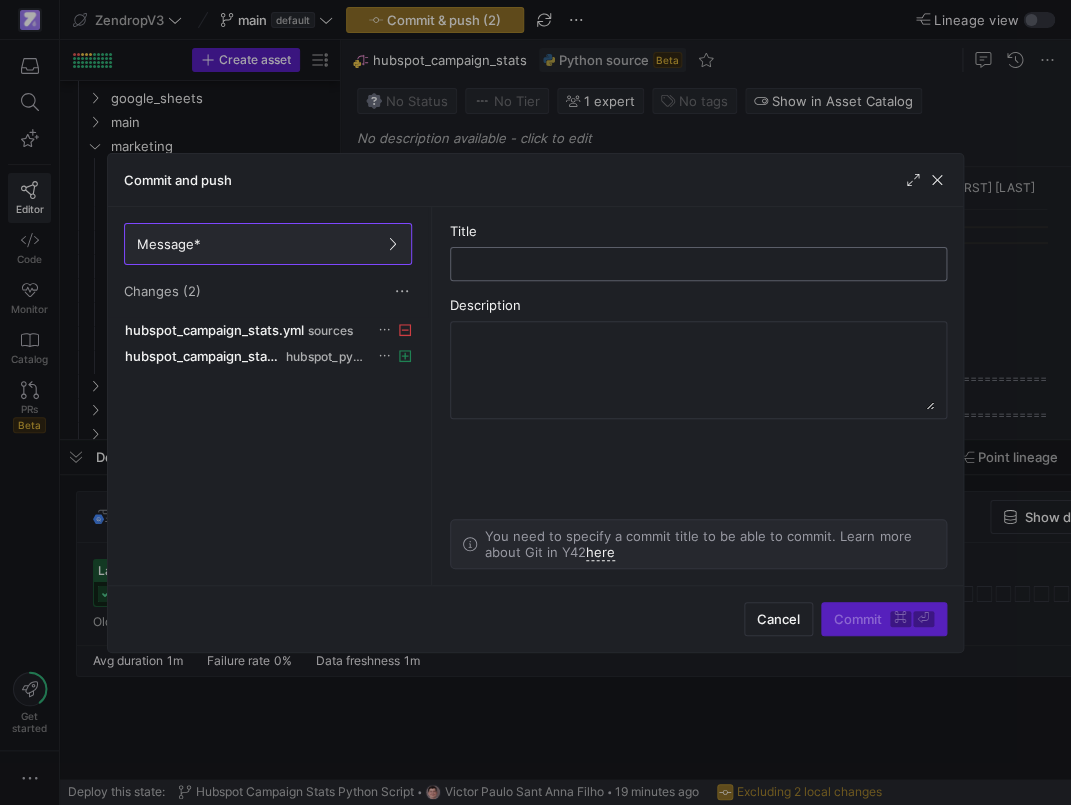 click at bounding box center (698, 264) 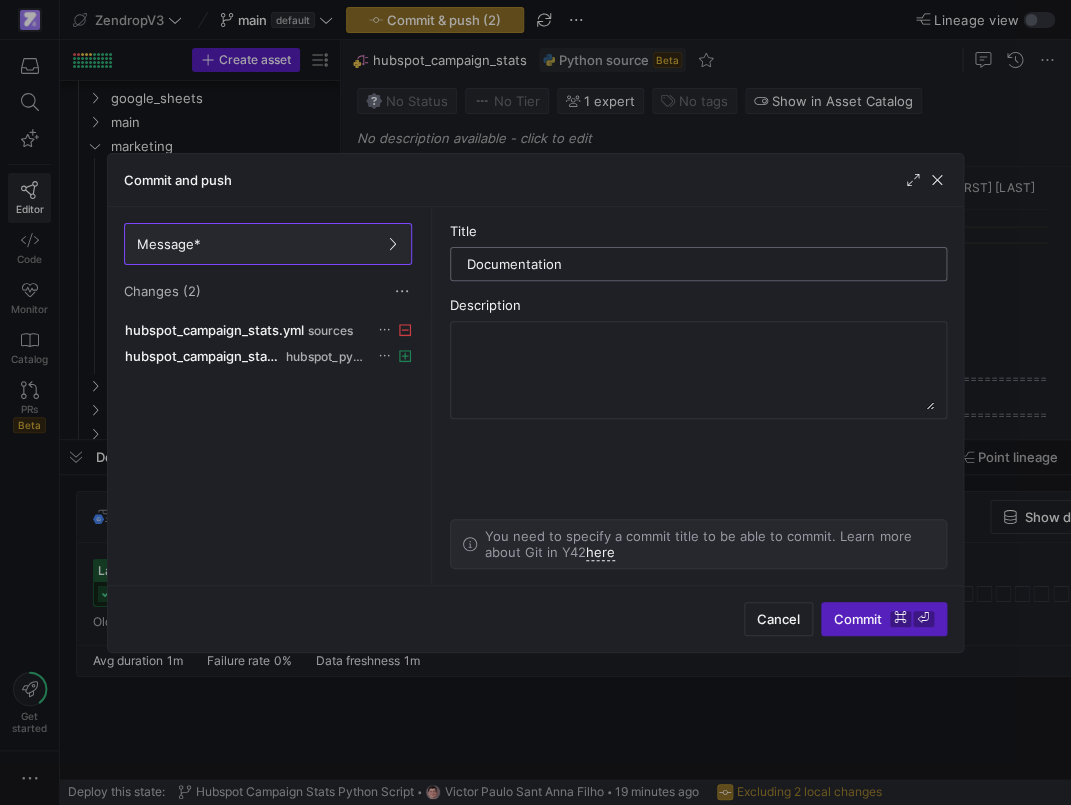 type on "Documentation" 